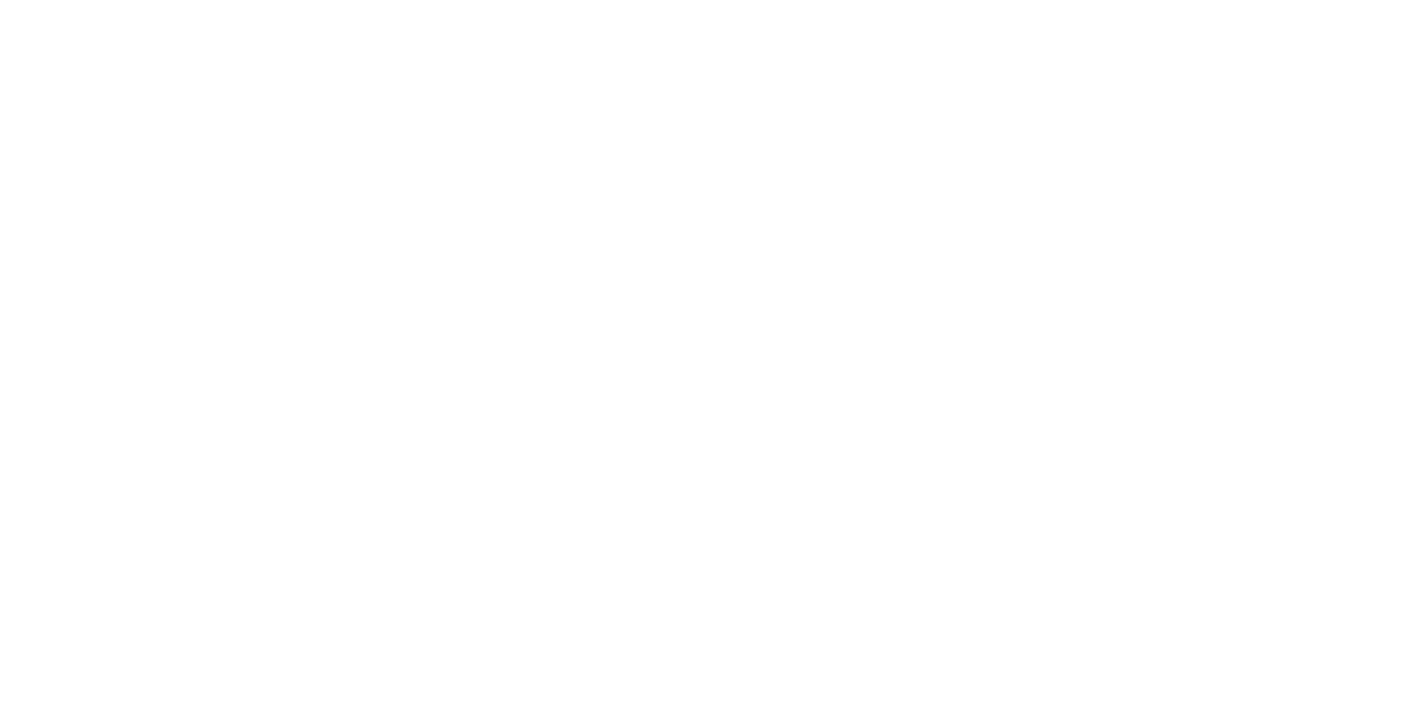 scroll, scrollTop: 0, scrollLeft: 0, axis: both 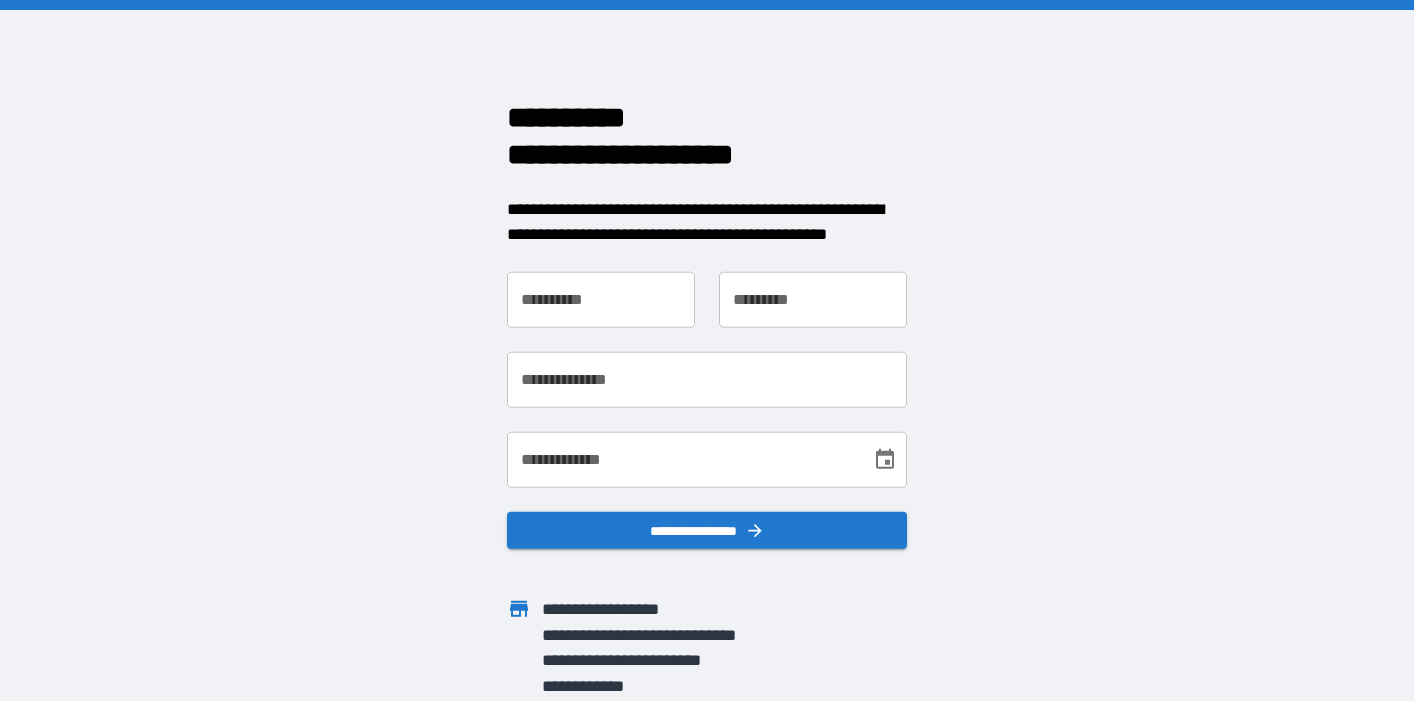 click on "**********" at bounding box center [601, 299] 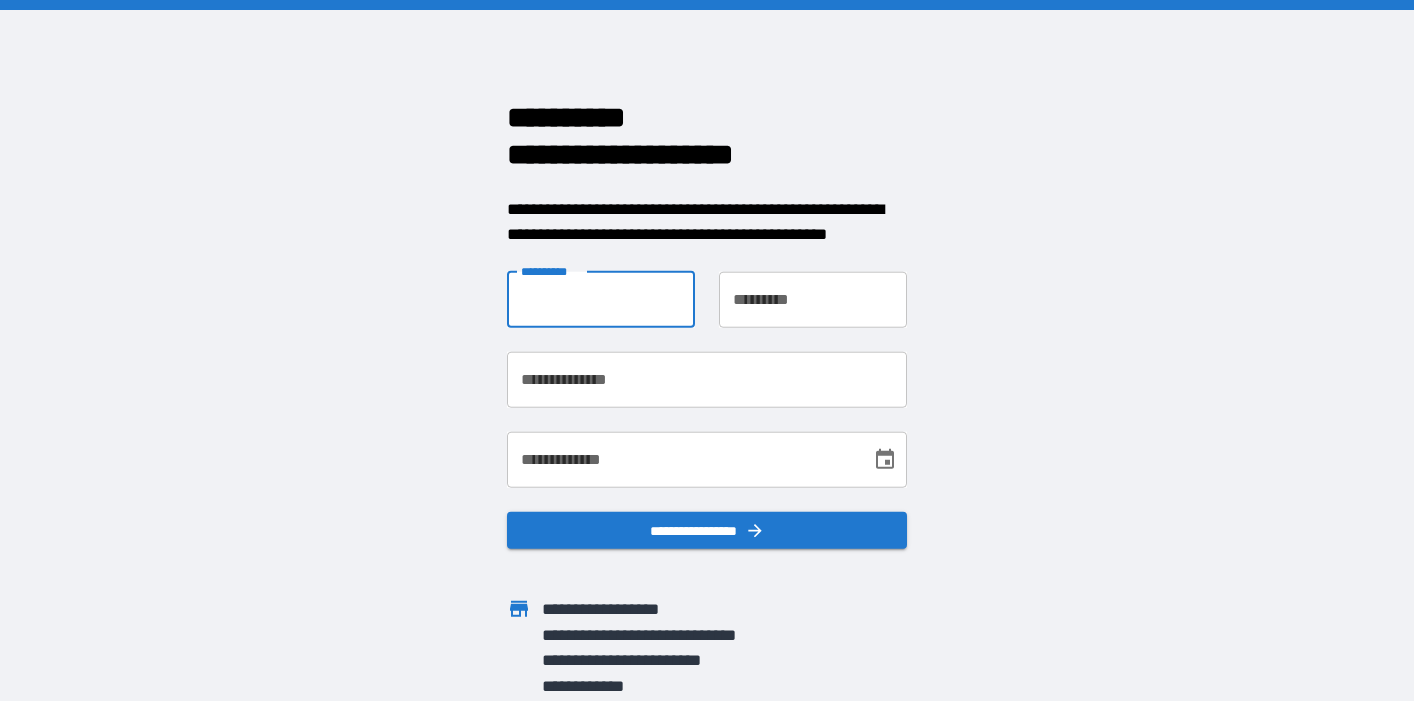 type on "********" 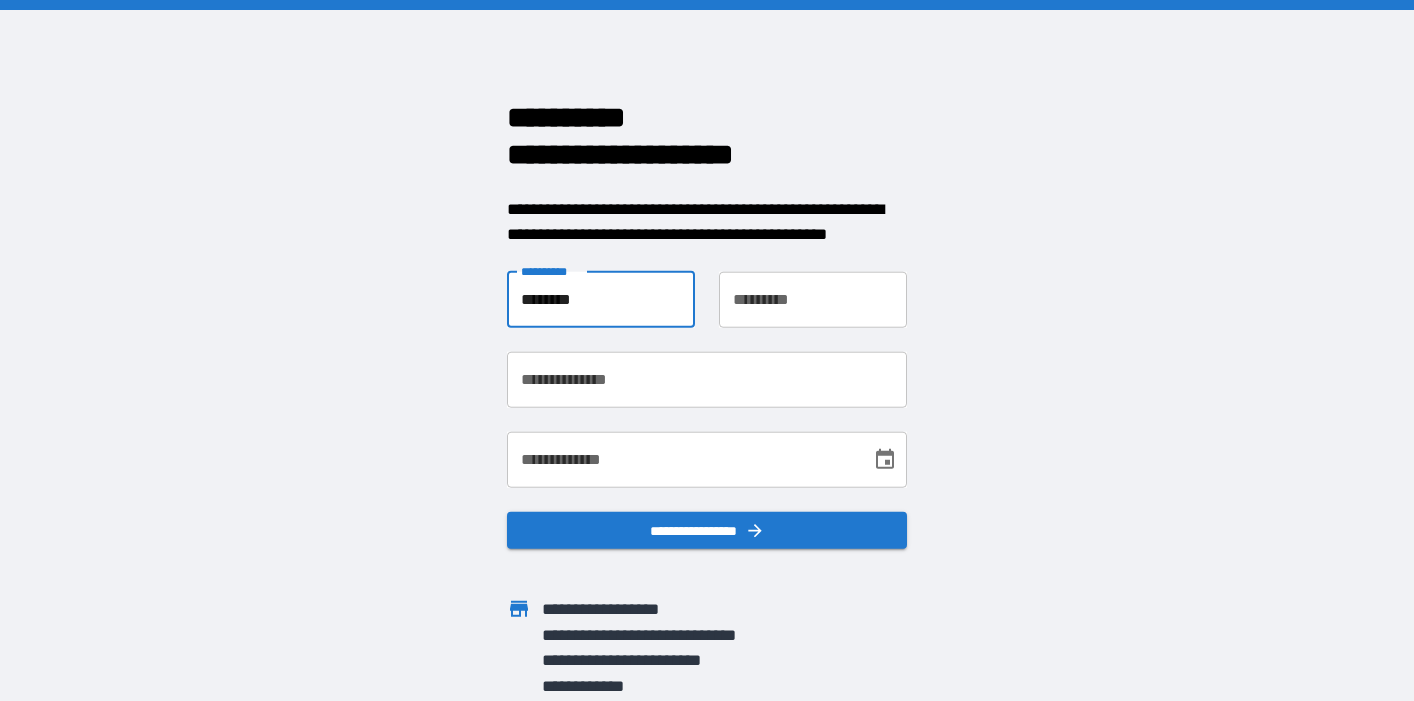 type on "****" 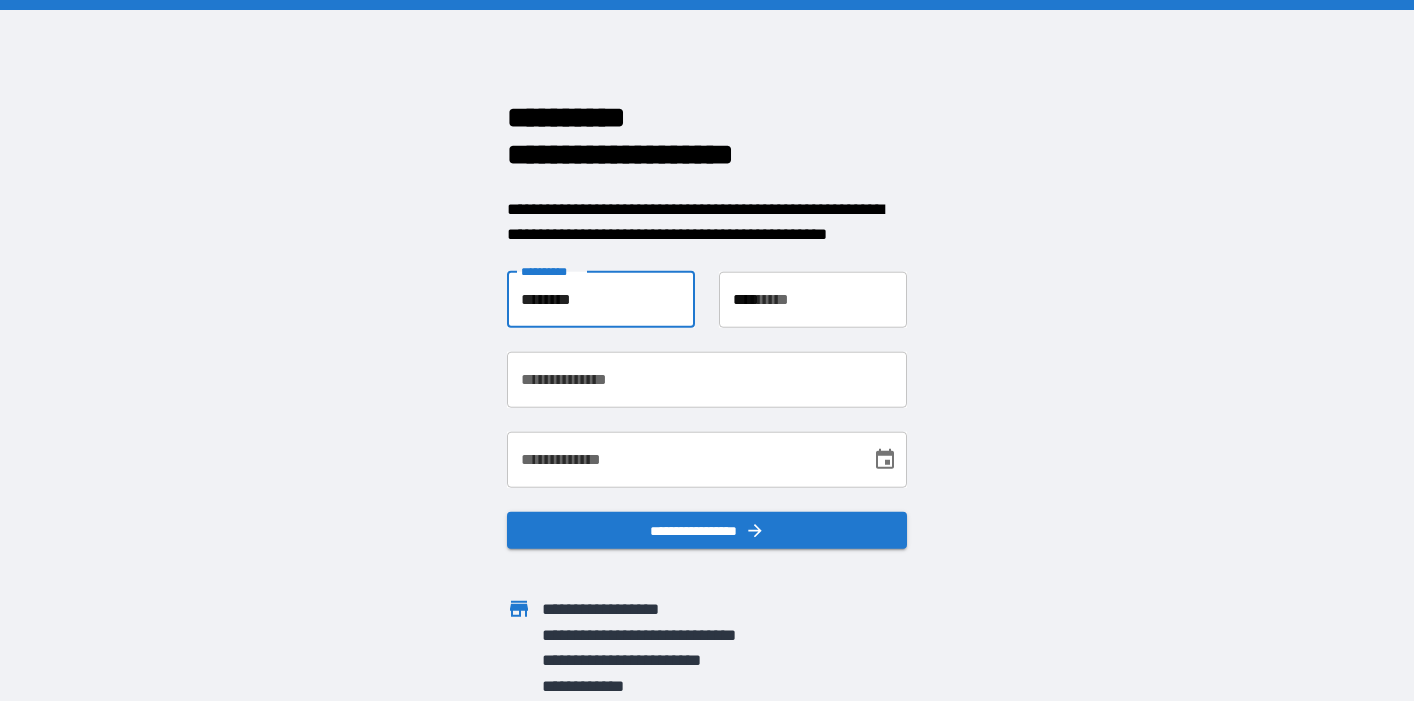 type on "**********" 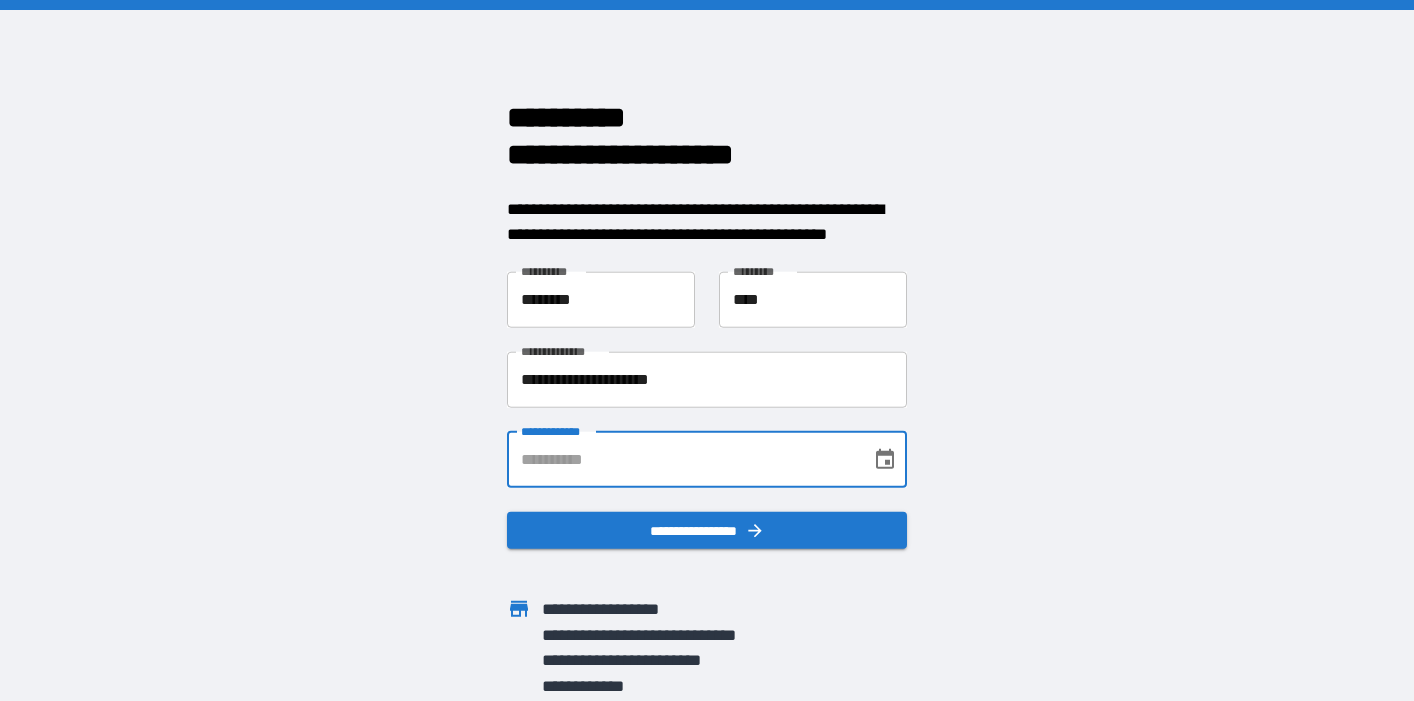 click on "**********" at bounding box center [682, 459] 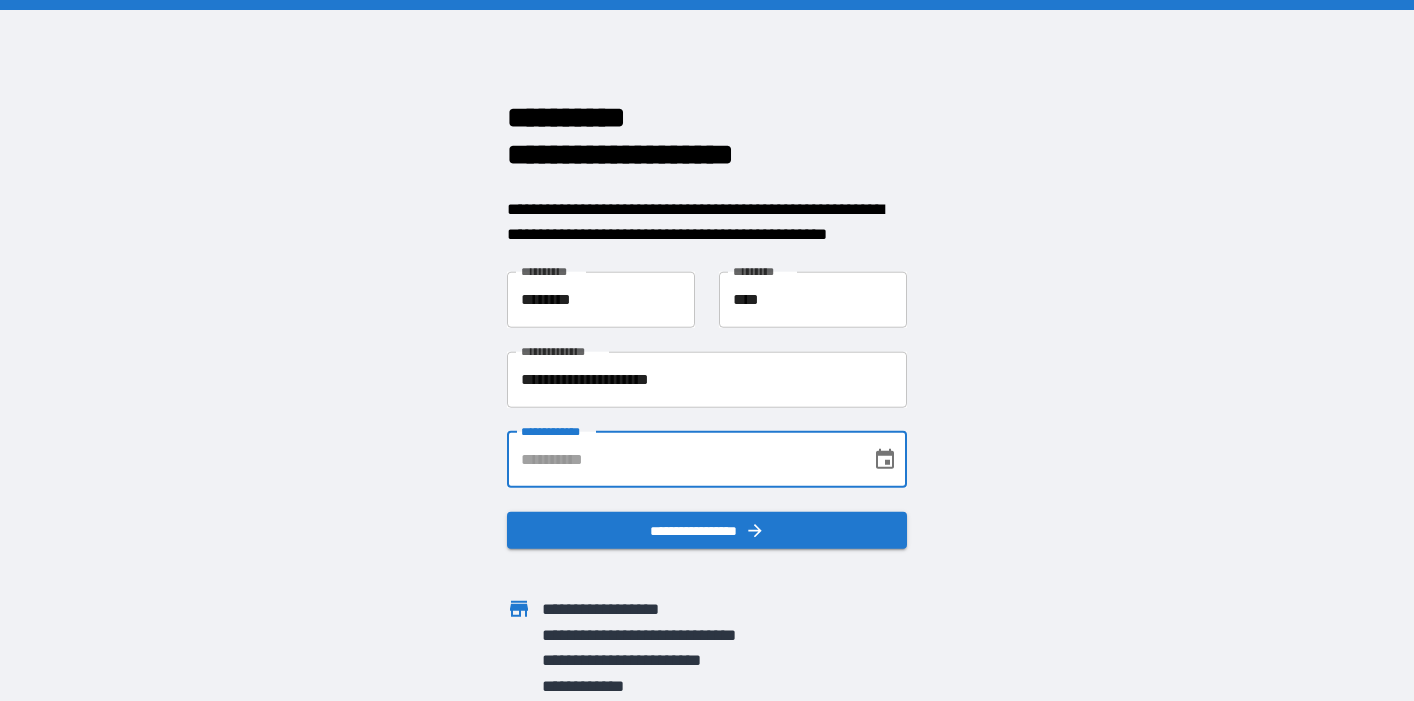 type on "**********" 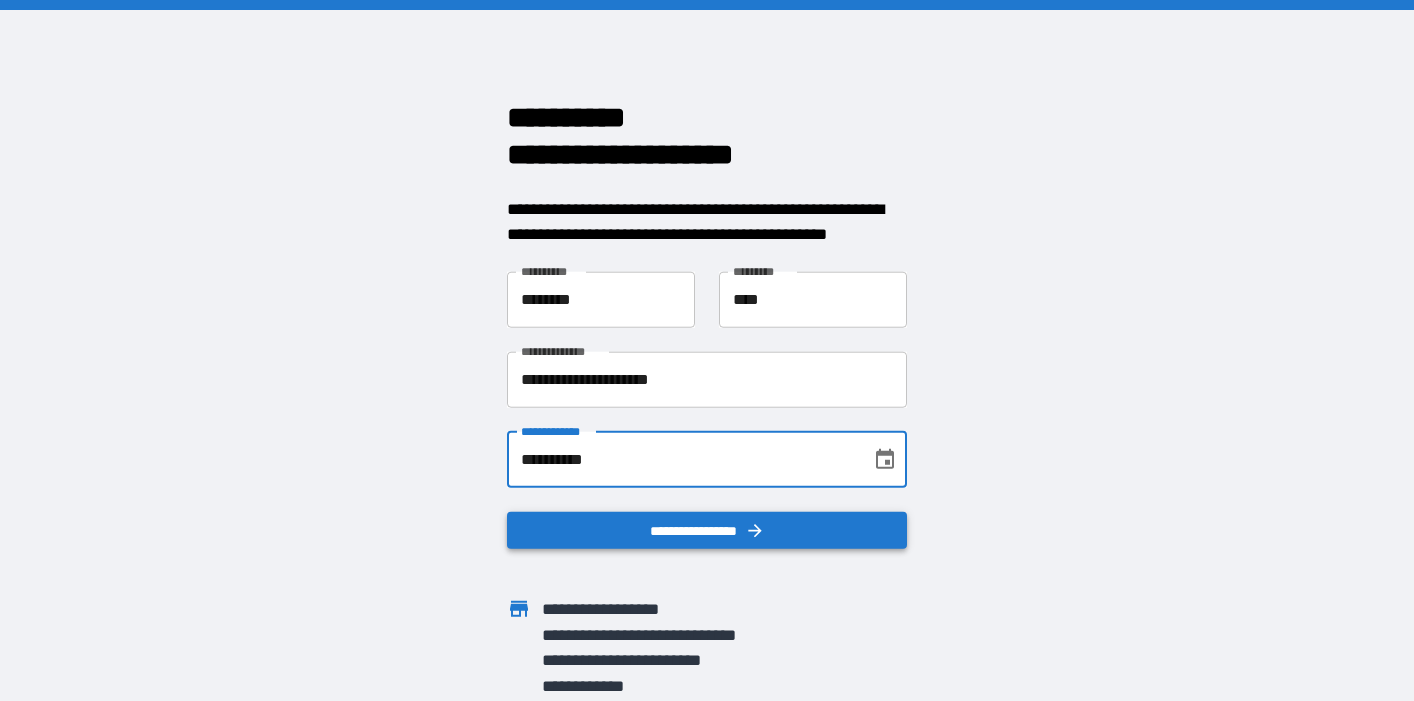click on "**********" at bounding box center [707, 530] 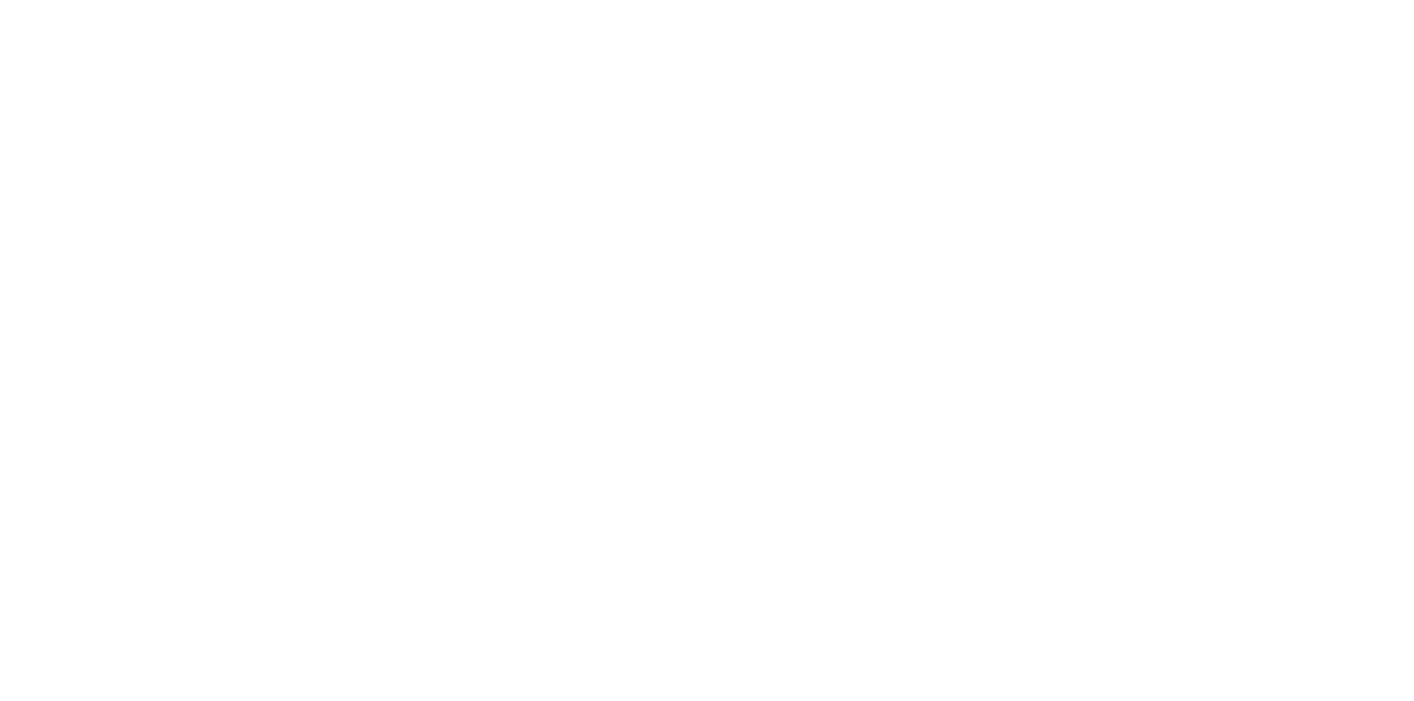 scroll, scrollTop: 0, scrollLeft: 0, axis: both 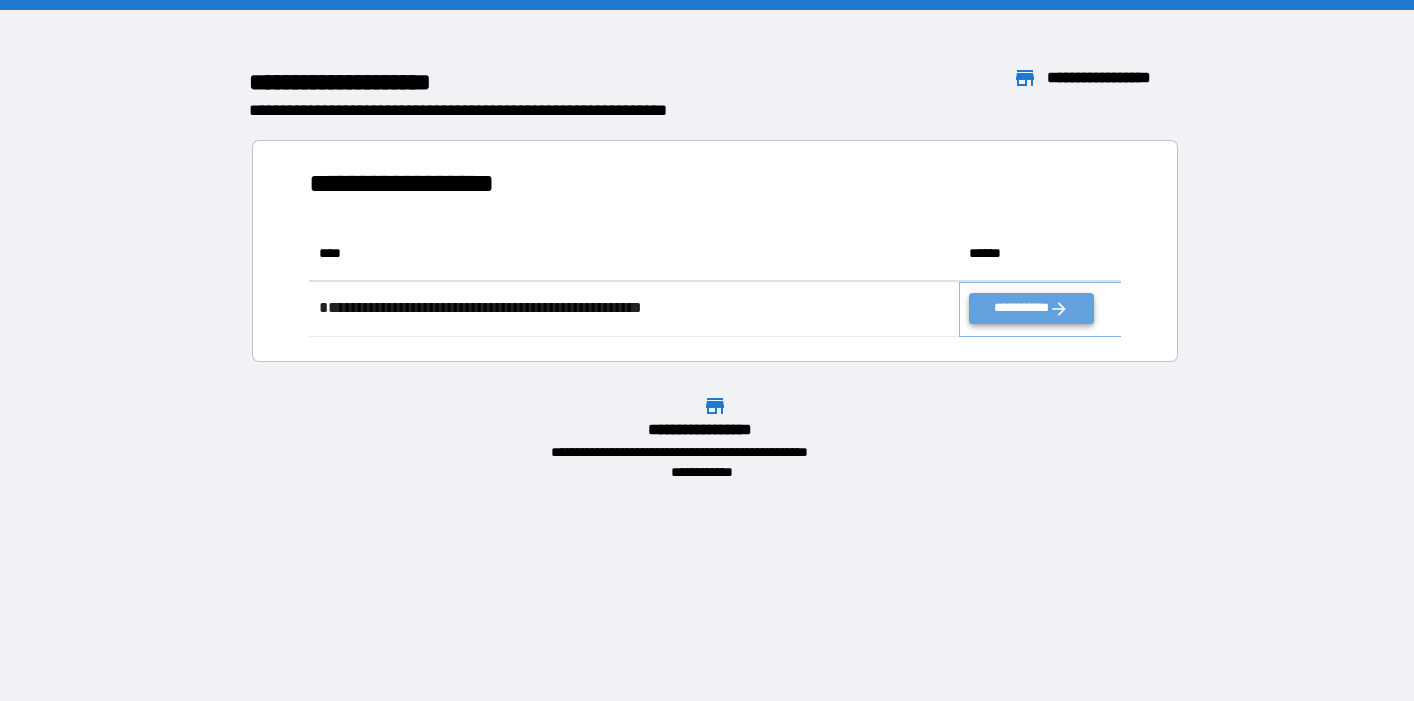 click on "**********" at bounding box center (1031, 308) 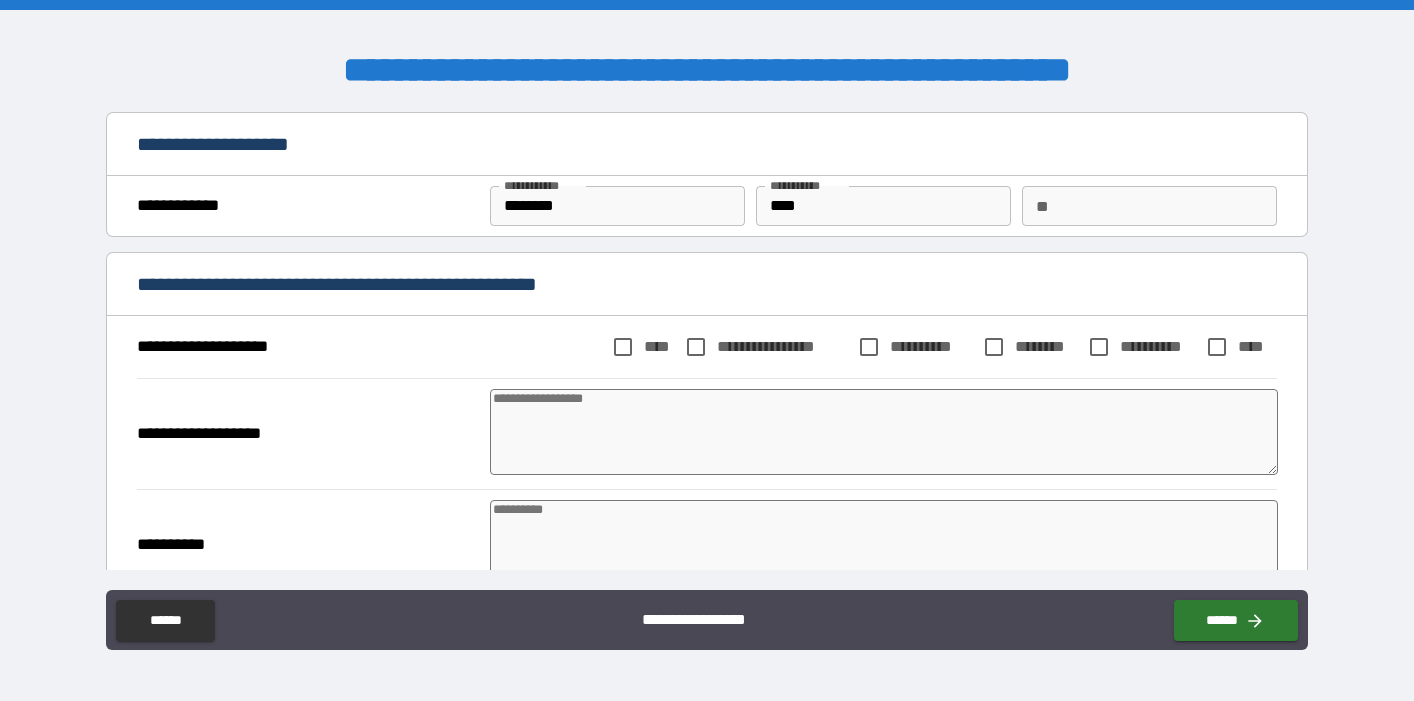 type on "*" 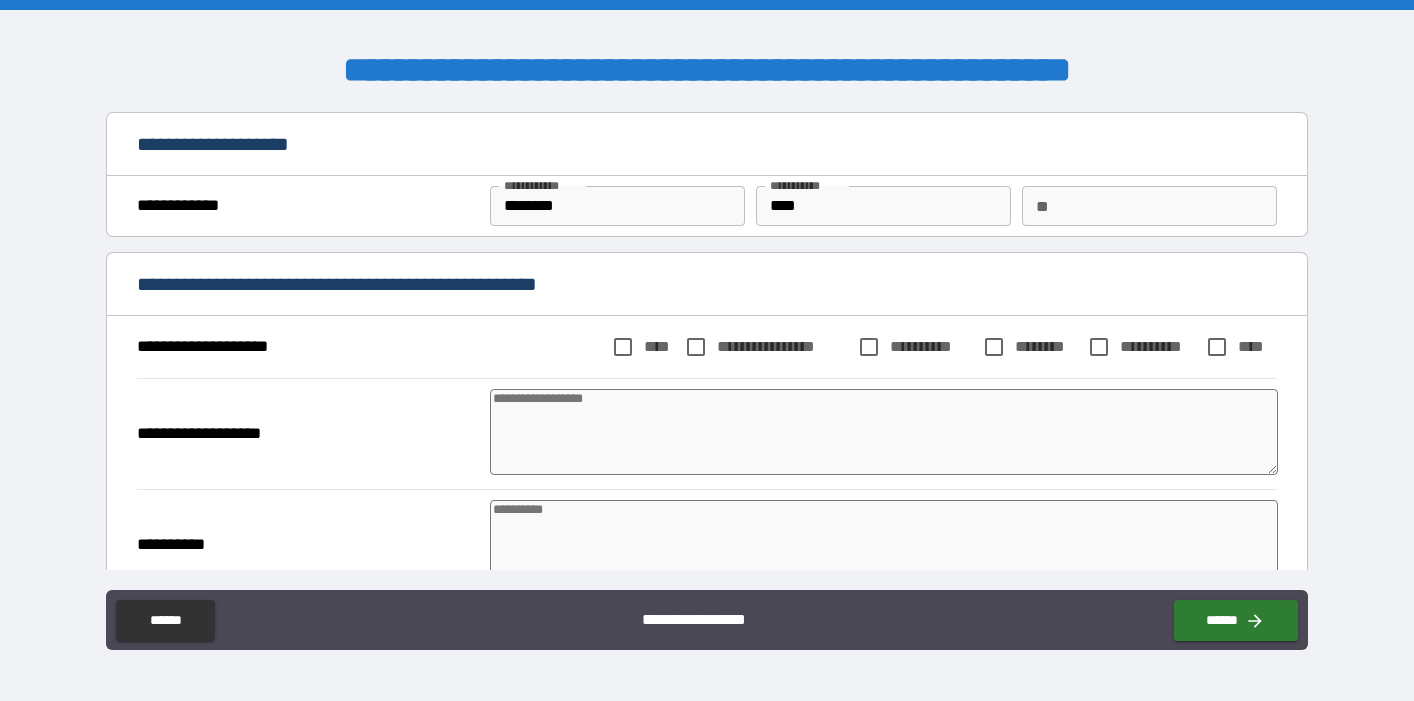 type on "*" 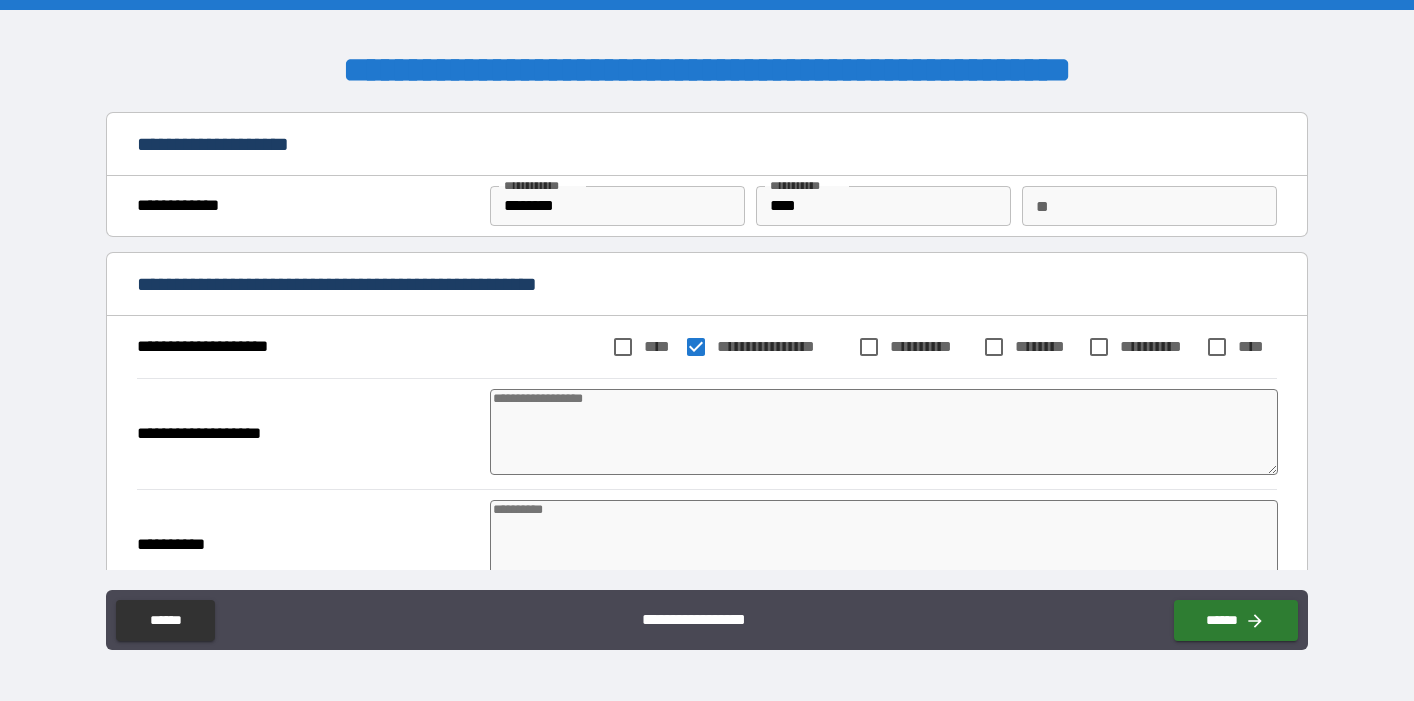 type on "*" 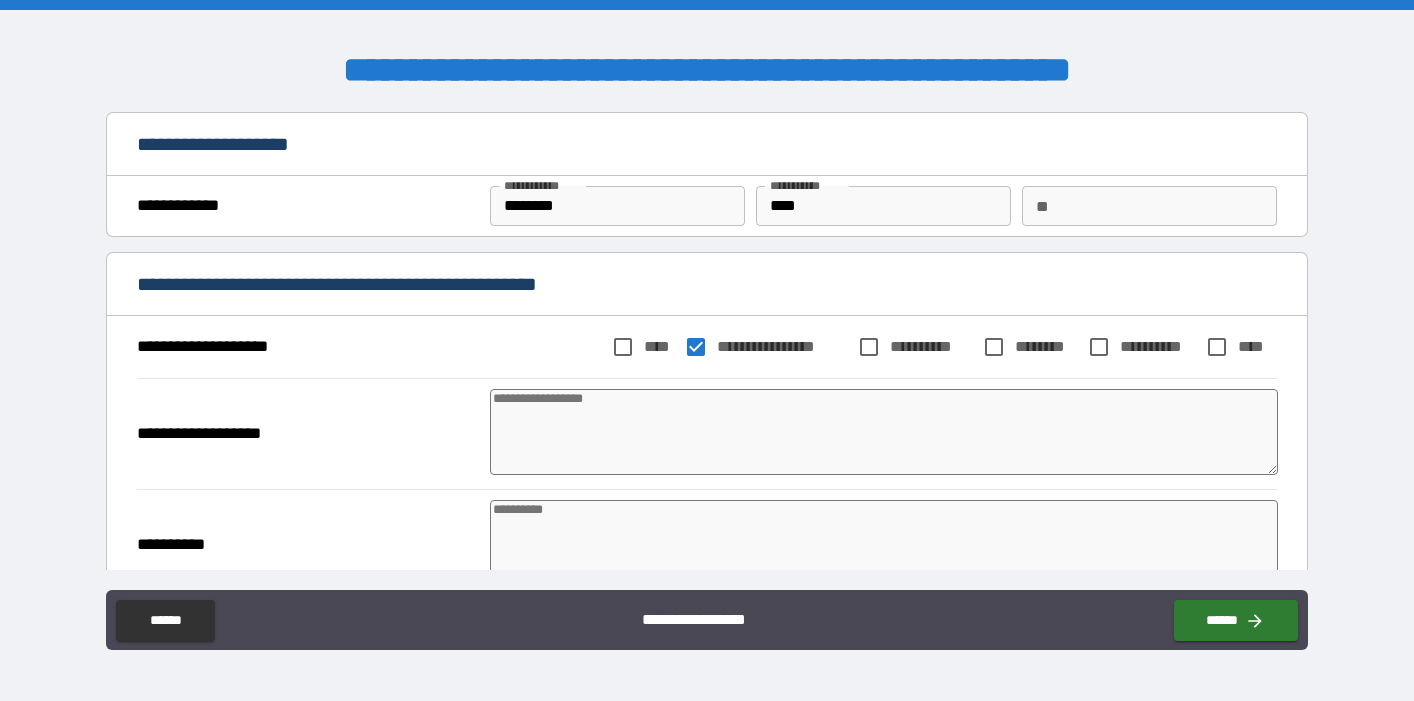 type on "*" 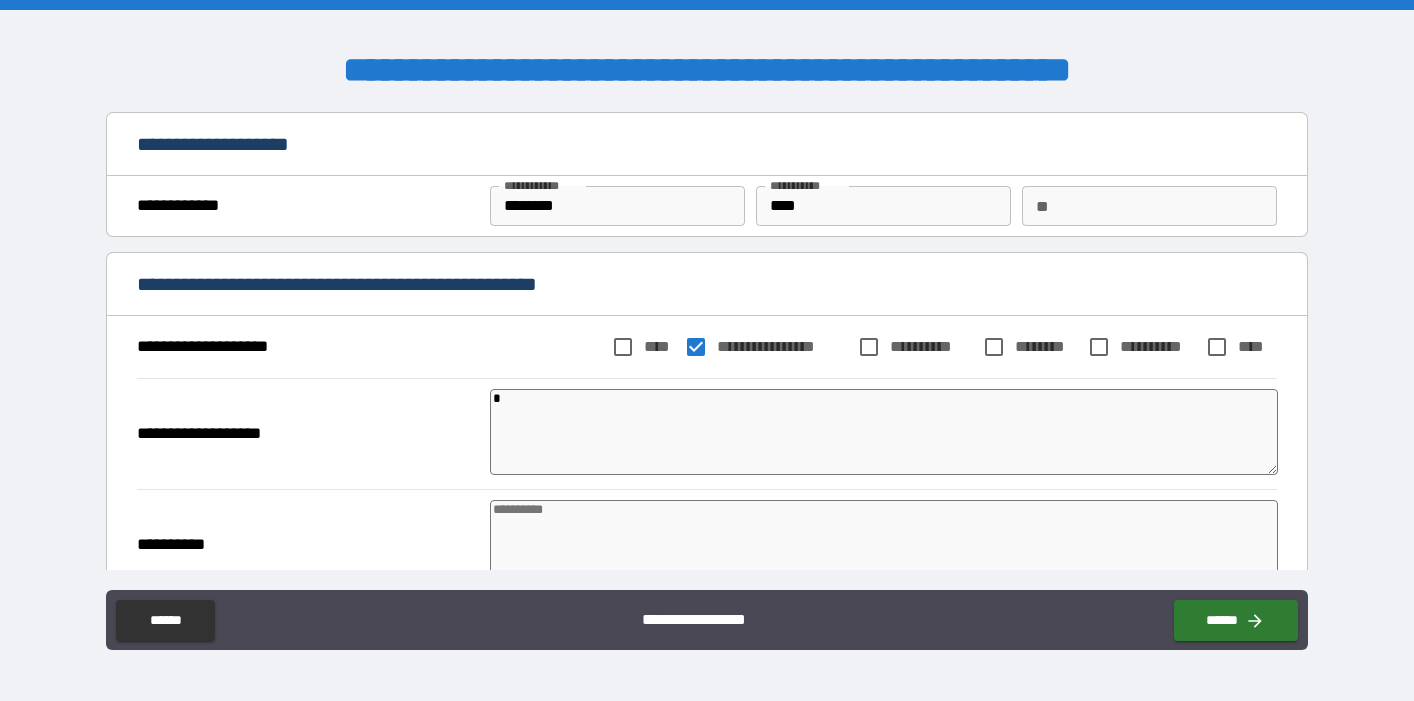 type on "*" 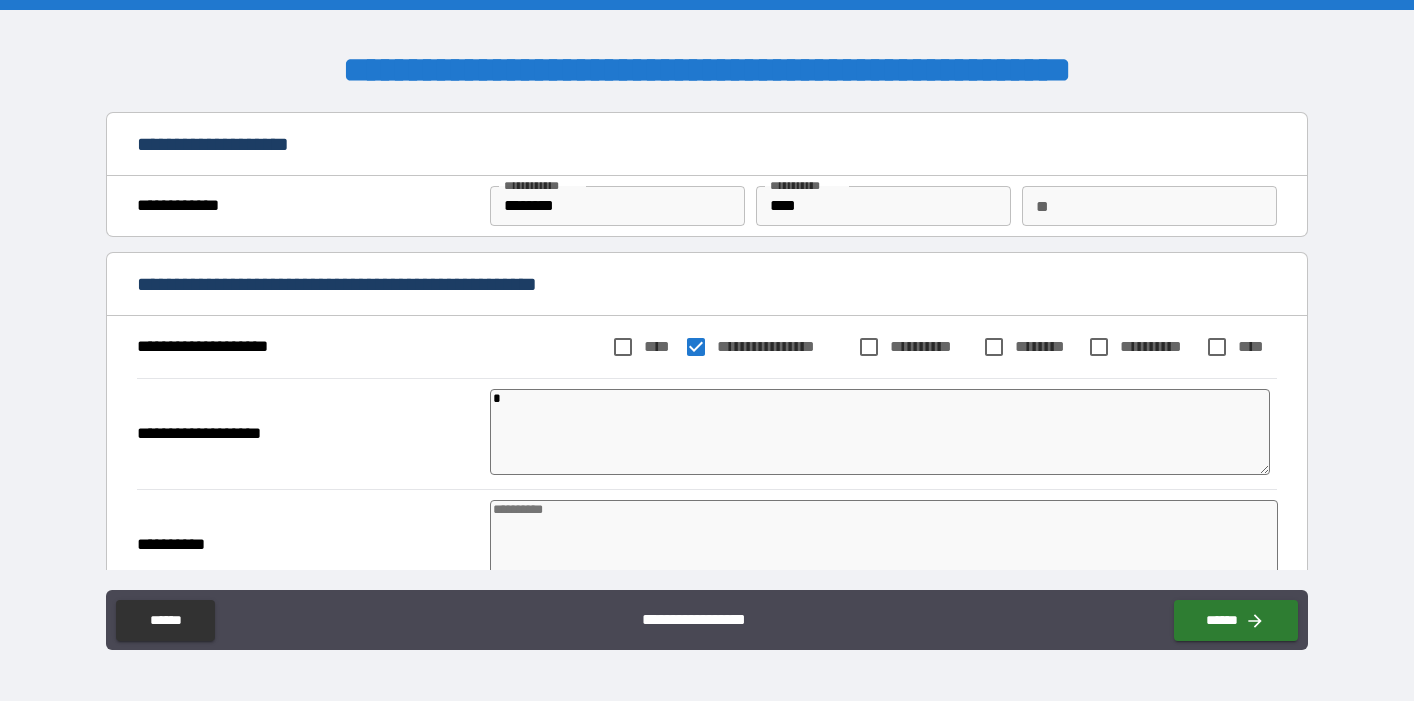 type on "**" 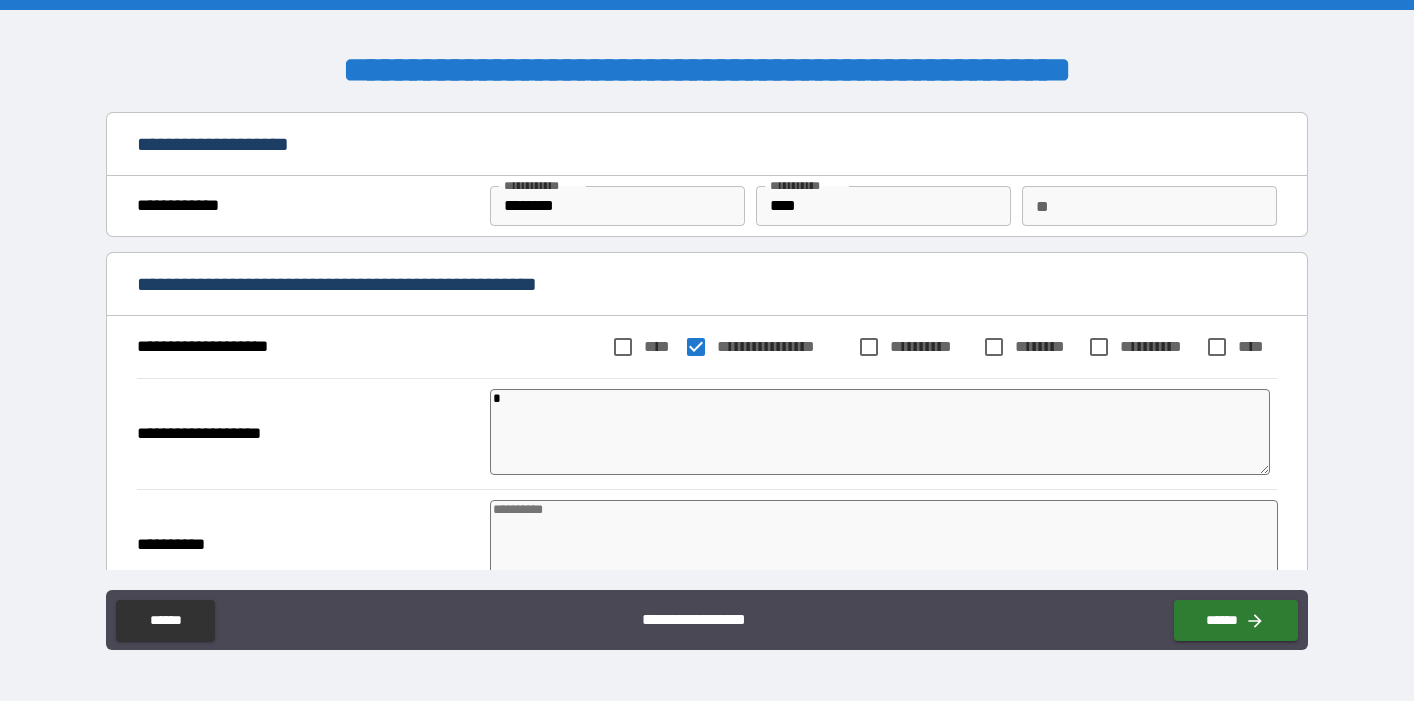 type on "*" 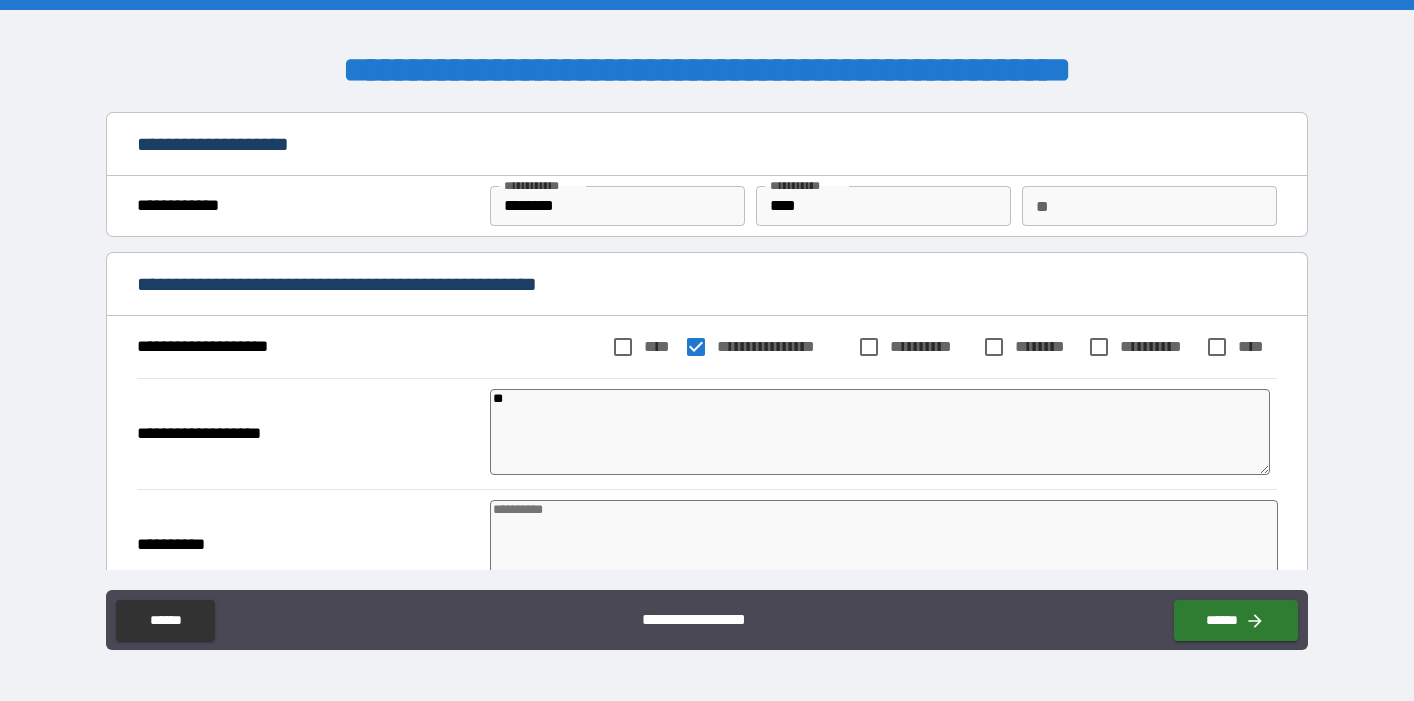 type on "*" 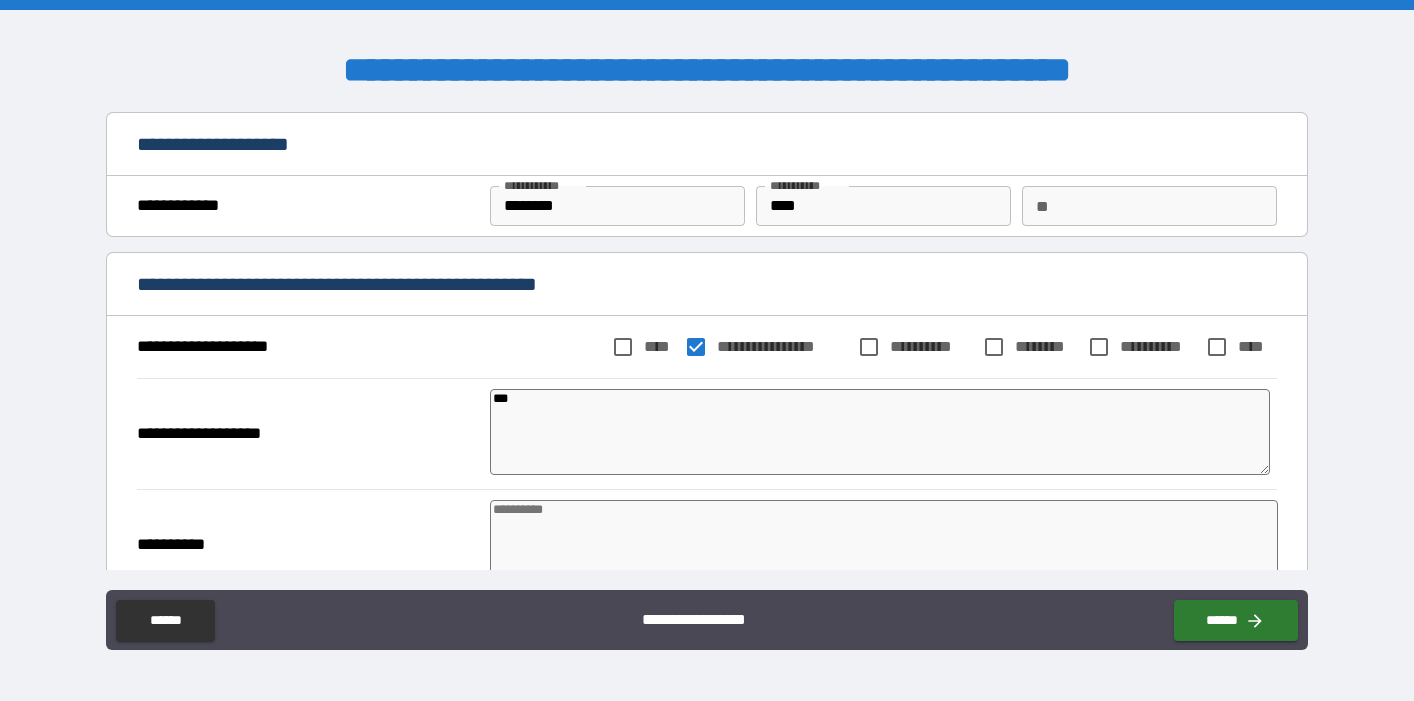 type on "*" 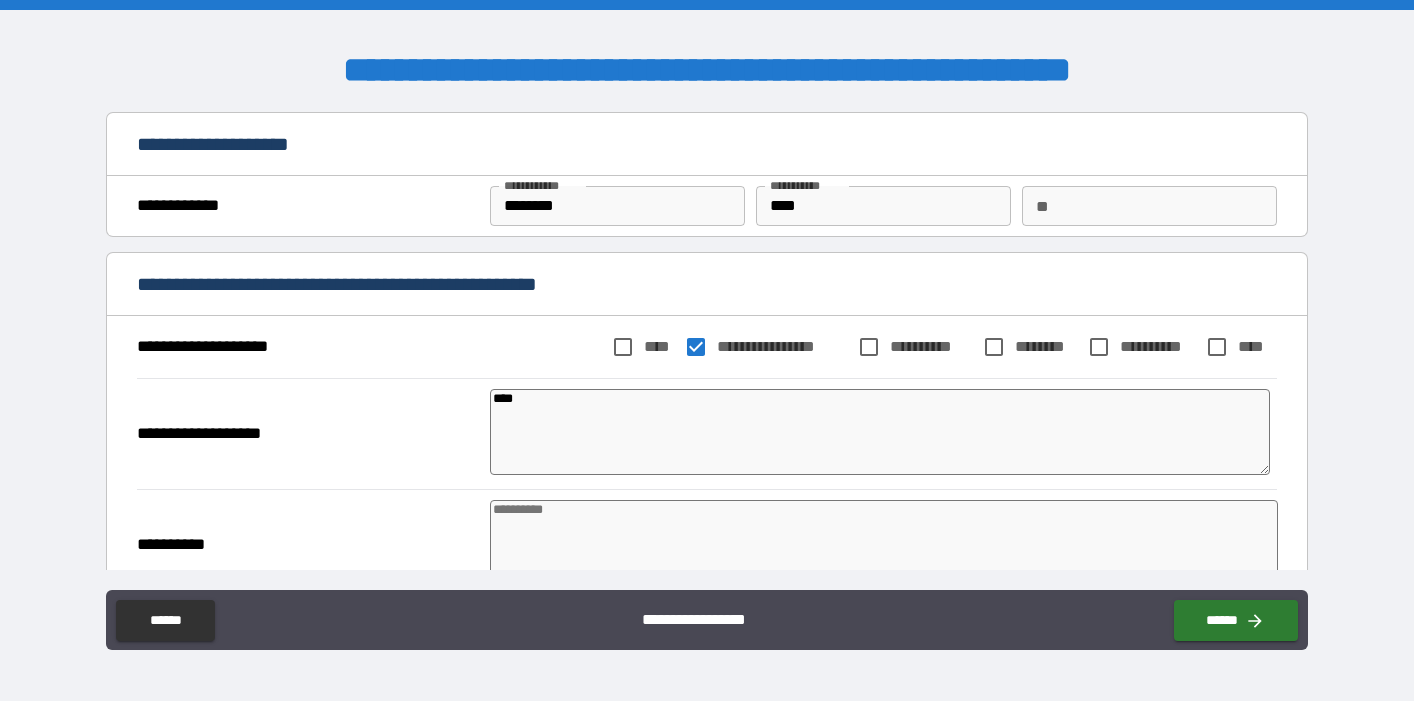 type on "*" 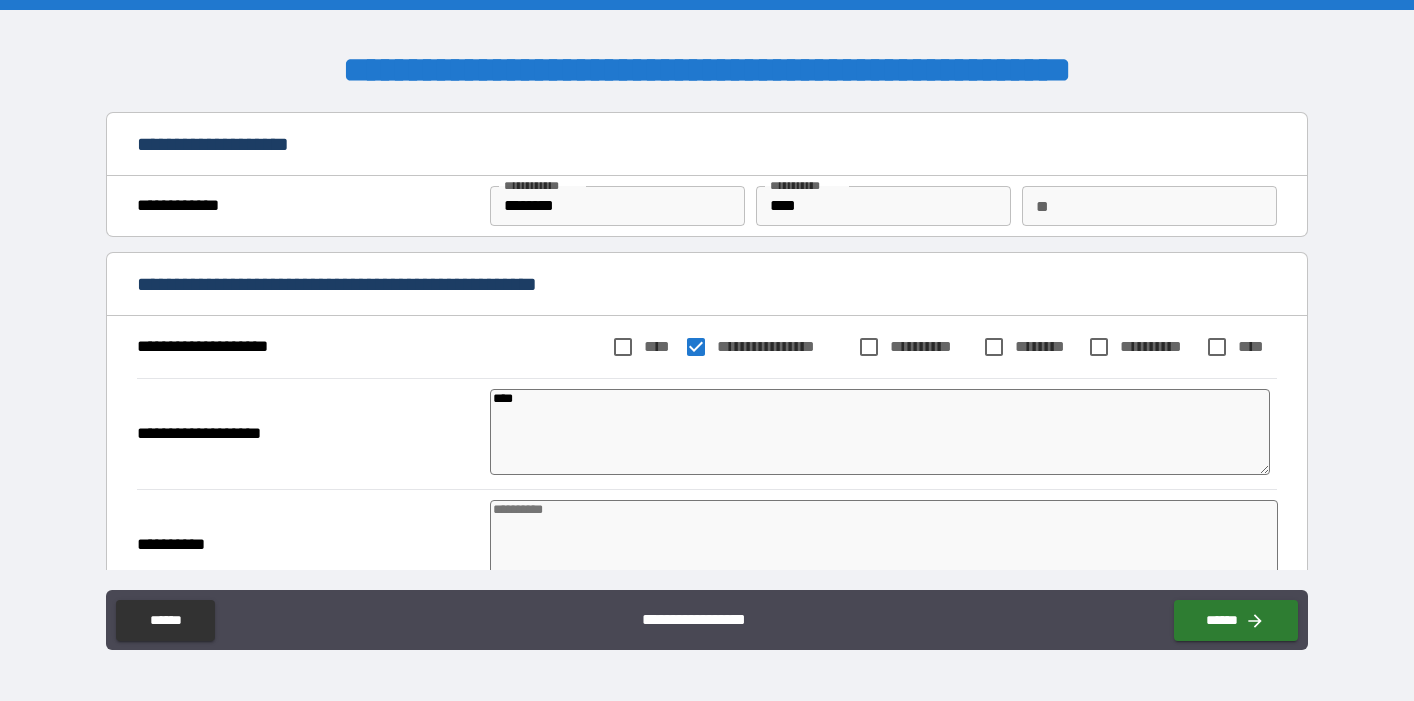 type on "*****" 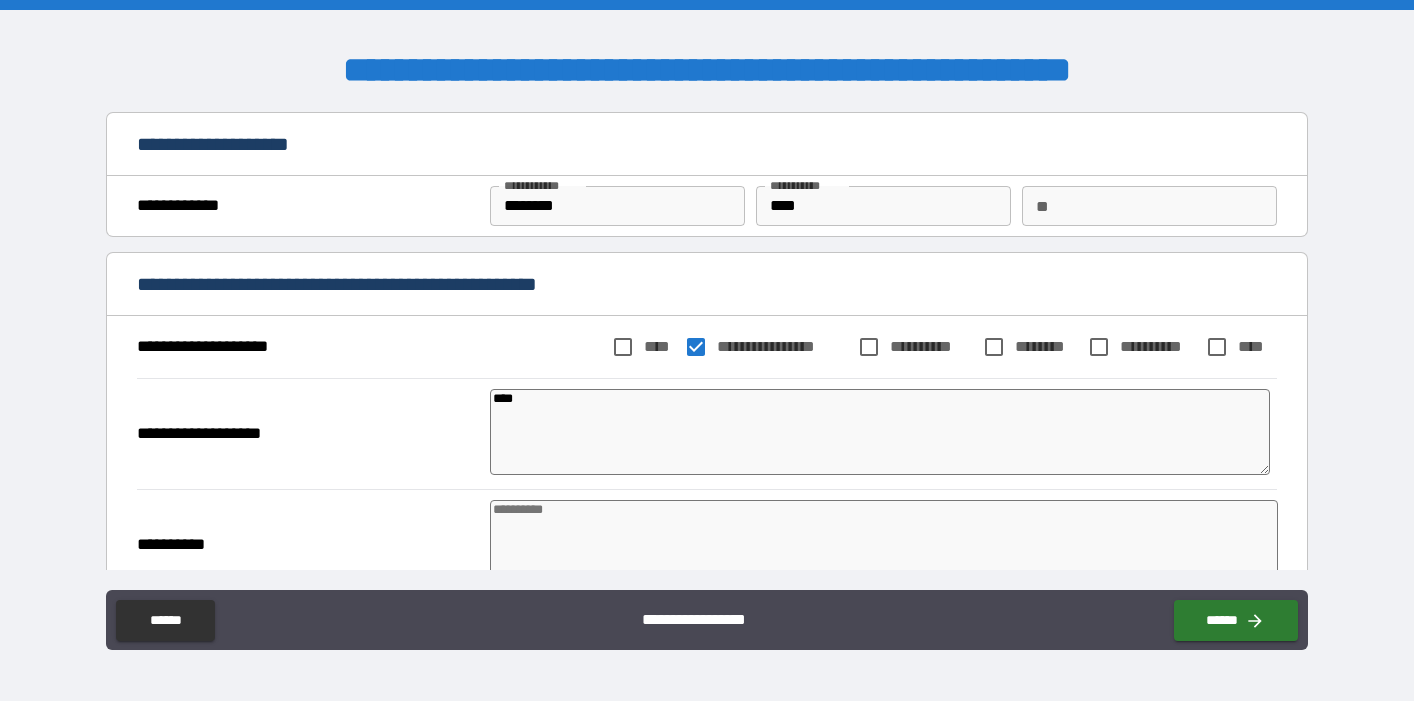 type on "*" 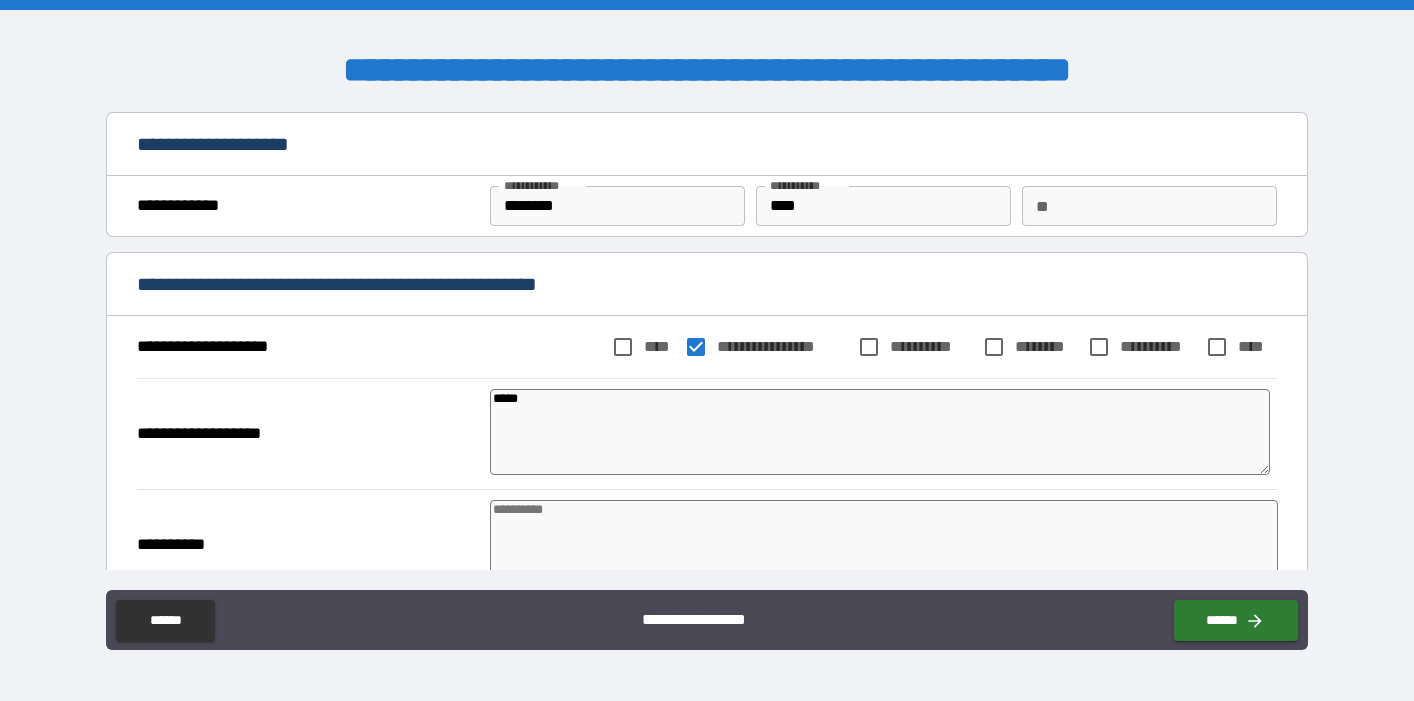 type on "*" 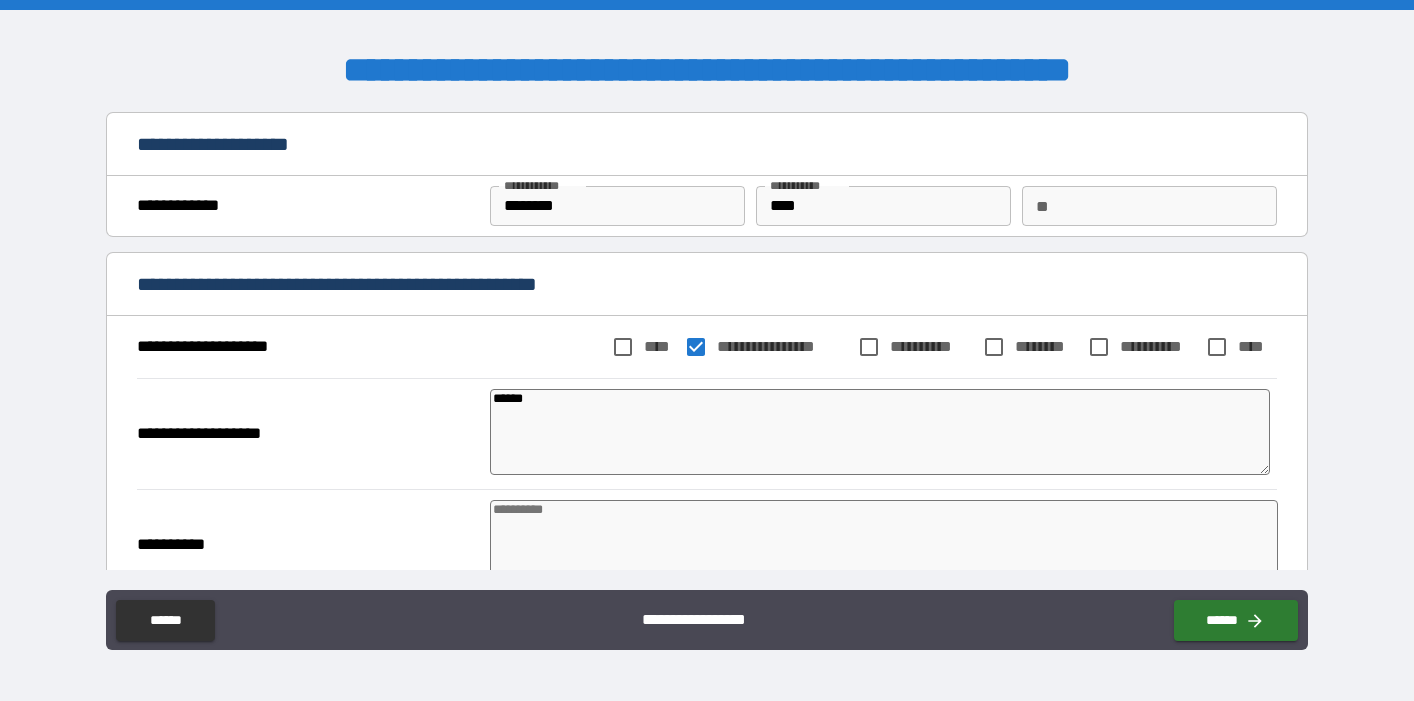 type on "*" 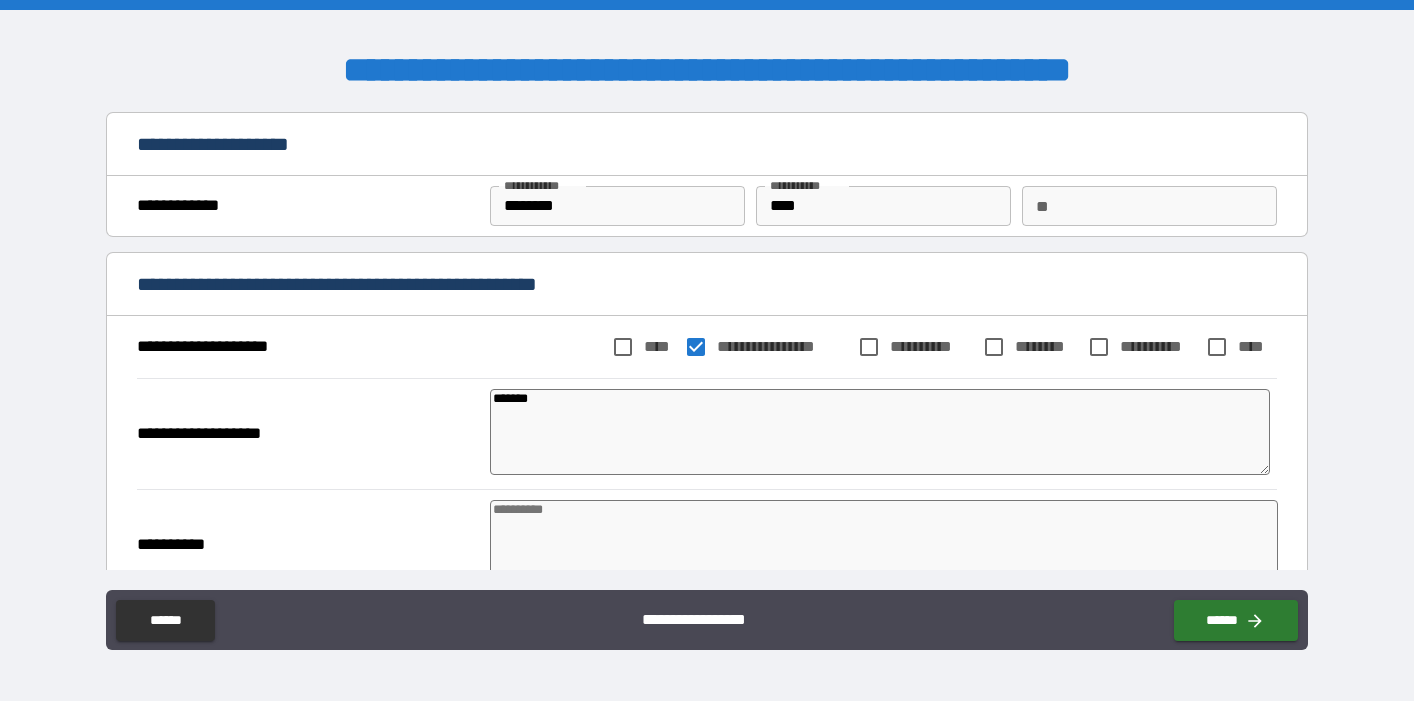 type on "*" 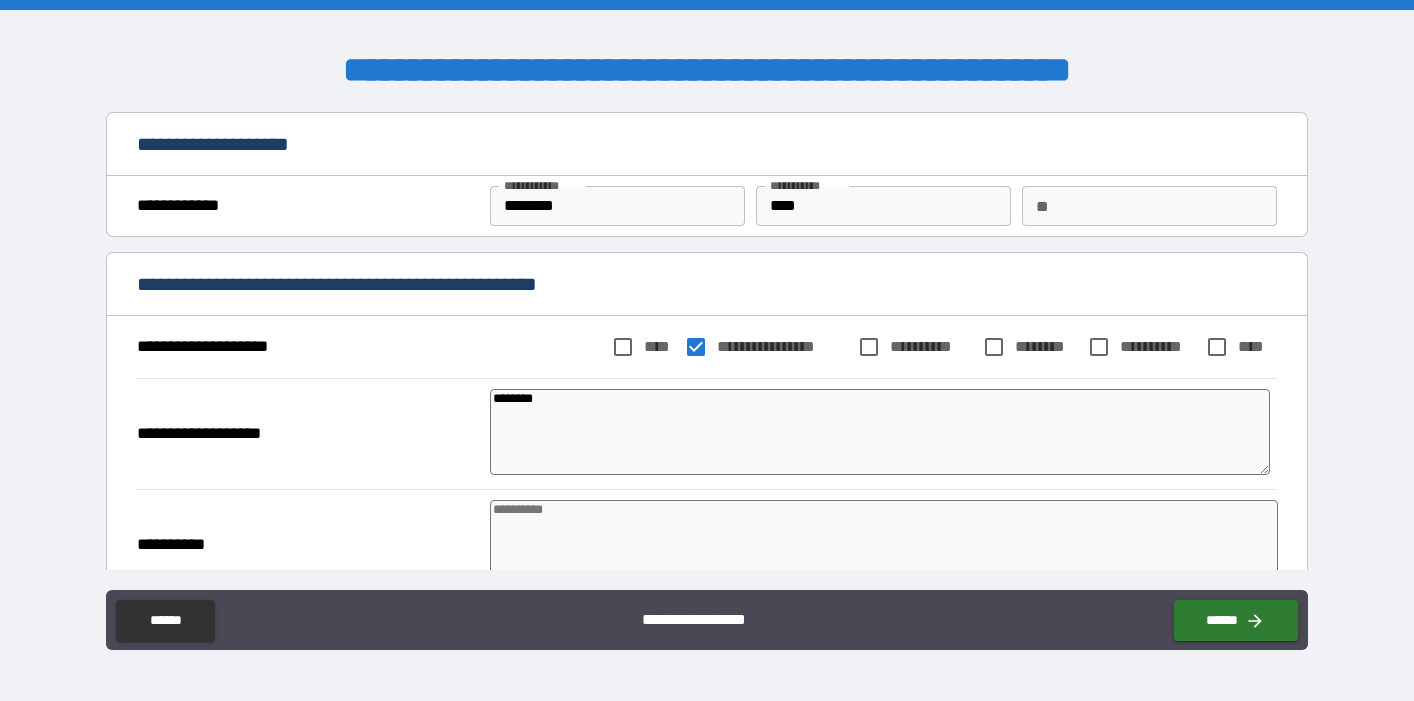 type on "*" 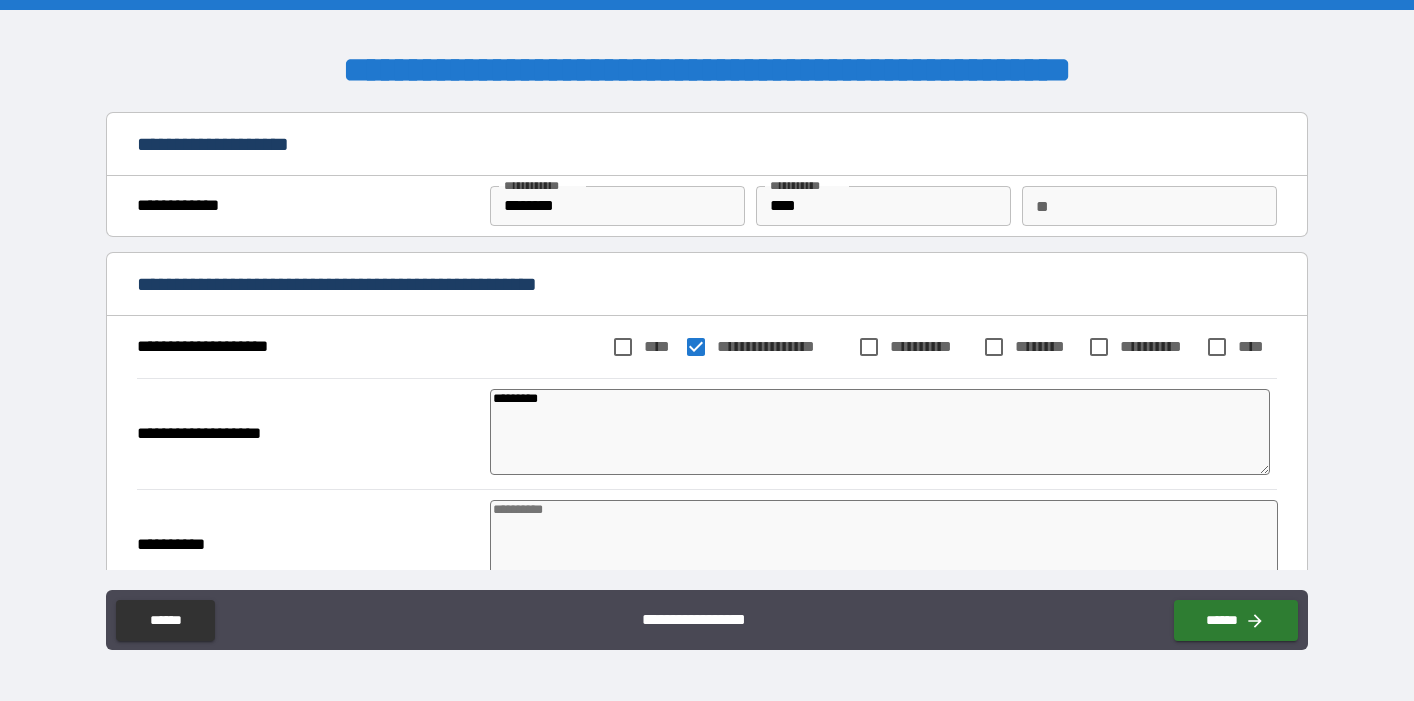 type on "*" 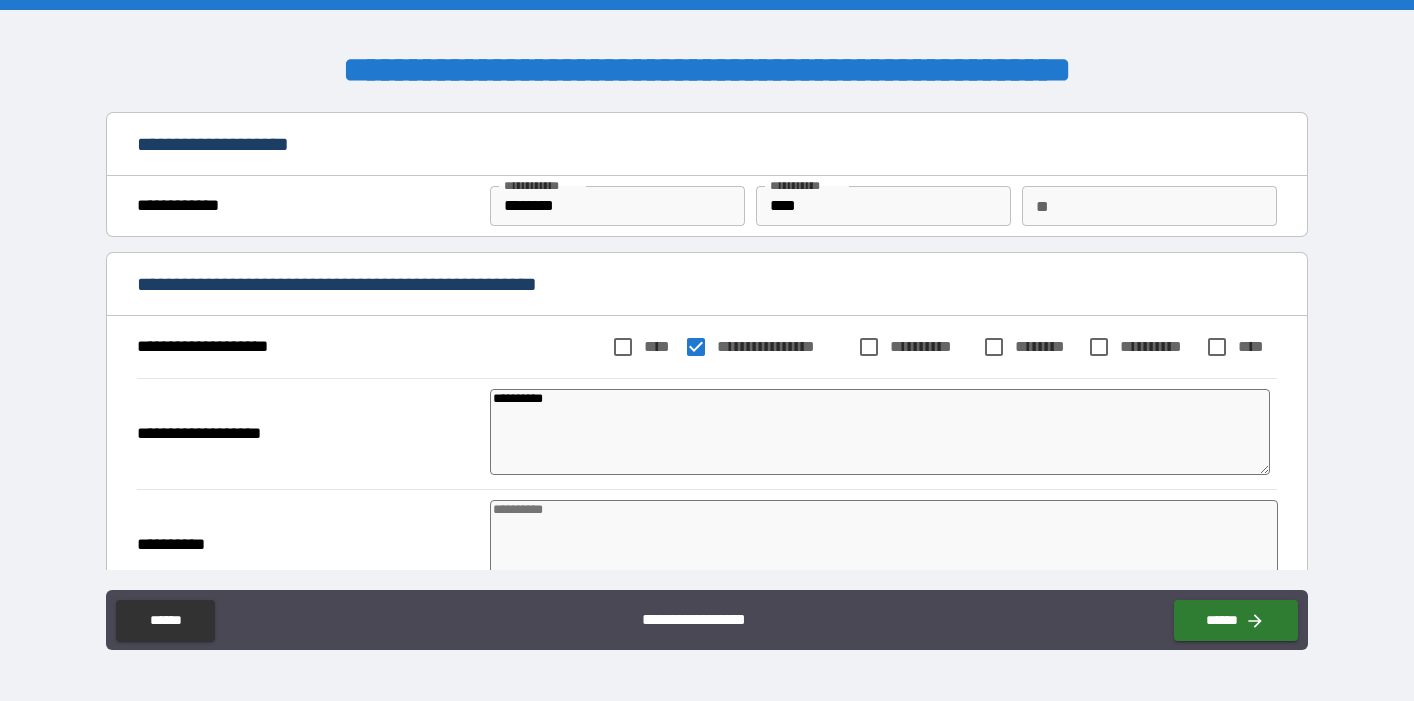 type on "*" 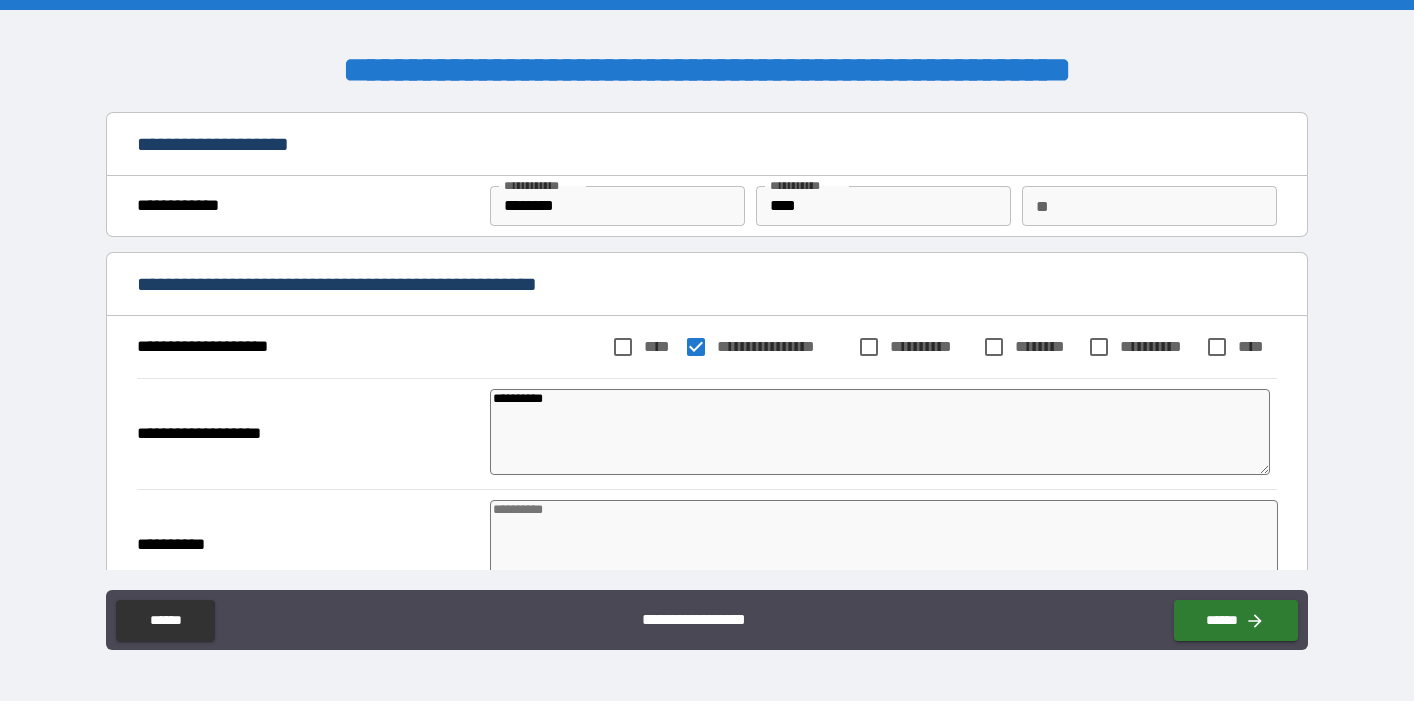 type on "**********" 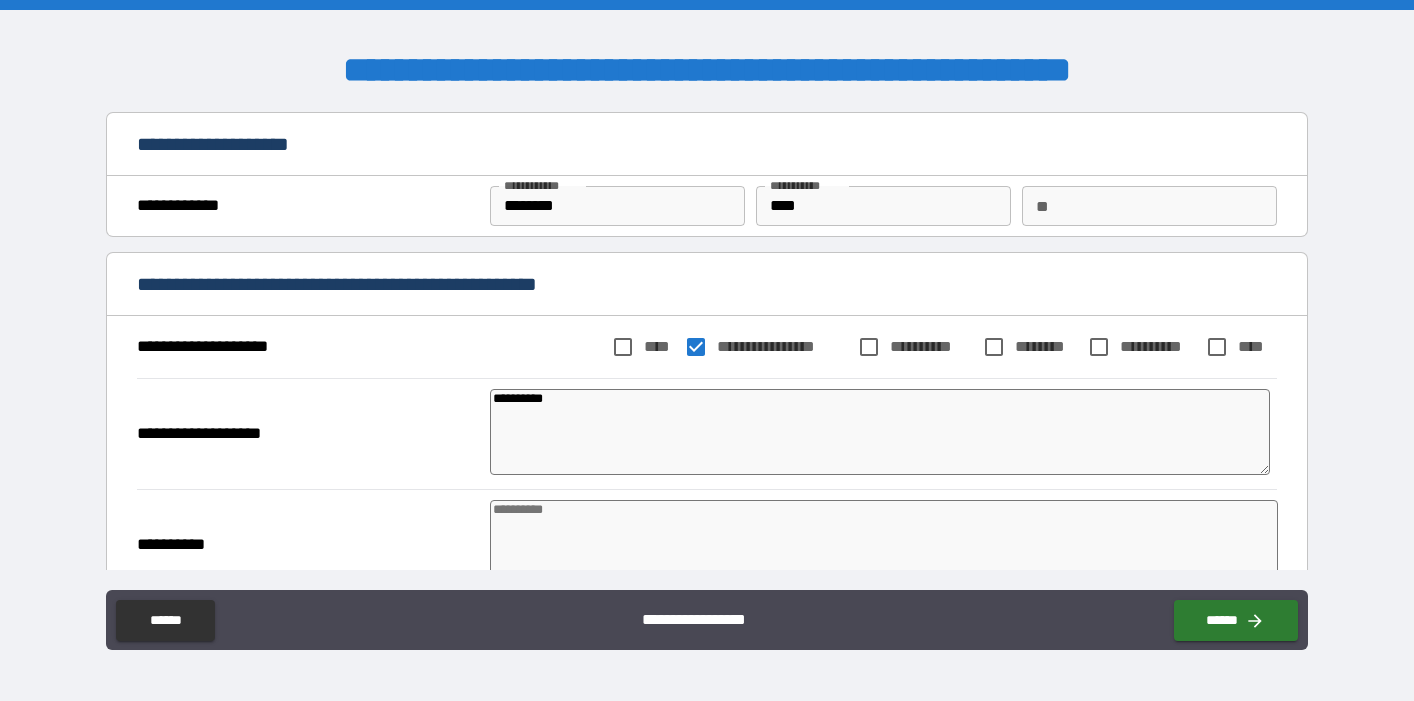 type on "*" 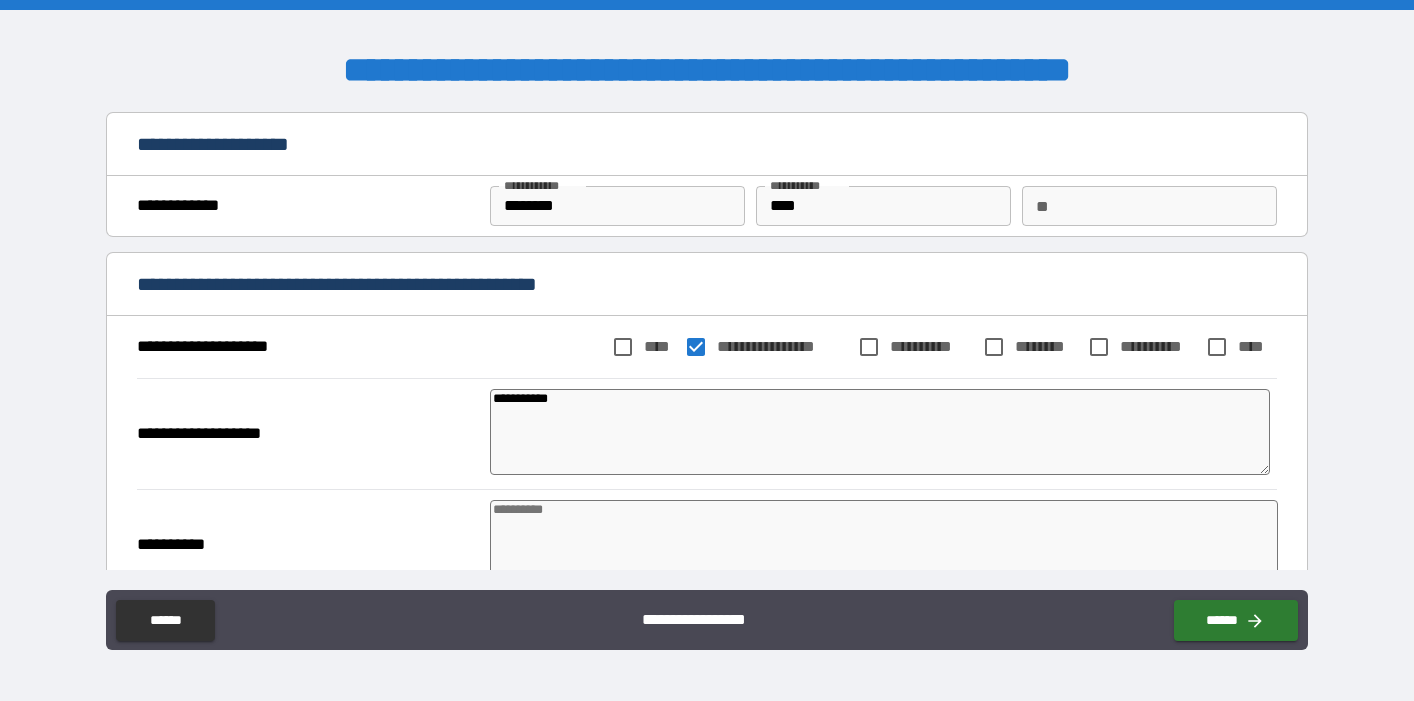 type on "*" 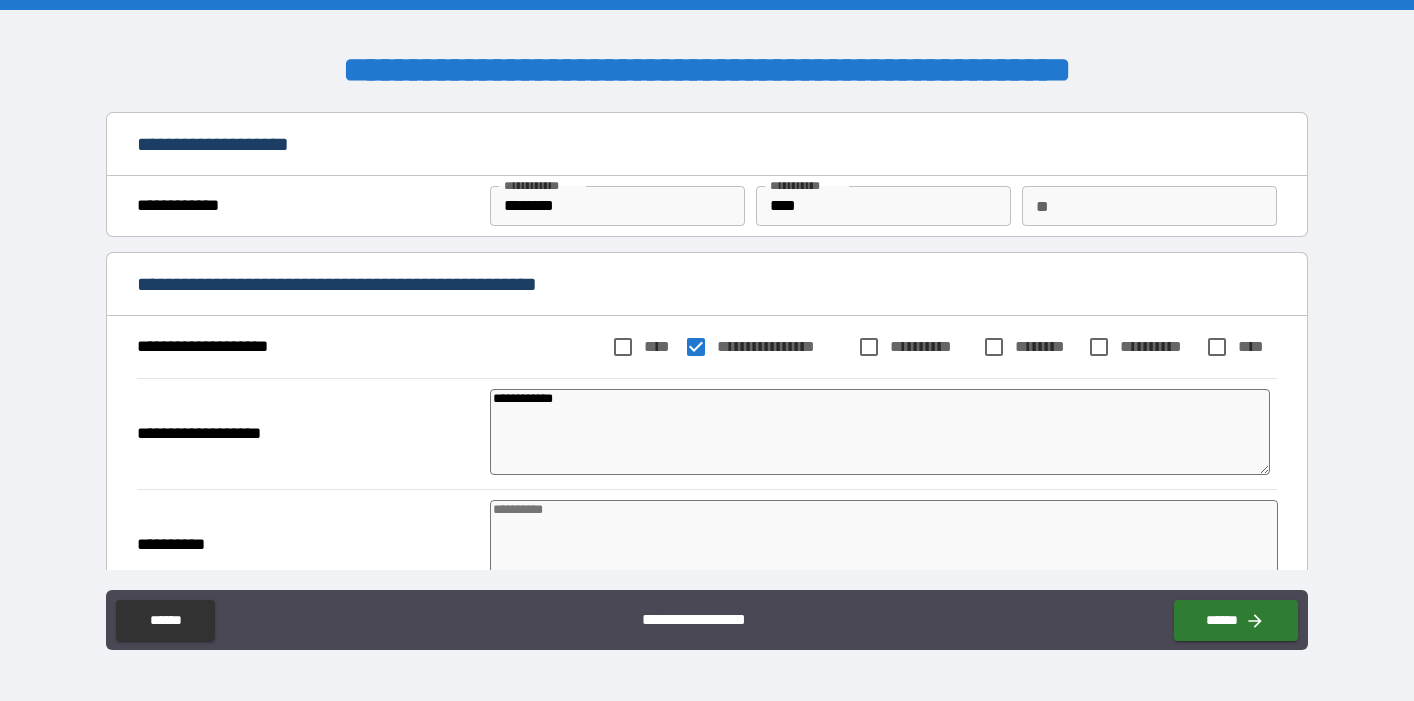 type on "*" 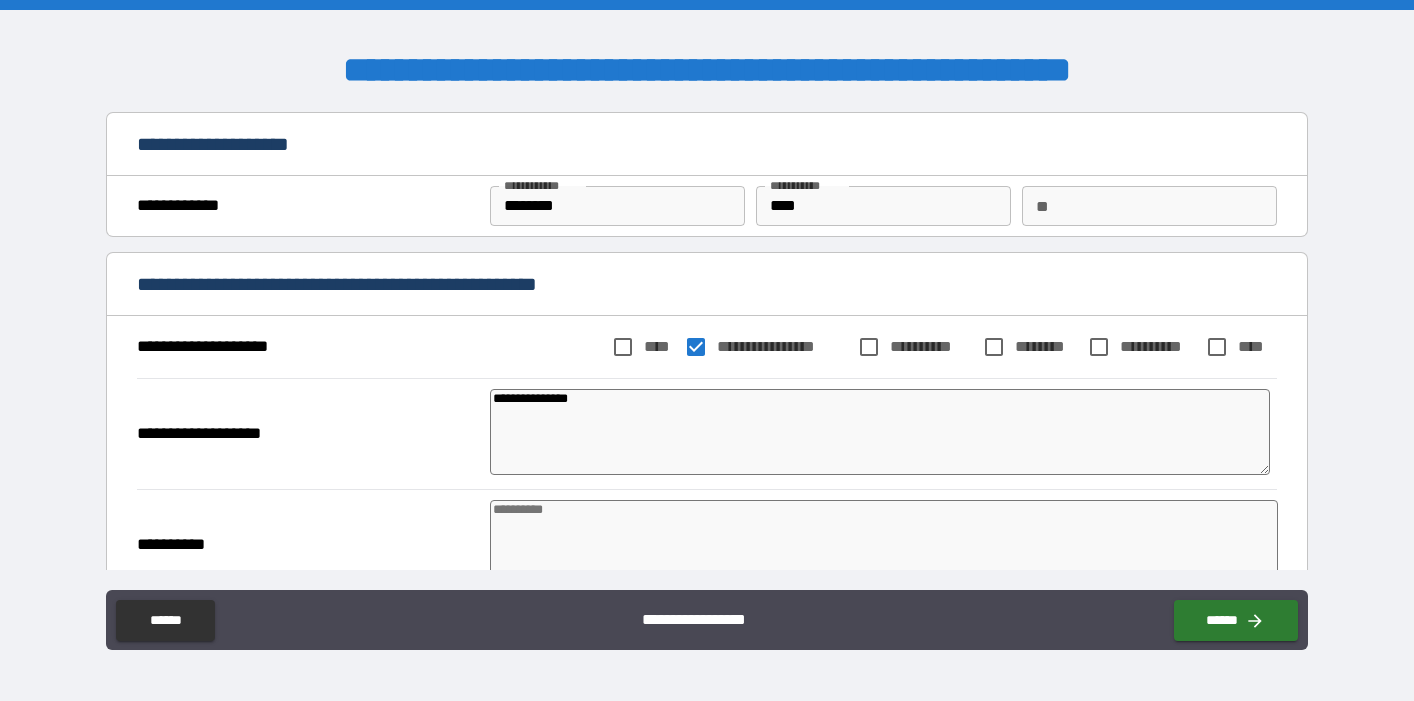 click at bounding box center (884, 543) 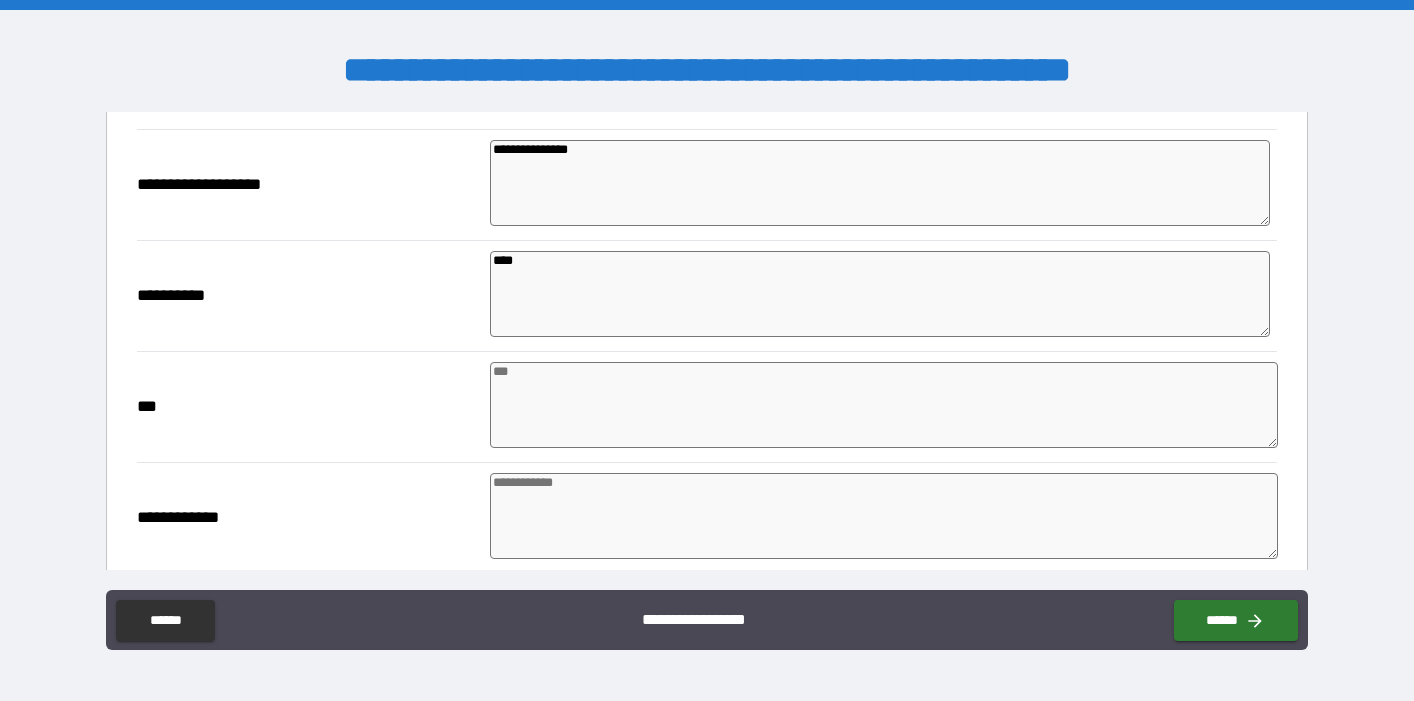 scroll, scrollTop: 252, scrollLeft: 0, axis: vertical 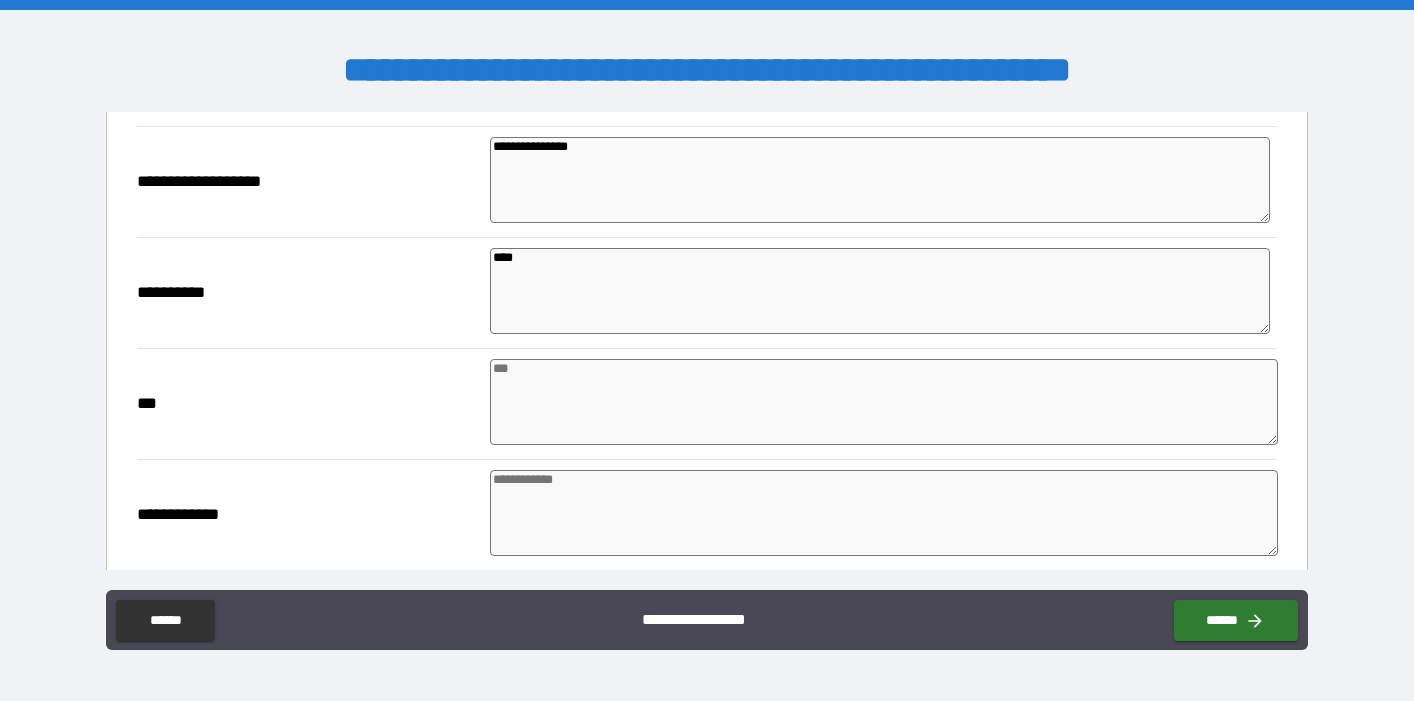 click at bounding box center (884, 402) 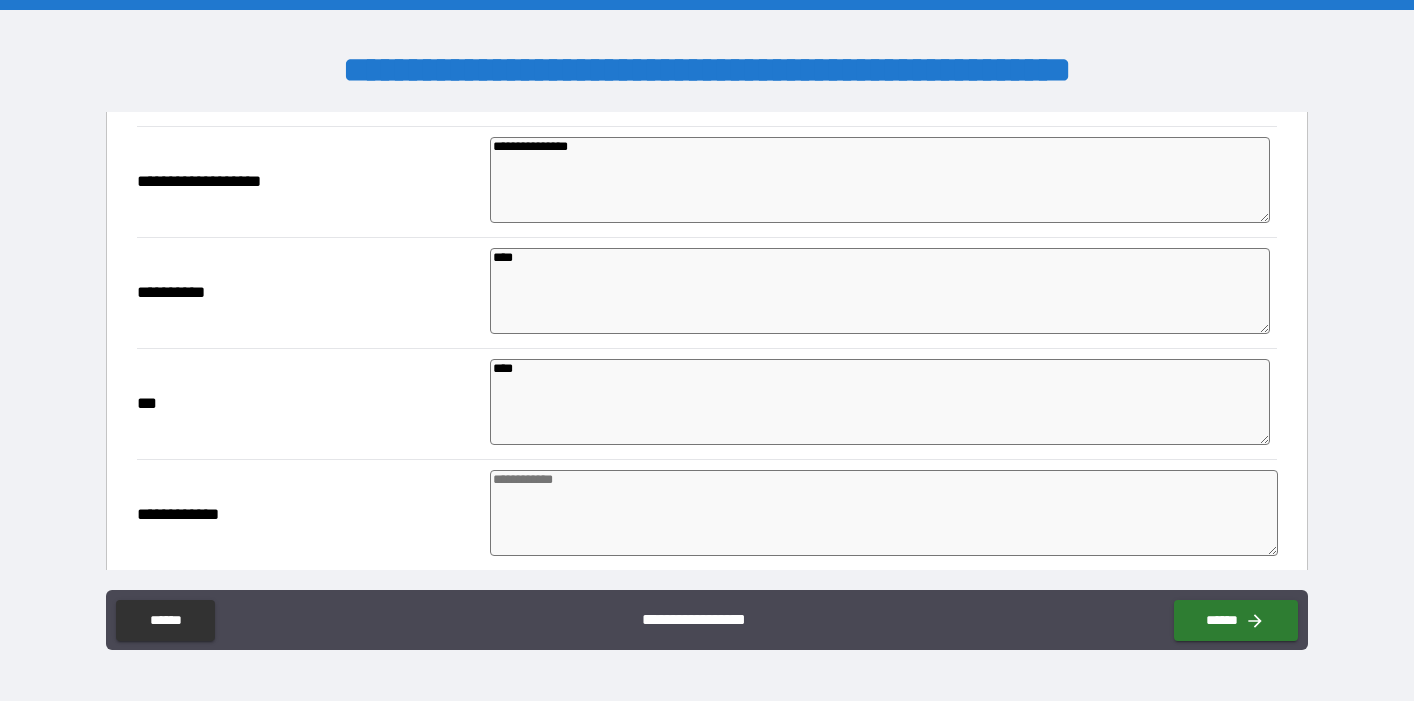 click at bounding box center (884, 513) 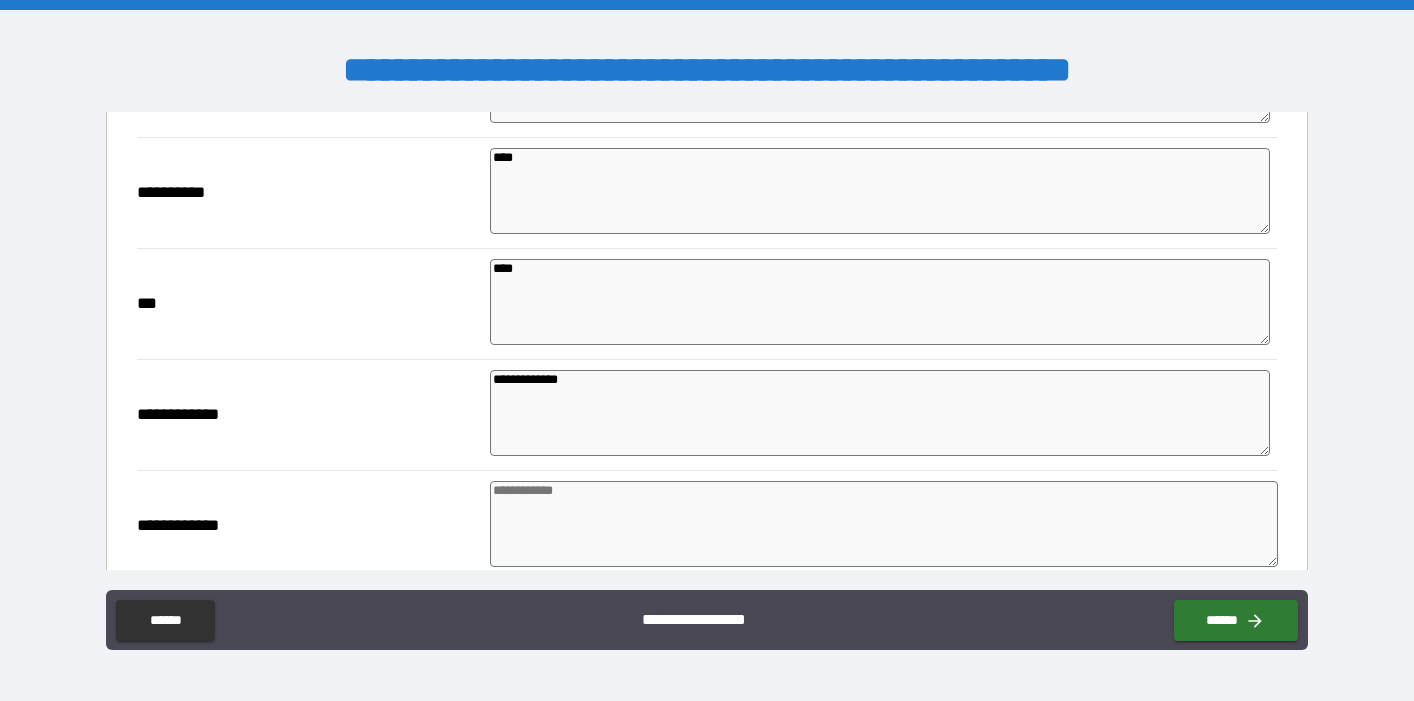 scroll, scrollTop: 454, scrollLeft: 0, axis: vertical 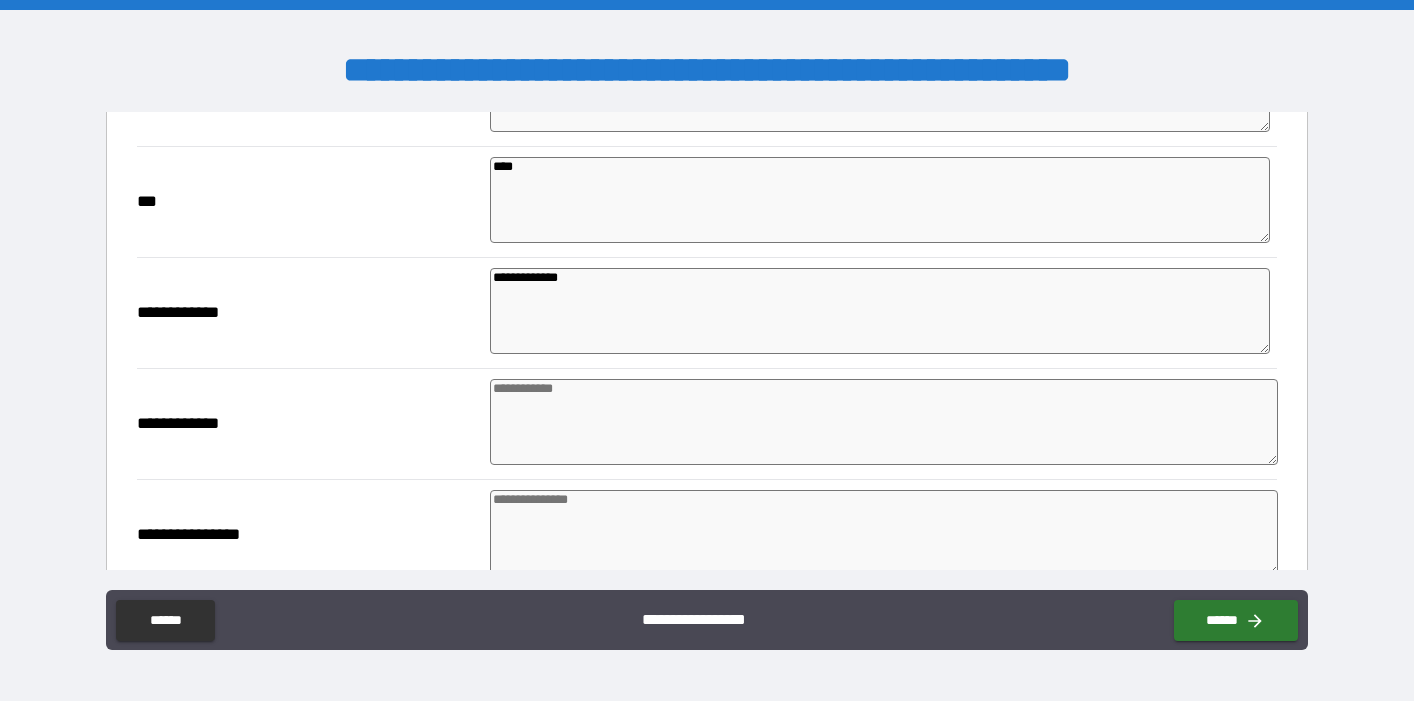 click on "**********" at bounding box center [707, 534] 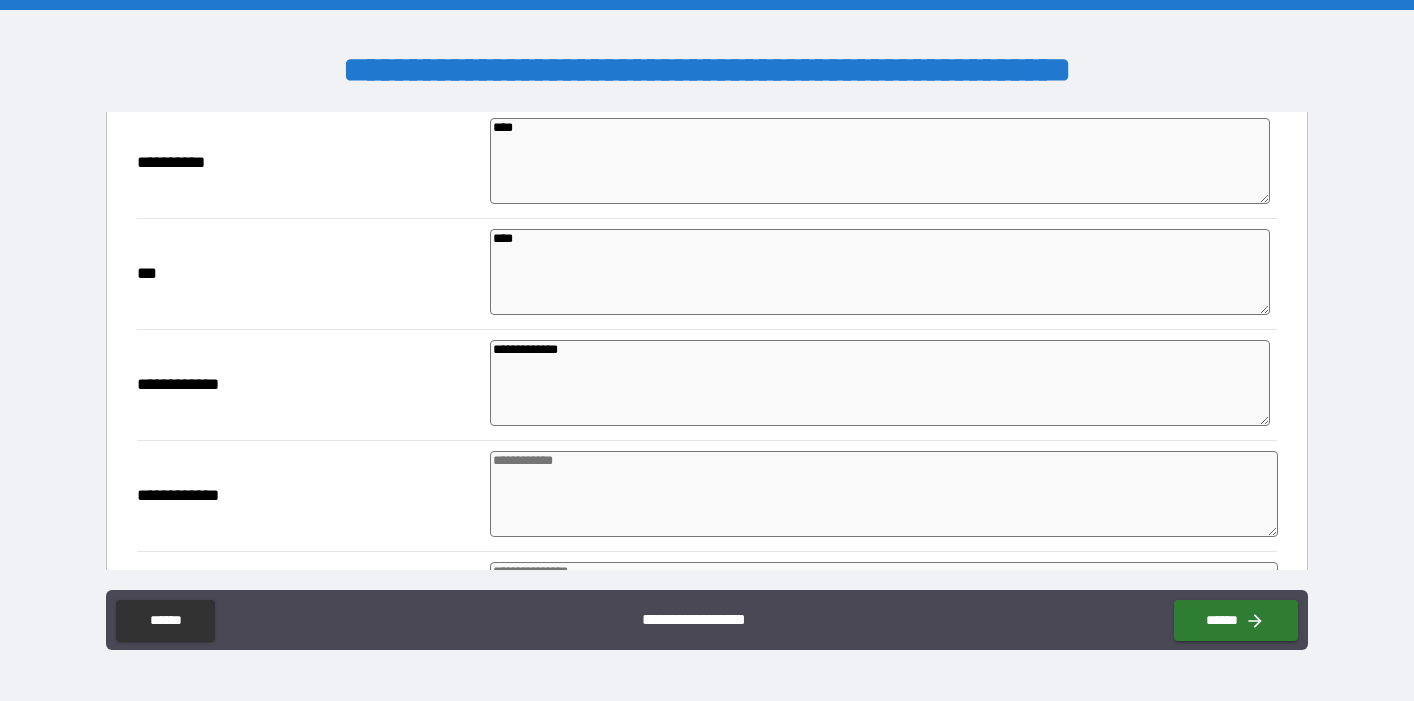 scroll, scrollTop: 397, scrollLeft: 0, axis: vertical 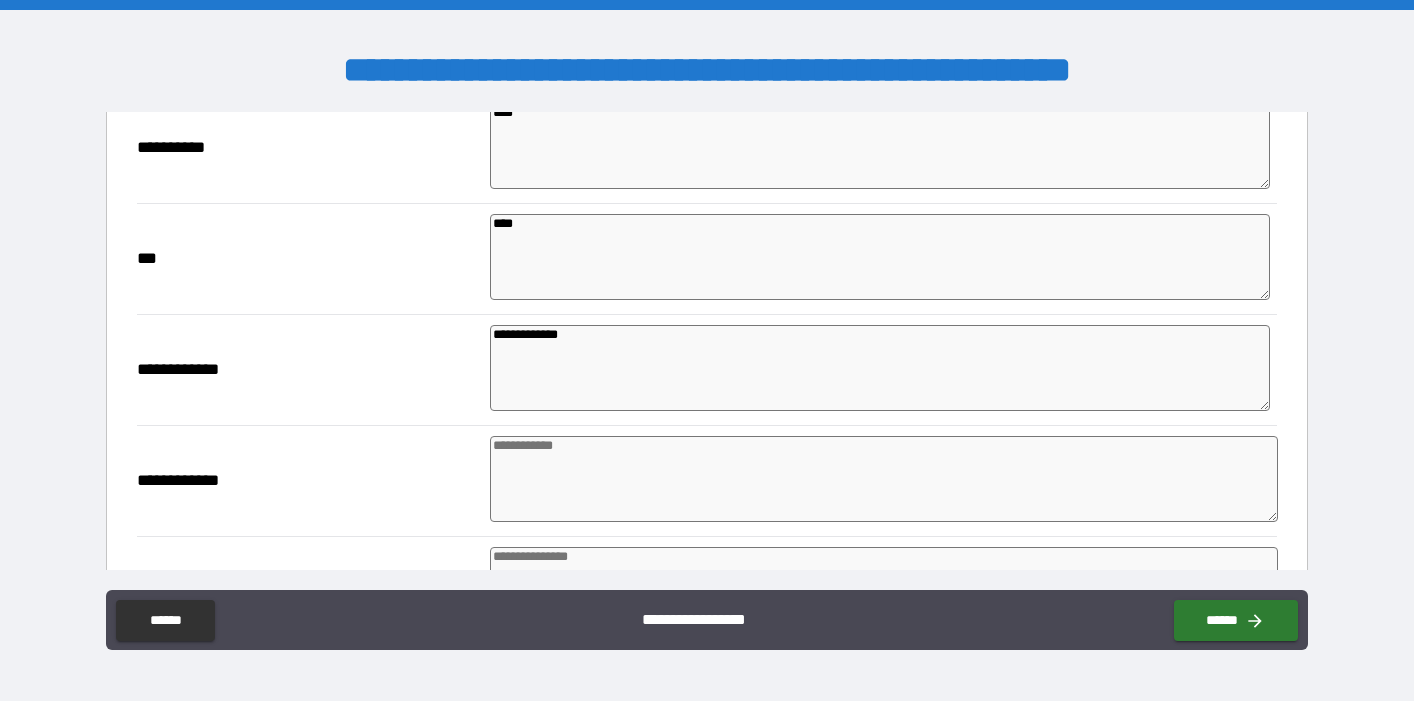 click at bounding box center (884, 479) 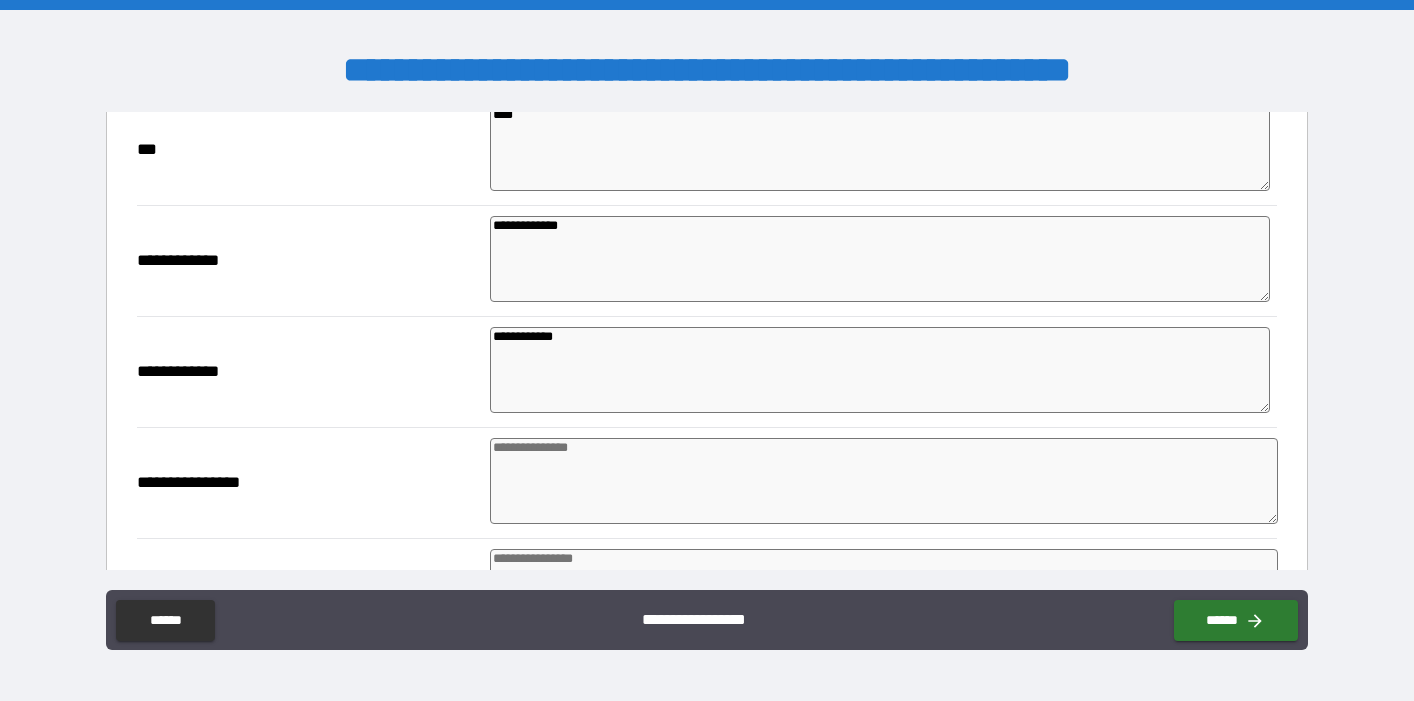 scroll, scrollTop: 519, scrollLeft: 0, axis: vertical 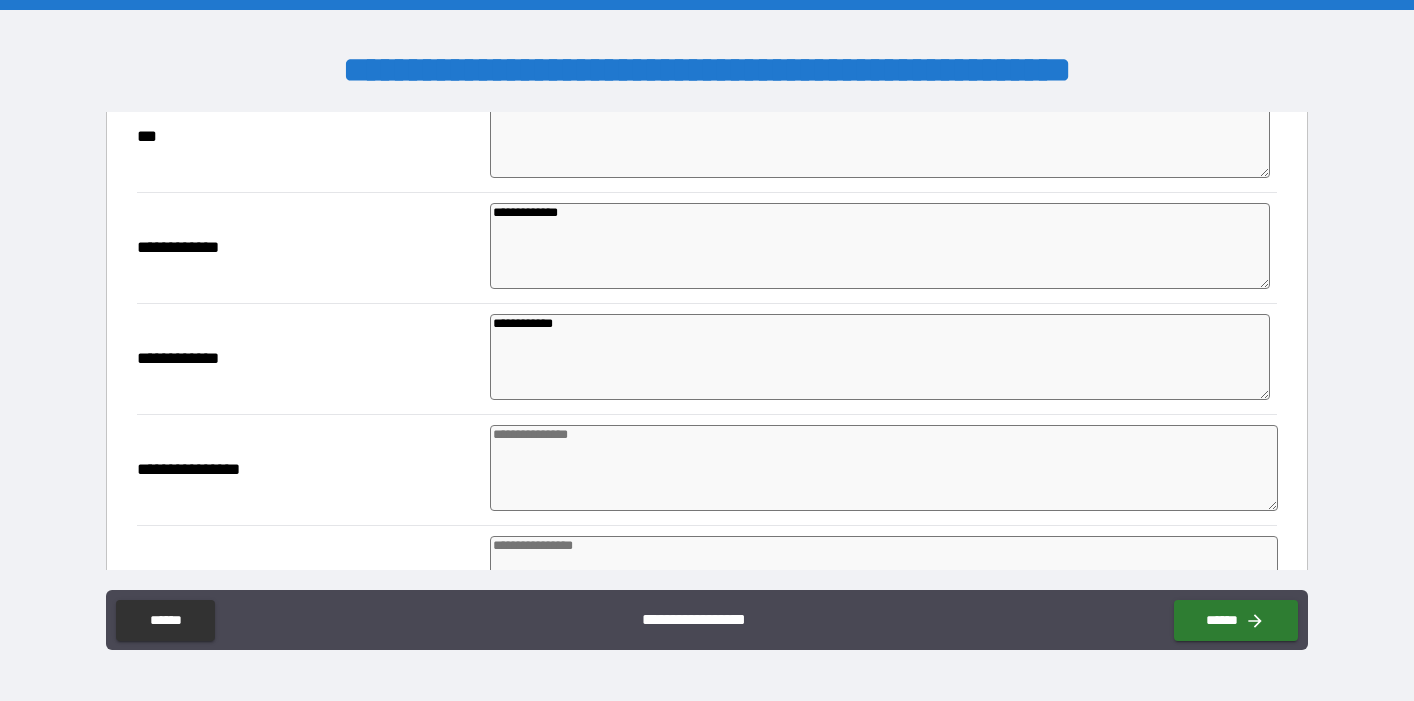 click at bounding box center [884, 468] 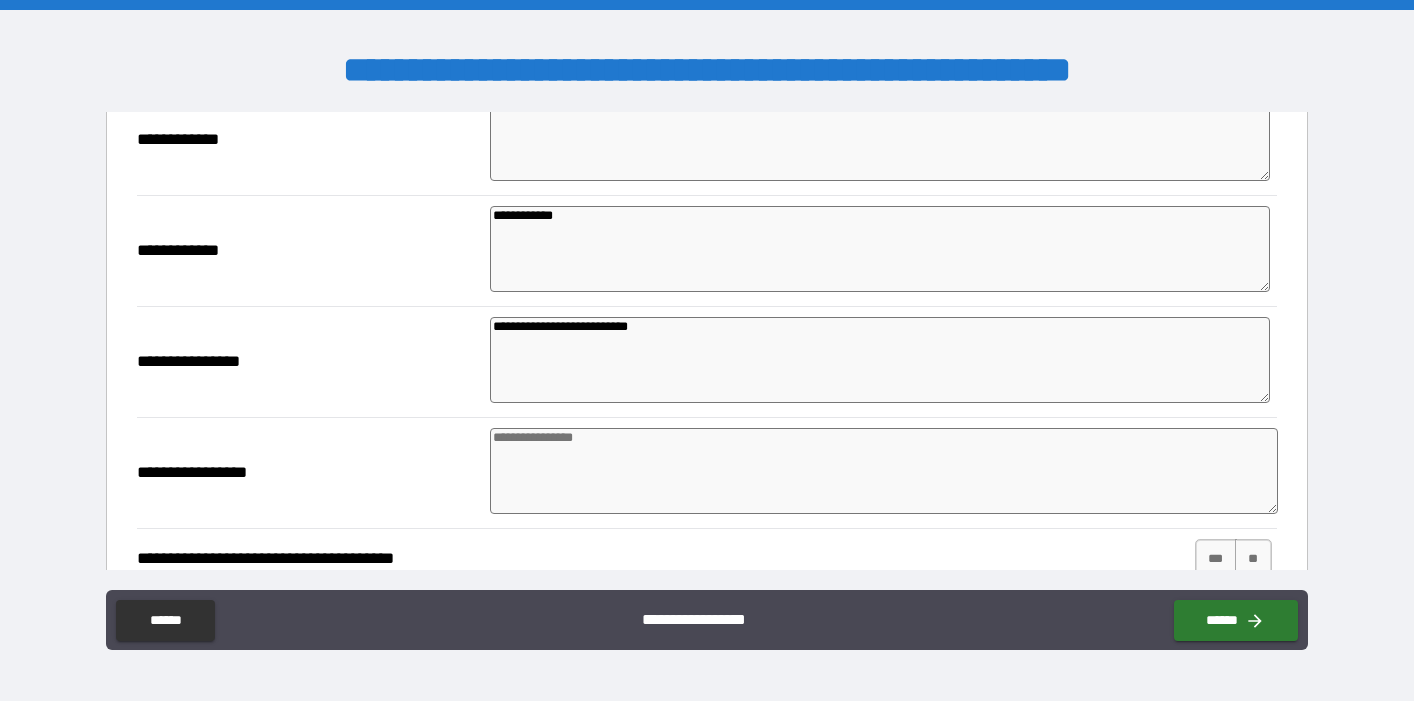 scroll, scrollTop: 629, scrollLeft: 0, axis: vertical 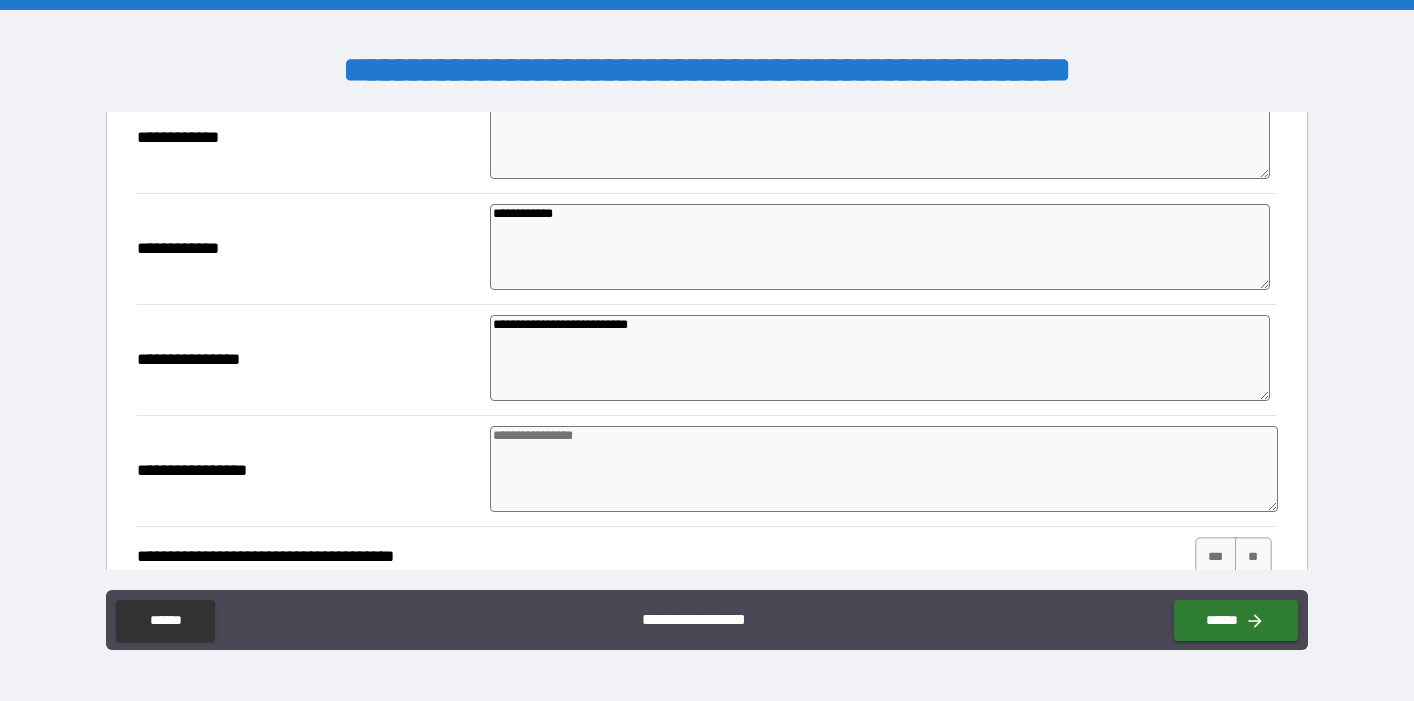 click at bounding box center [884, 469] 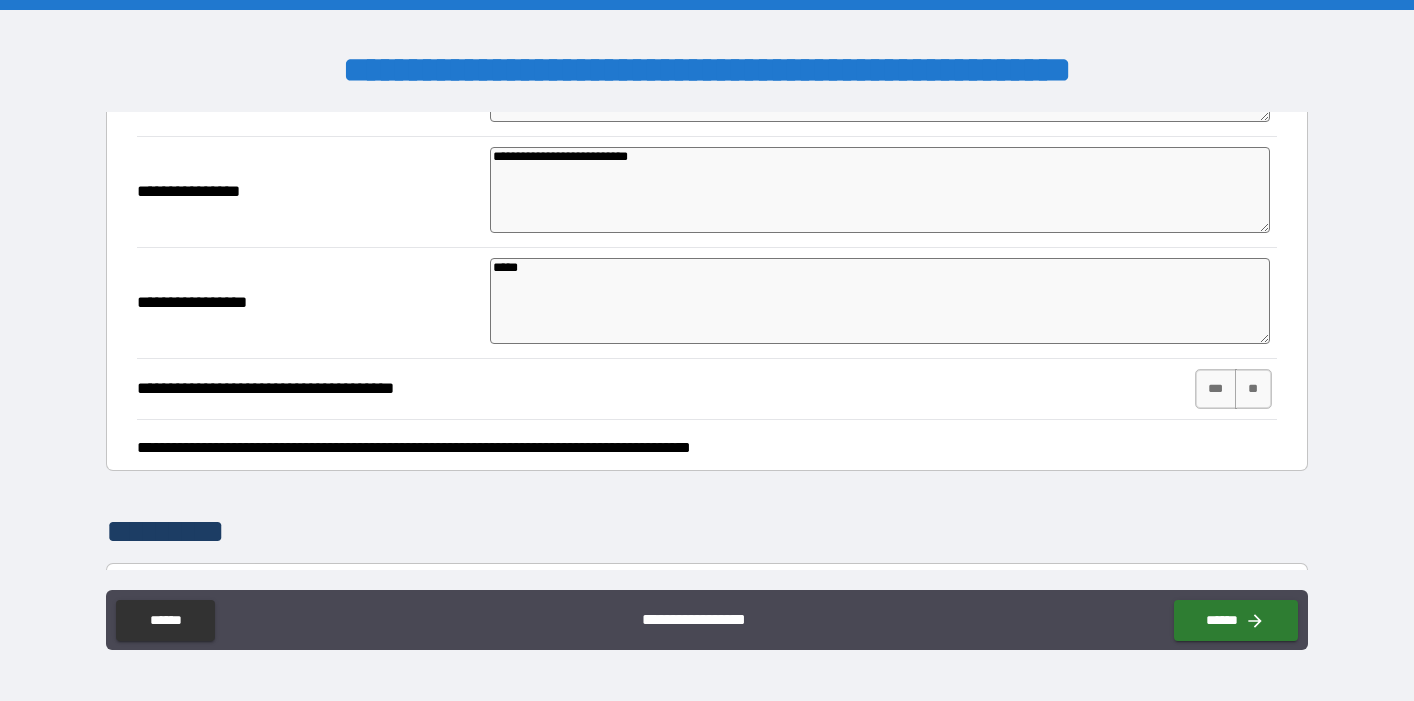 scroll, scrollTop: 825, scrollLeft: 0, axis: vertical 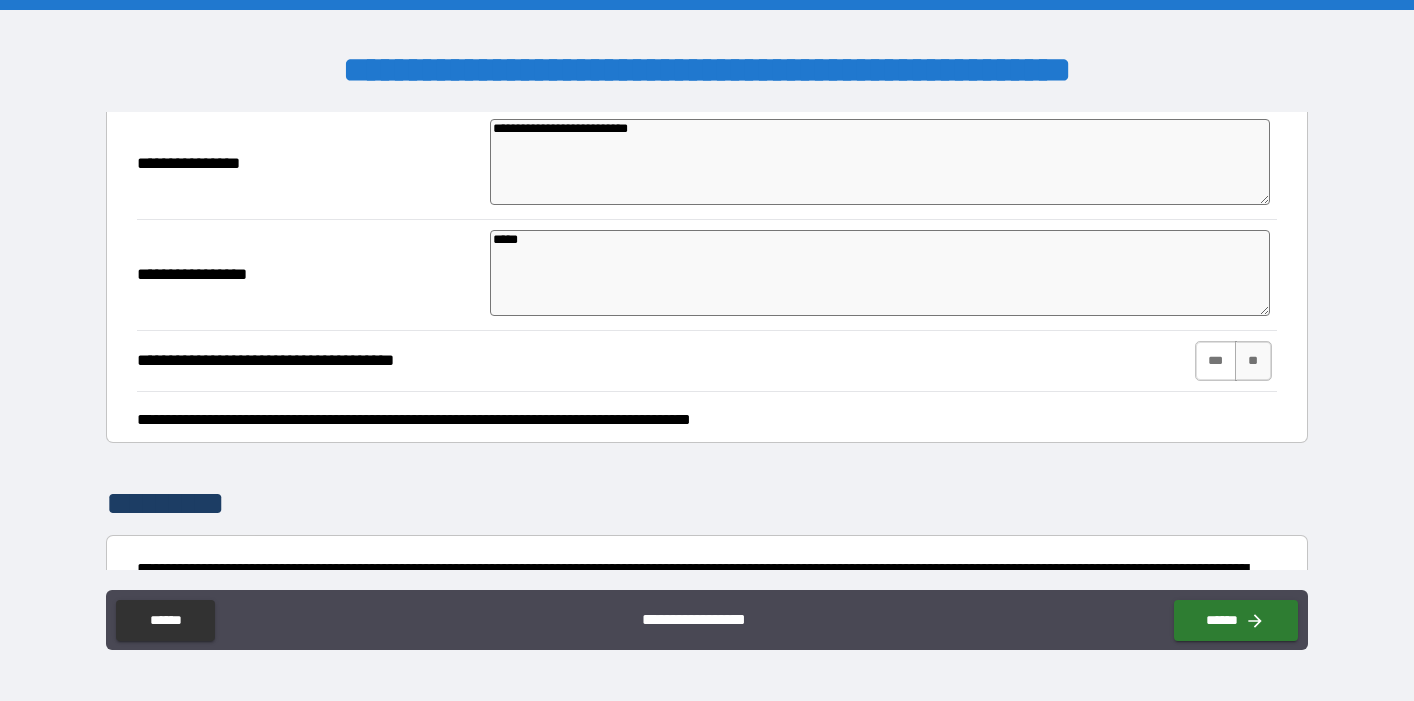 click on "***" at bounding box center [1216, 361] 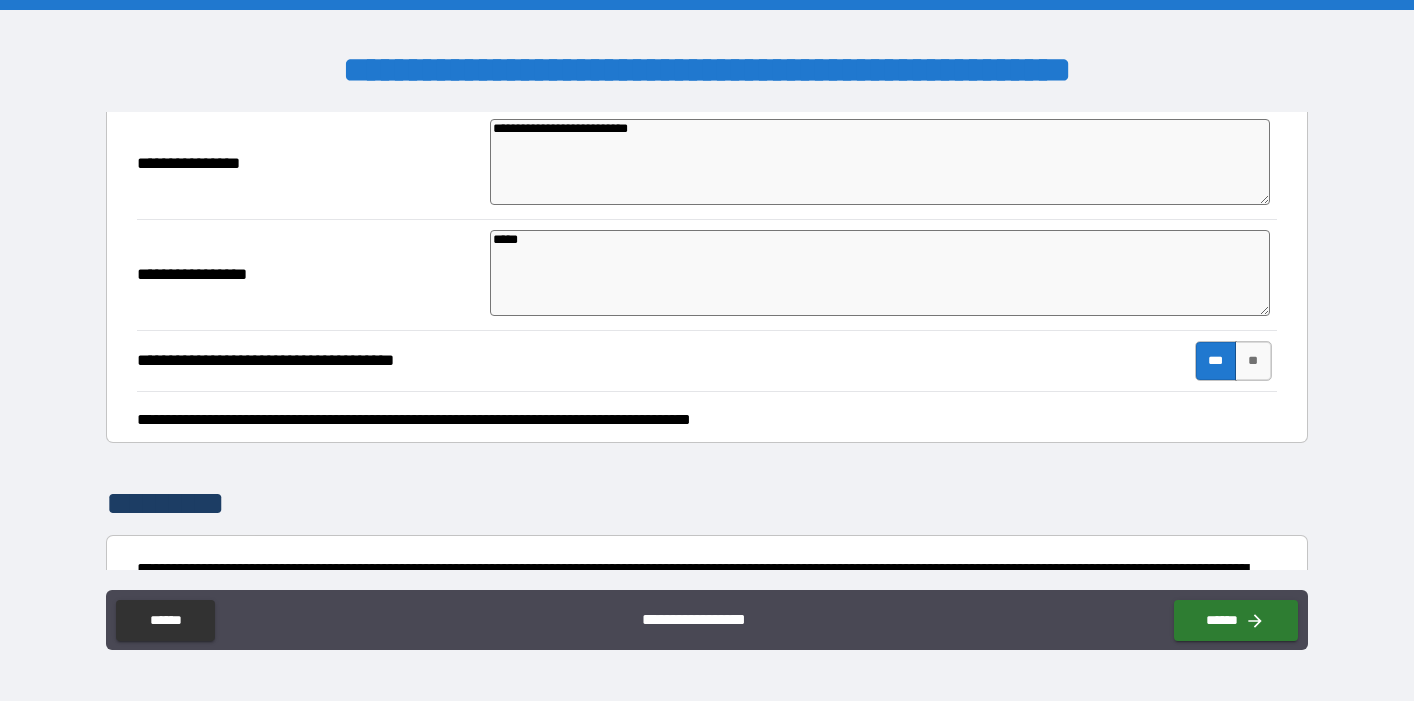 click on "**********" at bounding box center [701, 420] 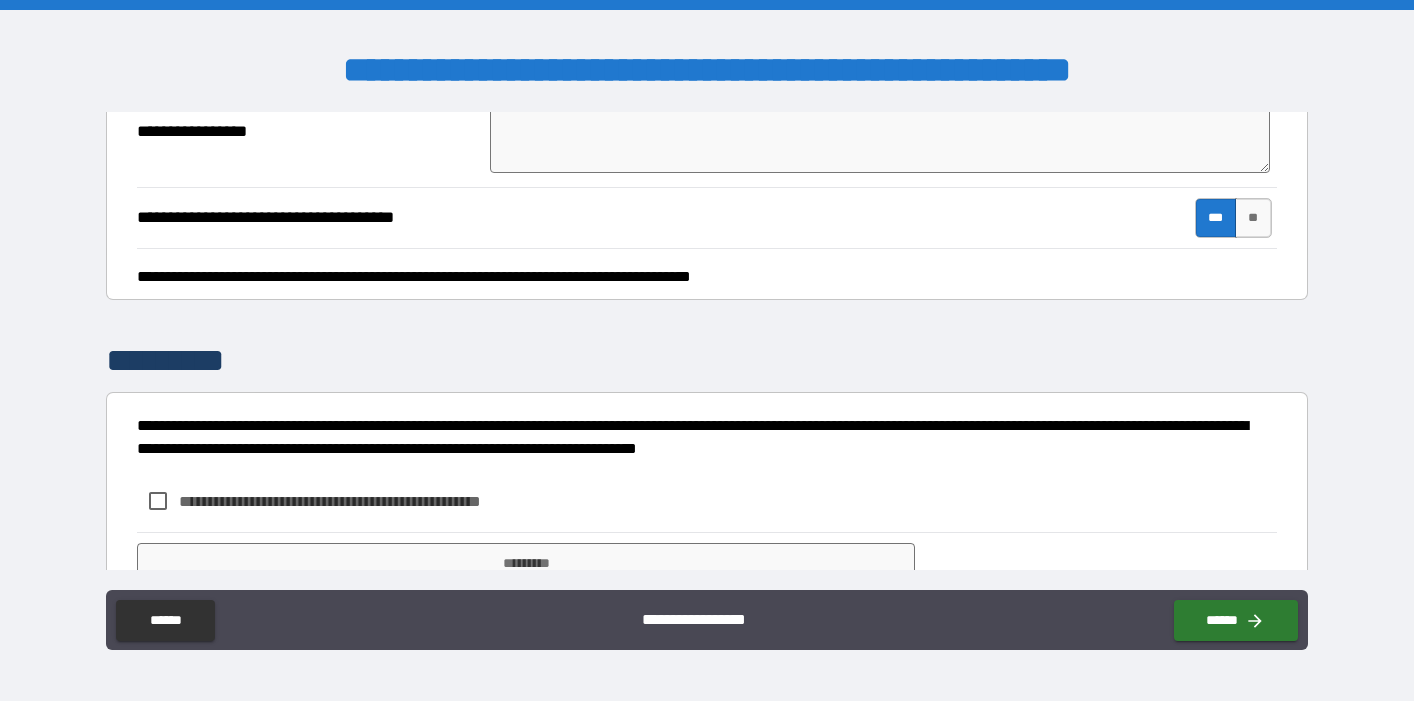 scroll, scrollTop: 981, scrollLeft: 0, axis: vertical 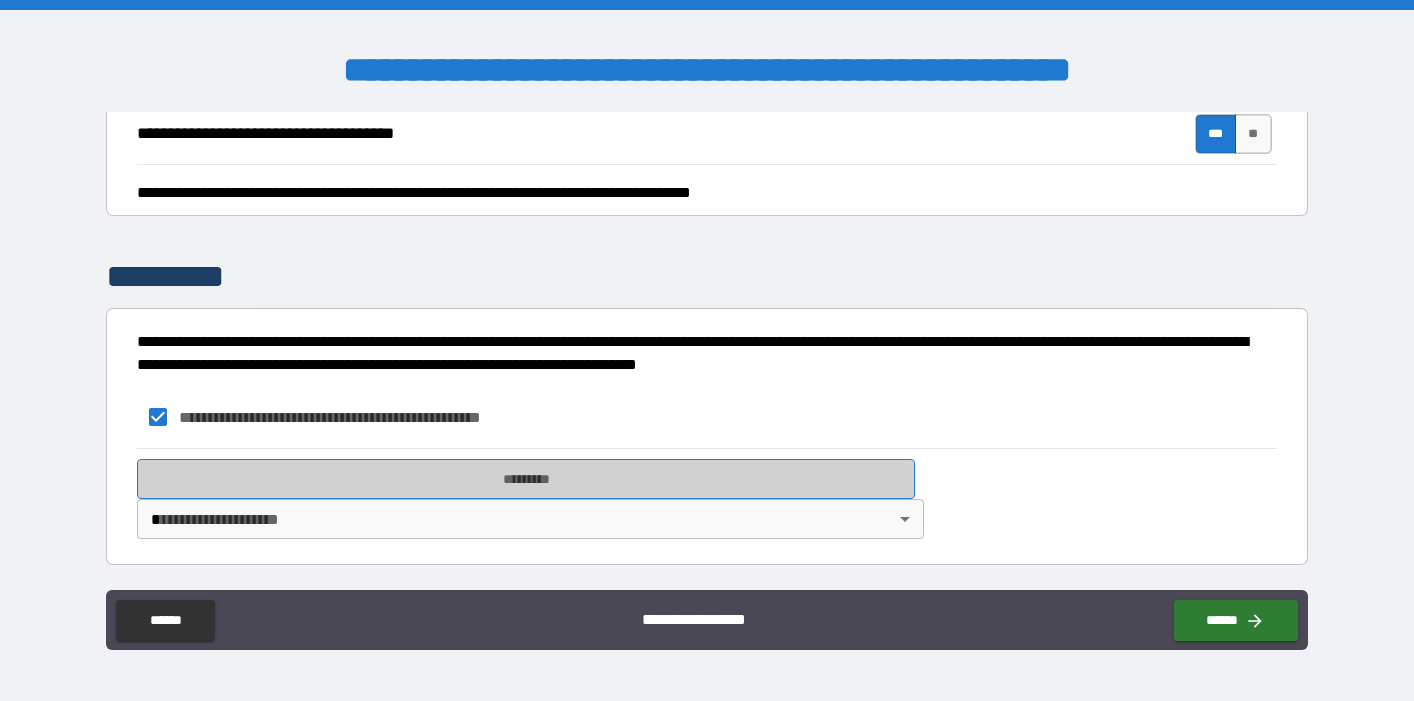 click on "*********" at bounding box center [526, 479] 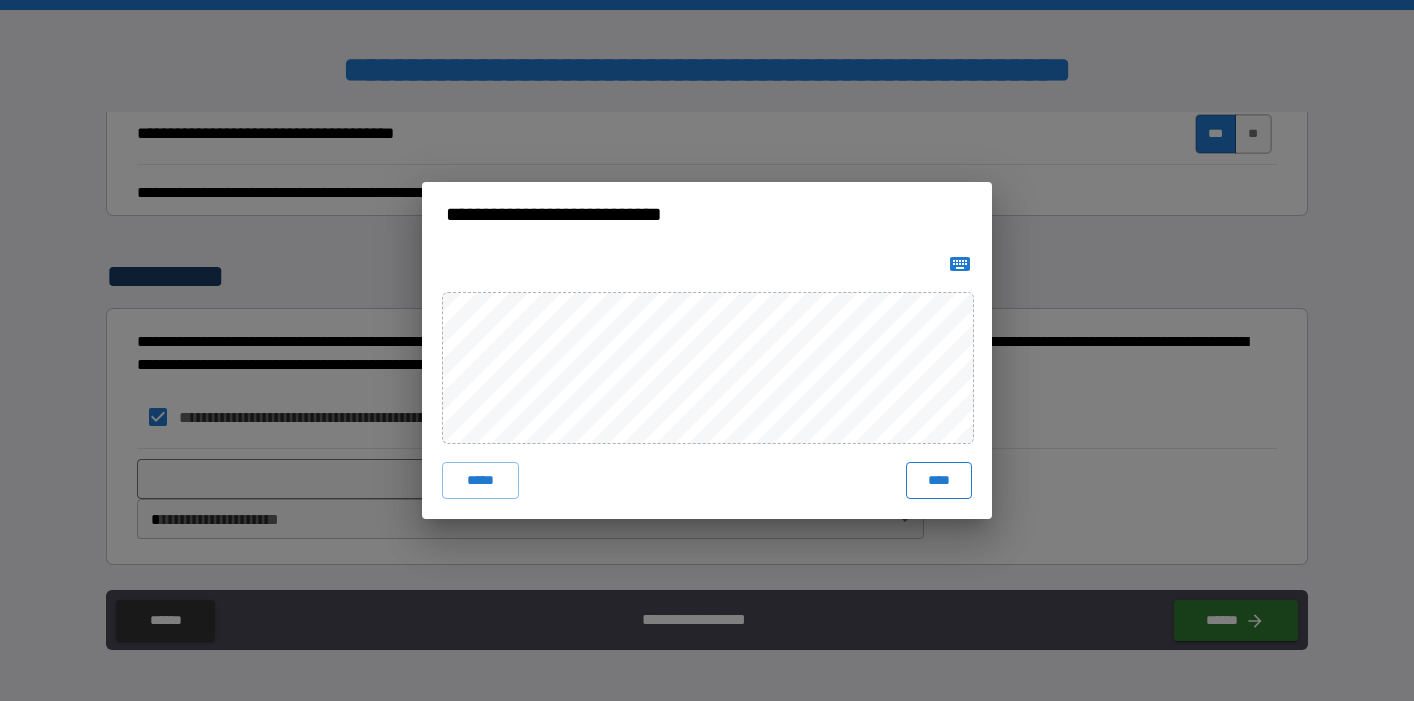 click on "****" at bounding box center (939, 480) 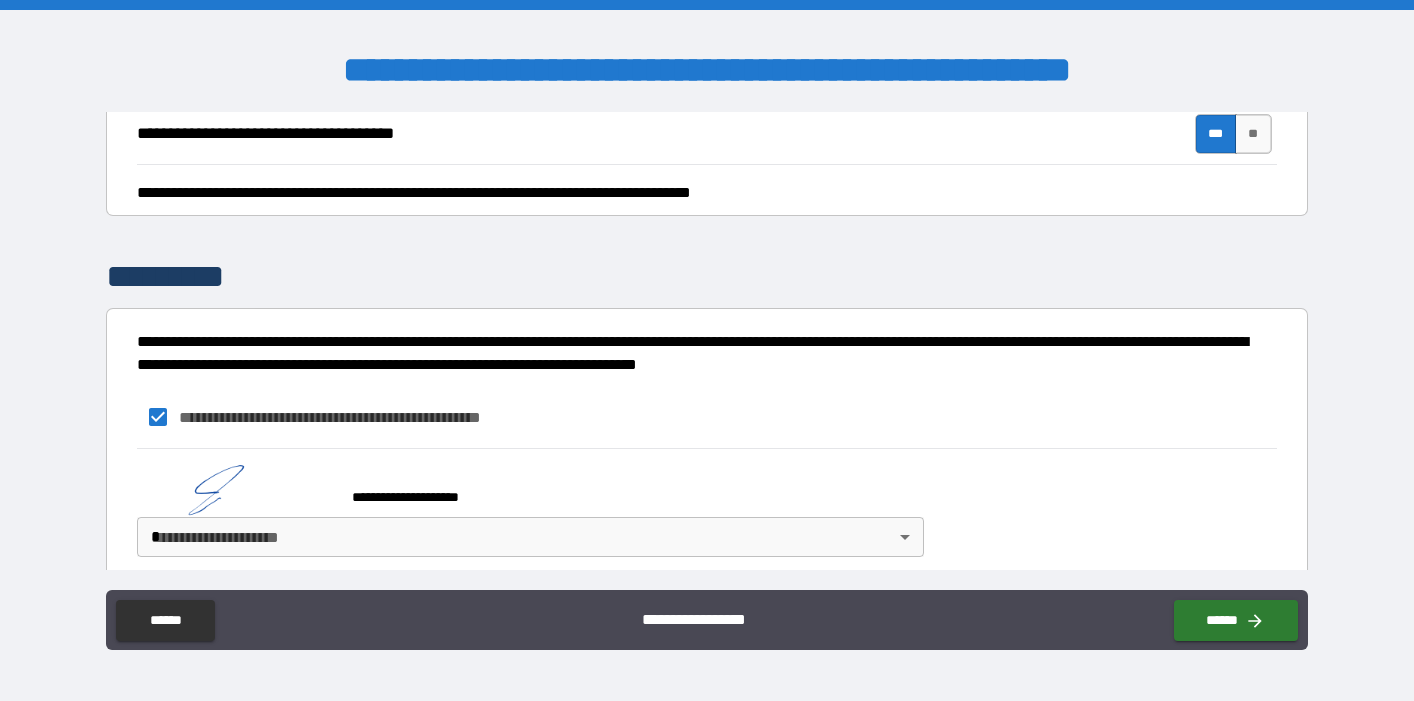 scroll, scrollTop: 1069, scrollLeft: 0, axis: vertical 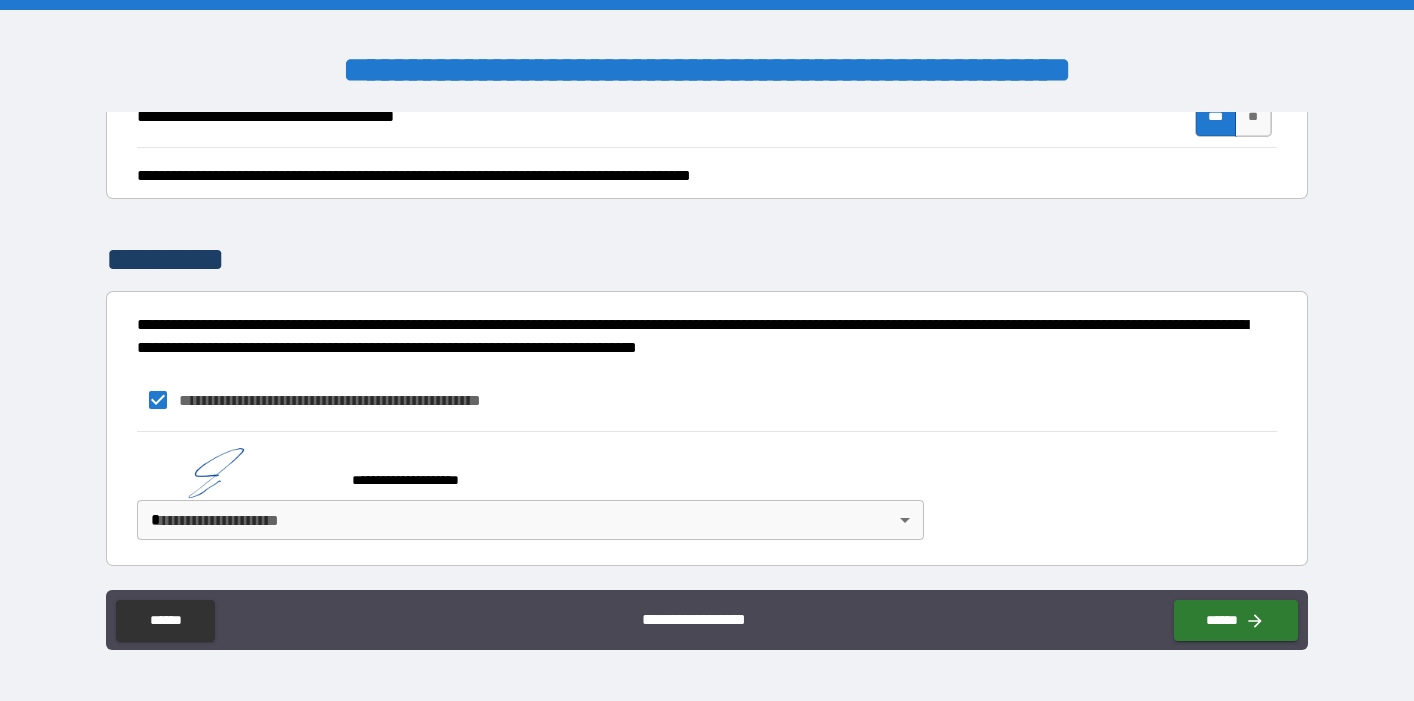 click on "**********" at bounding box center [707, 350] 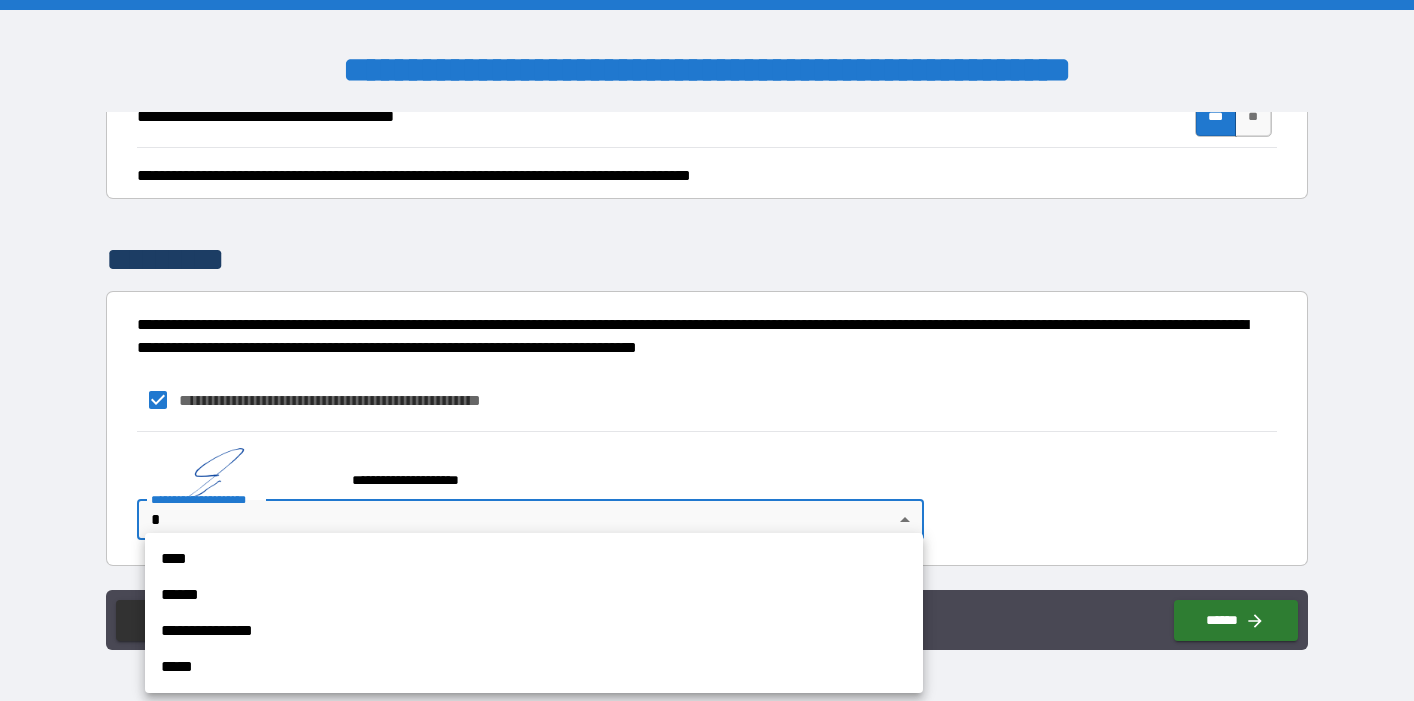 click on "****" at bounding box center [534, 559] 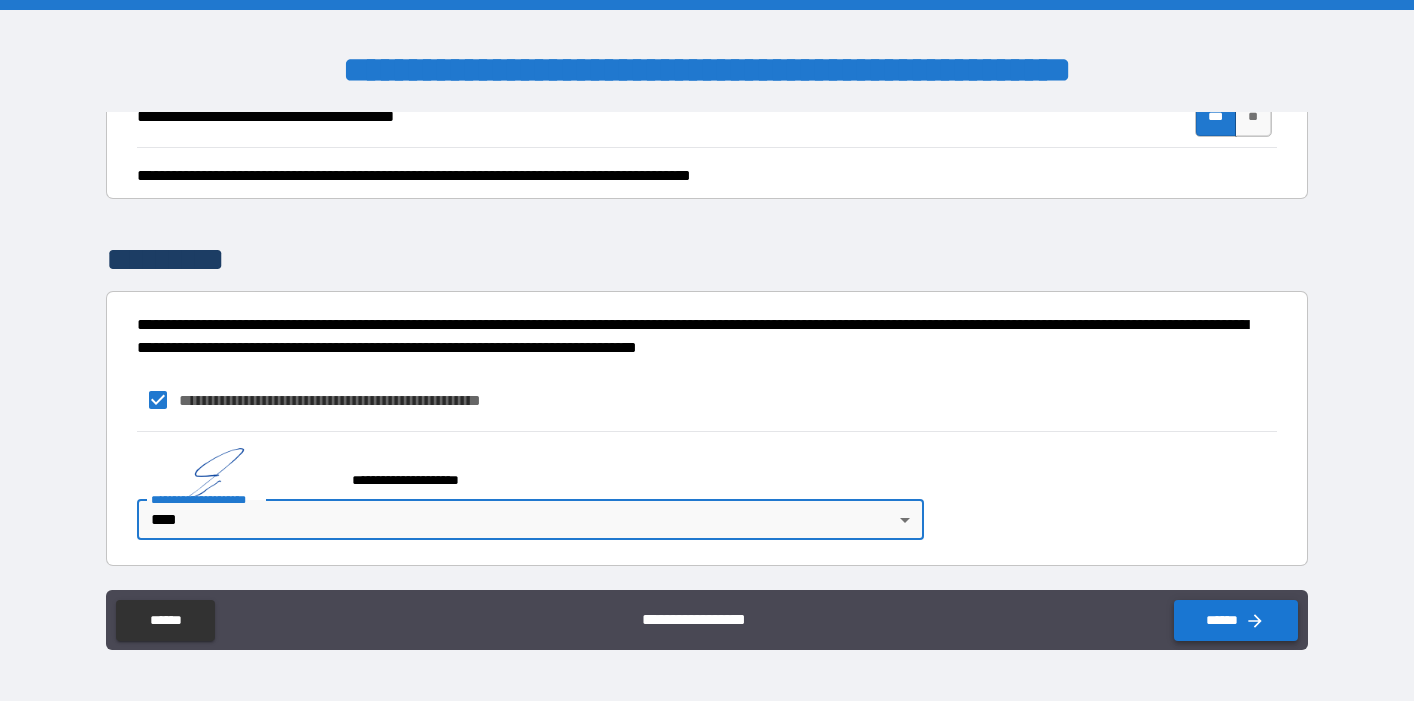 click on "******" at bounding box center (1236, 620) 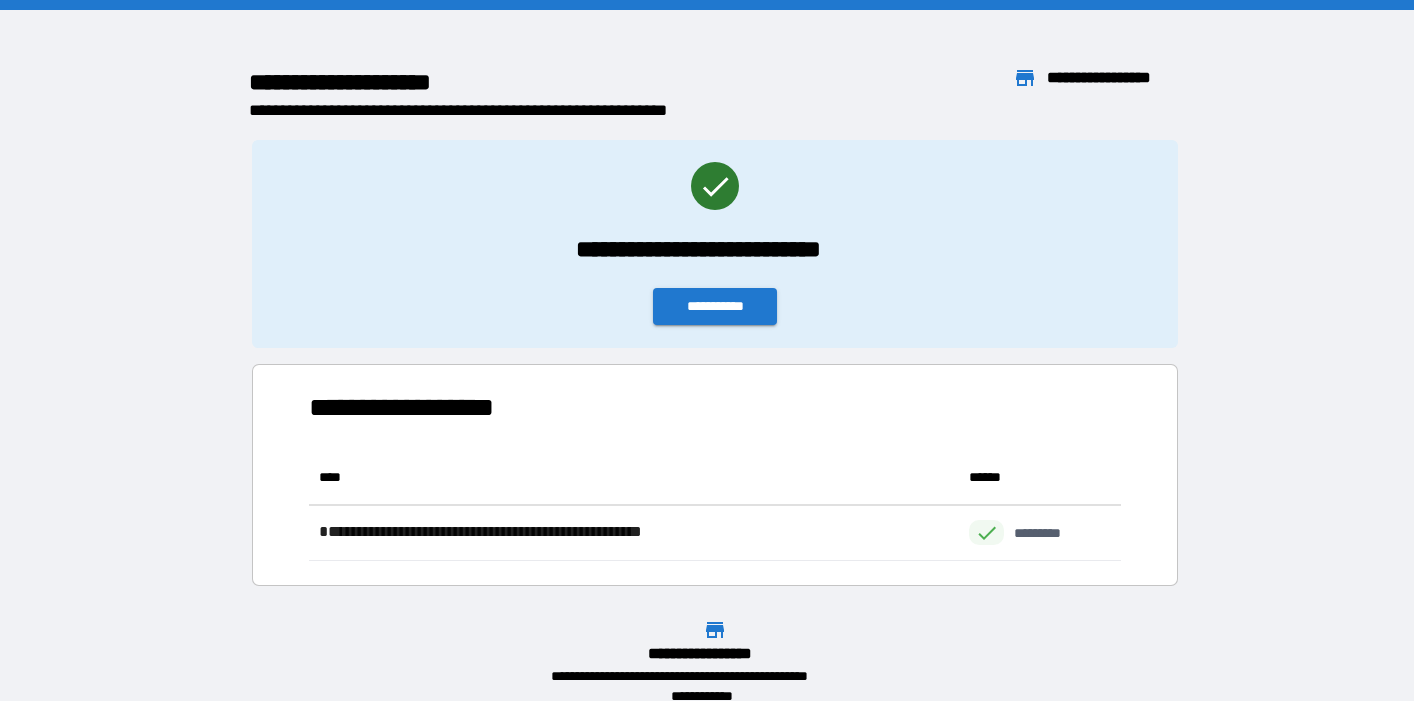 scroll, scrollTop: 1, scrollLeft: 1, axis: both 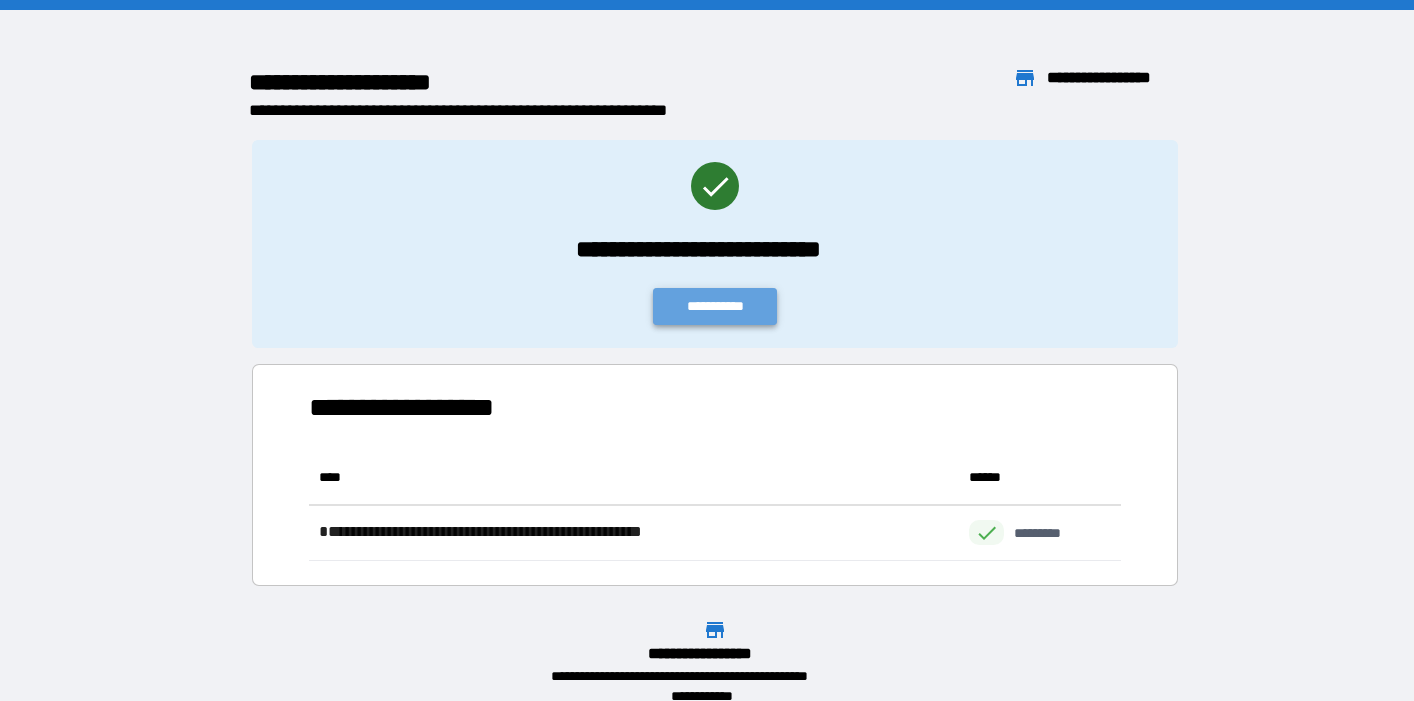 click on "**********" at bounding box center (715, 306) 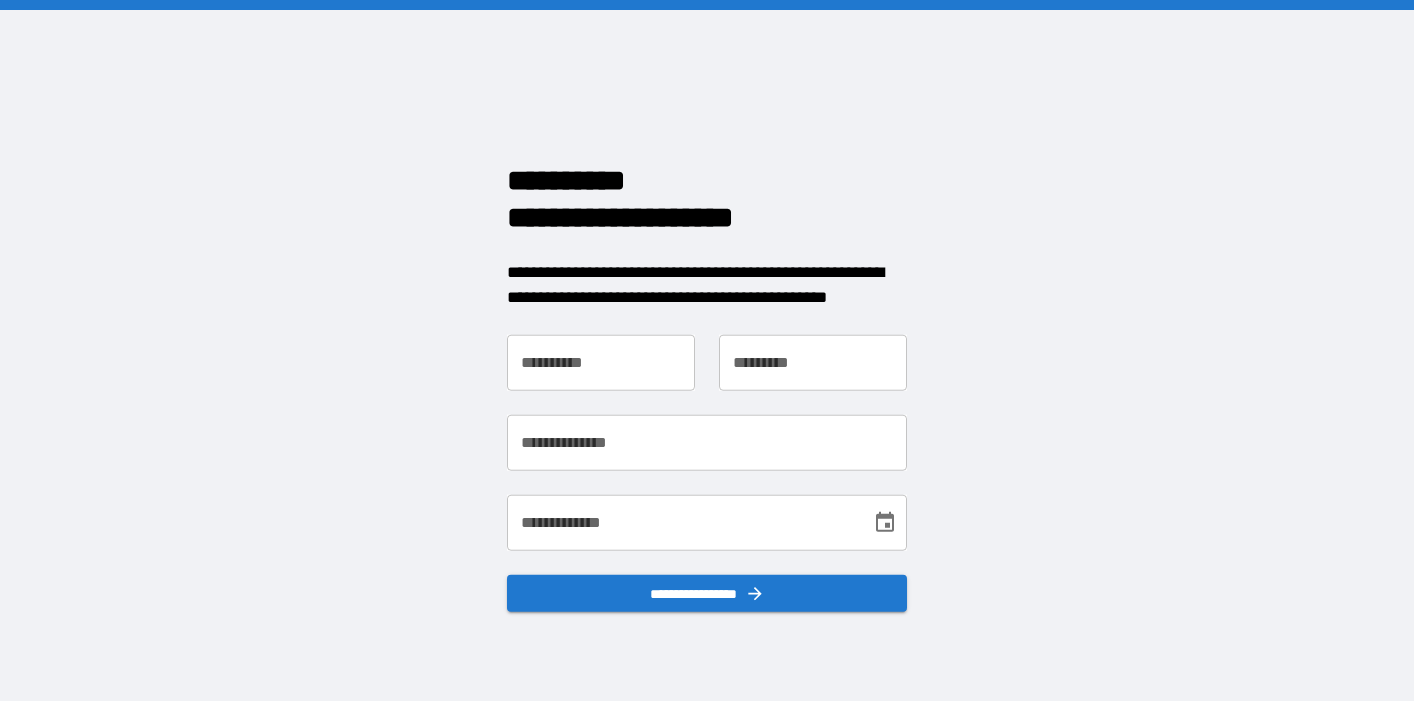 scroll, scrollTop: 0, scrollLeft: 0, axis: both 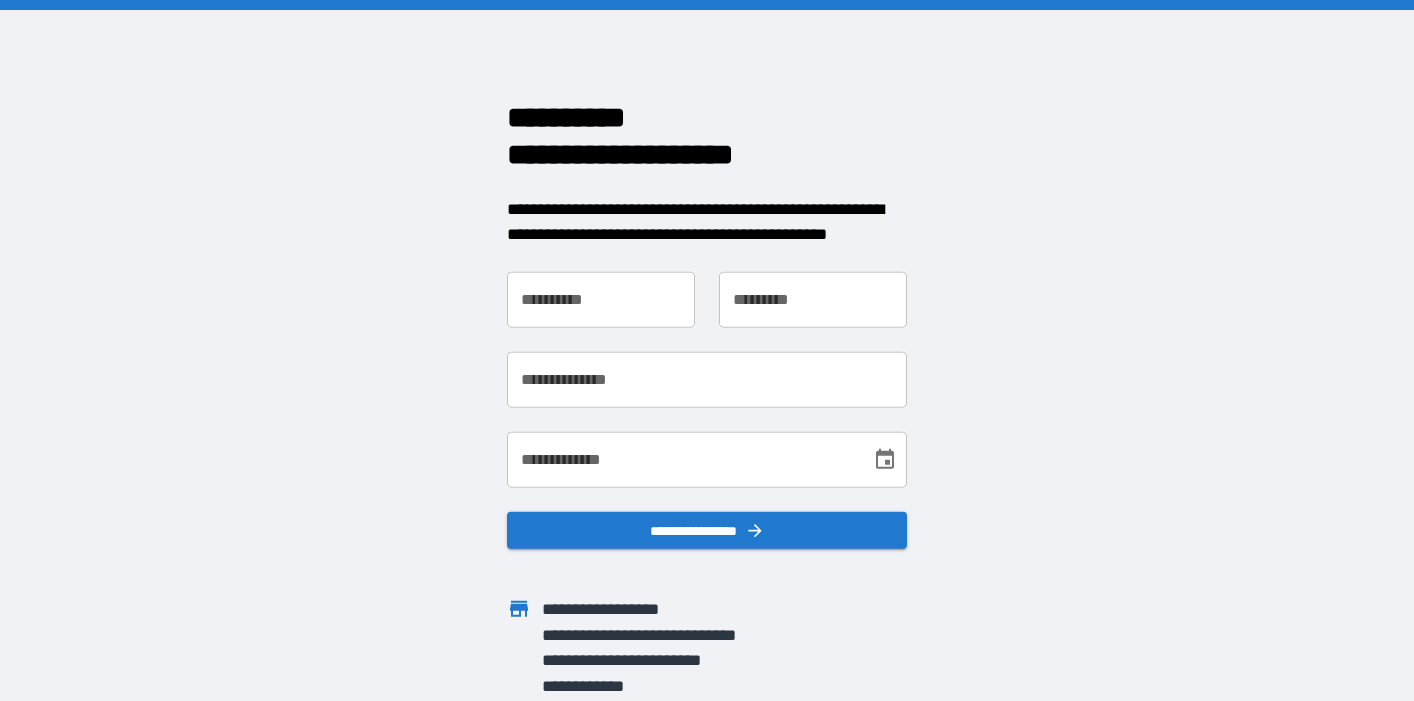click on "**********" at bounding box center (601, 299) 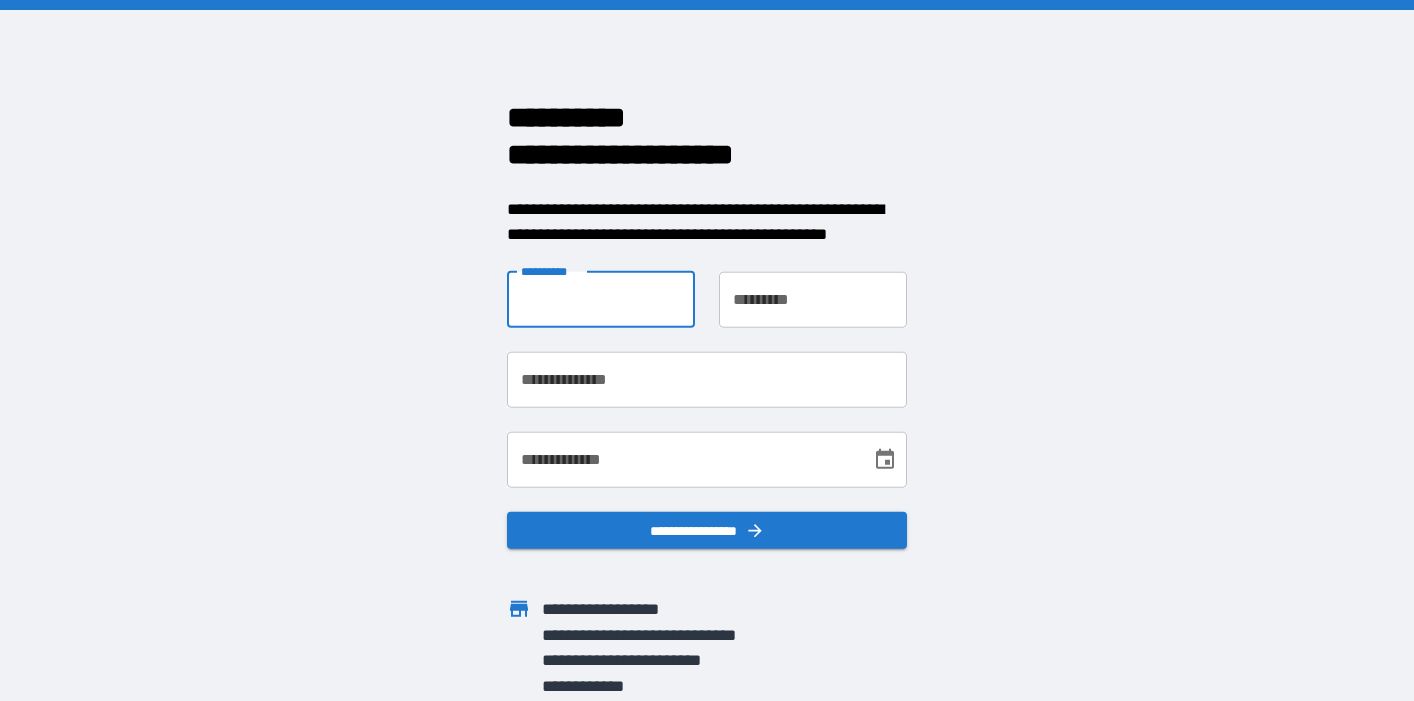 type on "********" 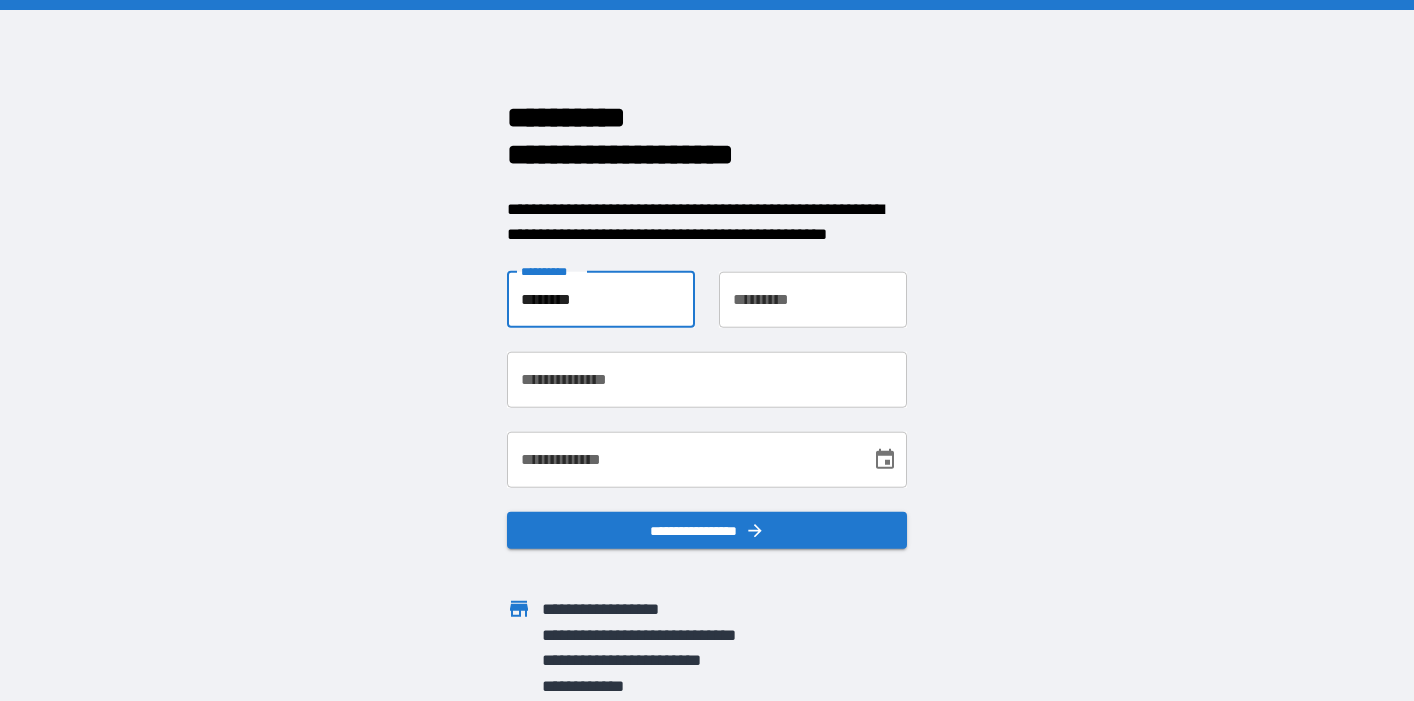 type on "****" 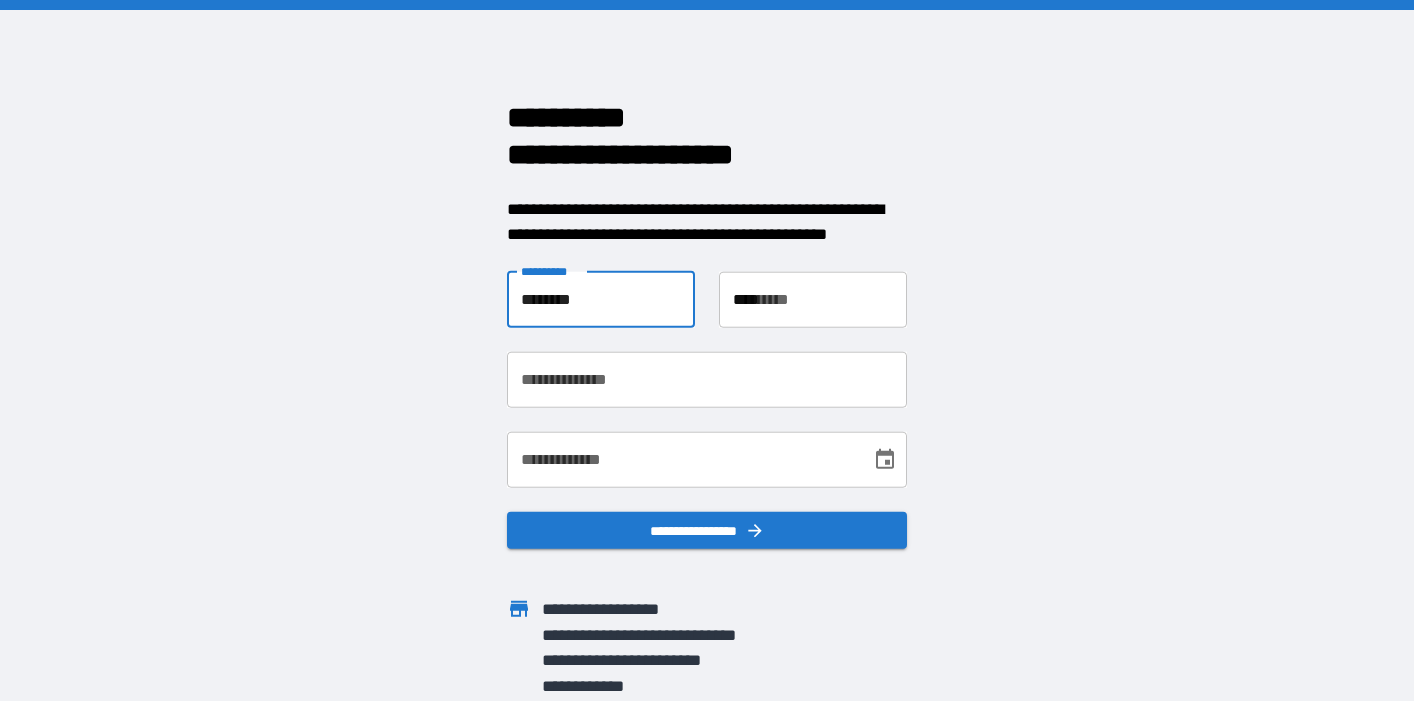 type on "**********" 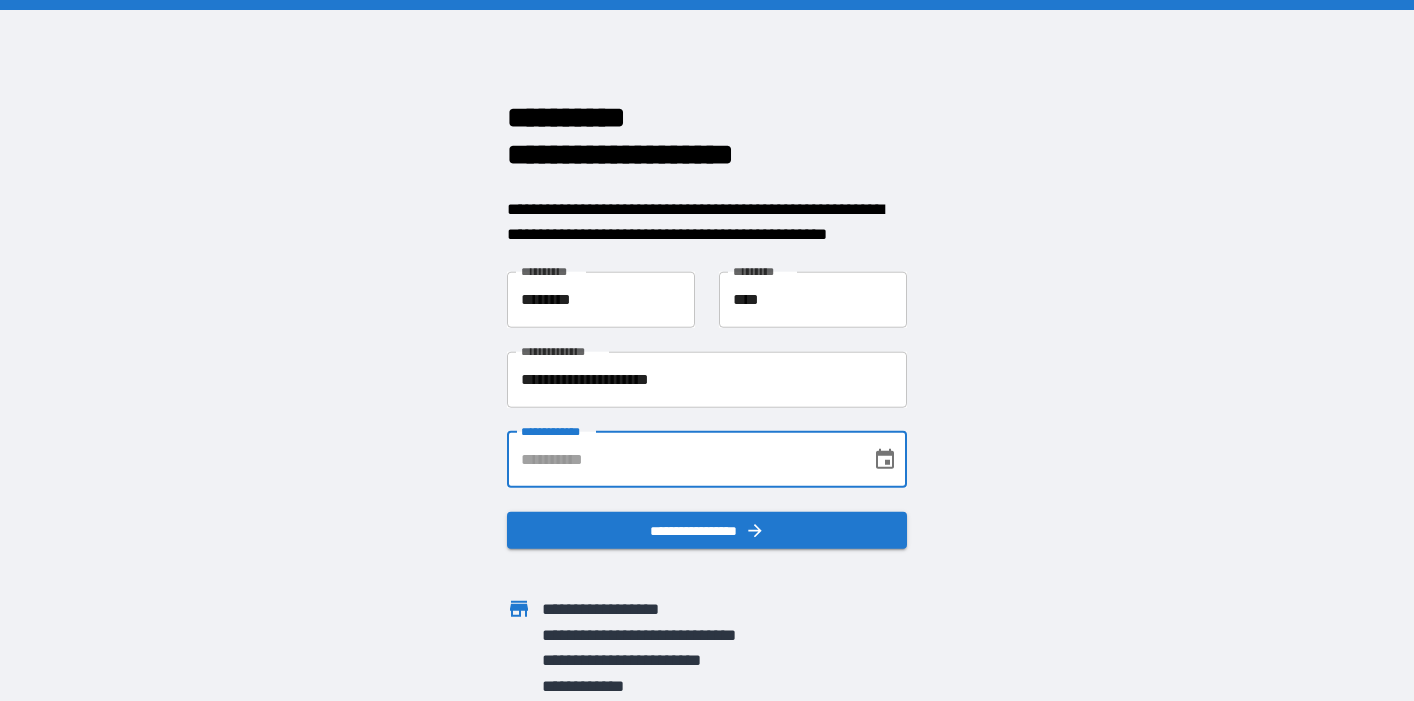 click on "**********" at bounding box center (682, 459) 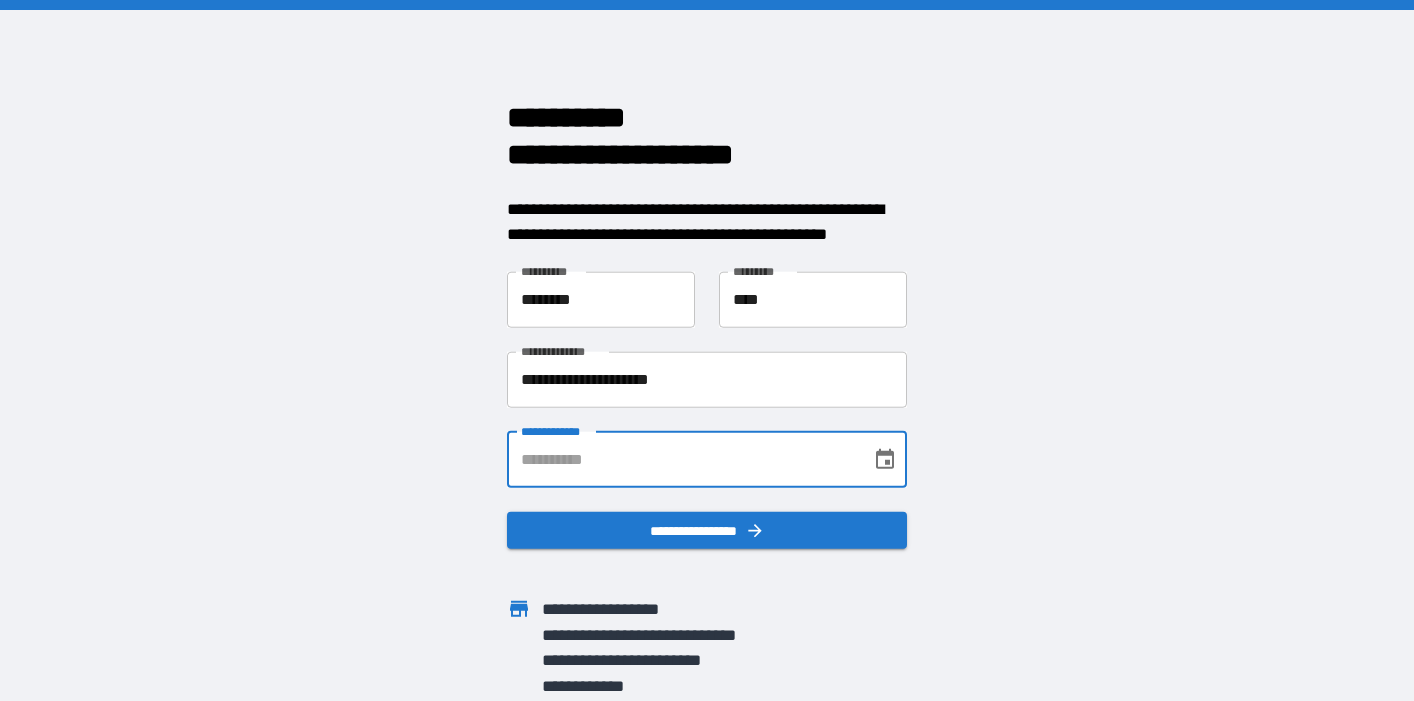 type on "**********" 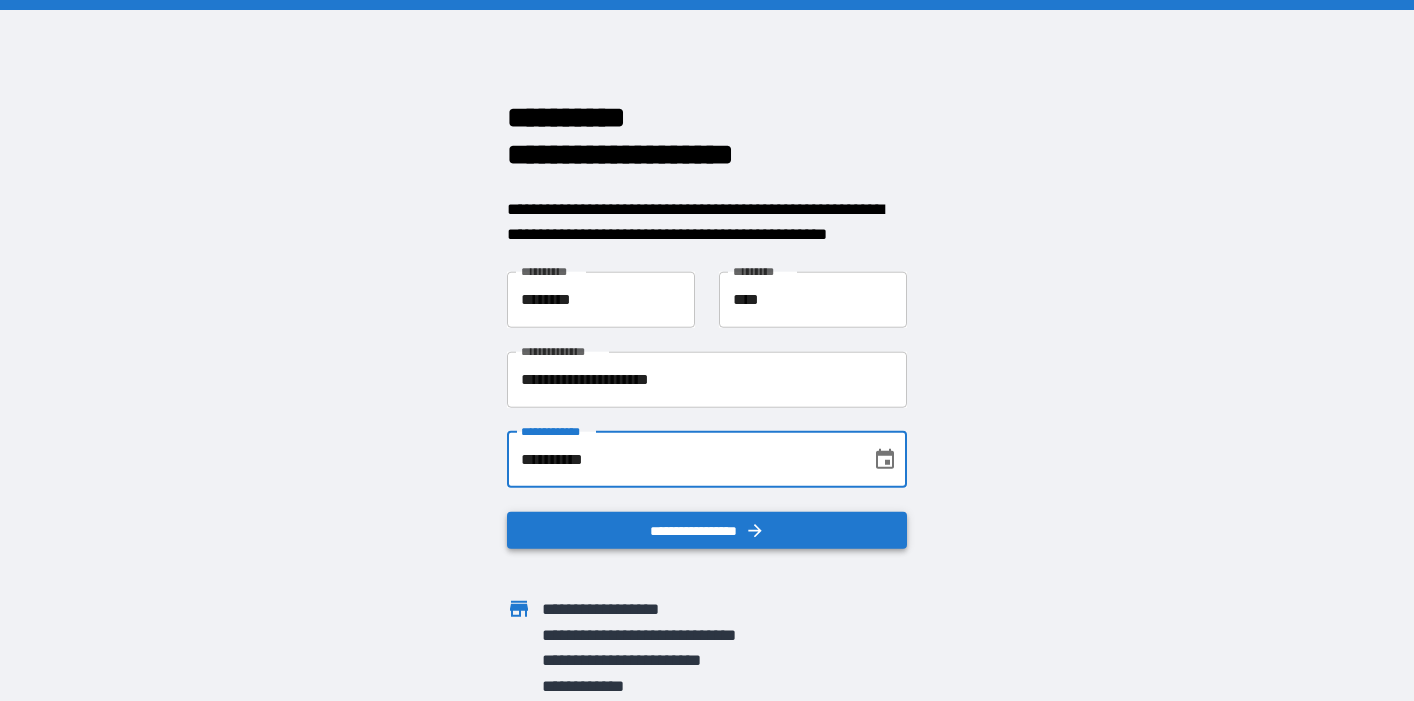 click on "**********" at bounding box center (707, 530) 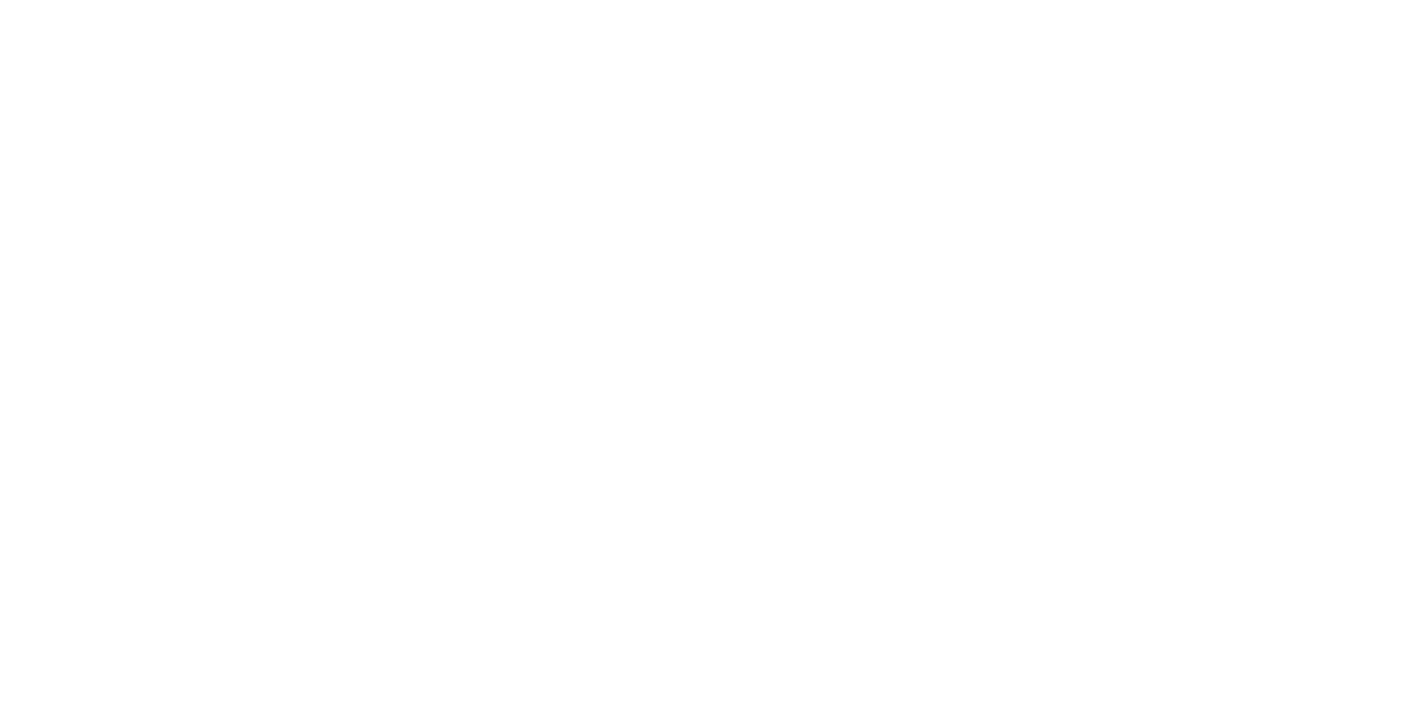 scroll, scrollTop: 0, scrollLeft: 0, axis: both 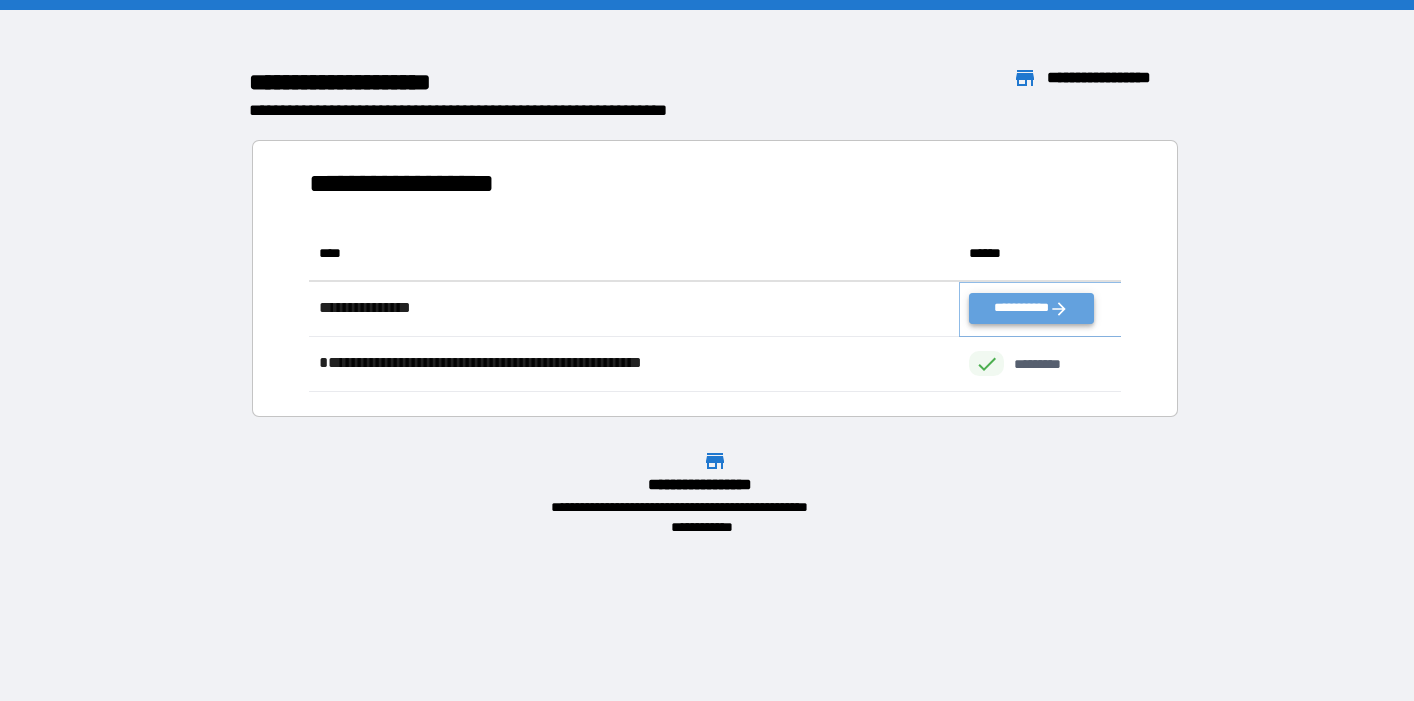 click on "**********" at bounding box center [1031, 308] 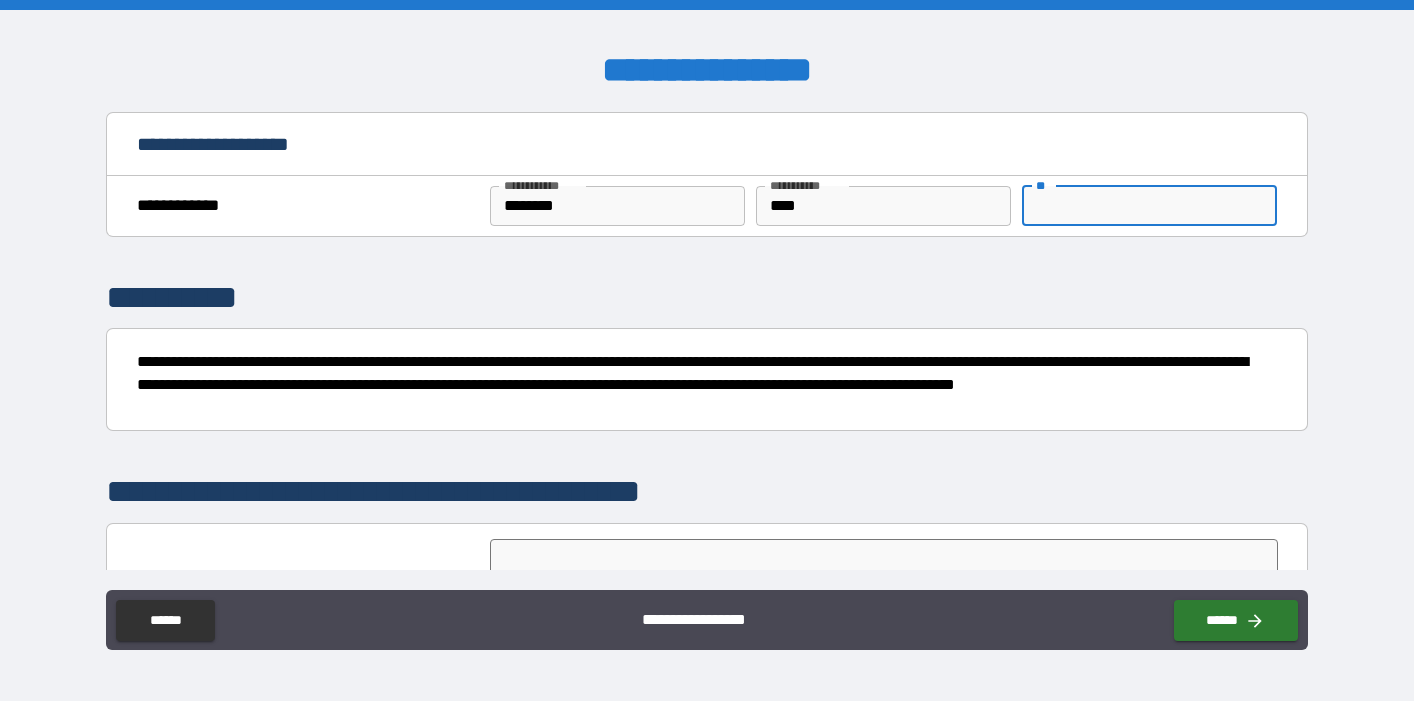click on "**" at bounding box center [1149, 206] 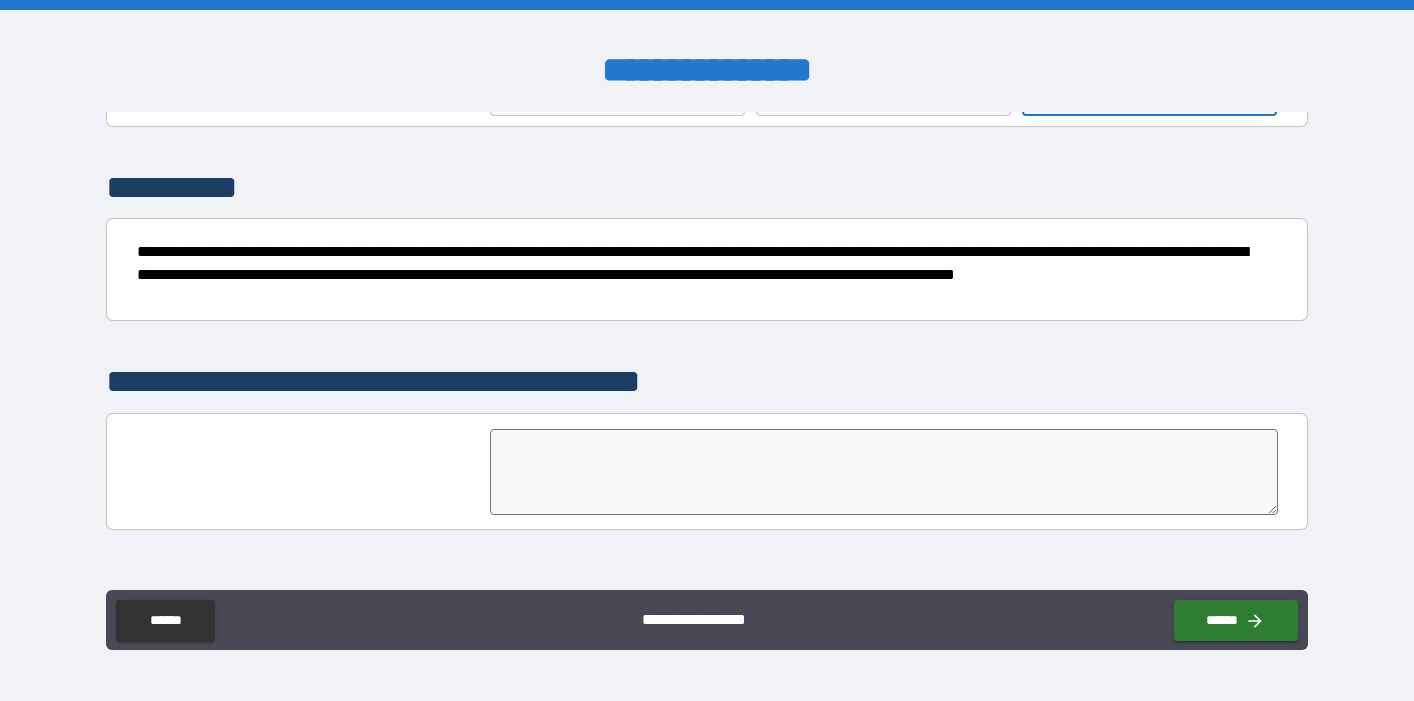 scroll, scrollTop: 209, scrollLeft: 0, axis: vertical 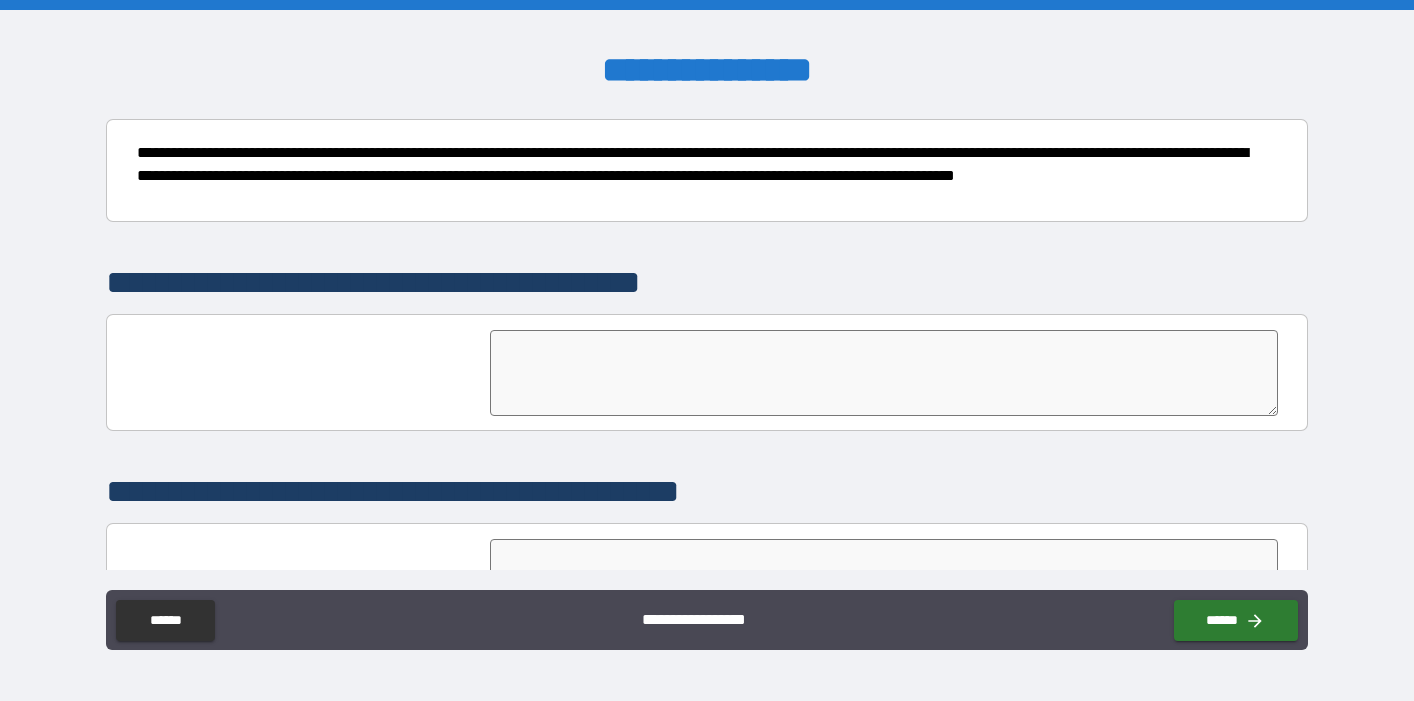 type on "*" 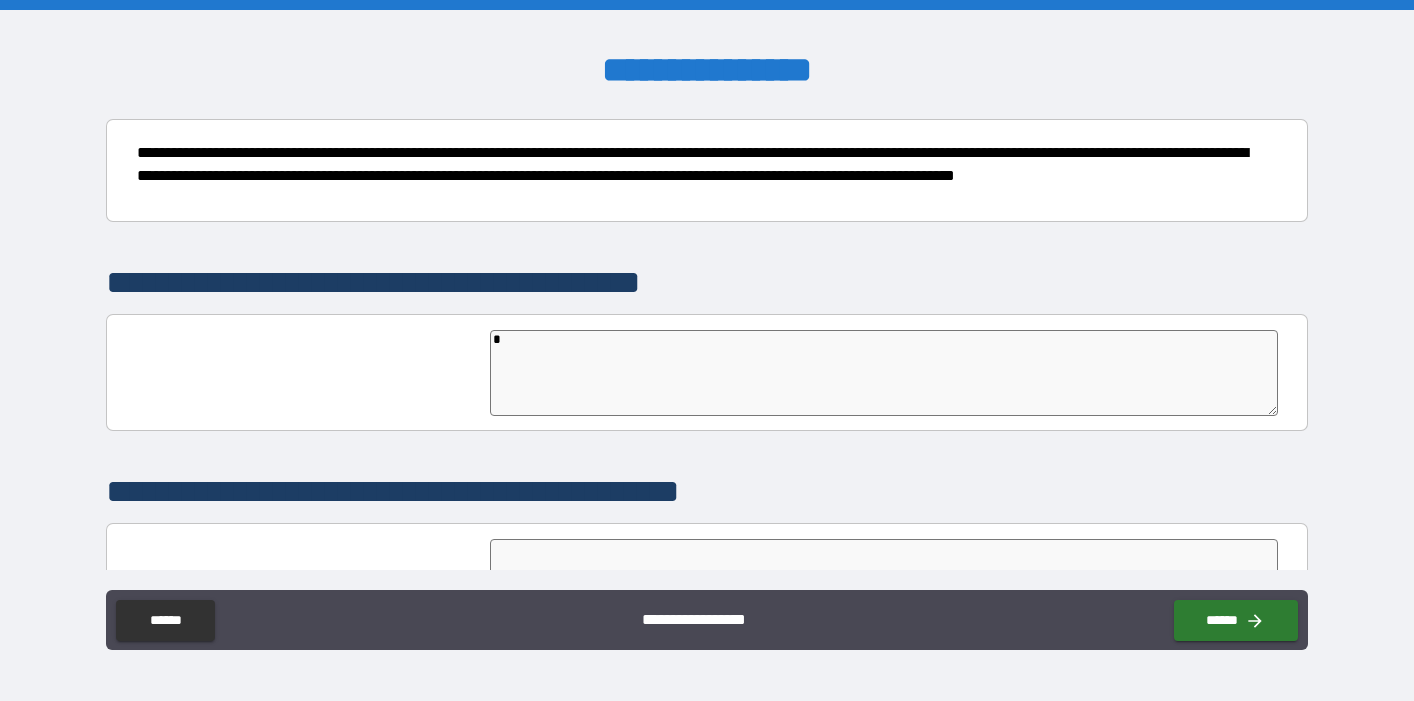 type on "*" 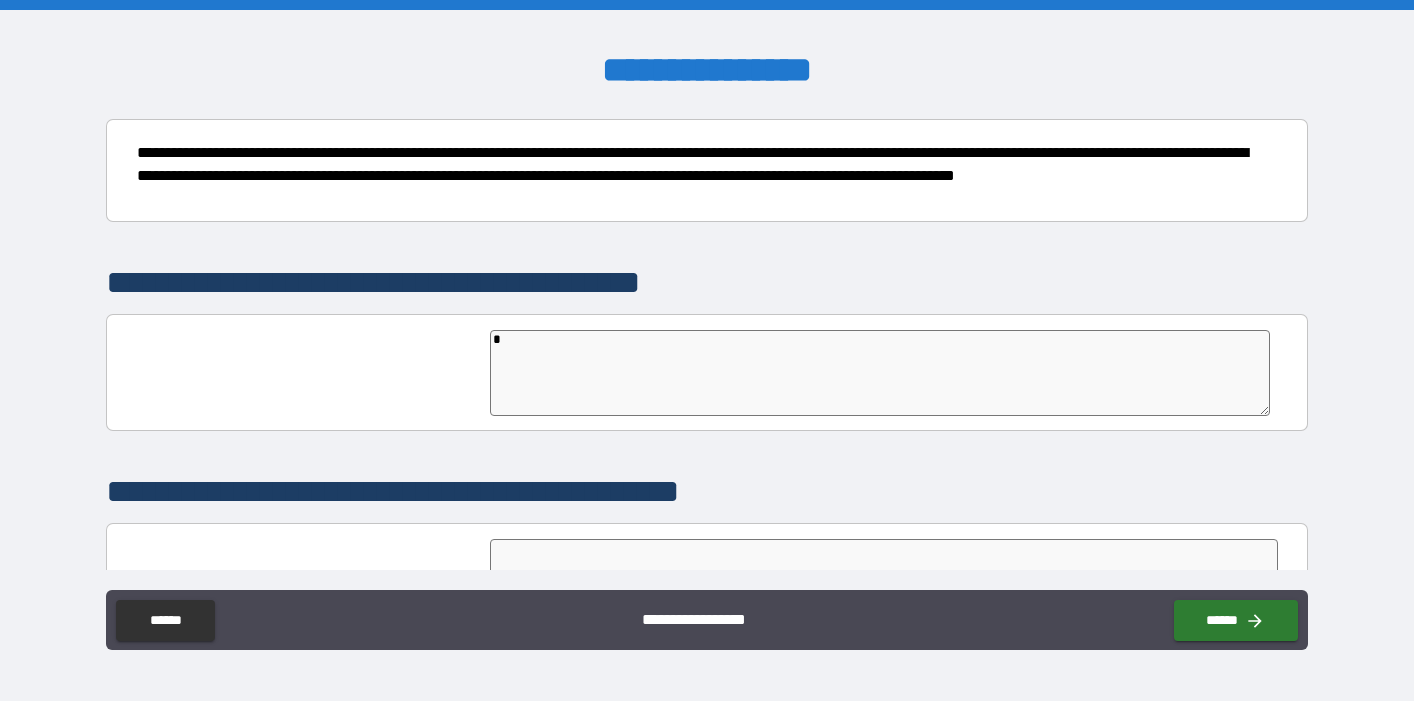 type on "**" 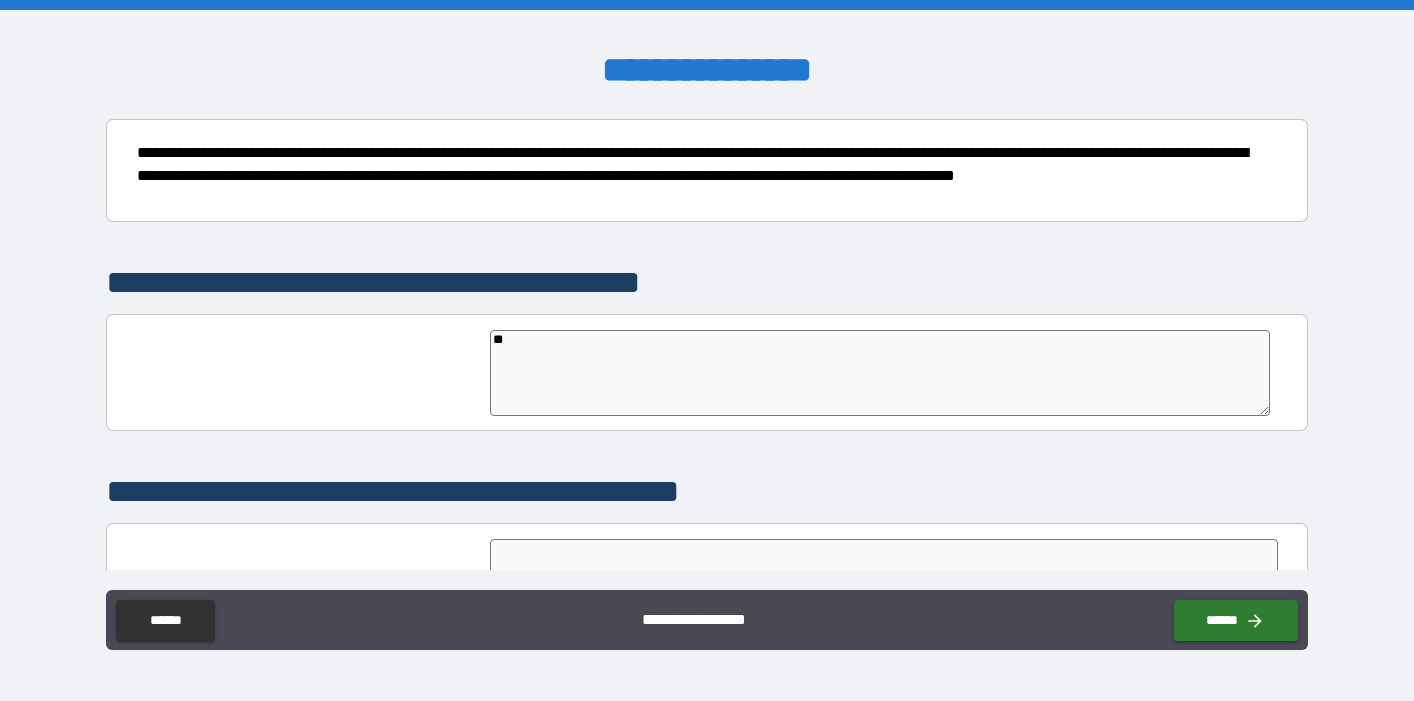 type on "***" 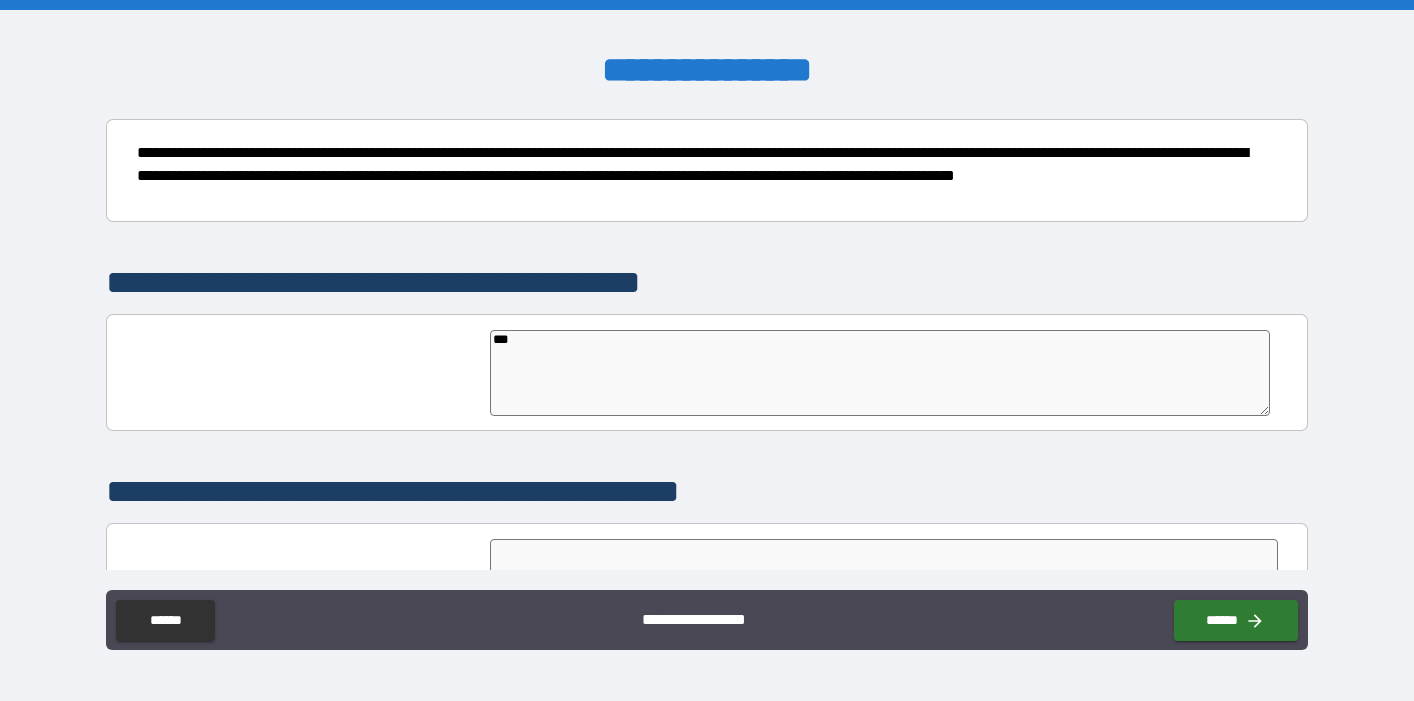 type on "*" 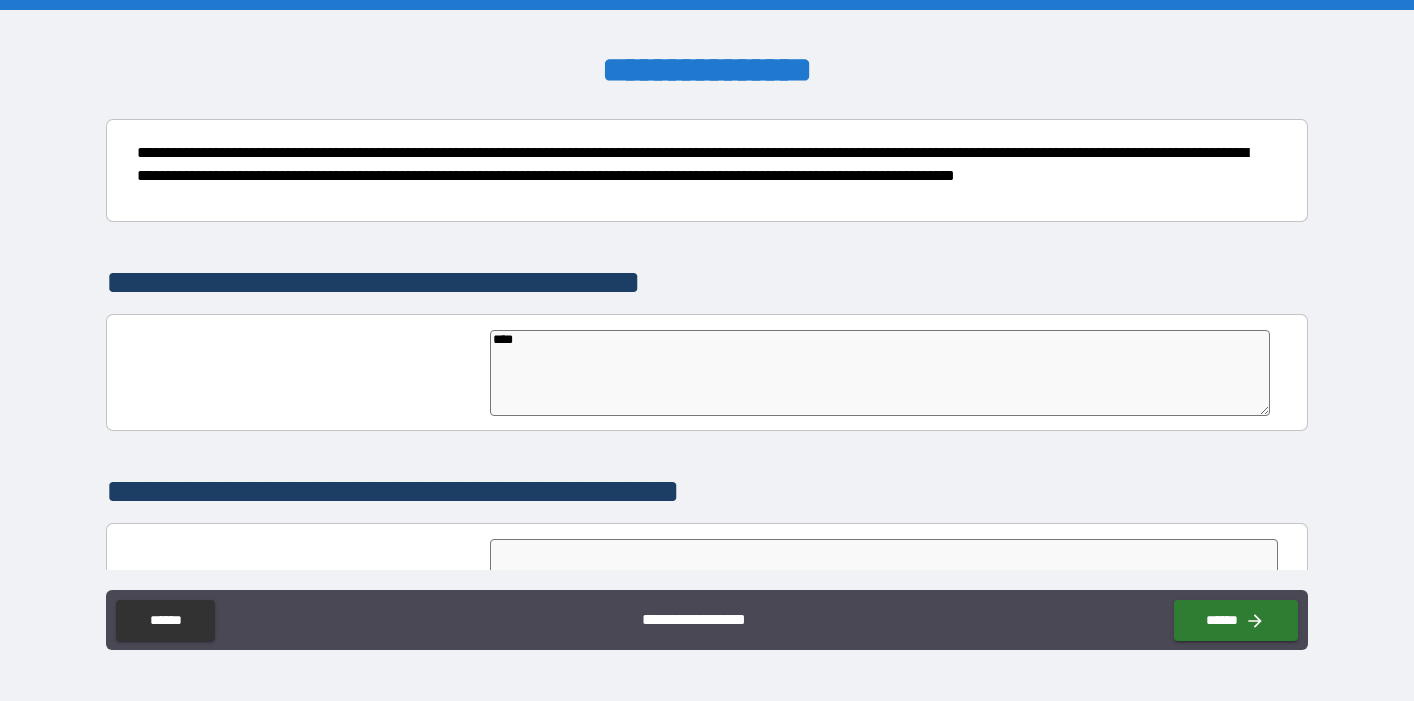 type on "*" 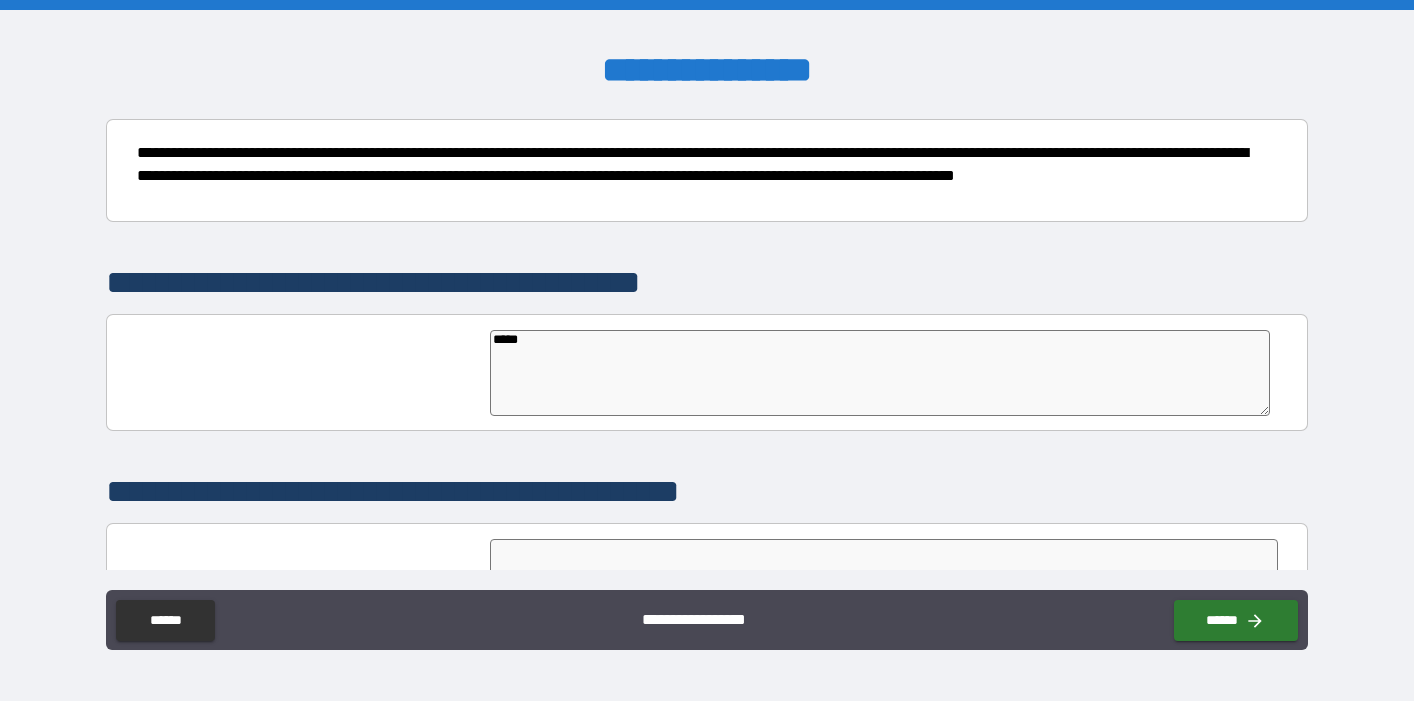 type on "******" 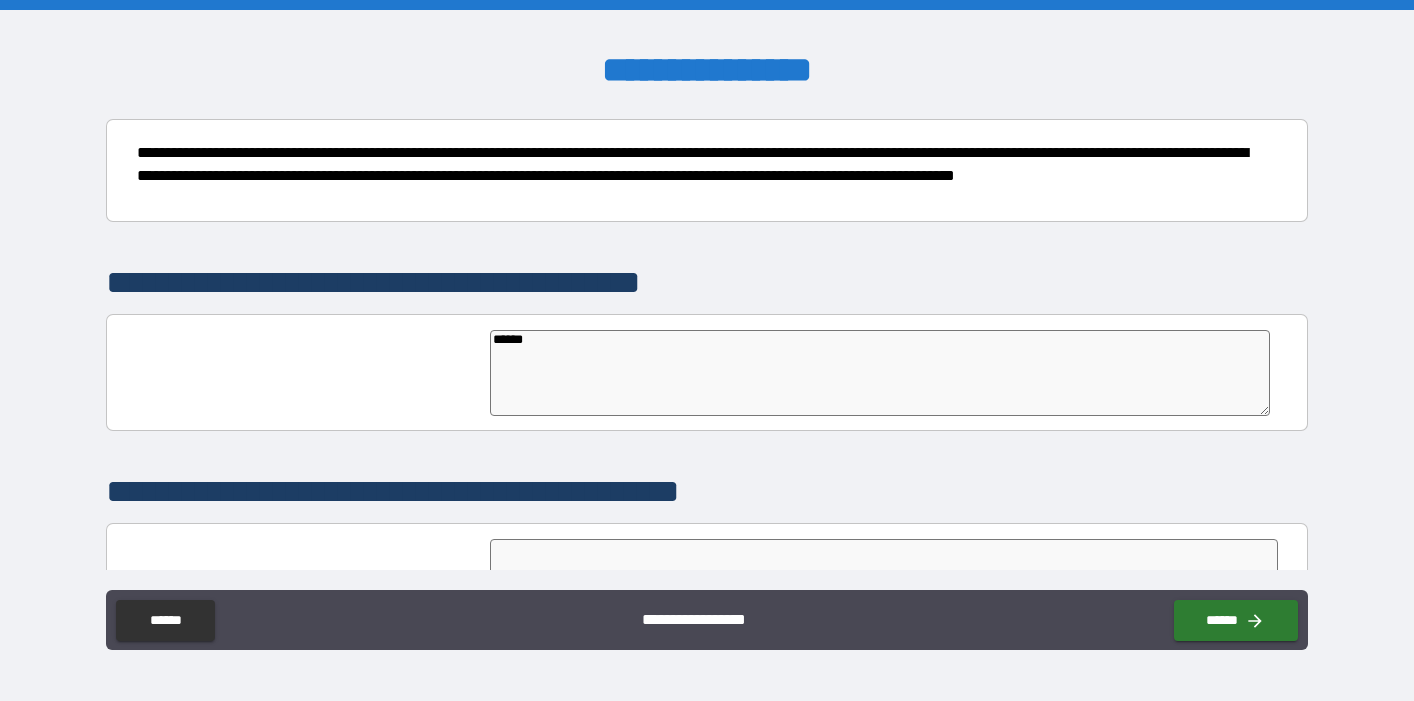 type on "******" 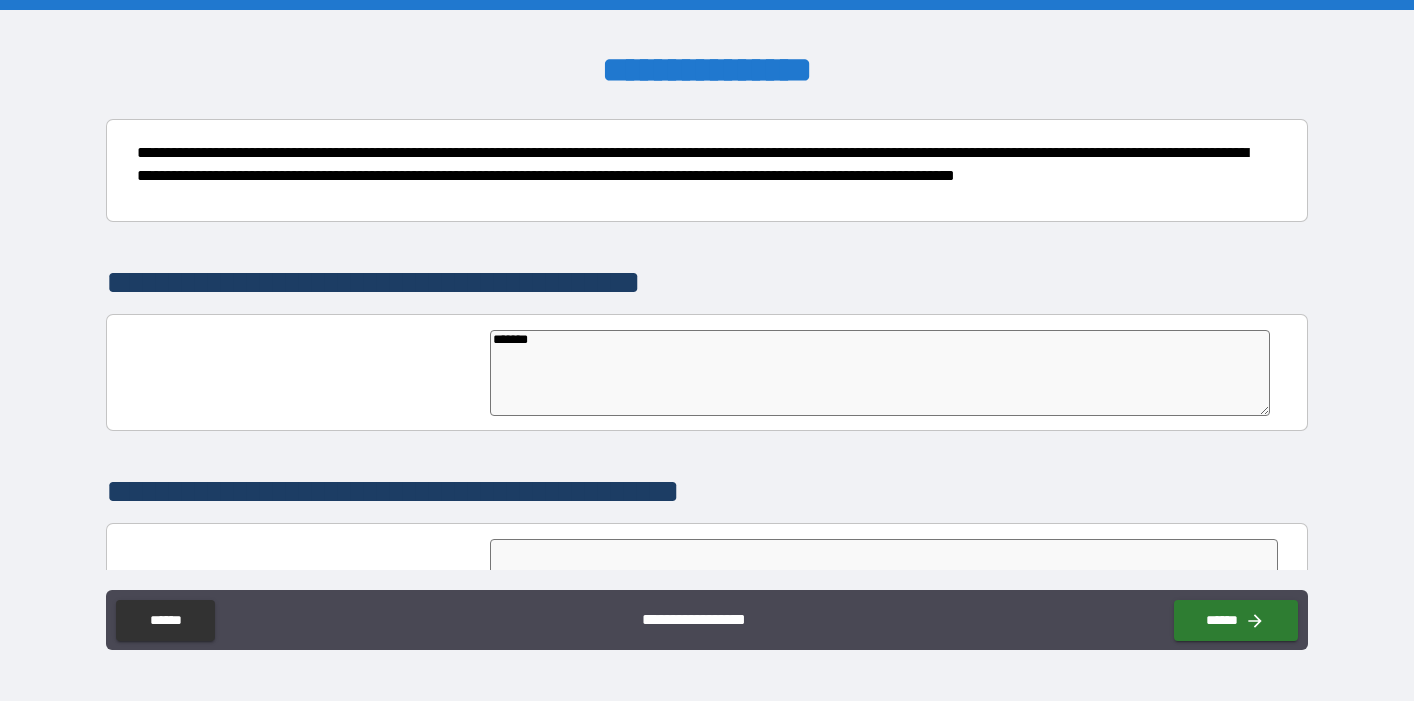 type on "*" 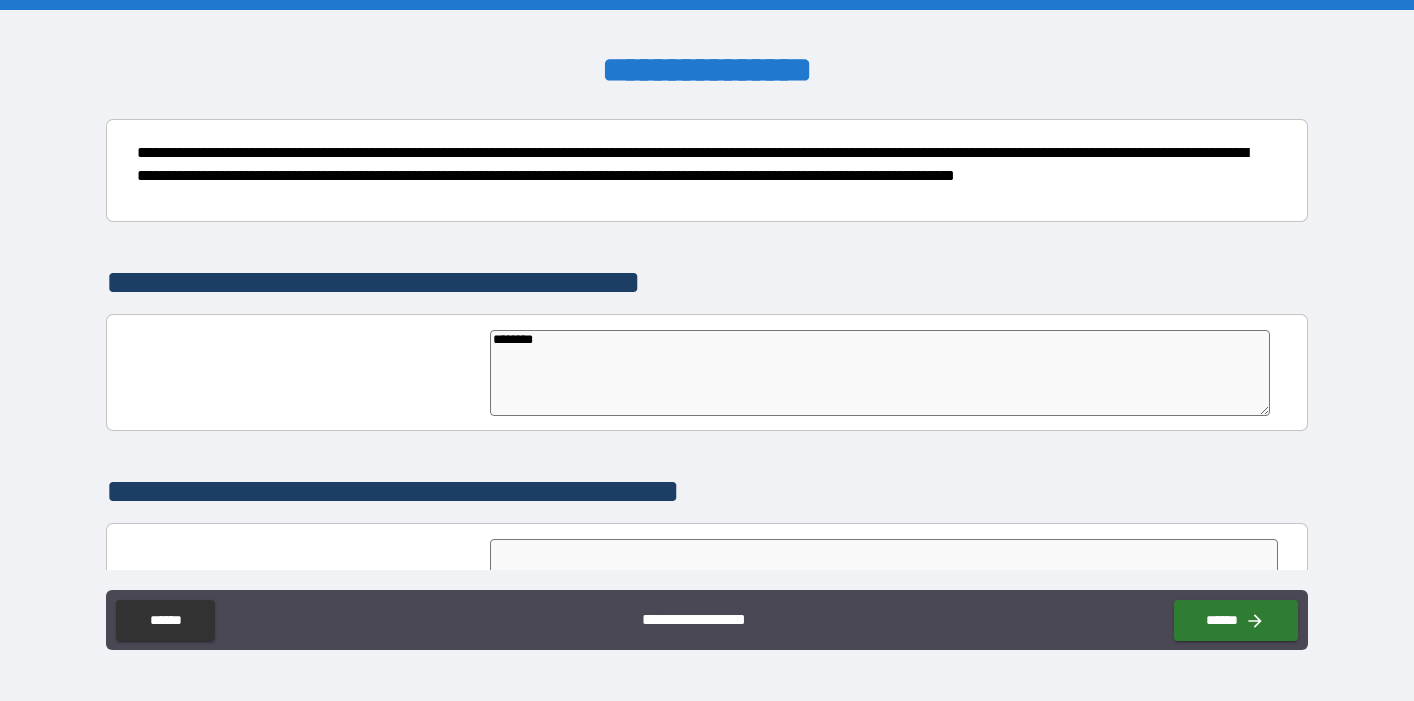 type on "*********" 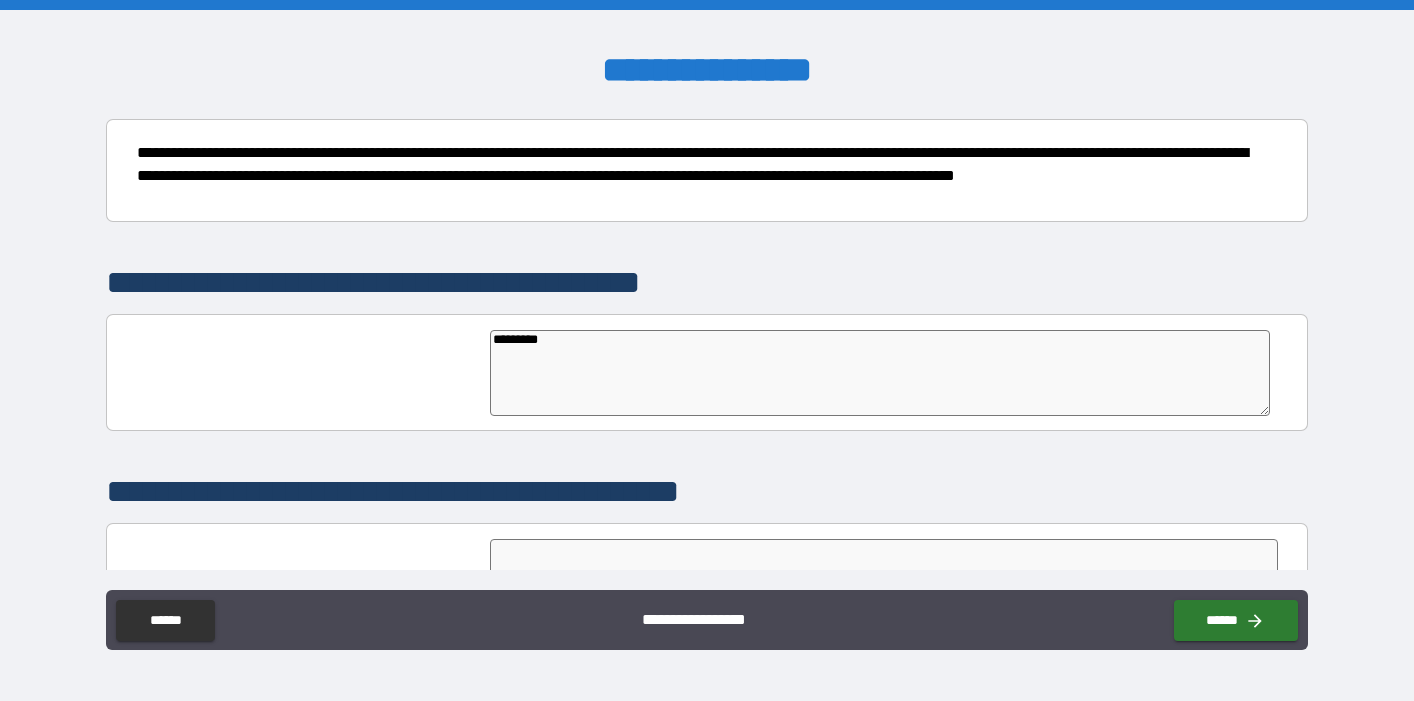 type on "**********" 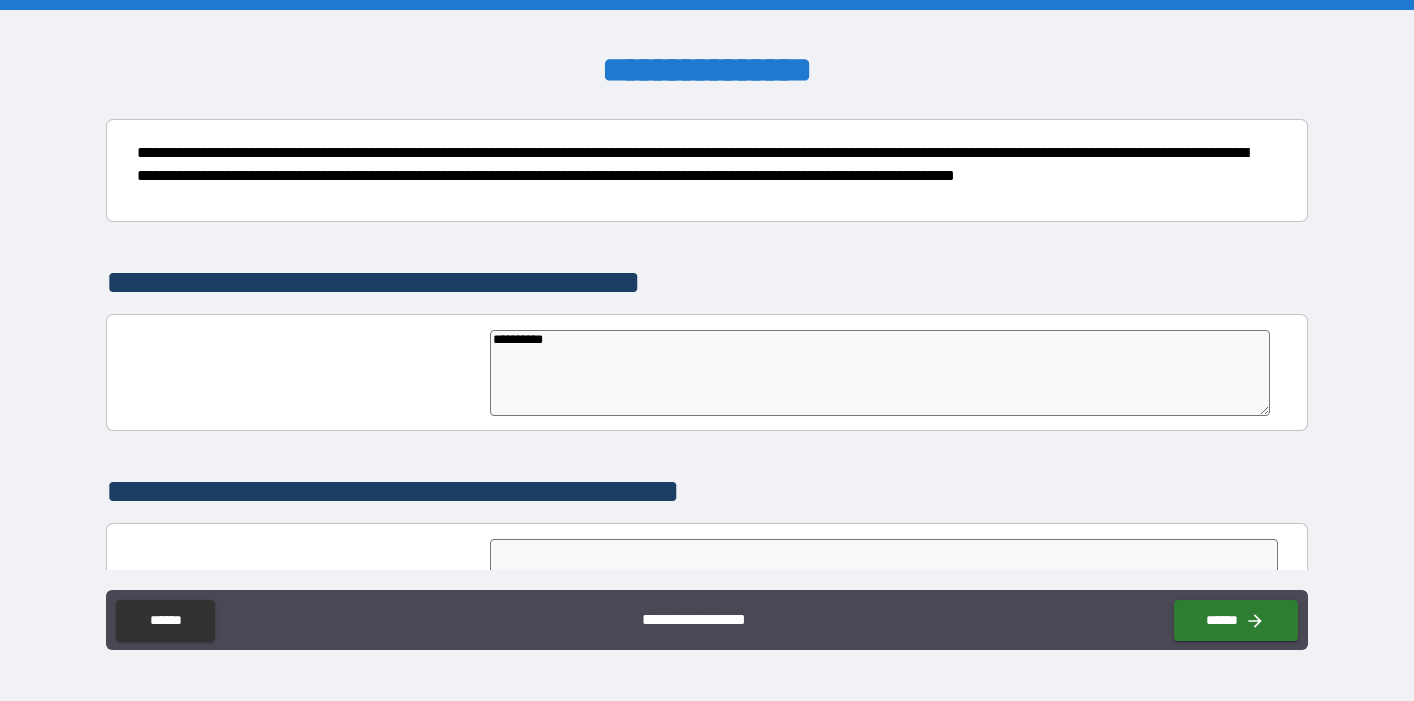 type on "**********" 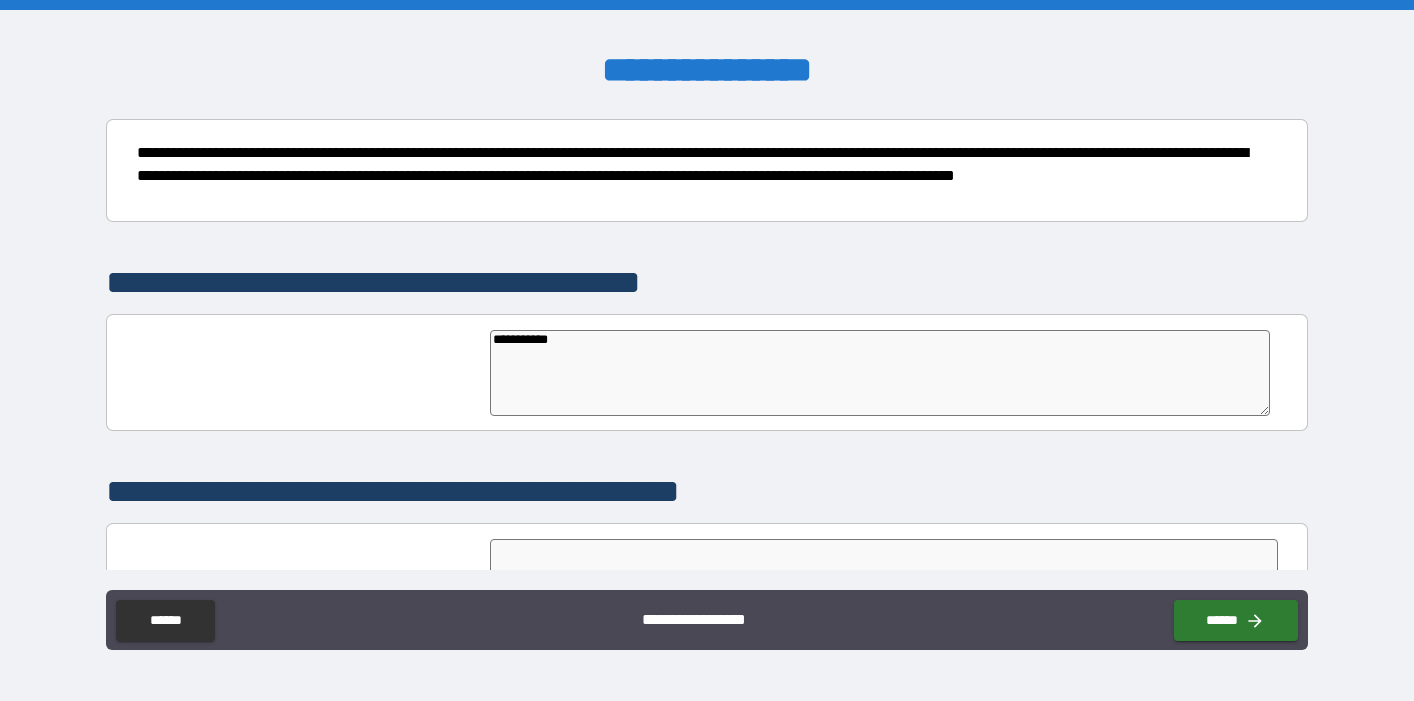 type on "**********" 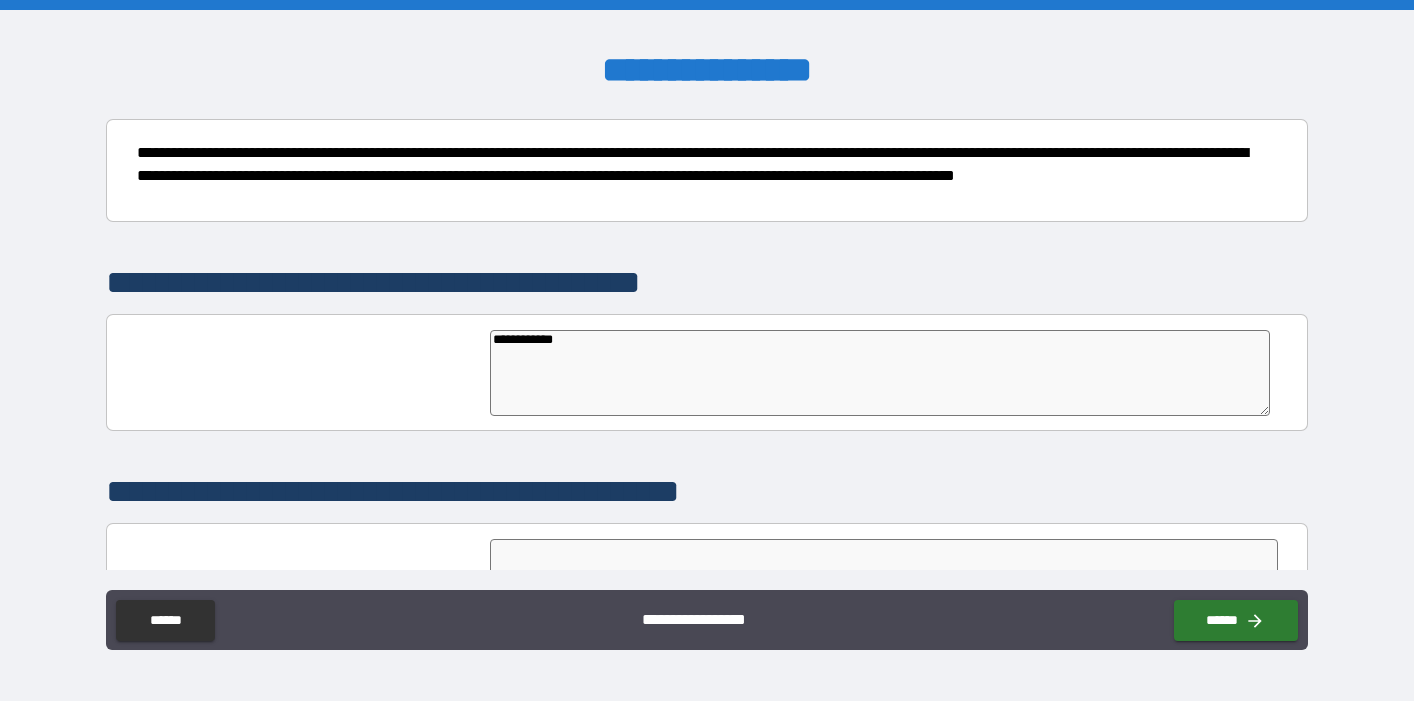 type on "**********" 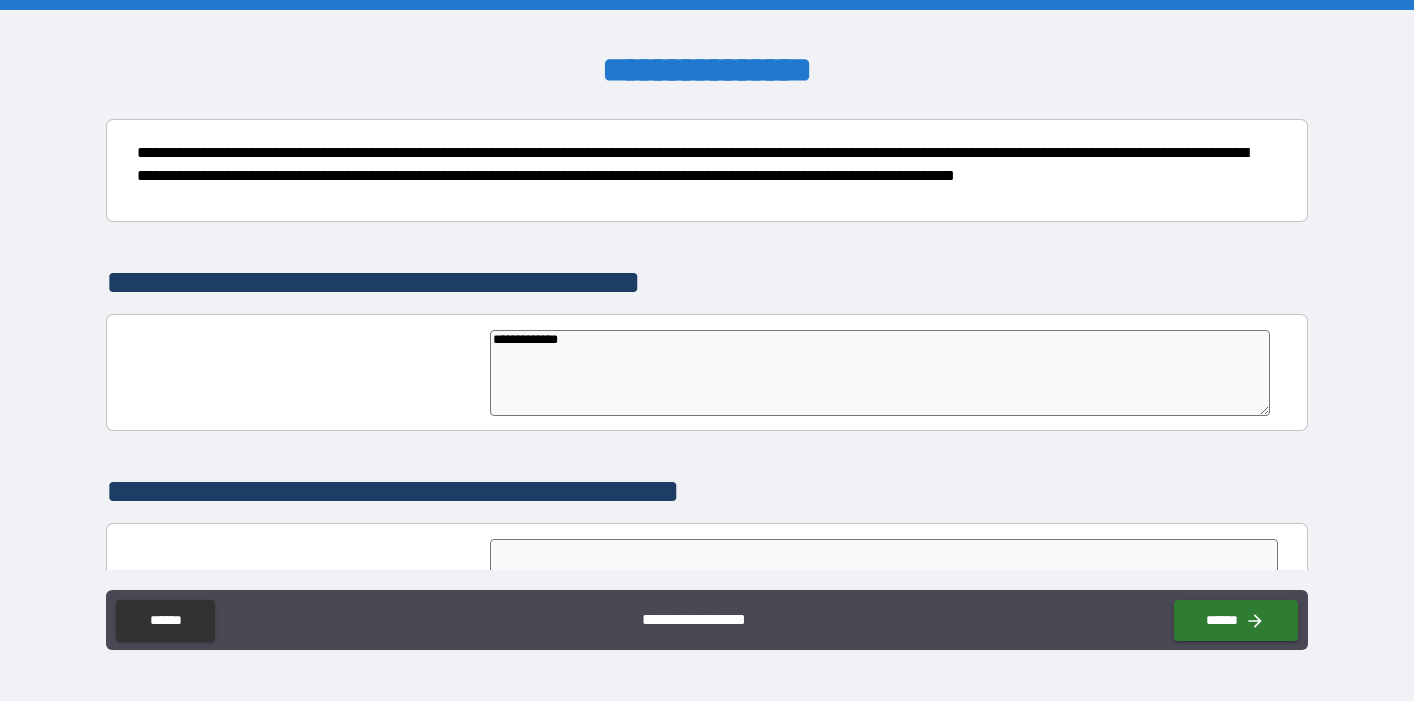 type on "*" 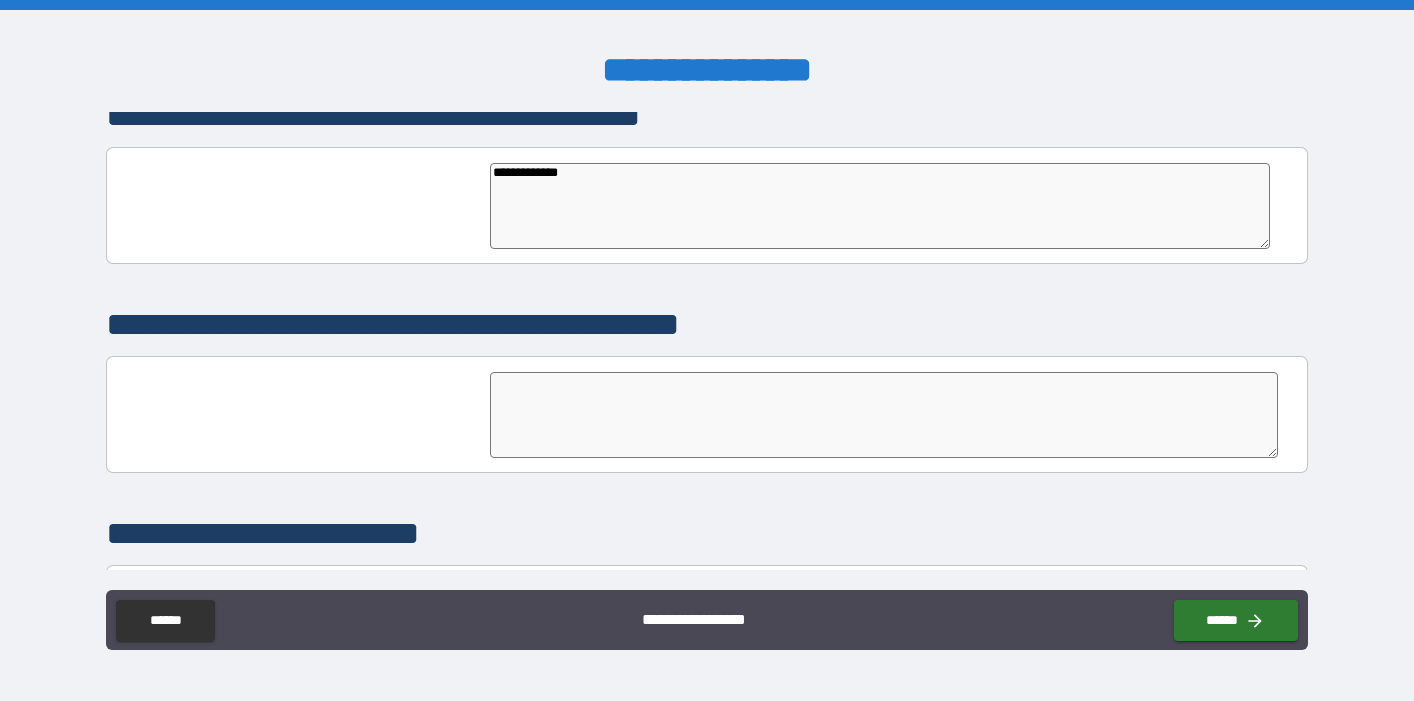 scroll, scrollTop: 382, scrollLeft: 0, axis: vertical 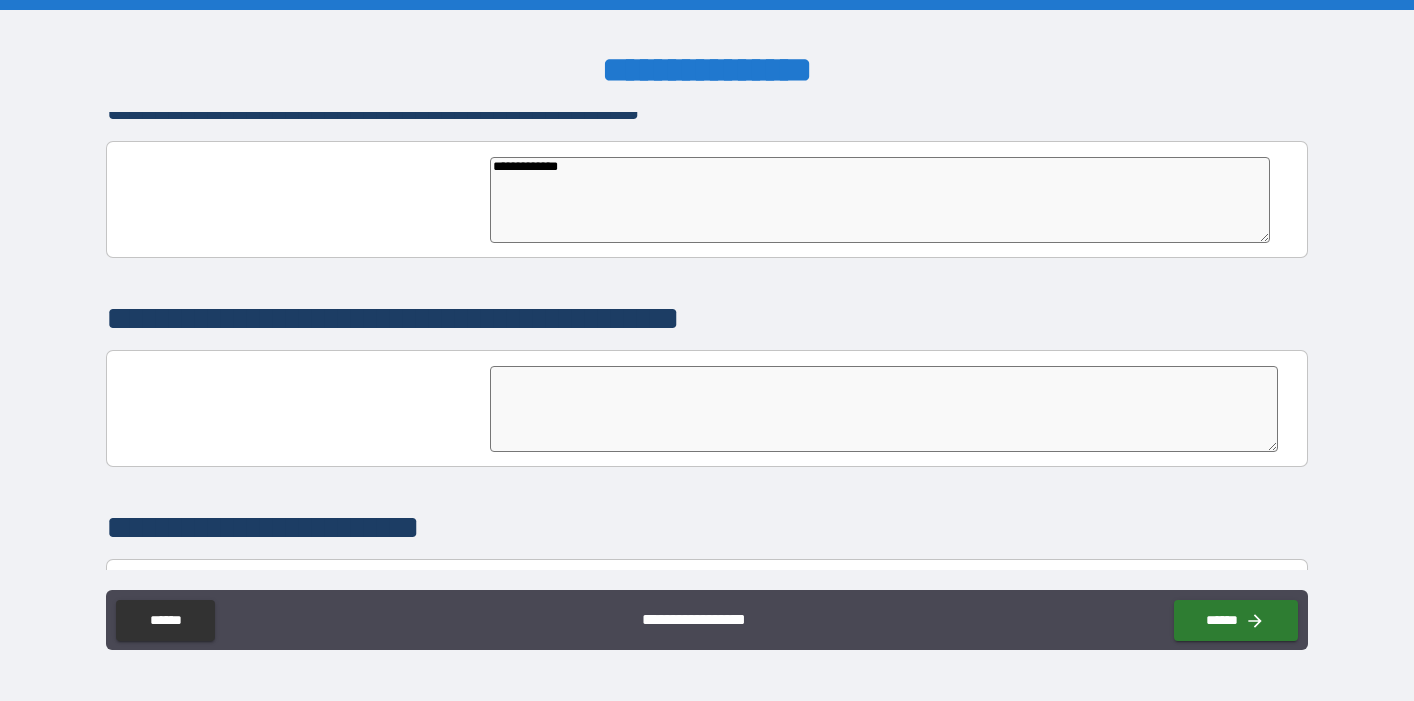 type on "**********" 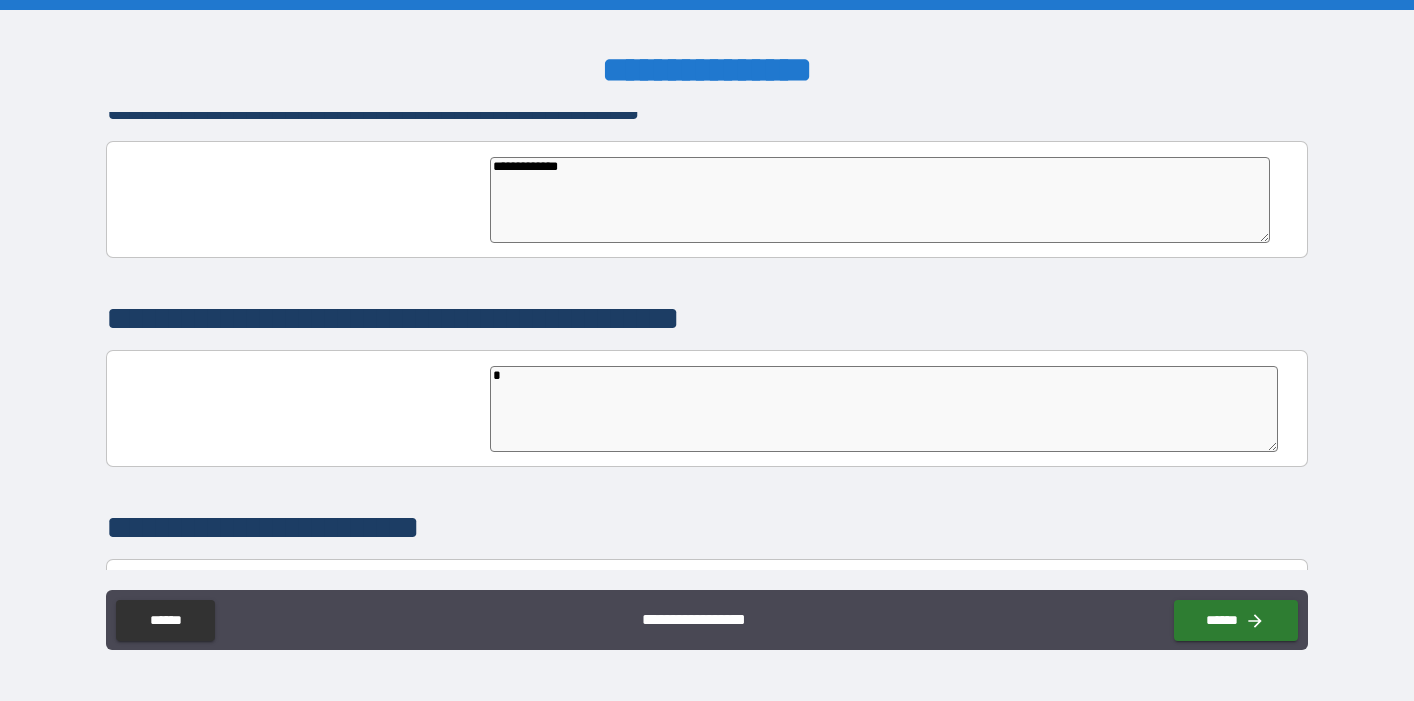 type on "*" 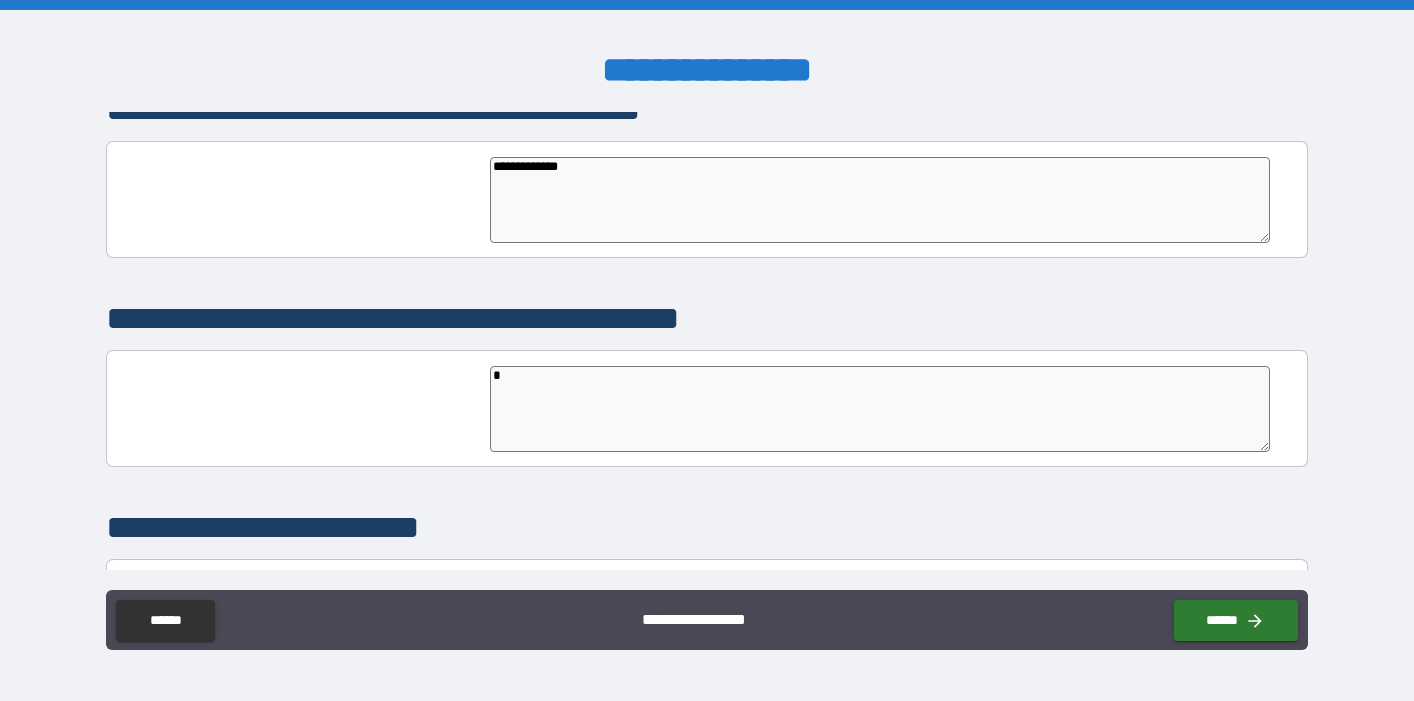 type on "*" 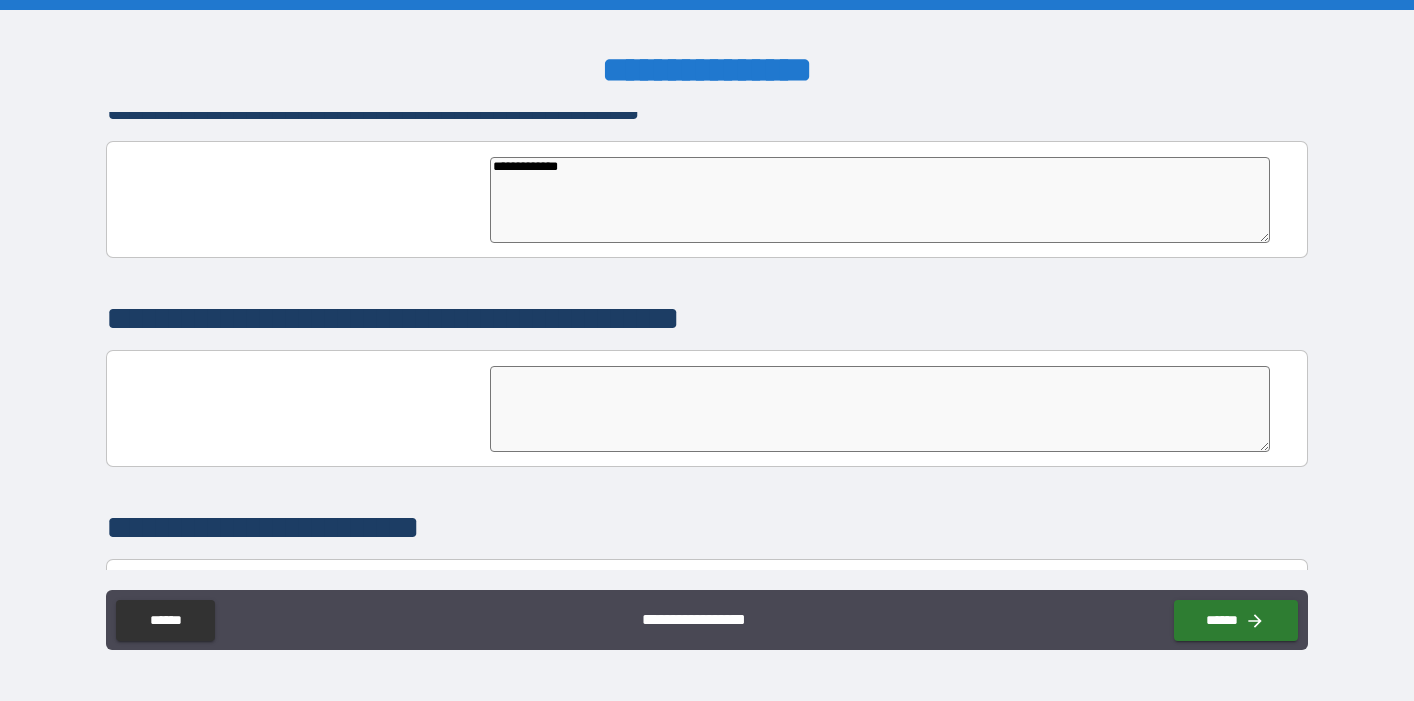 type on "*" 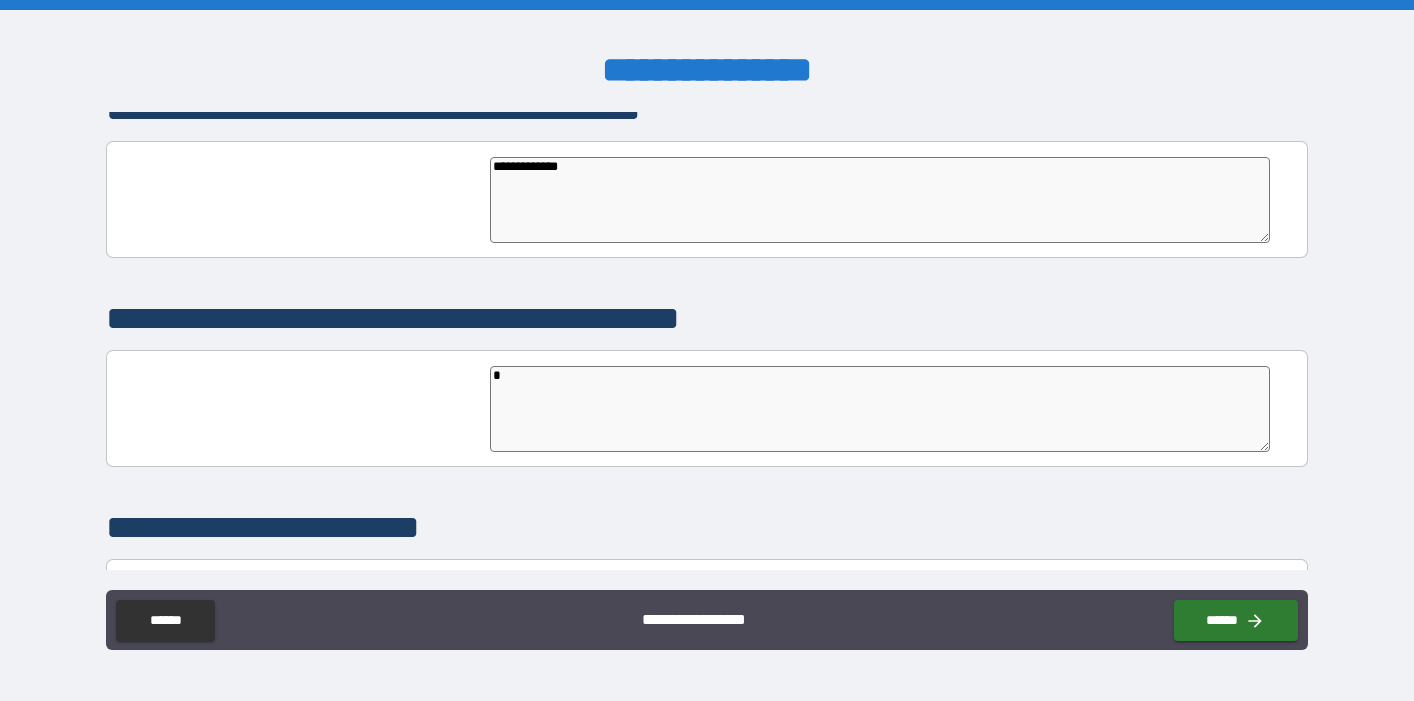 type on "**" 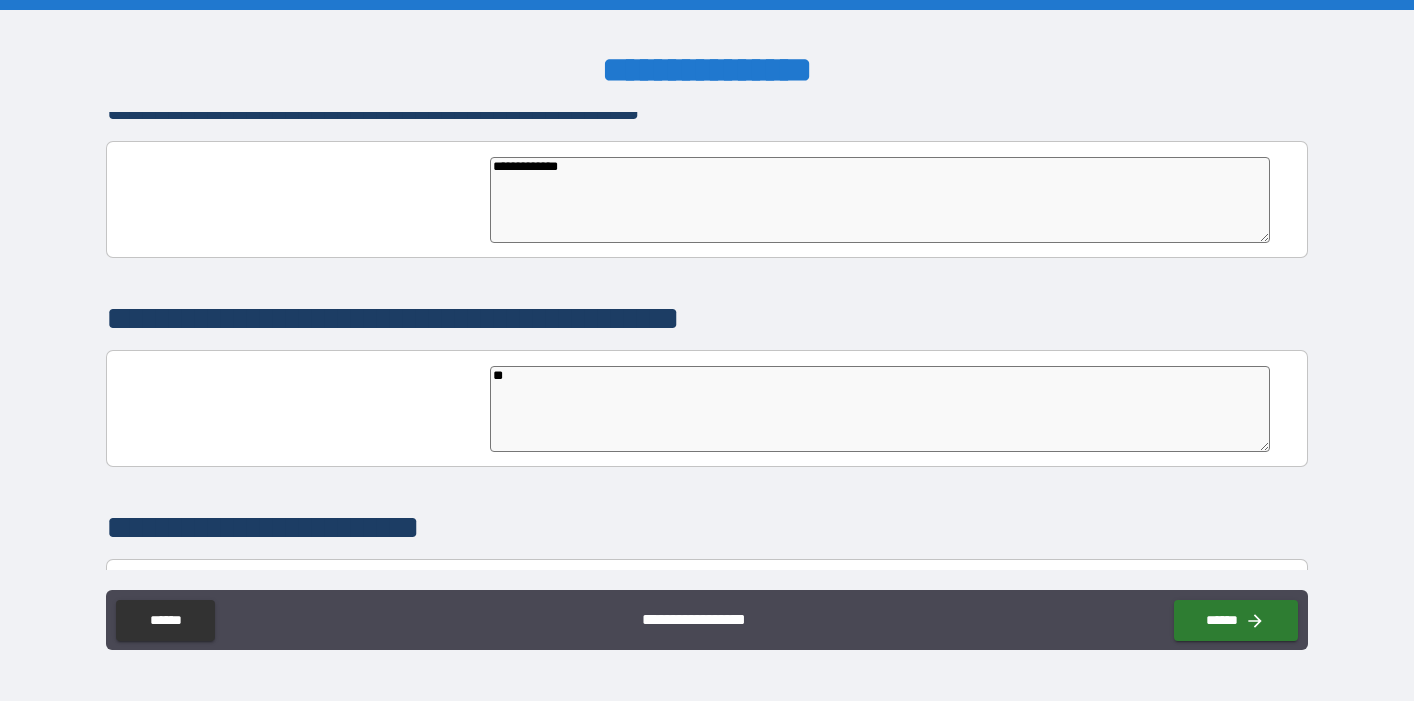 type on "*" 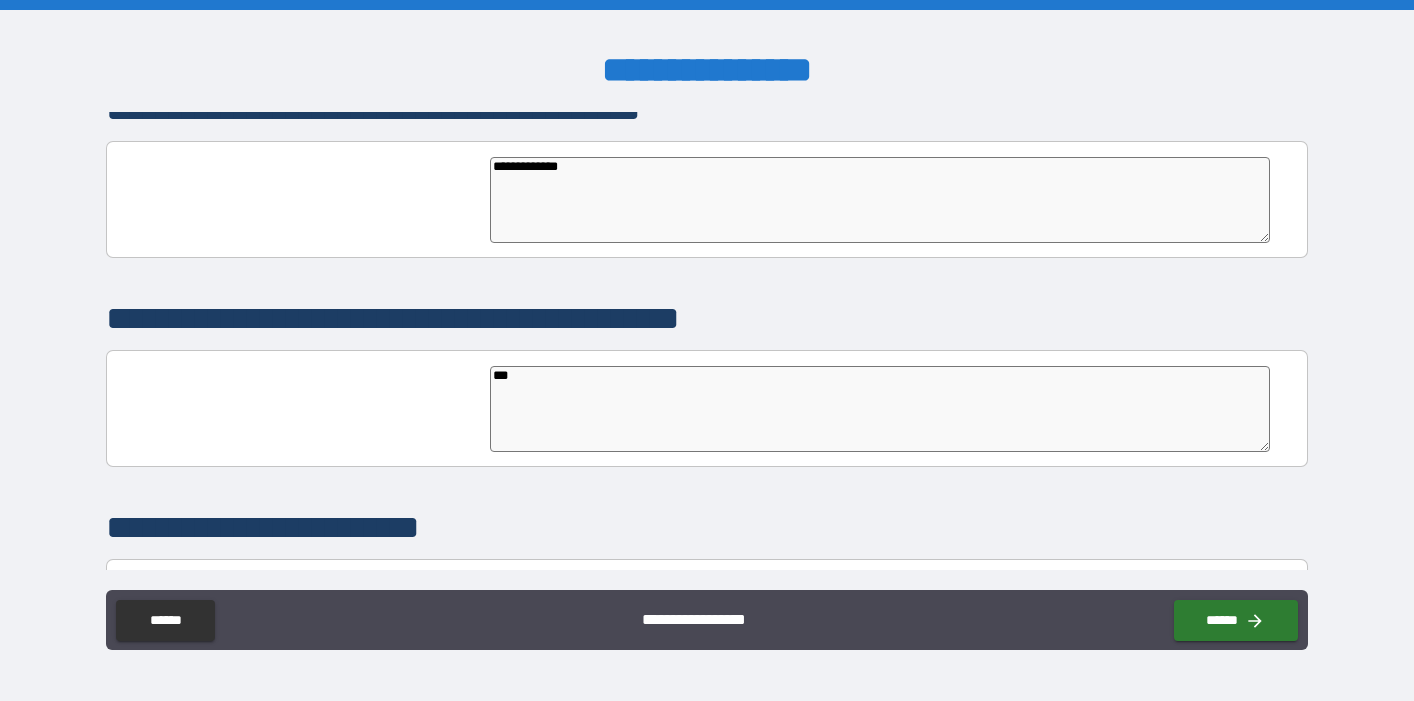 type on "***" 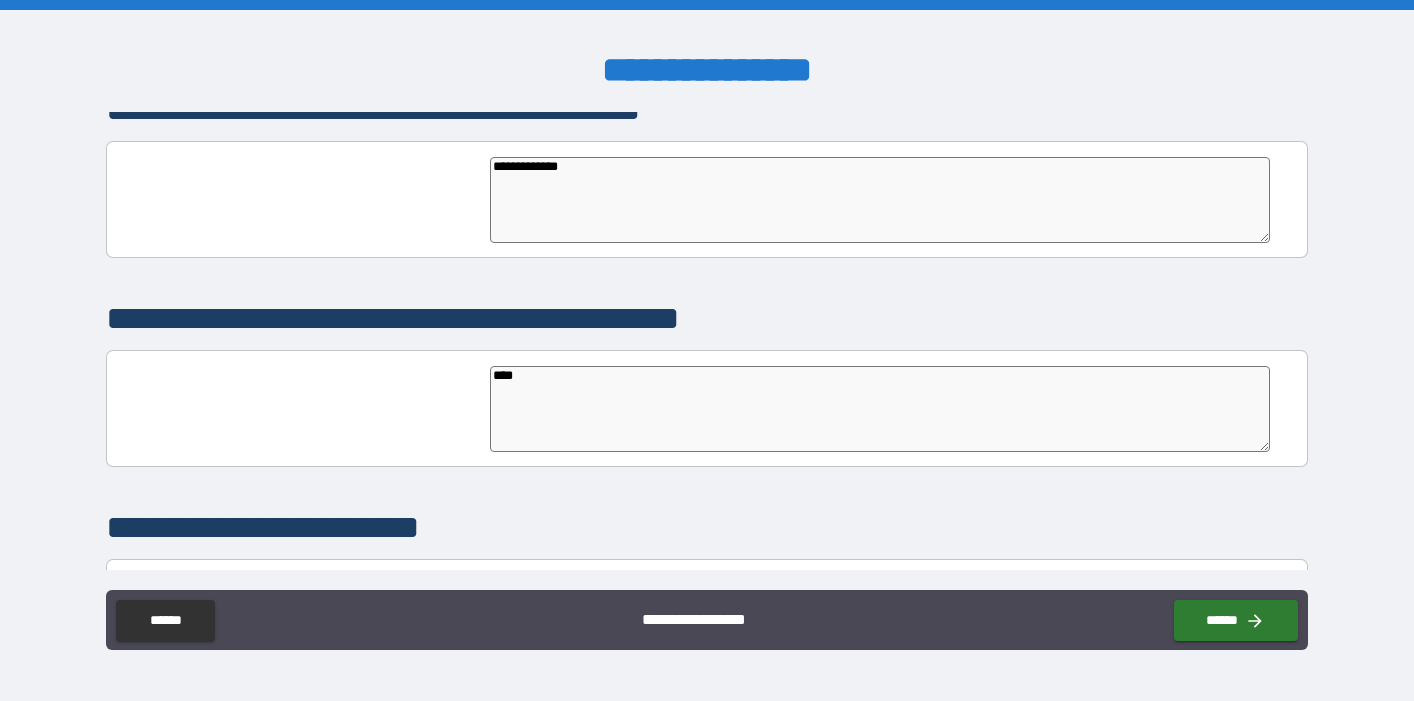 type on "*" 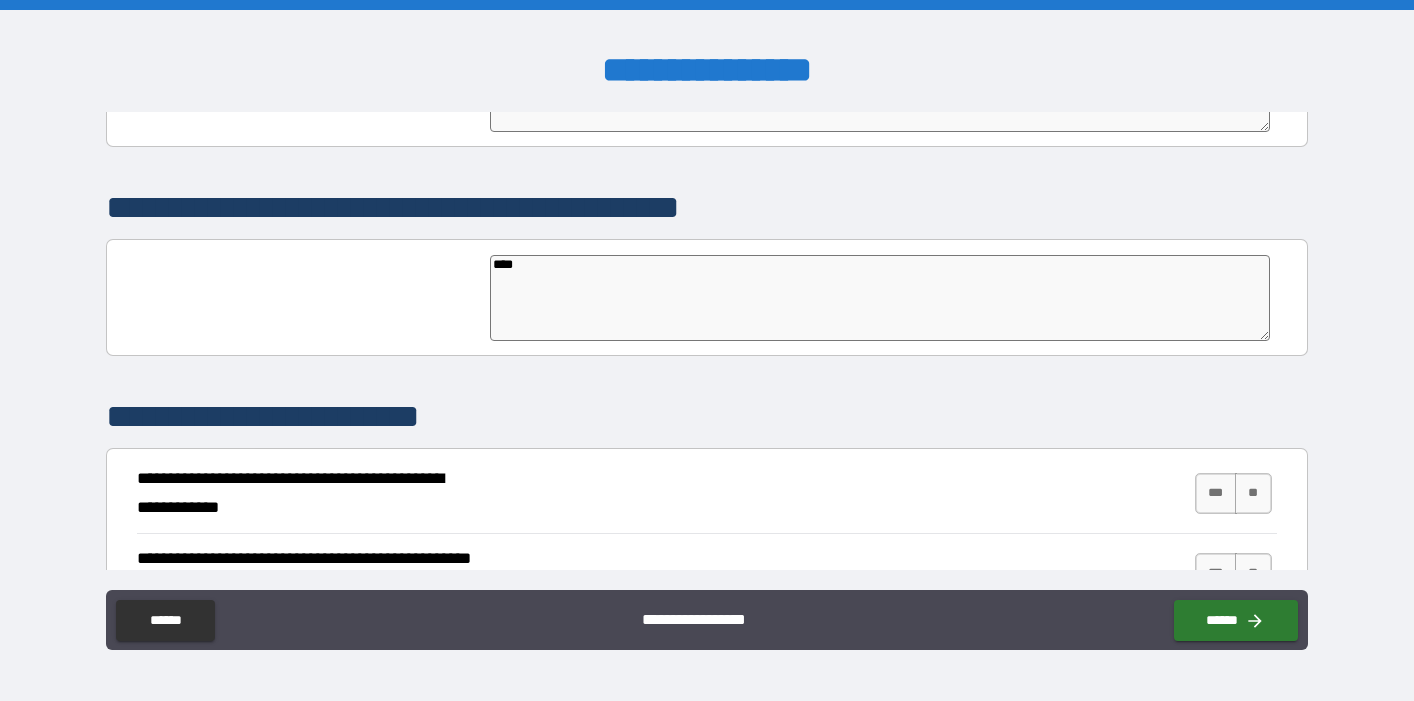scroll, scrollTop: 496, scrollLeft: 0, axis: vertical 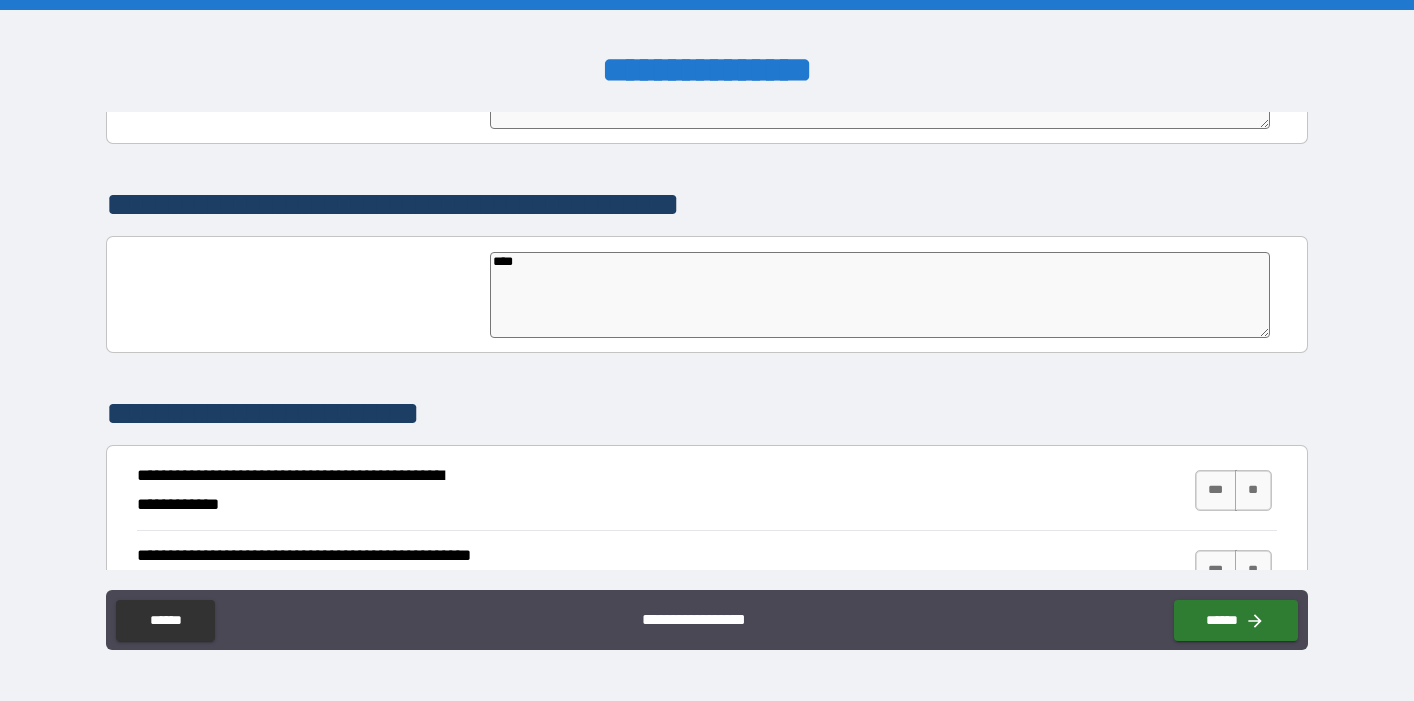 type on "***" 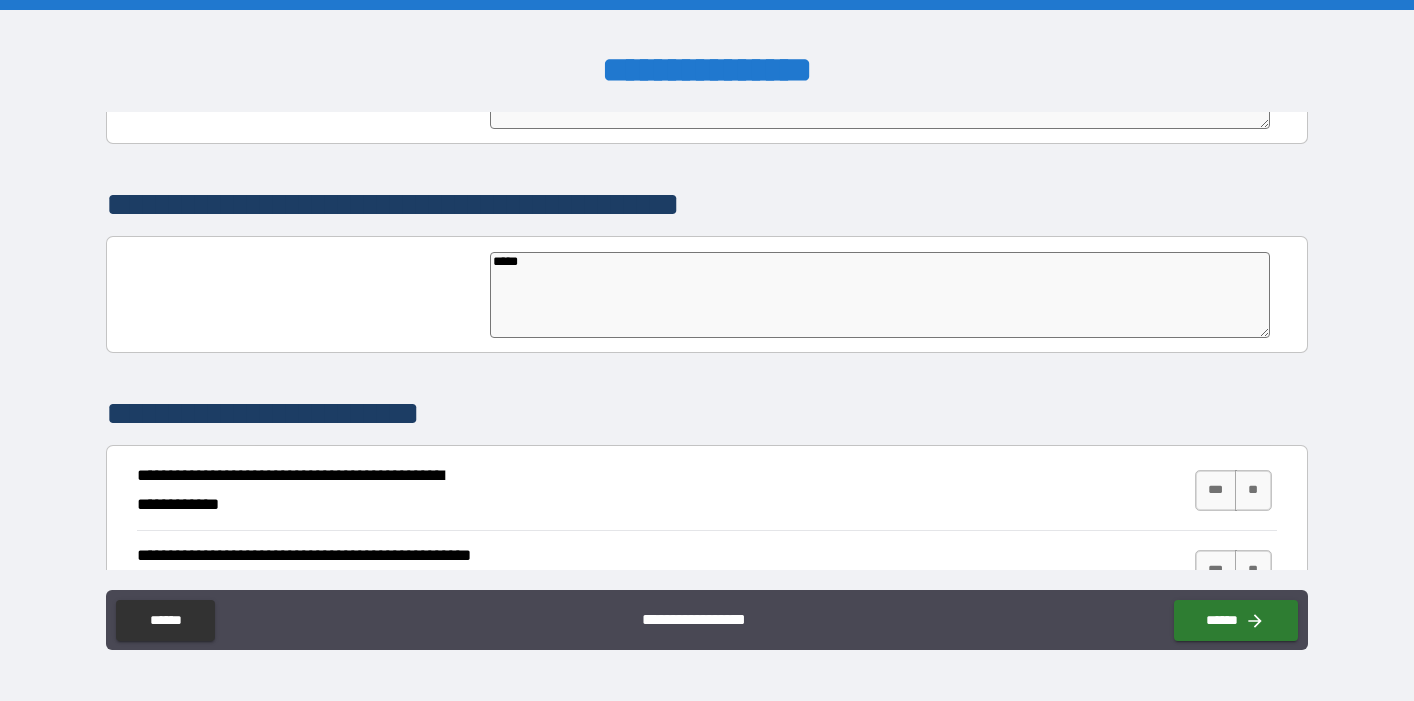 type on "*" 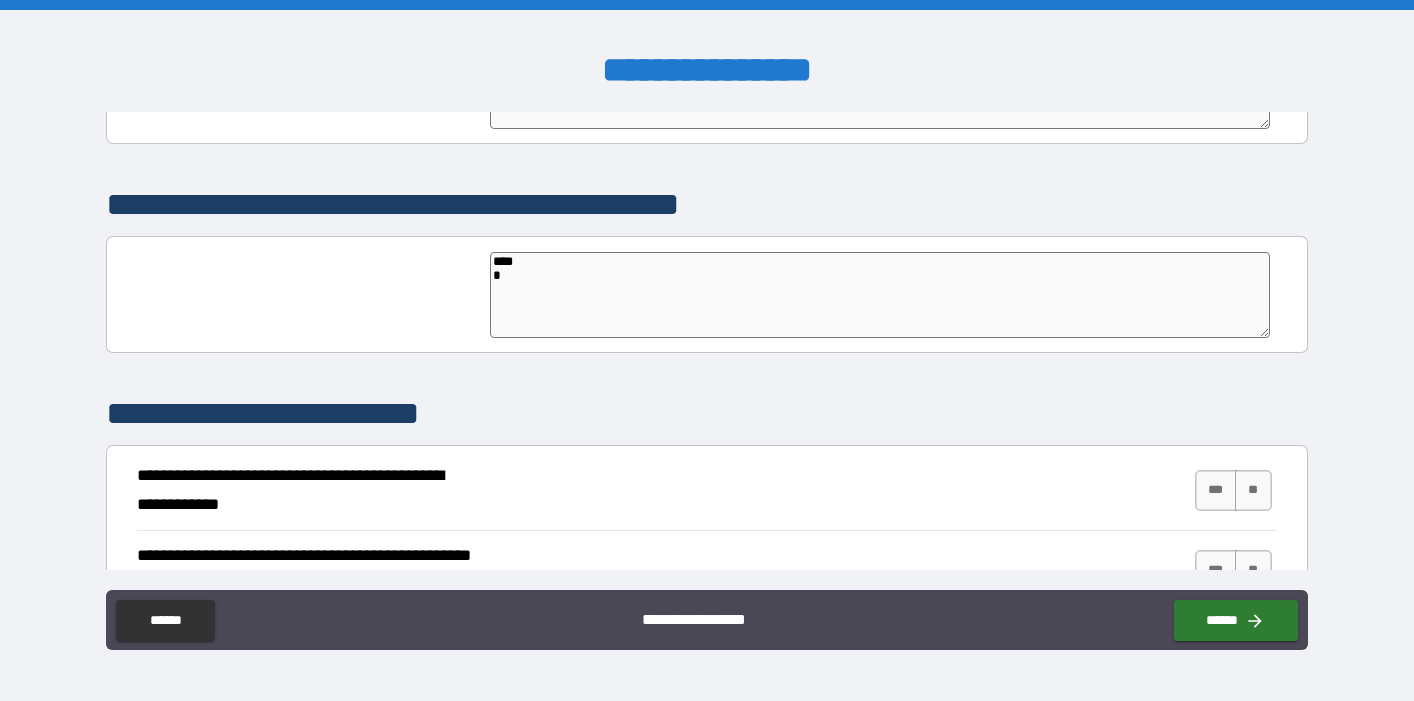 type on "*" 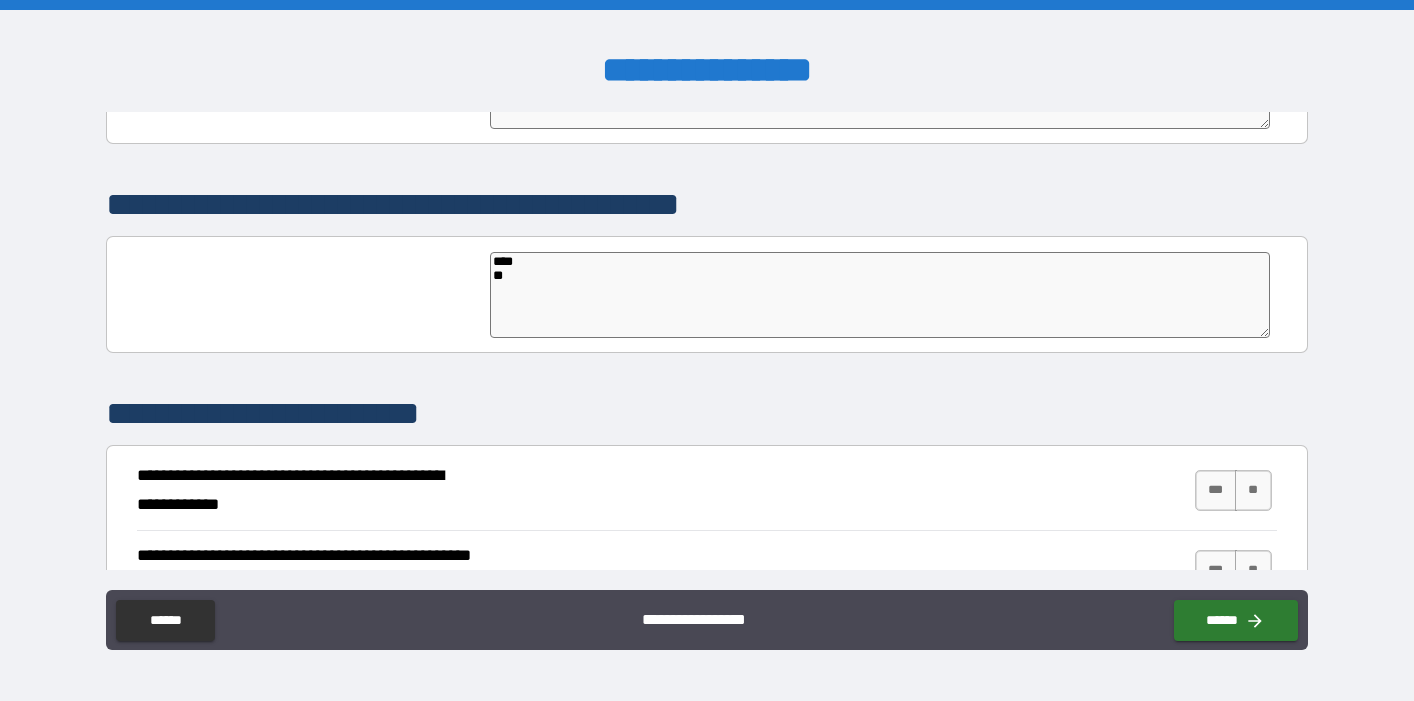 type on "*" 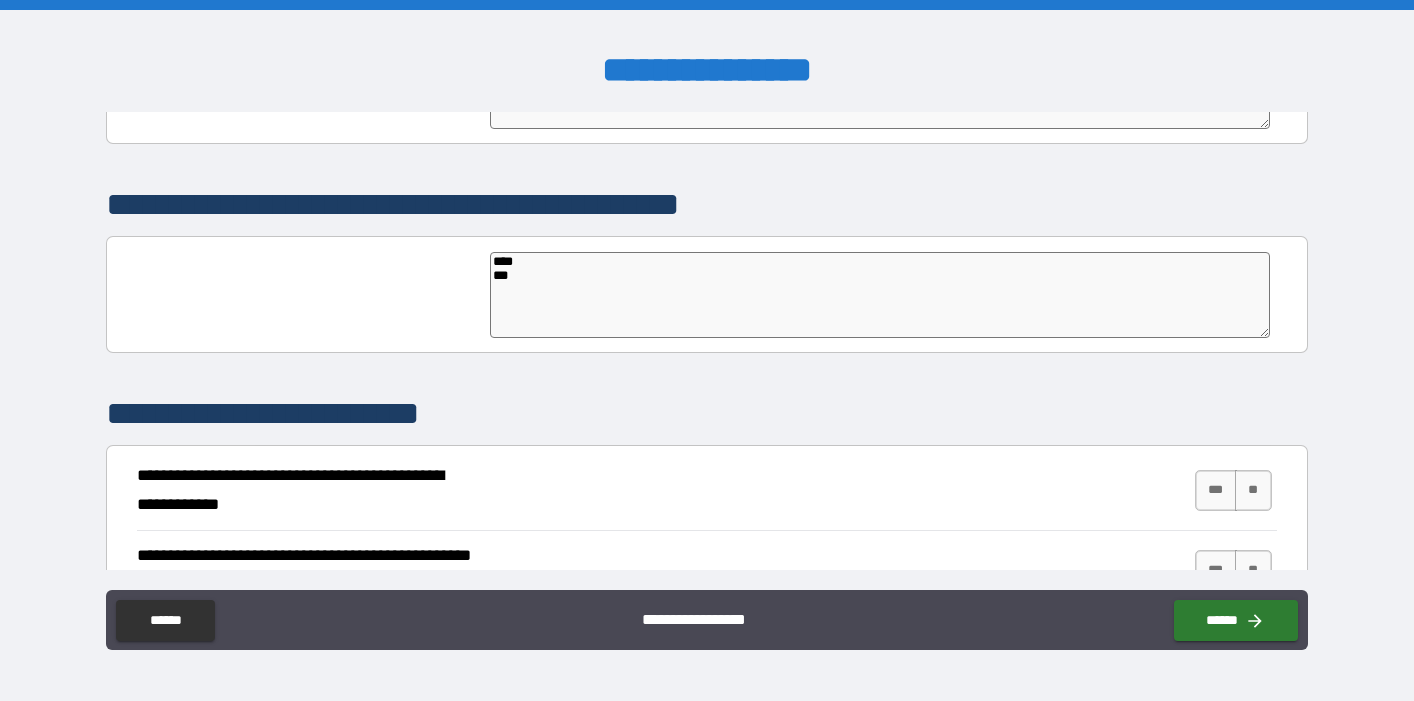 type on "*" 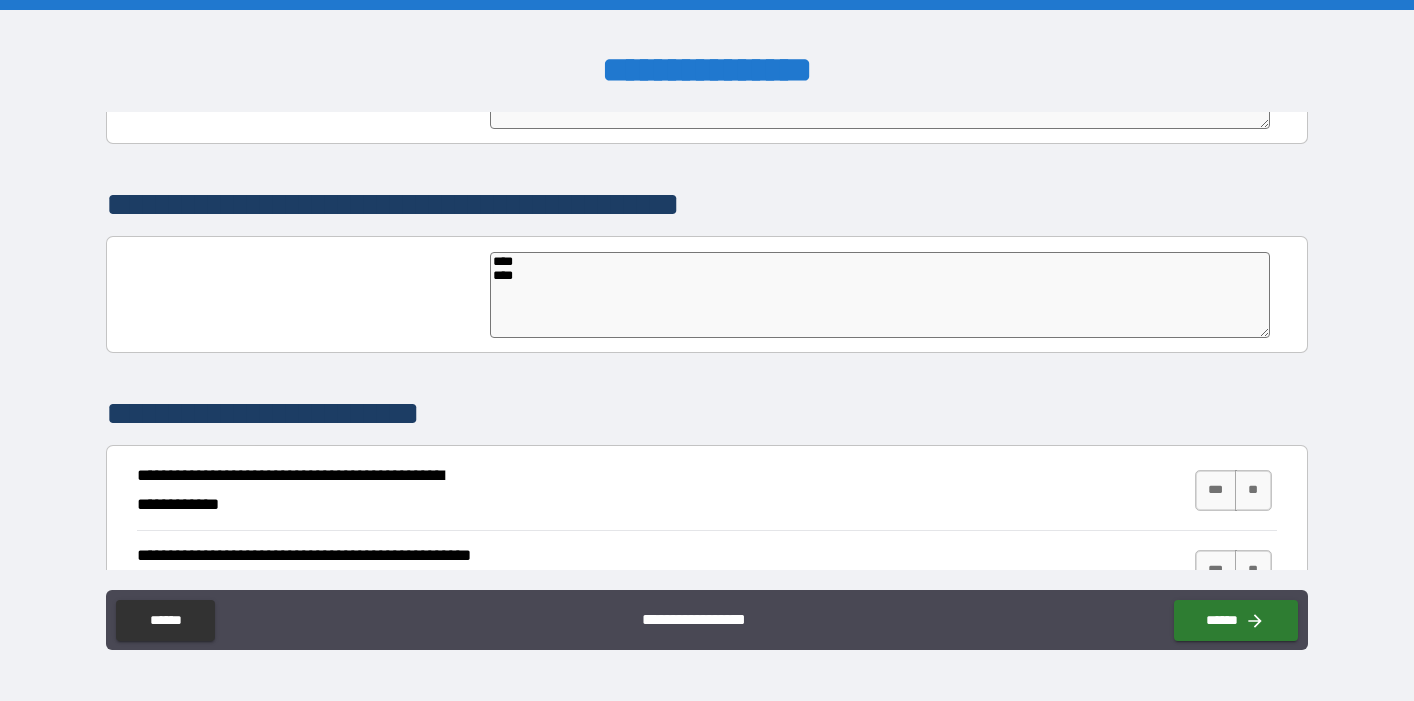 type on "*" 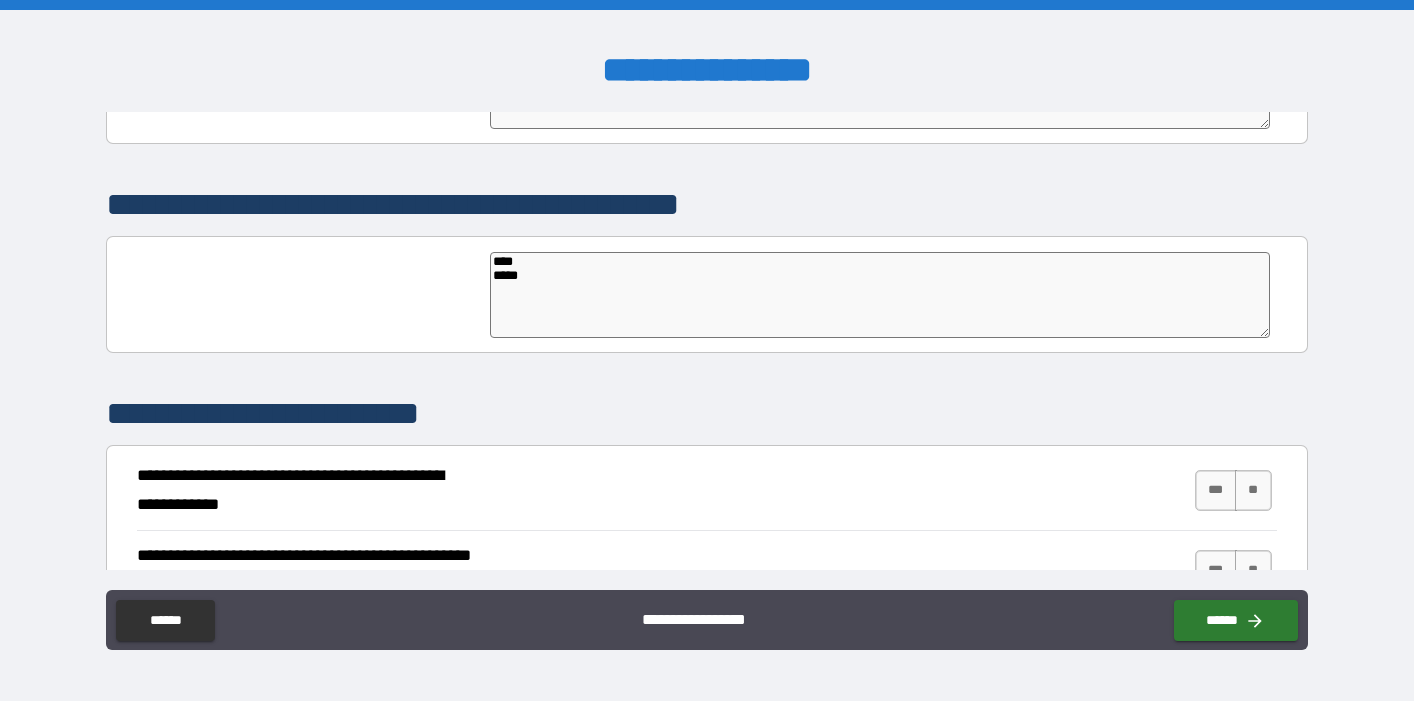 type on "*" 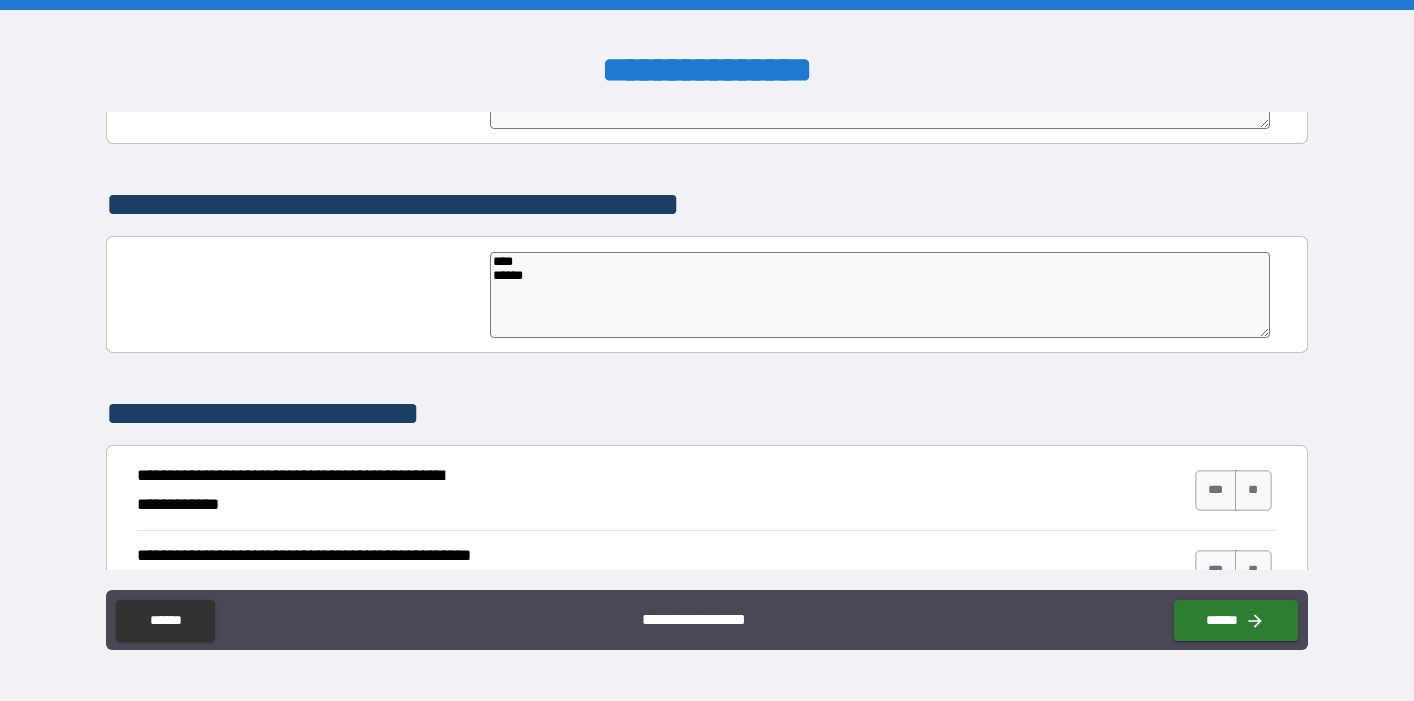 type on "*" 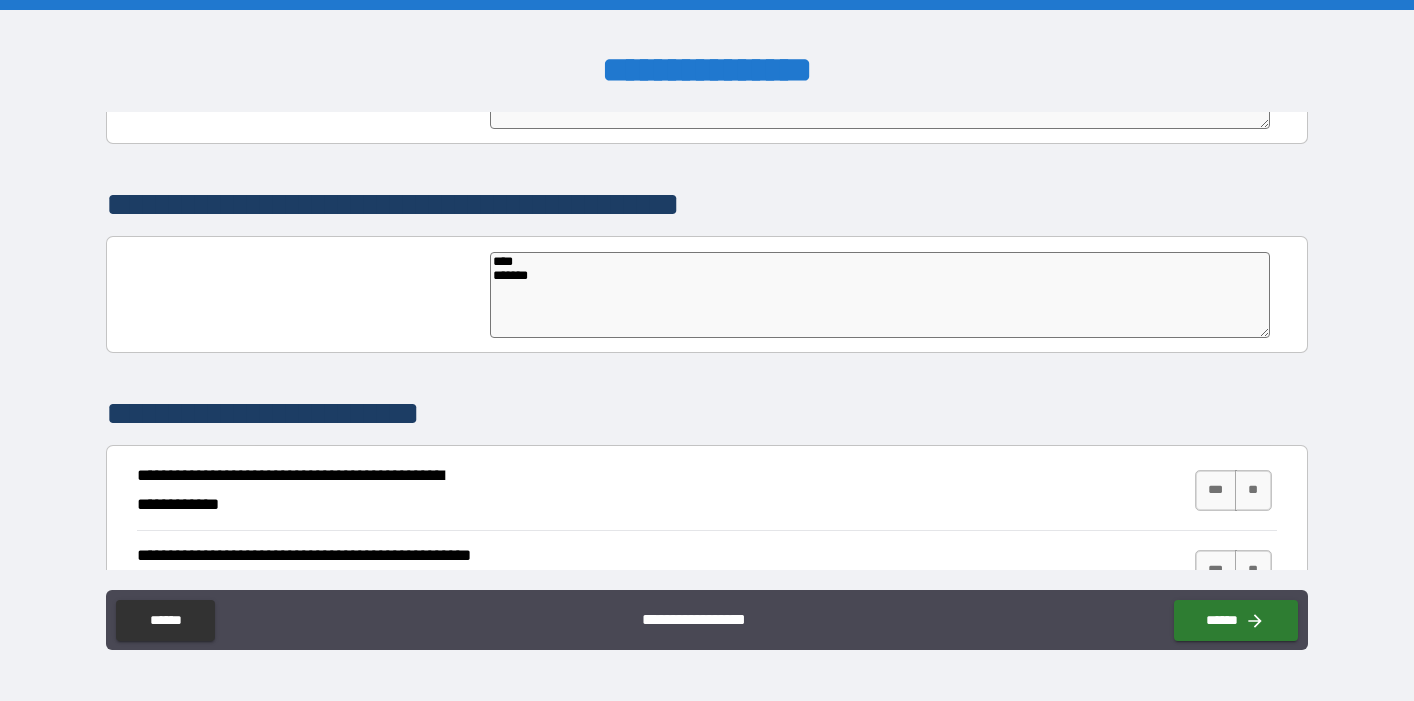 type on "*" 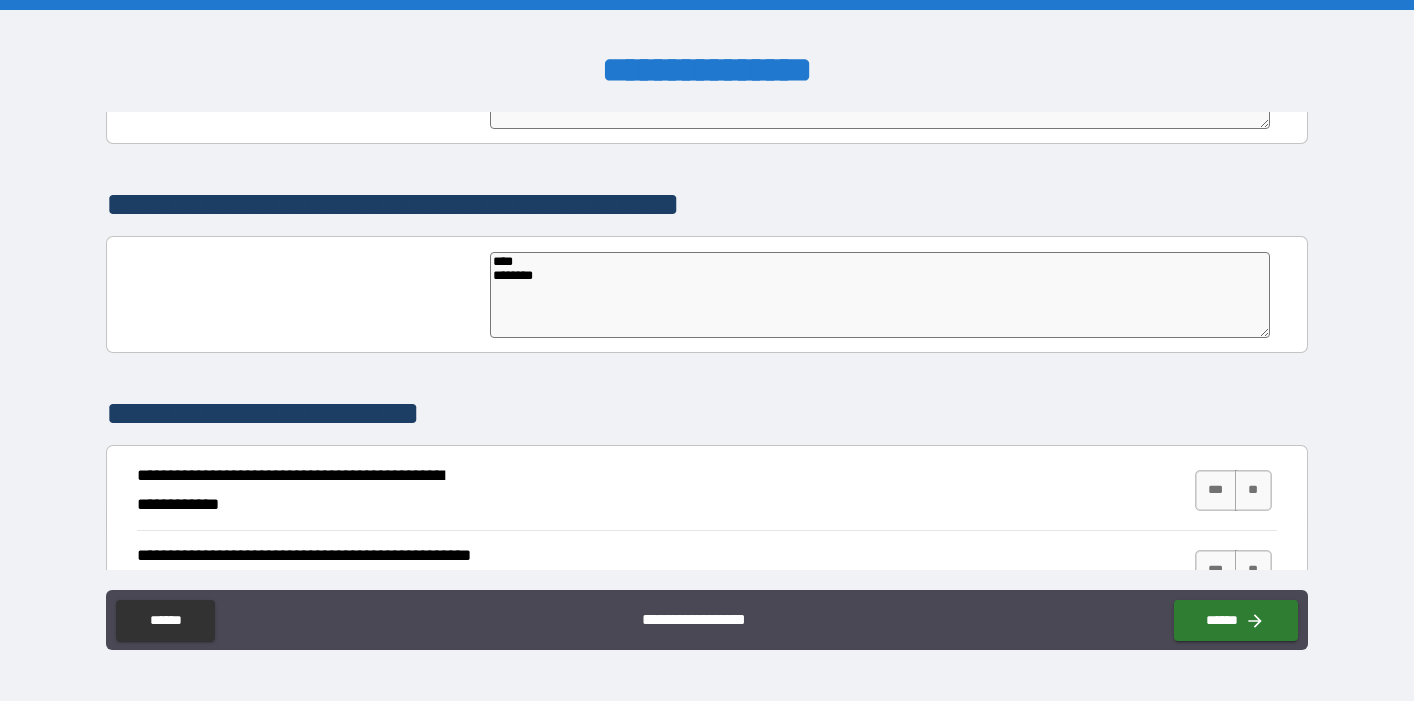 type on "*" 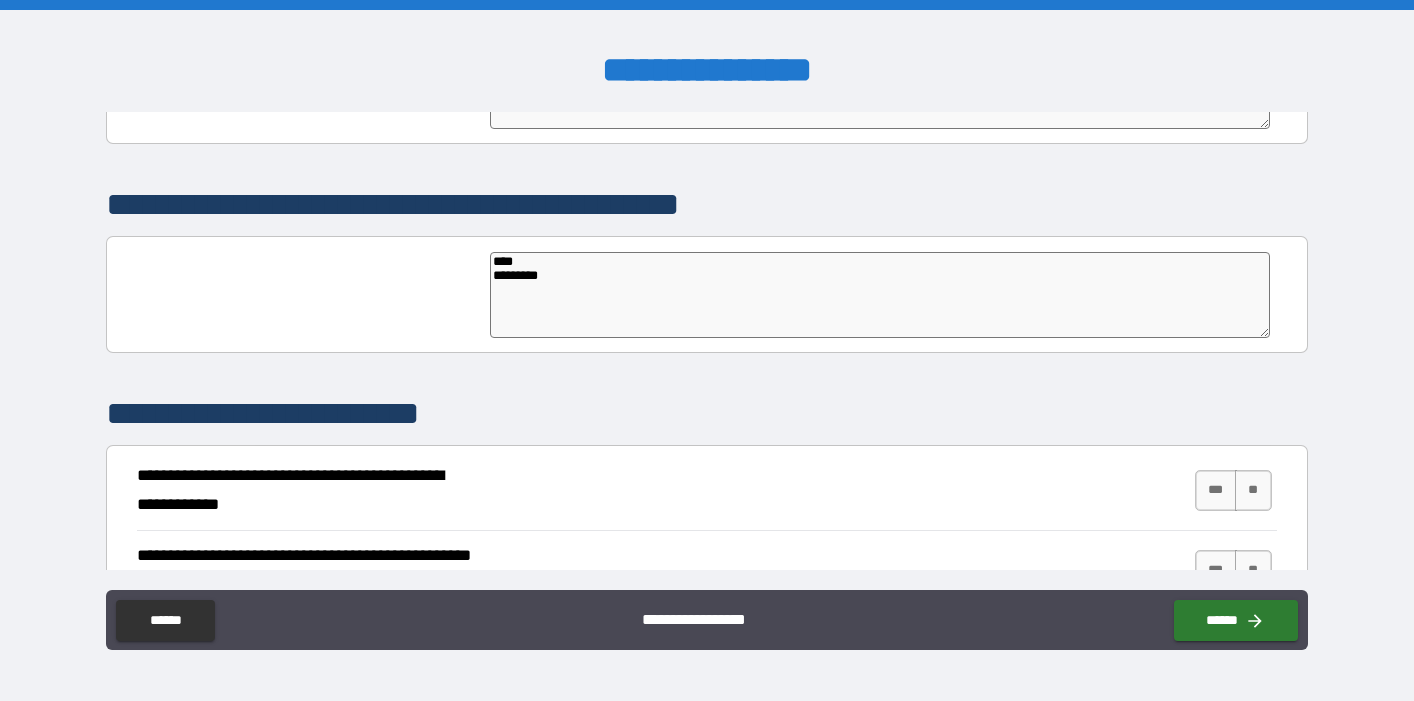 type on "*" 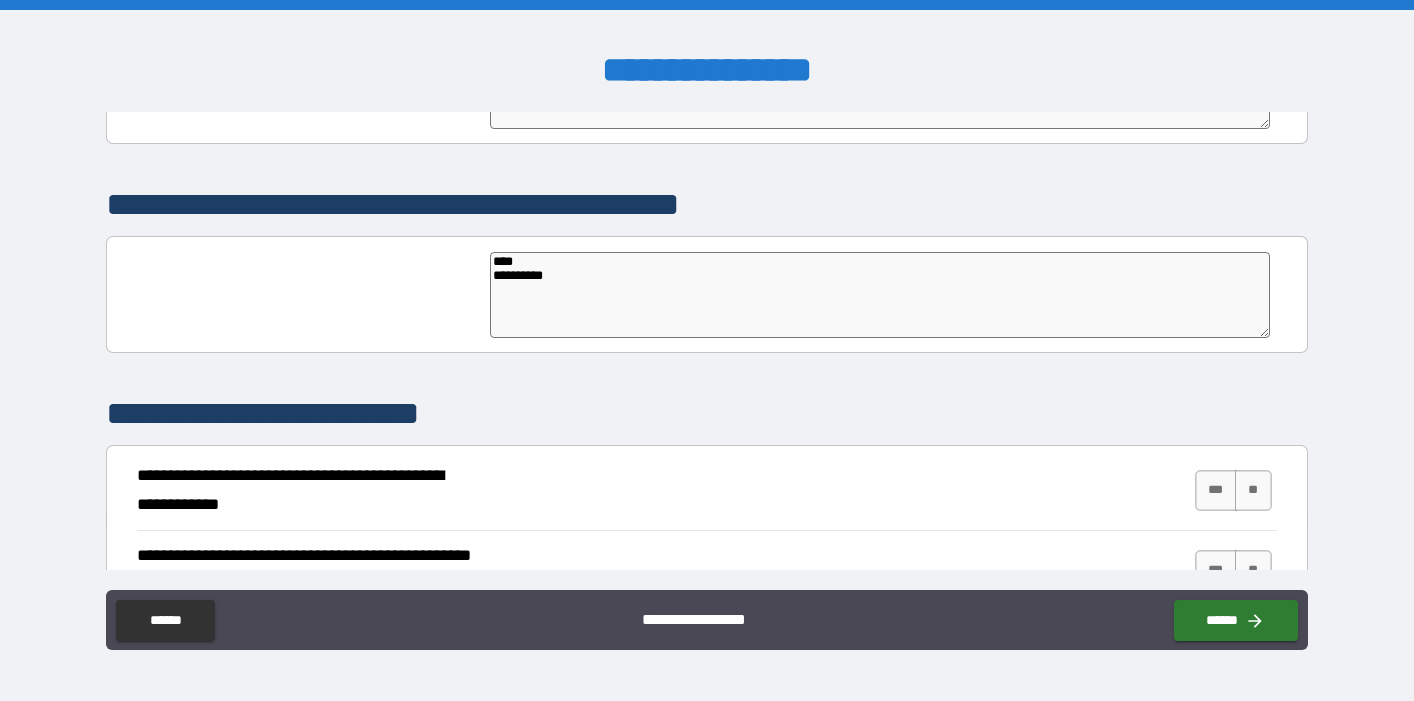 type on "*" 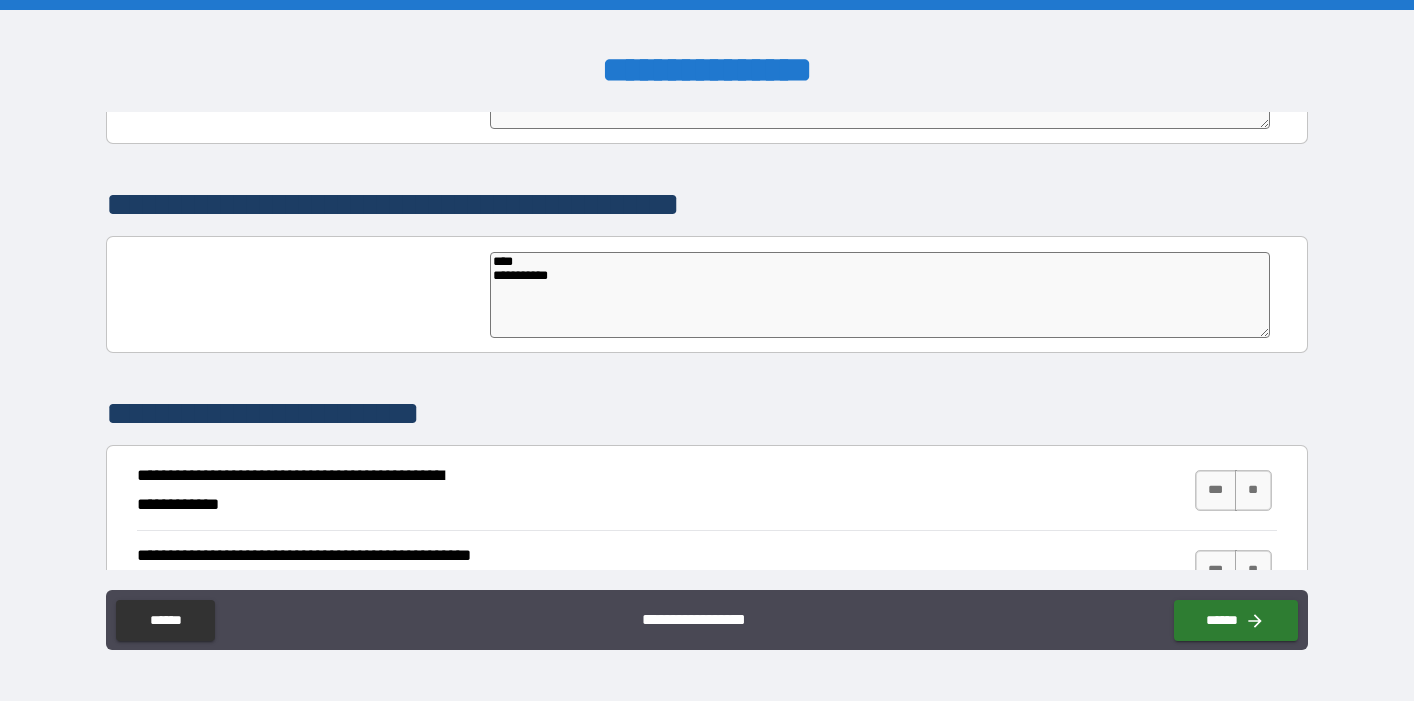 type on "*" 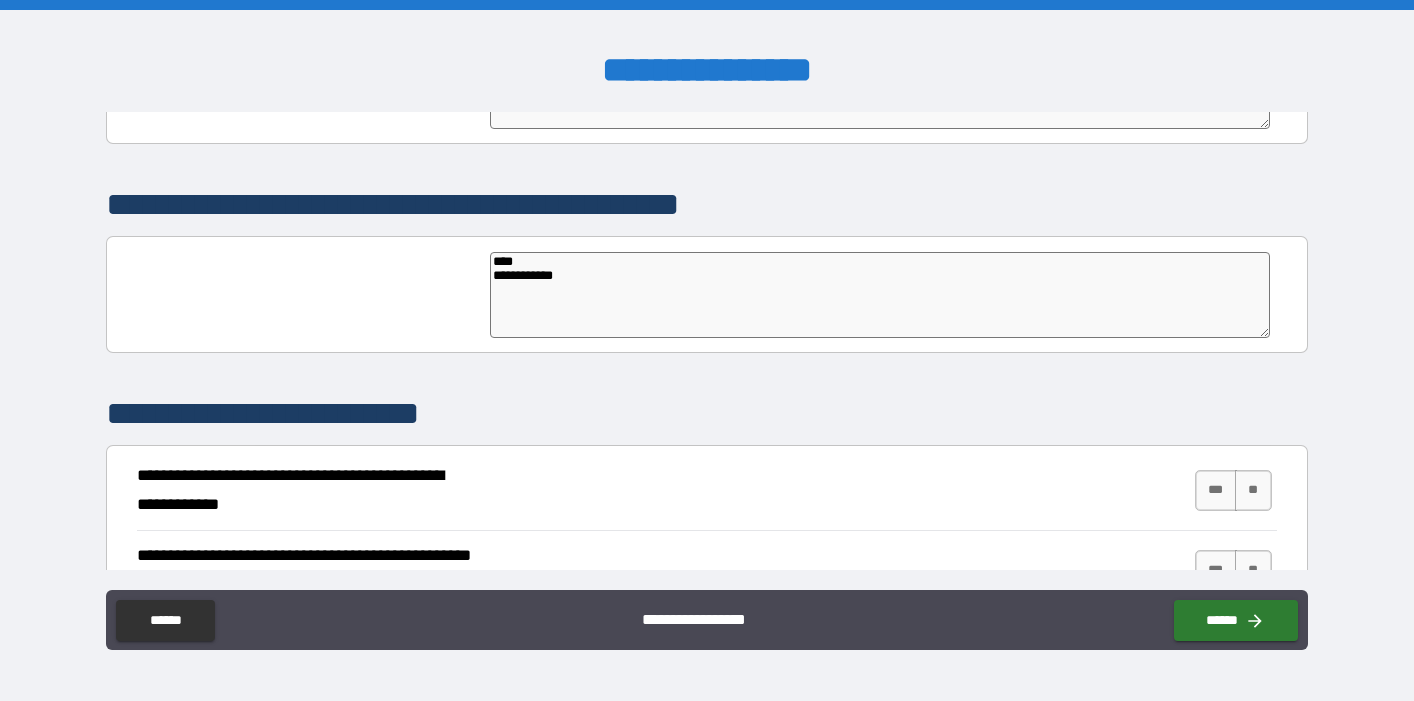 type on "*" 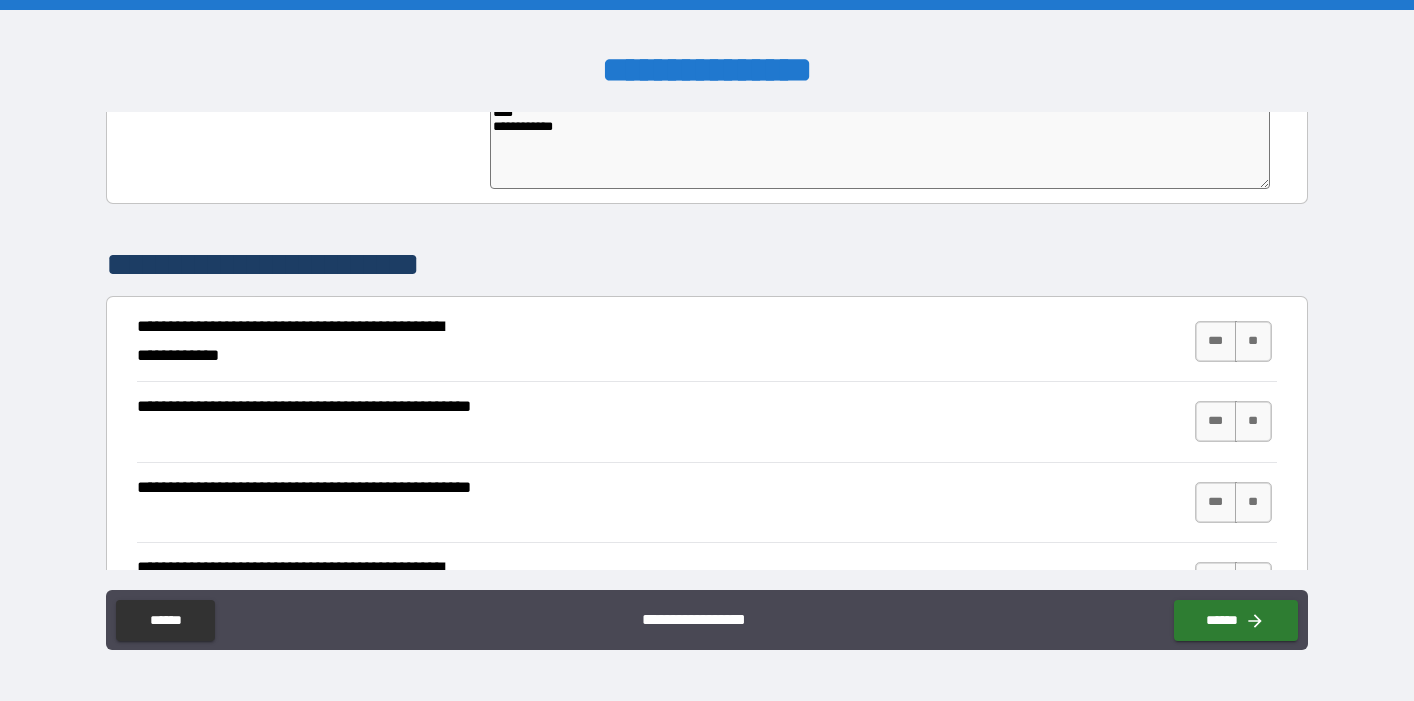 scroll, scrollTop: 646, scrollLeft: 0, axis: vertical 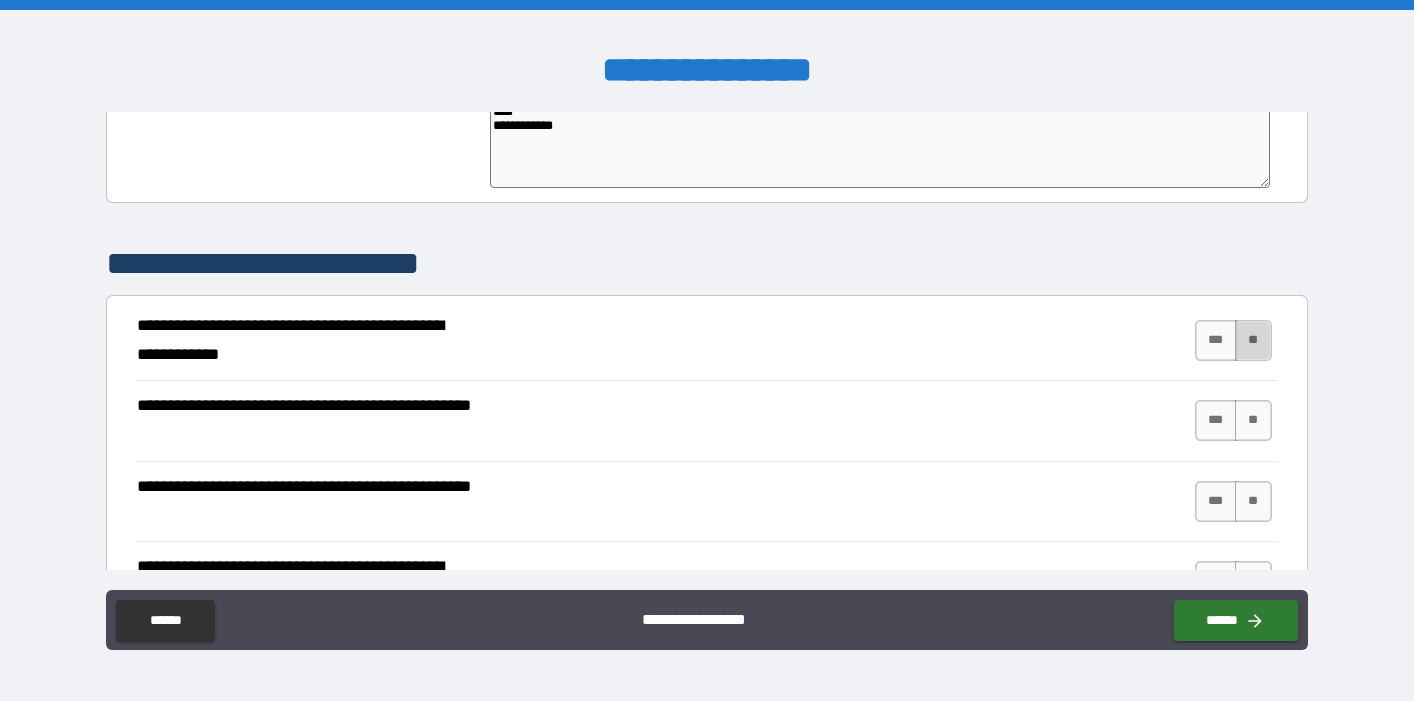 click on "**" at bounding box center (1253, 340) 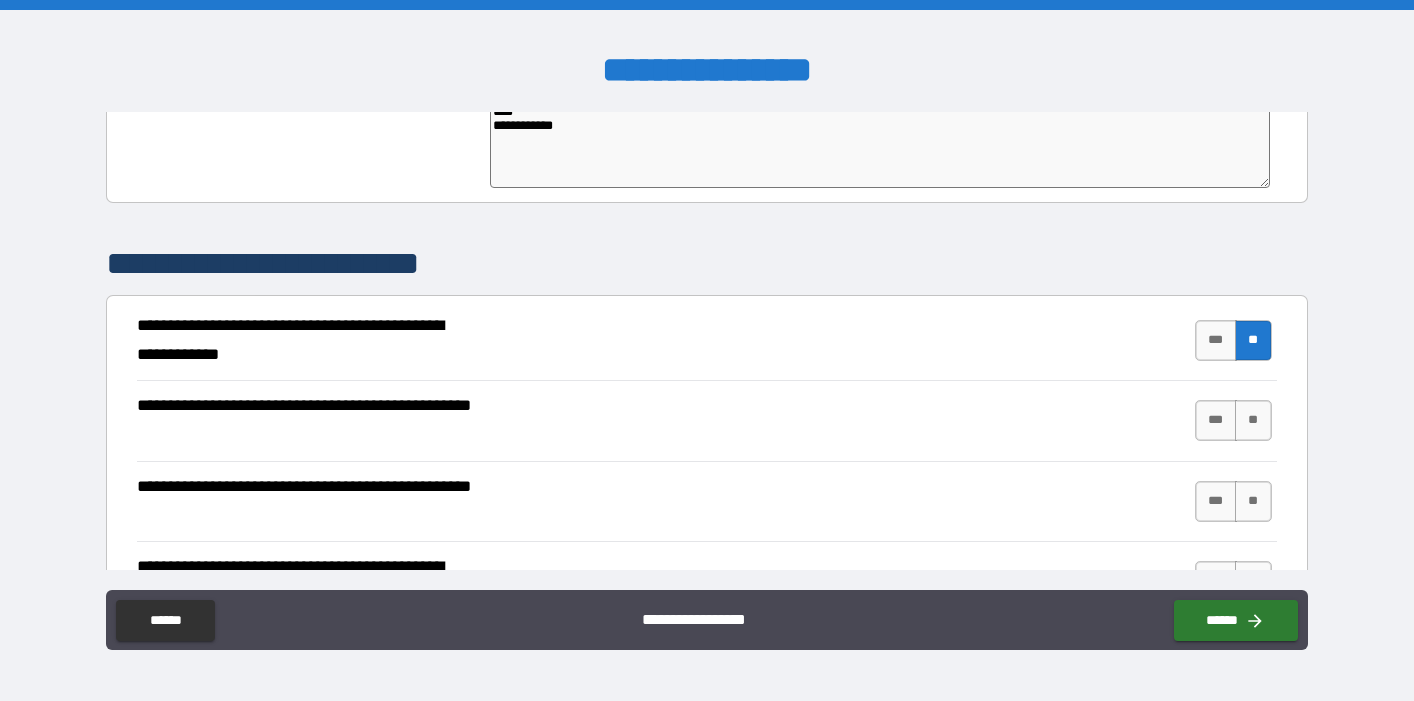 scroll, scrollTop: 755, scrollLeft: 0, axis: vertical 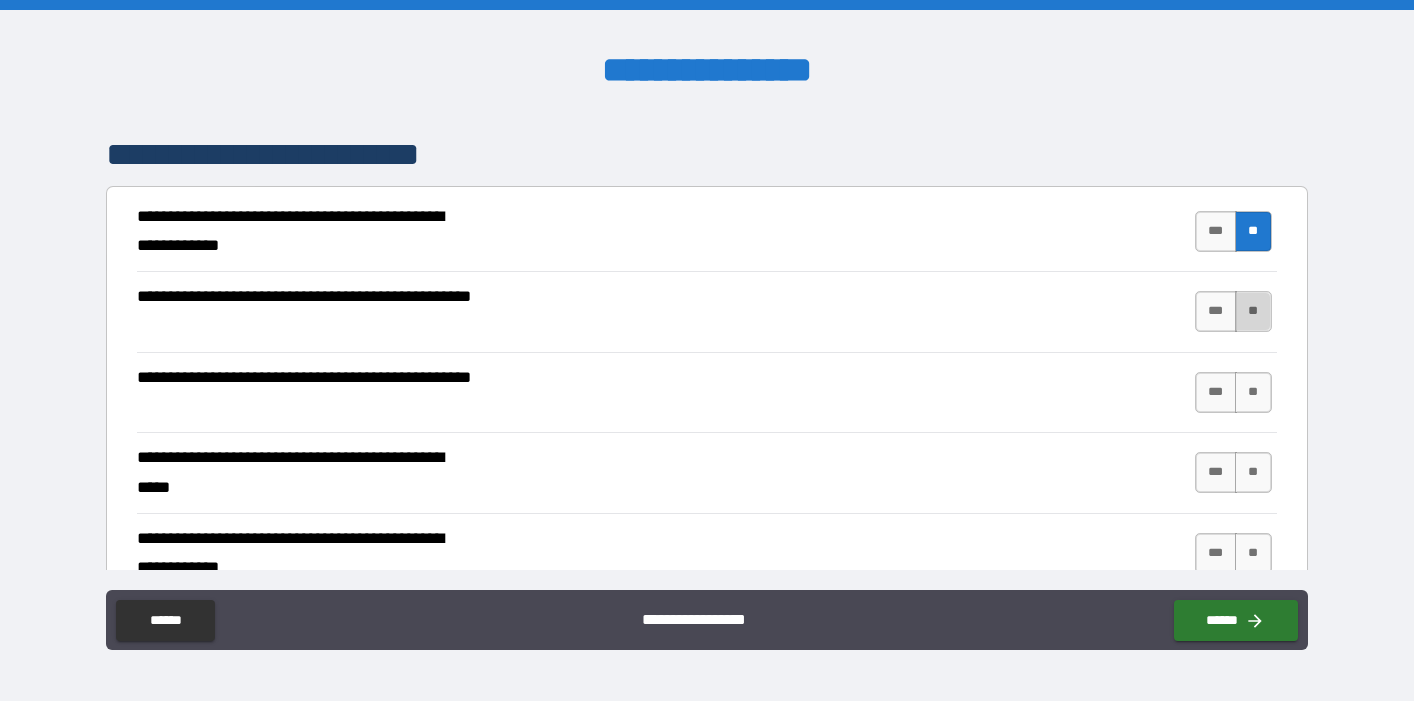 click on "**" at bounding box center [1253, 311] 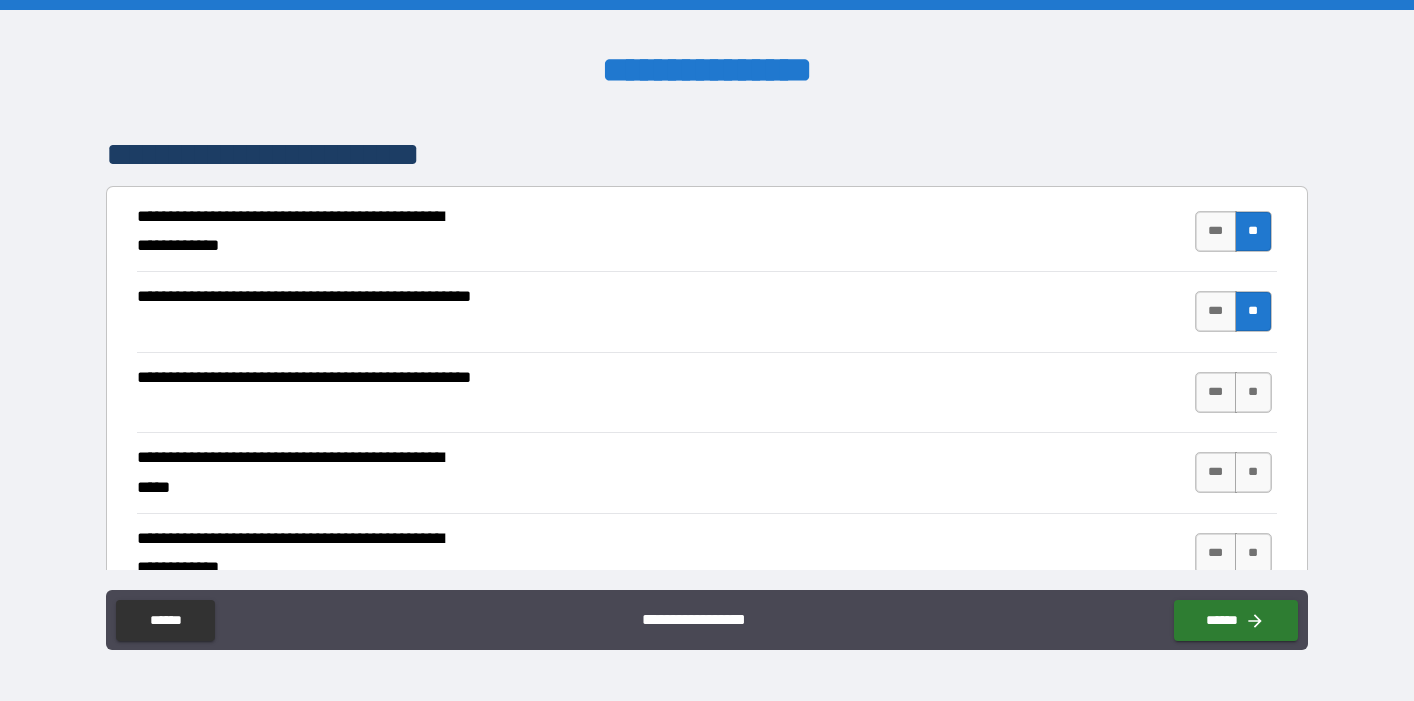 type on "*" 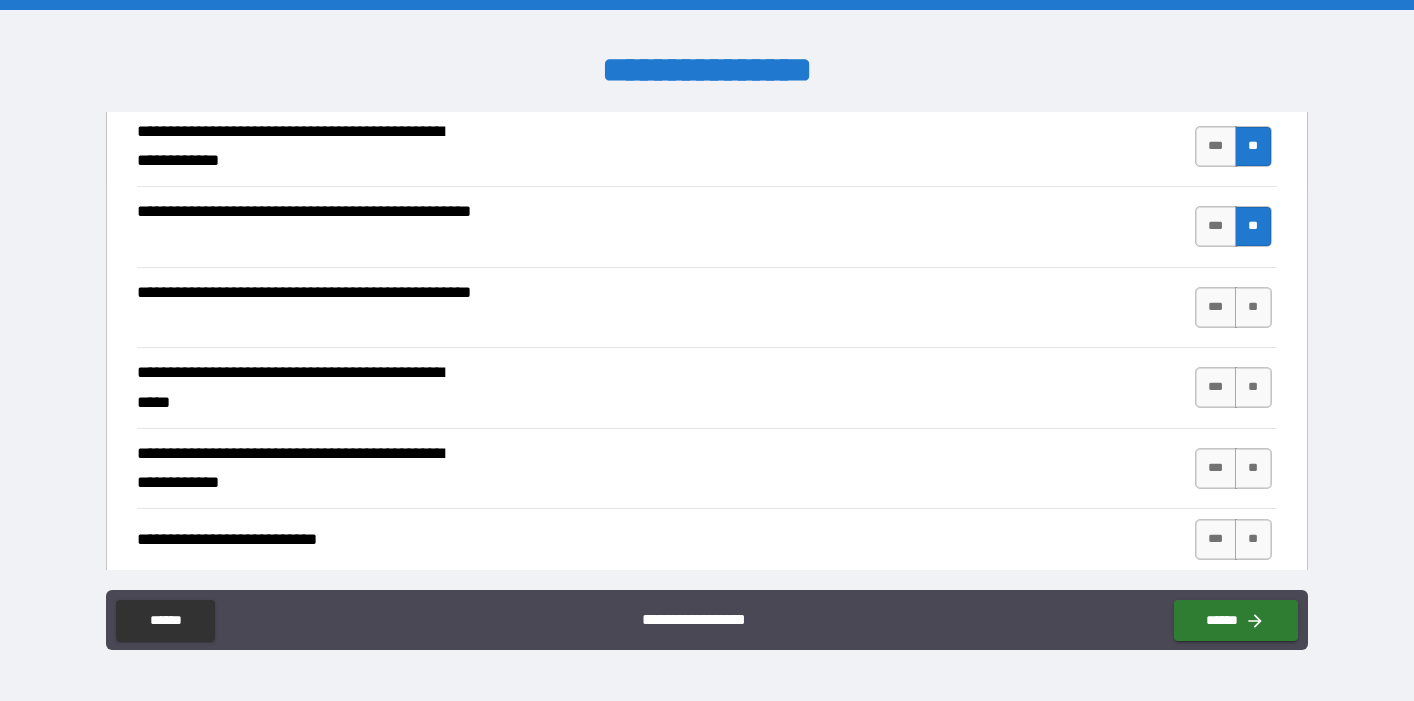 scroll, scrollTop: 842, scrollLeft: 0, axis: vertical 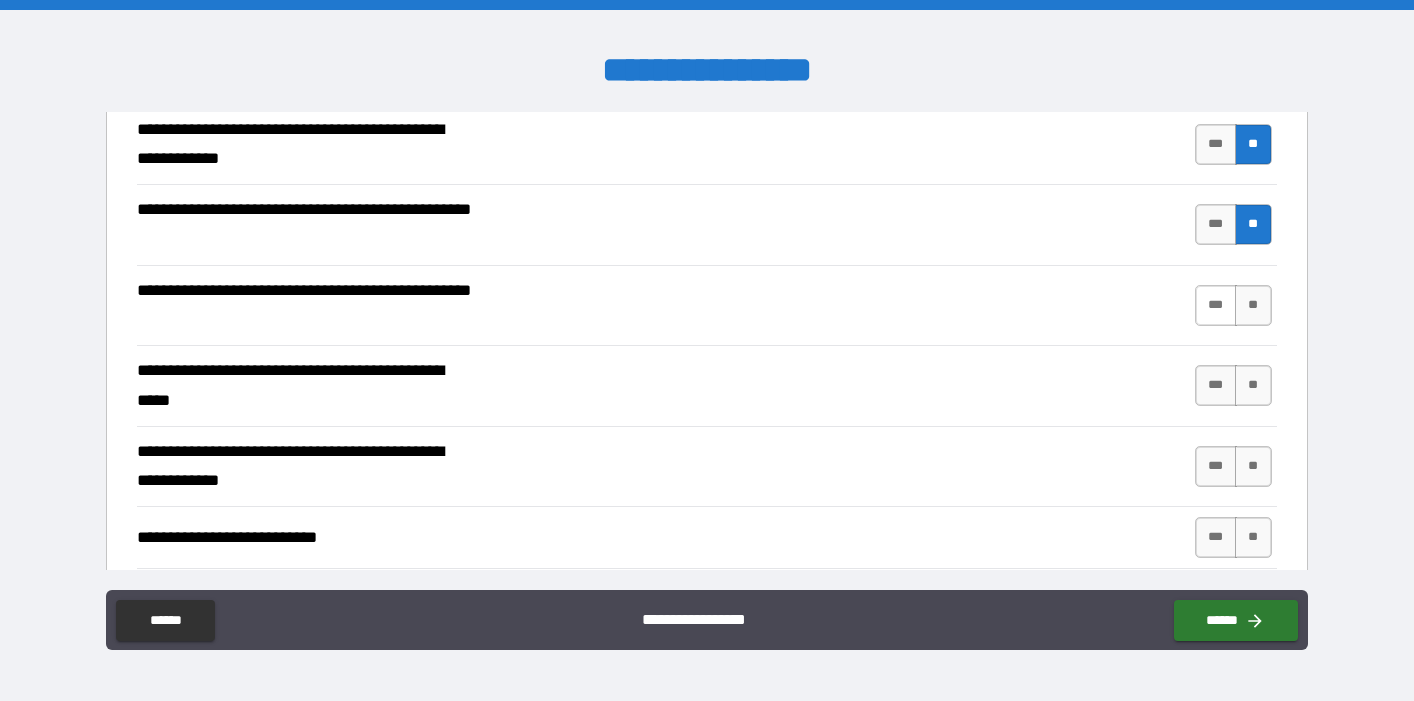 click on "***" at bounding box center [1216, 305] 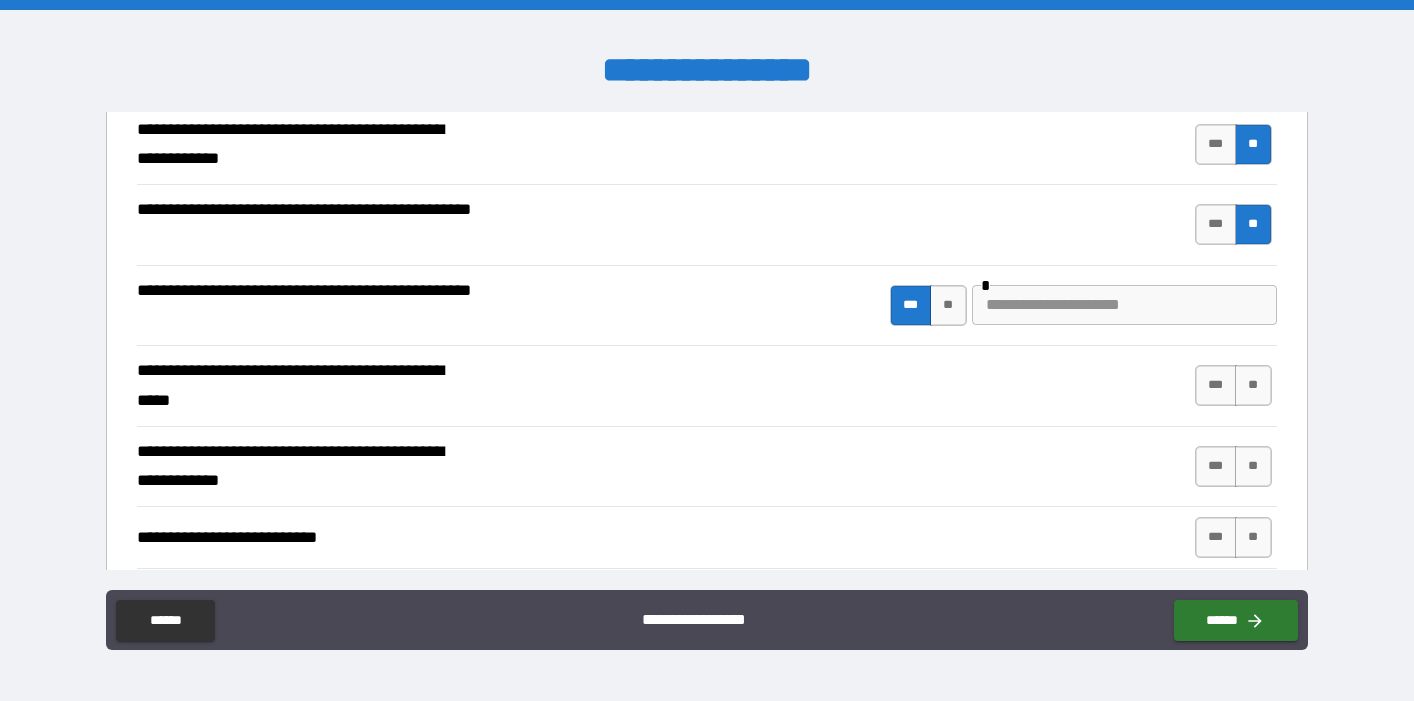 type on "*" 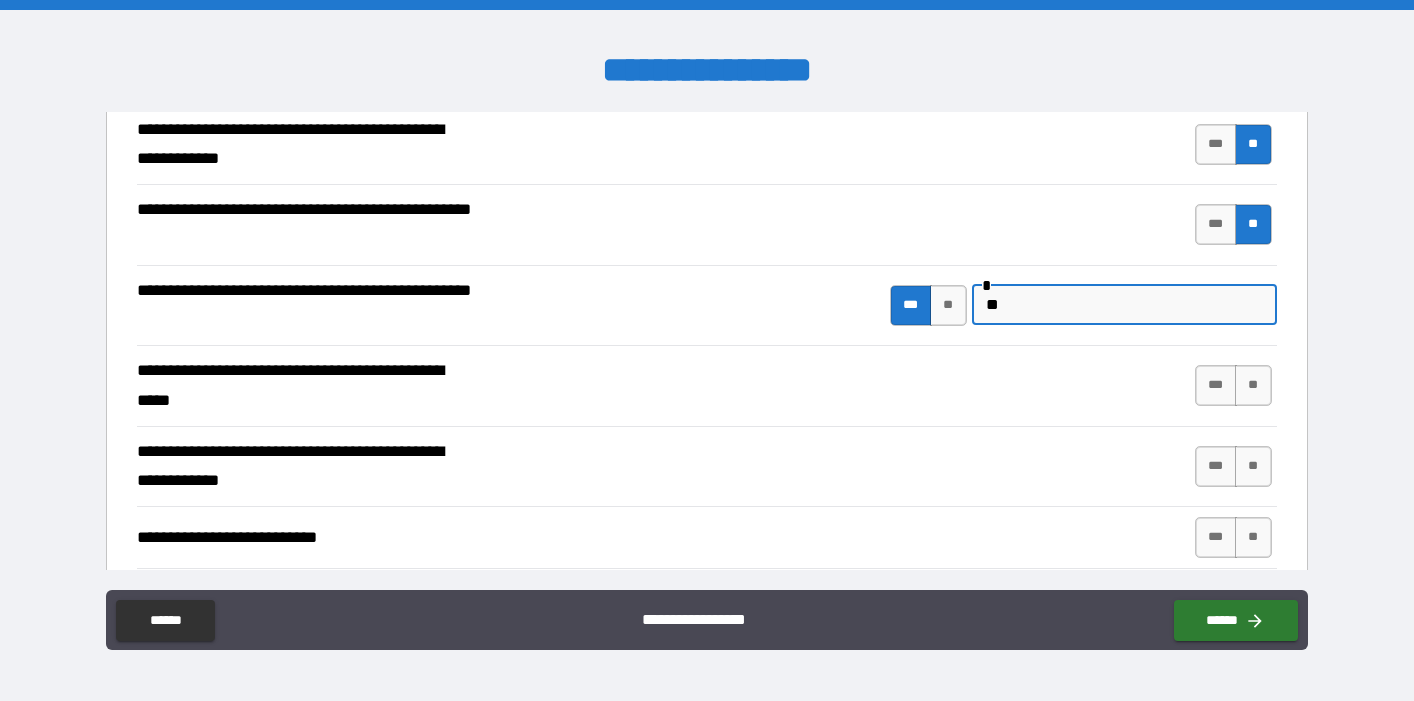 type on "*" 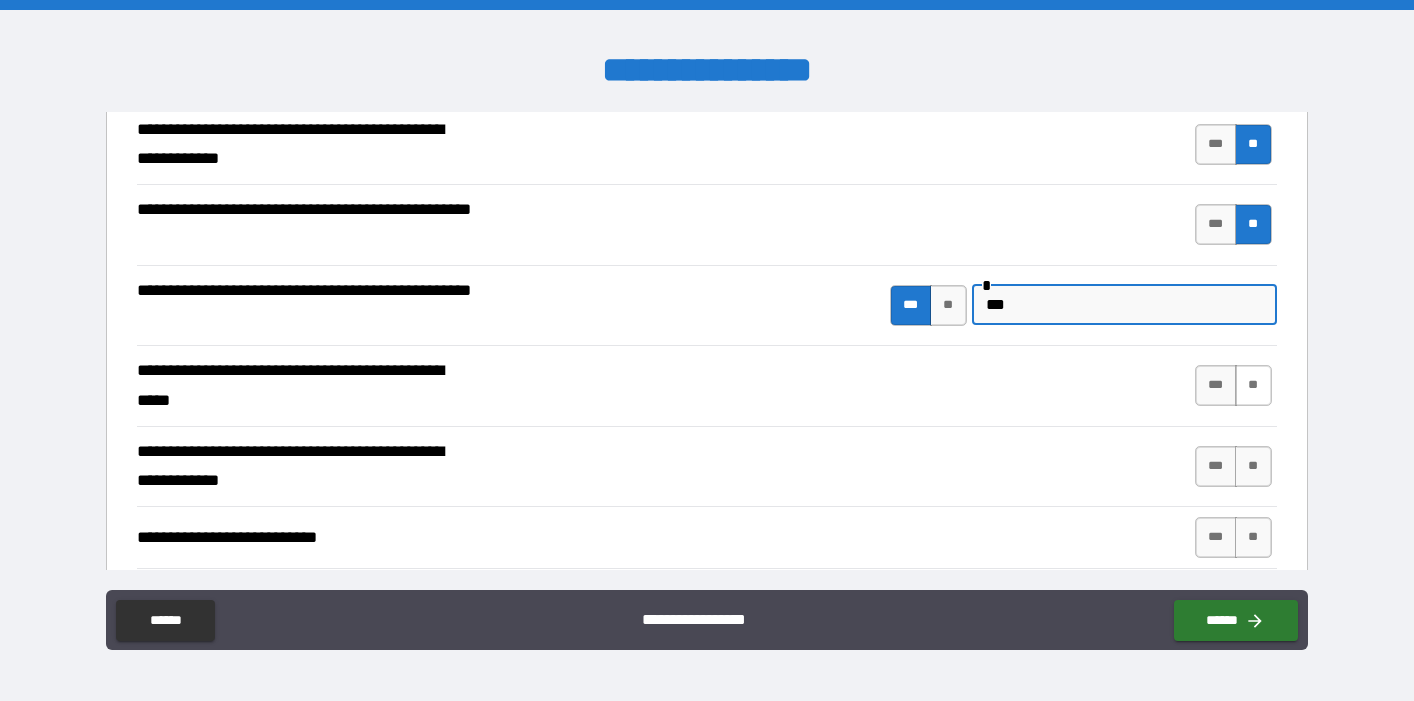 type on "***" 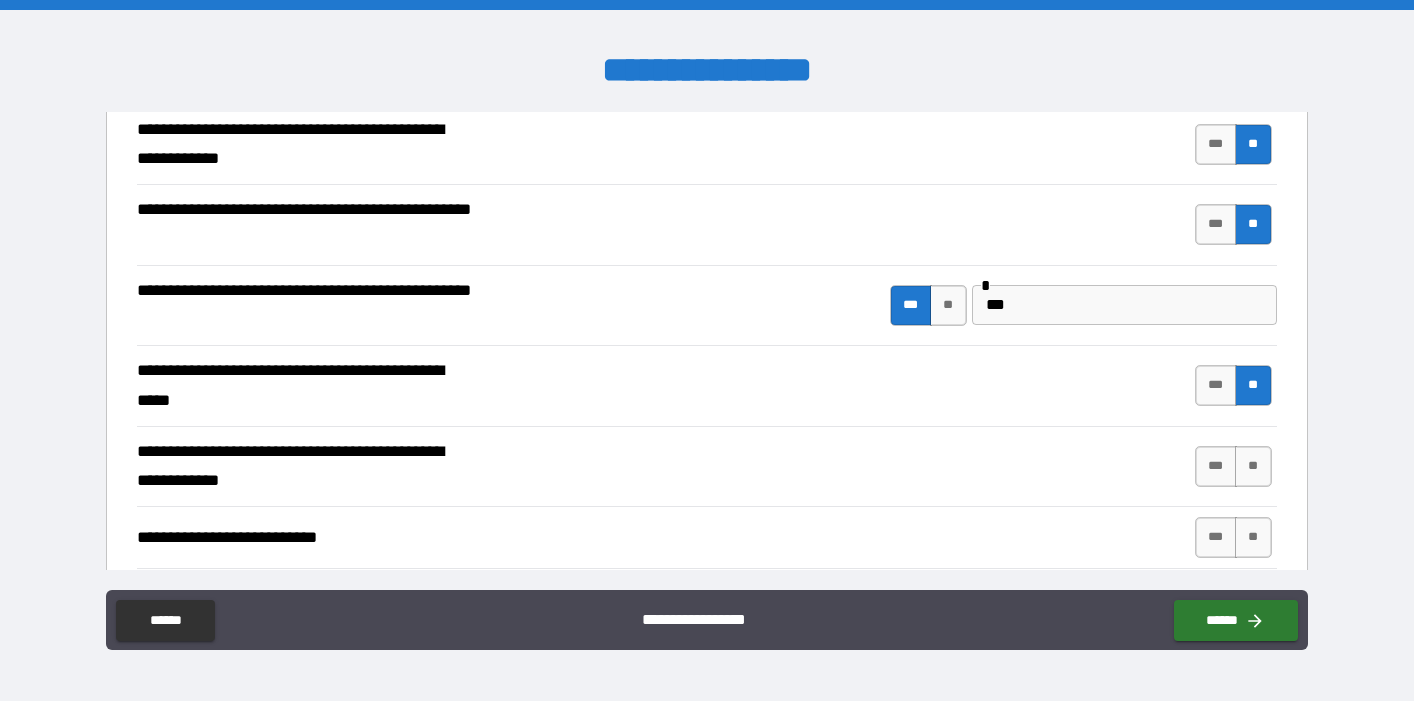 type on "*" 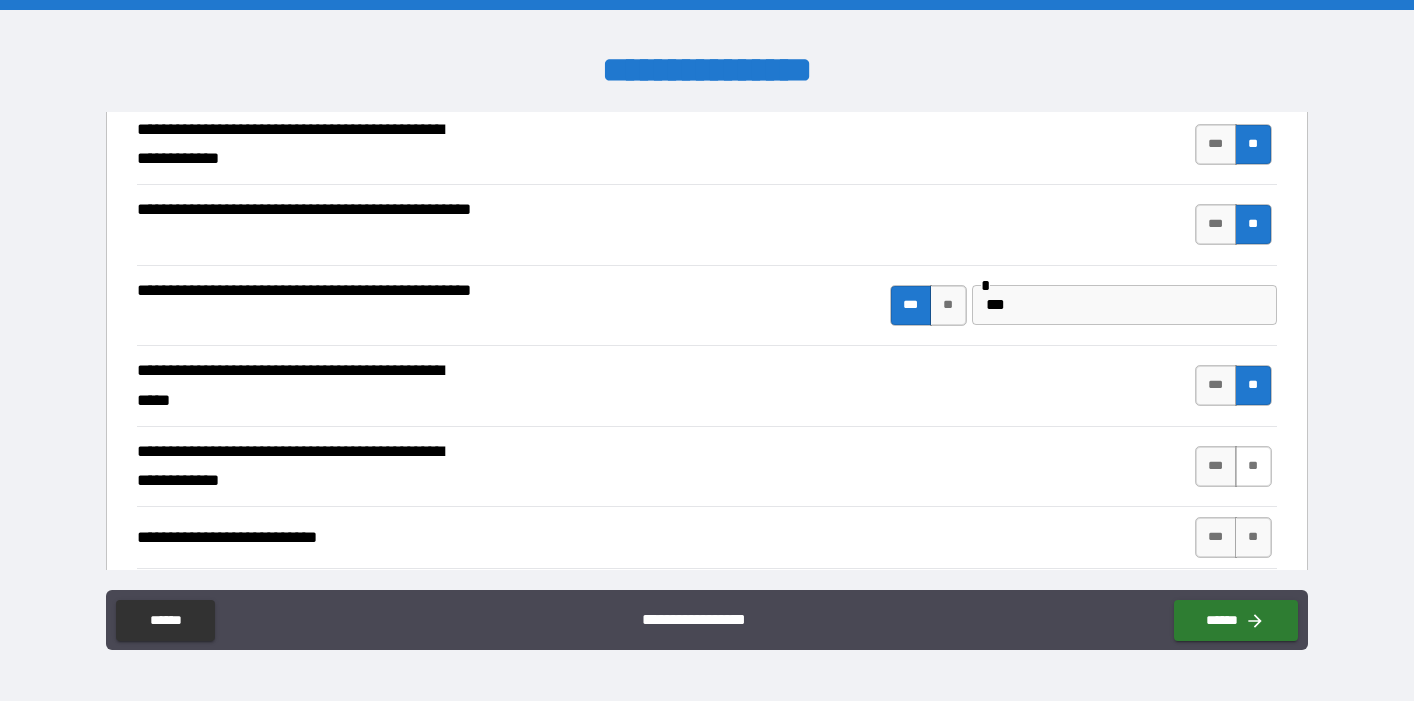 click on "**" at bounding box center [1253, 466] 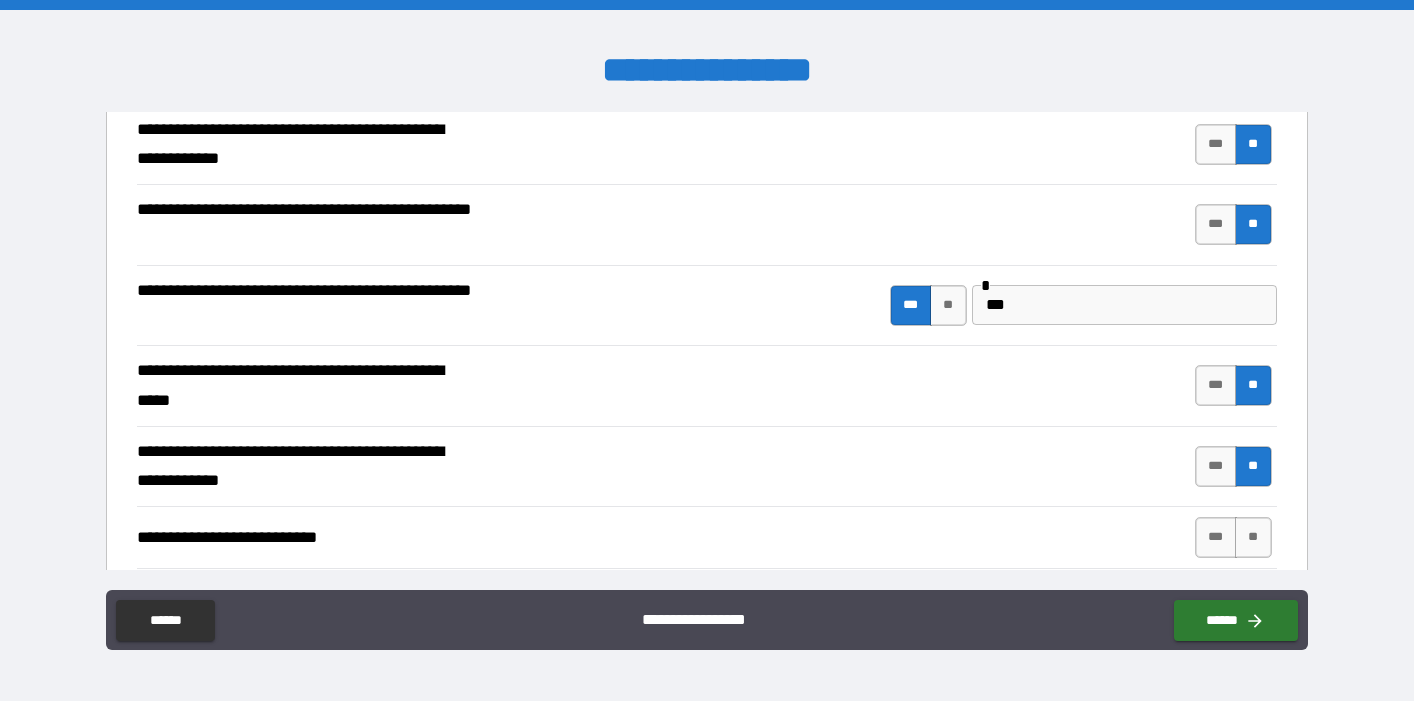 type on "*" 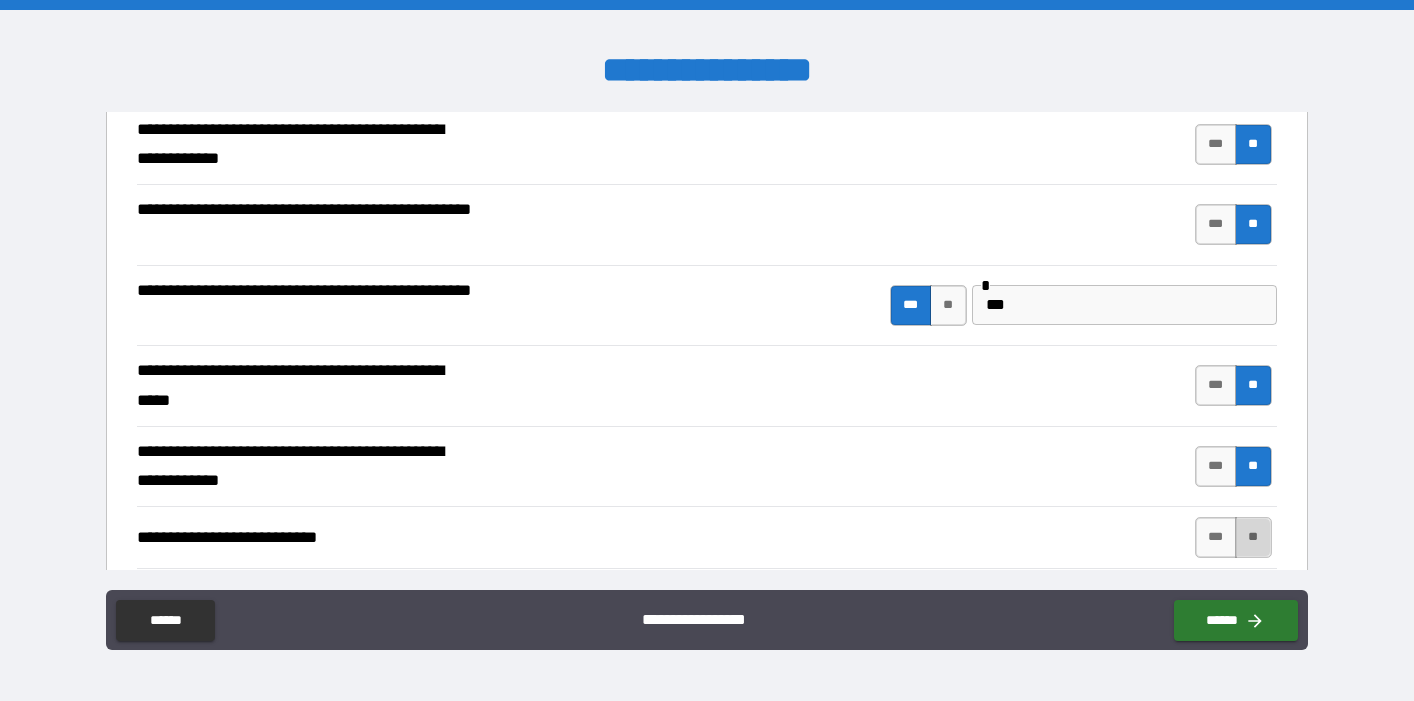 click on "**" at bounding box center [1253, 537] 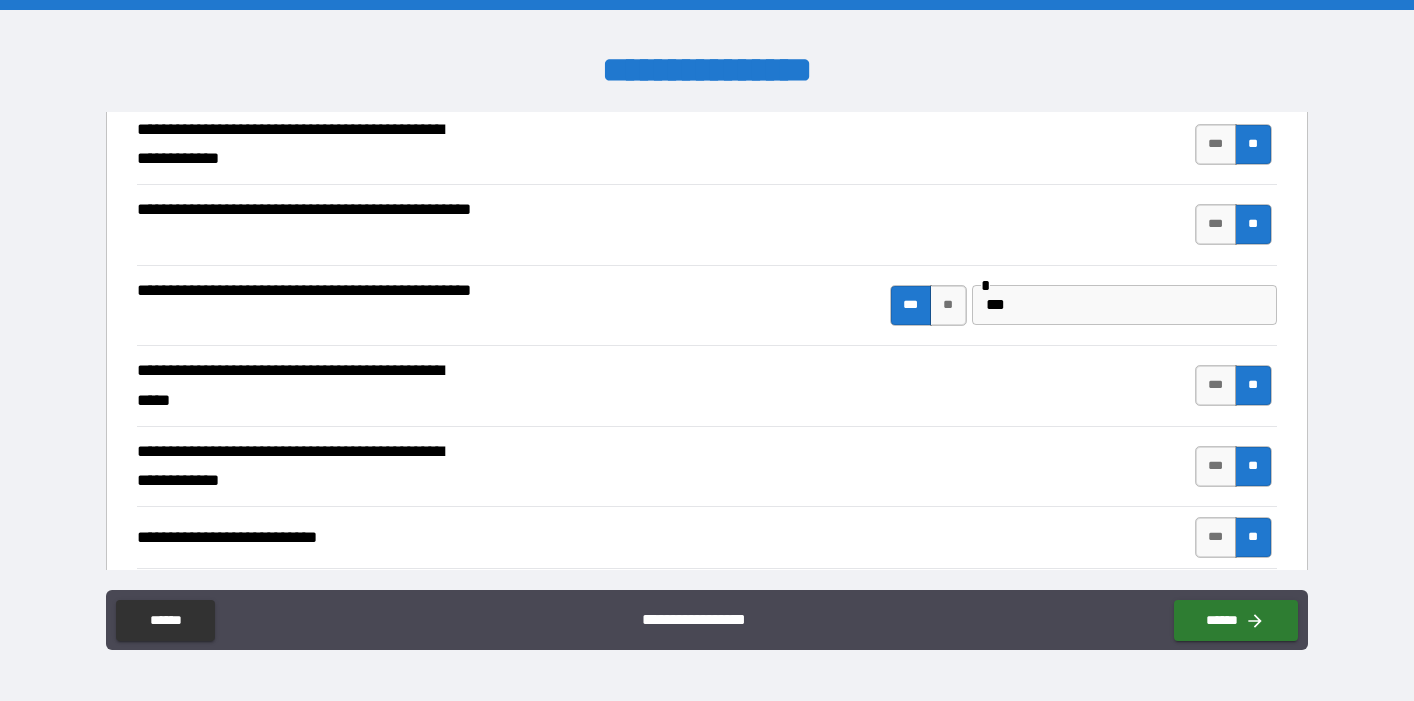 type on "*" 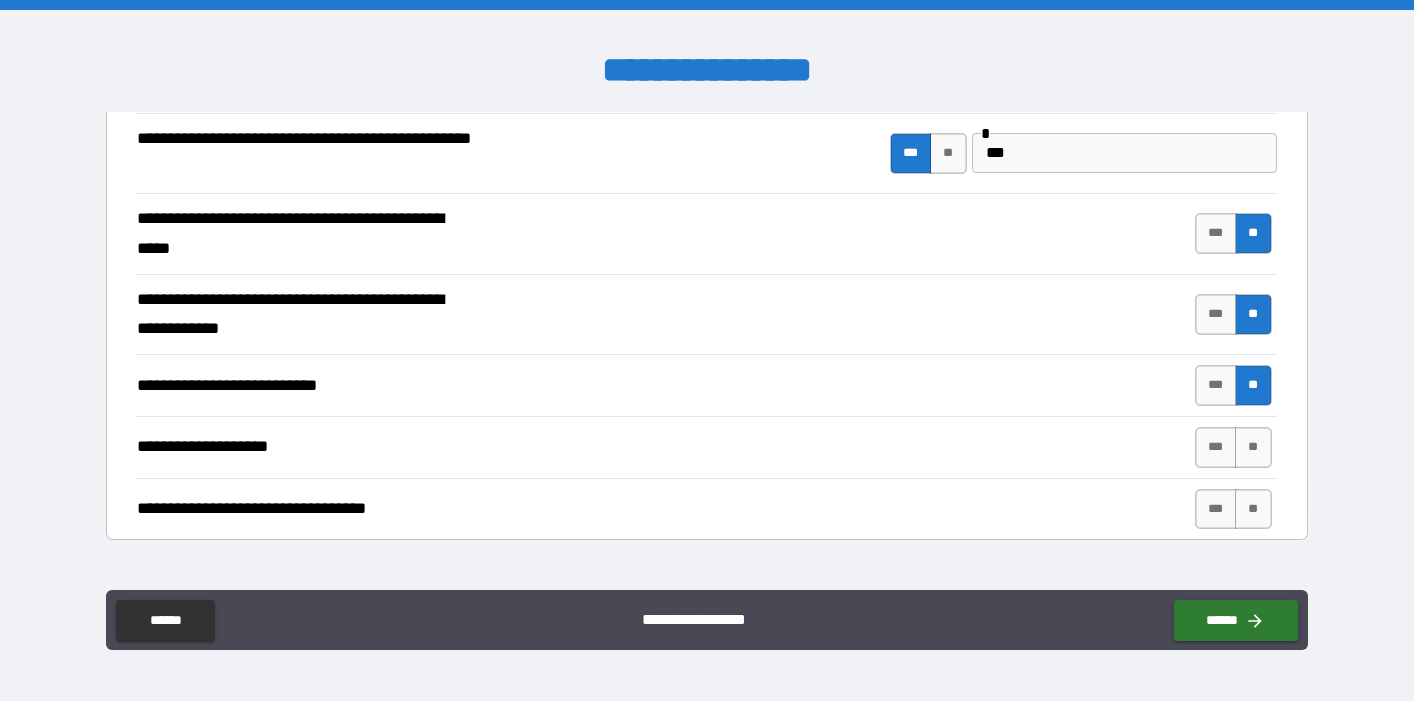 scroll, scrollTop: 999, scrollLeft: 0, axis: vertical 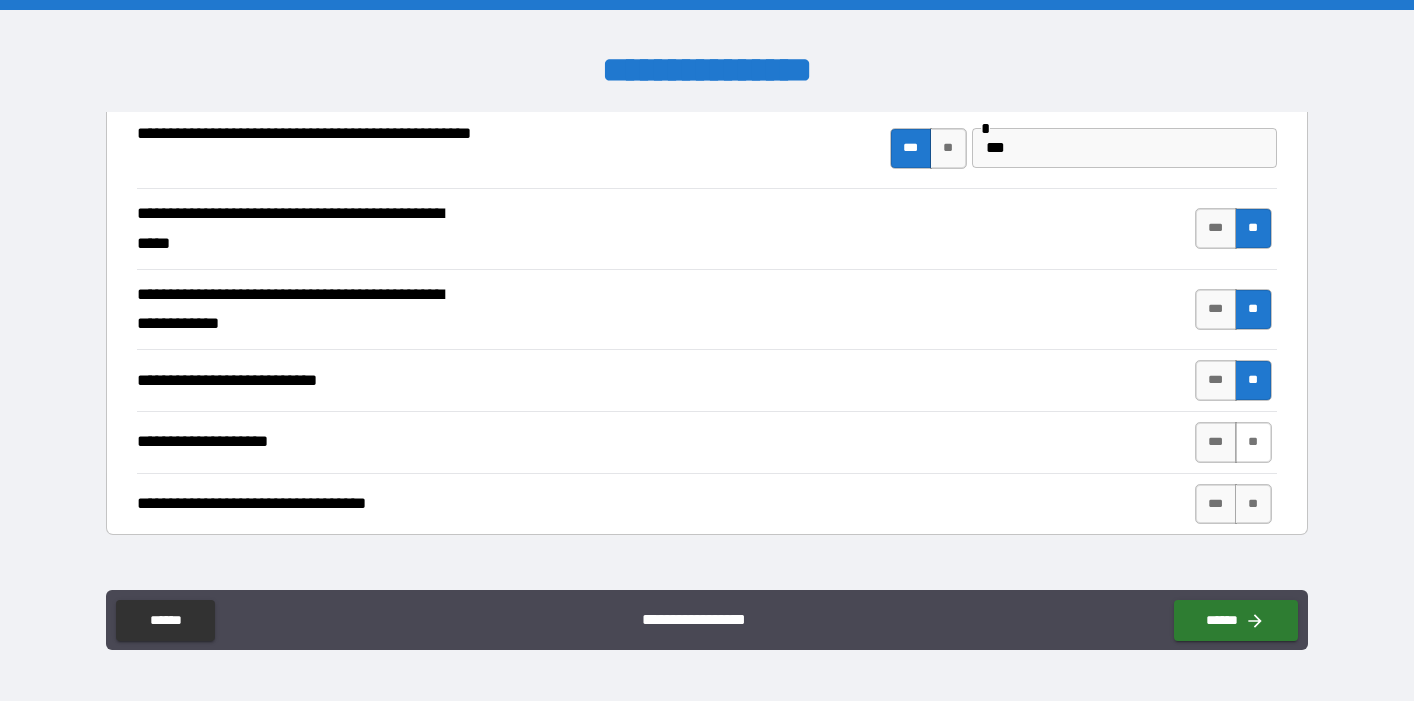 click on "**" at bounding box center [1253, 442] 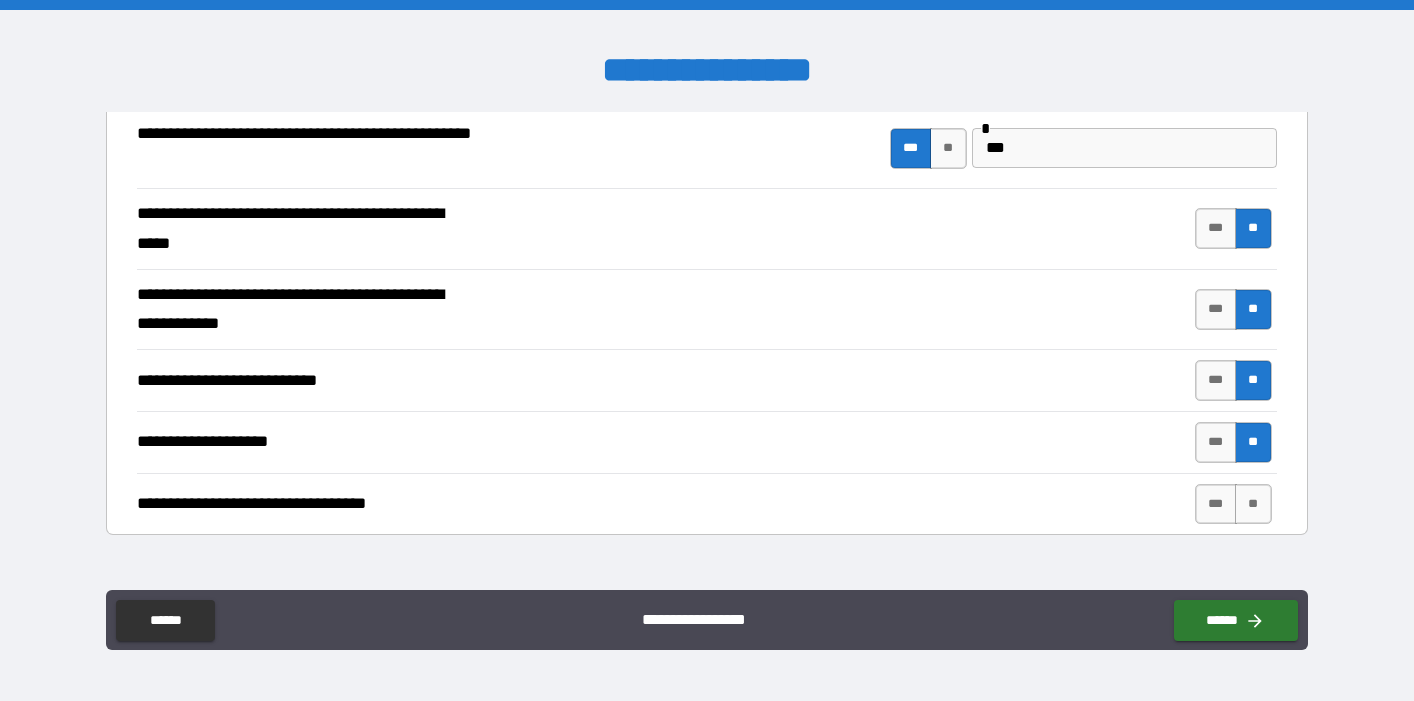 type on "*" 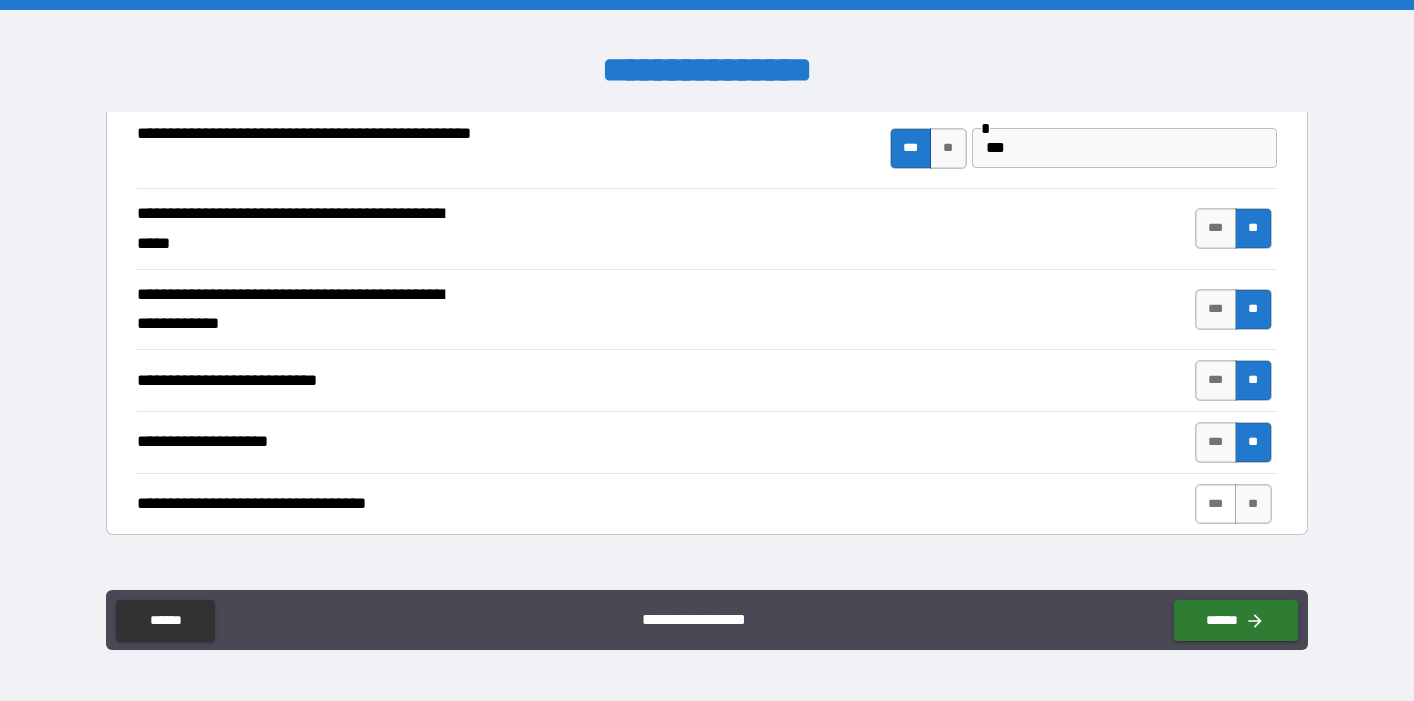 click on "***" at bounding box center [1216, 504] 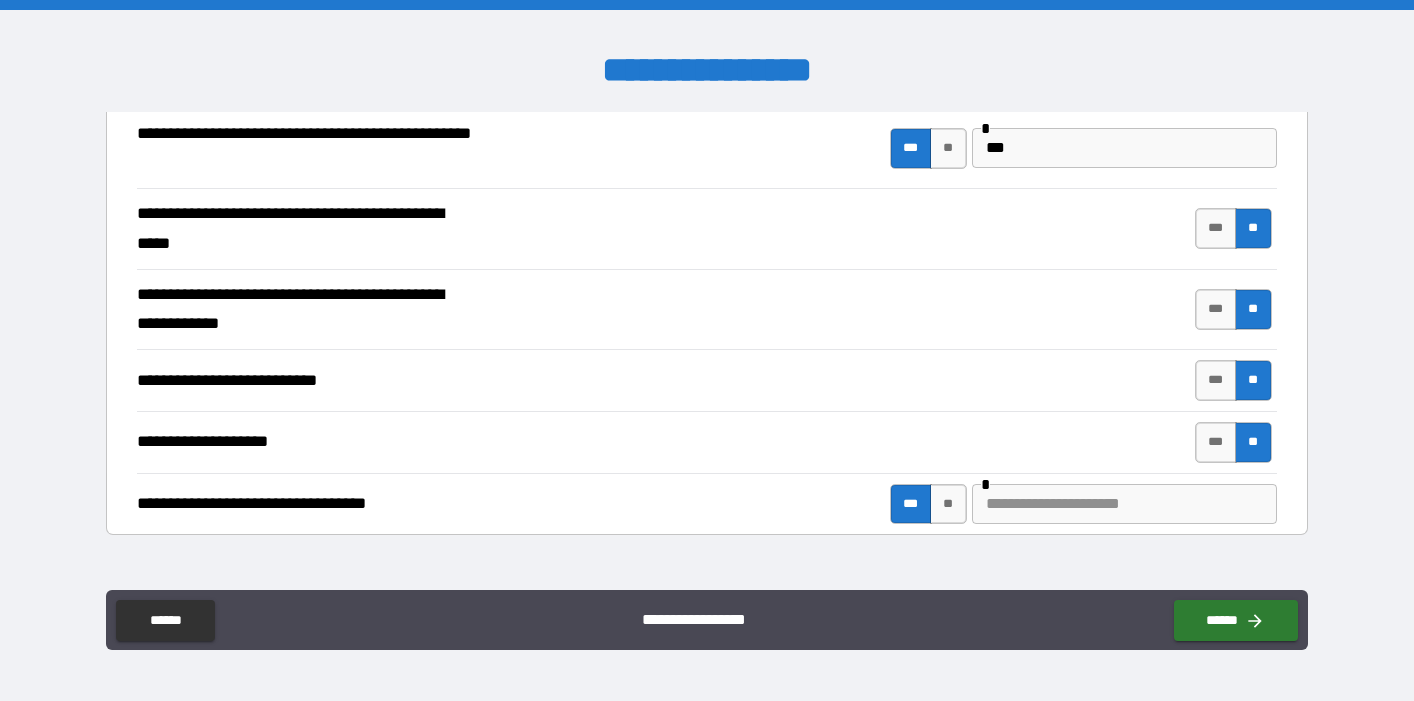 type on "*" 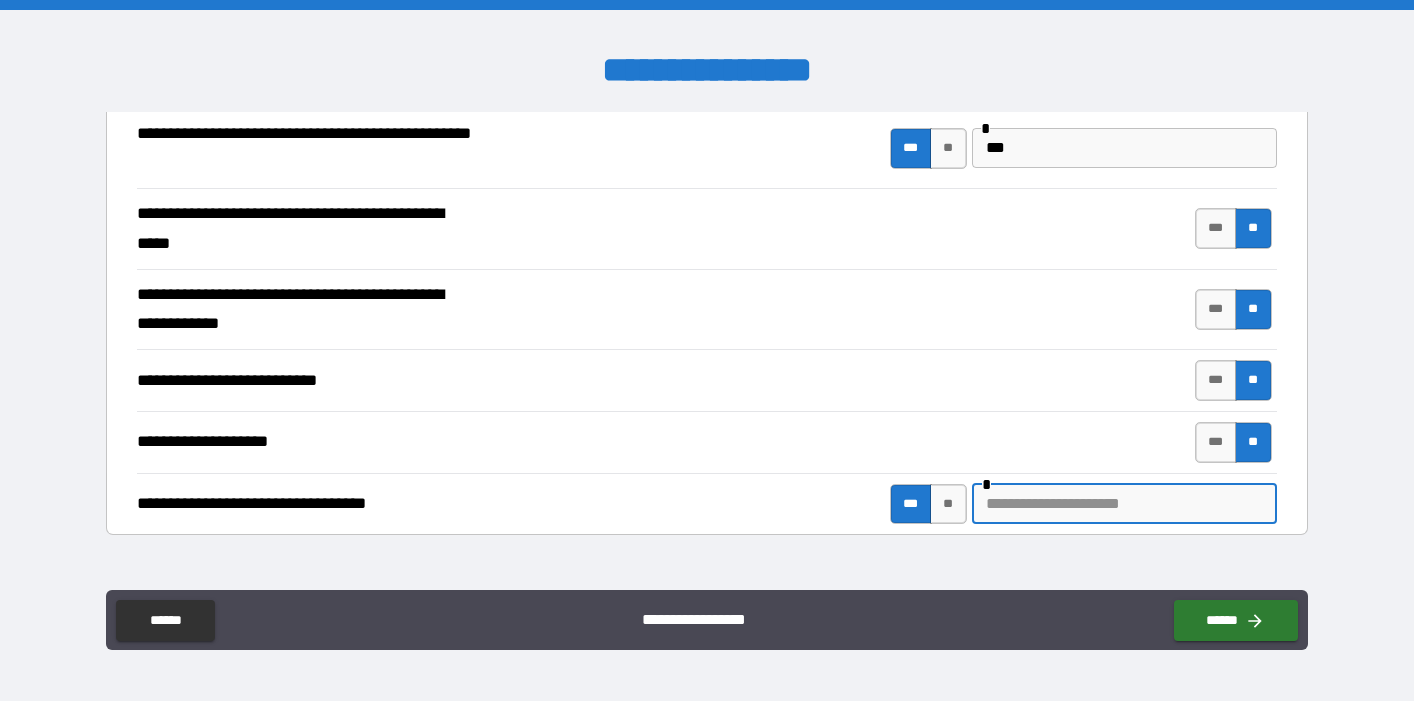 click at bounding box center (1124, 504) 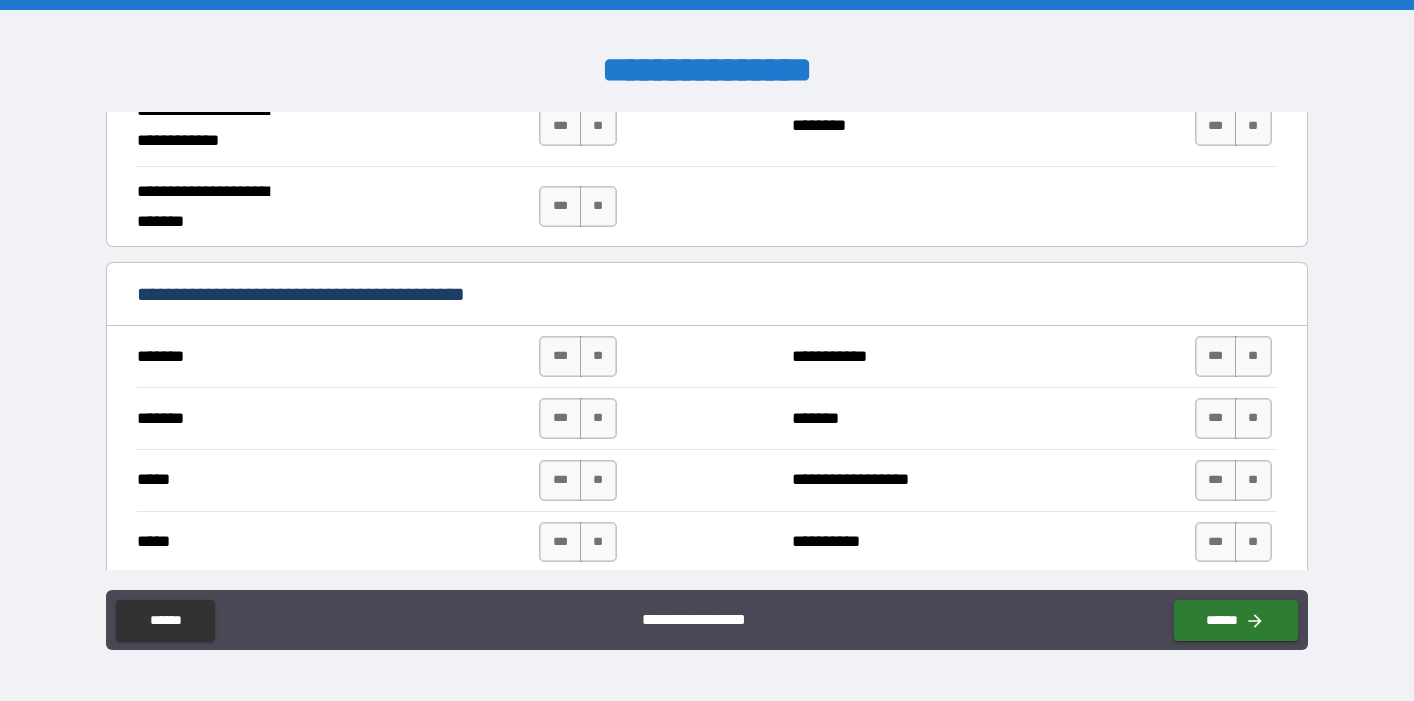 scroll, scrollTop: 1622, scrollLeft: 0, axis: vertical 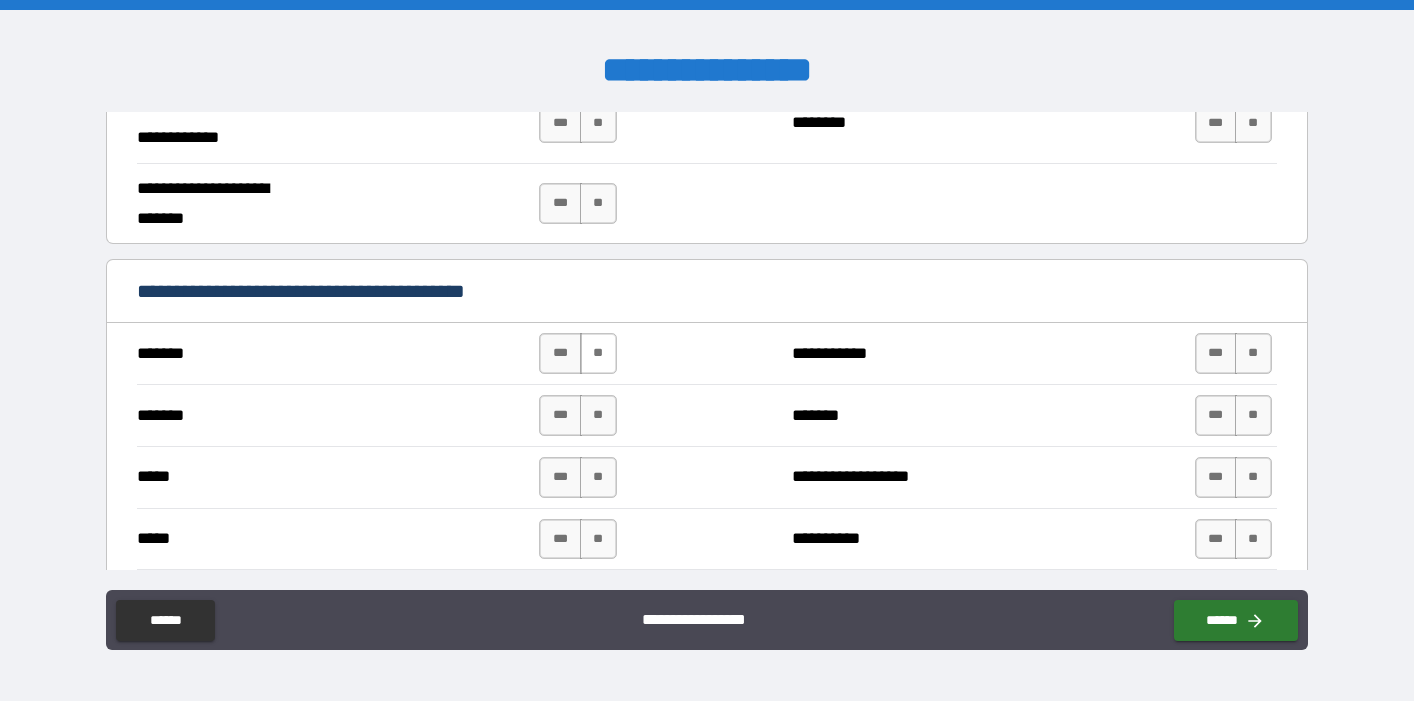 type on "*********" 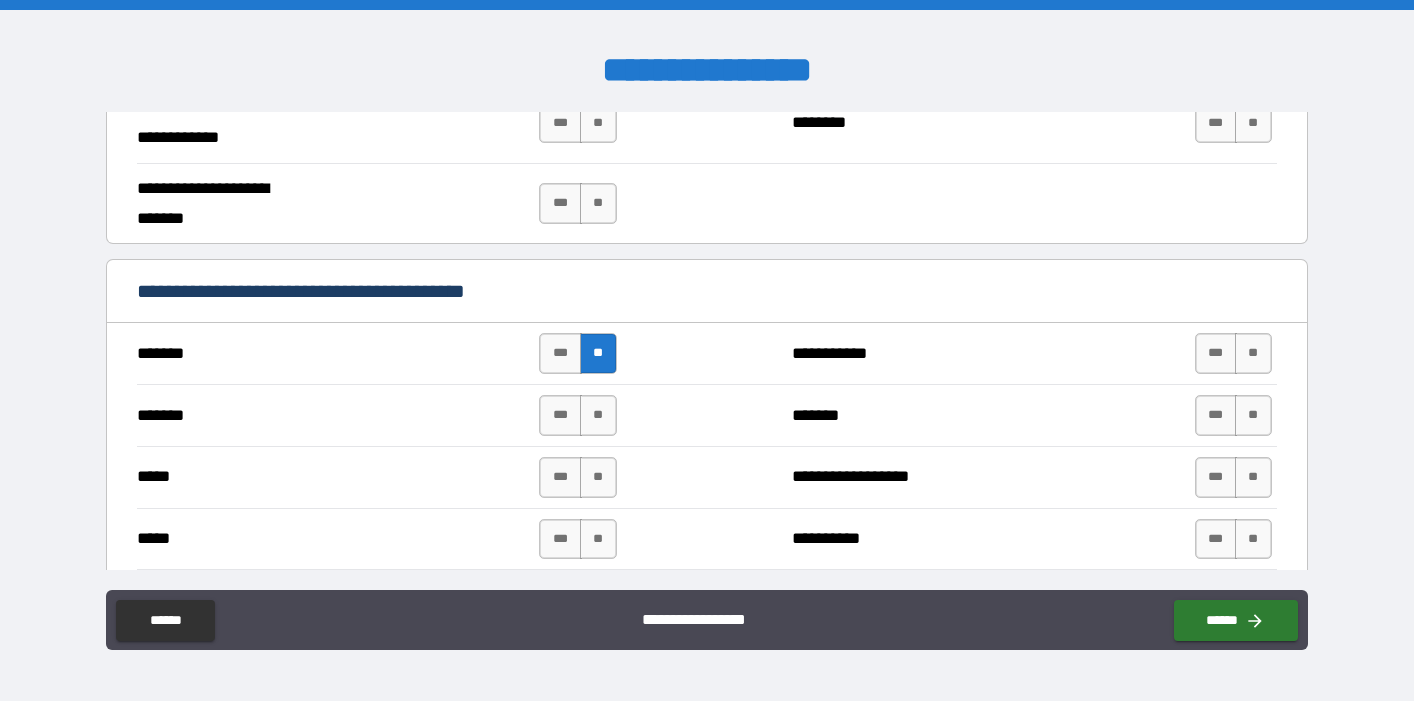 type on "*" 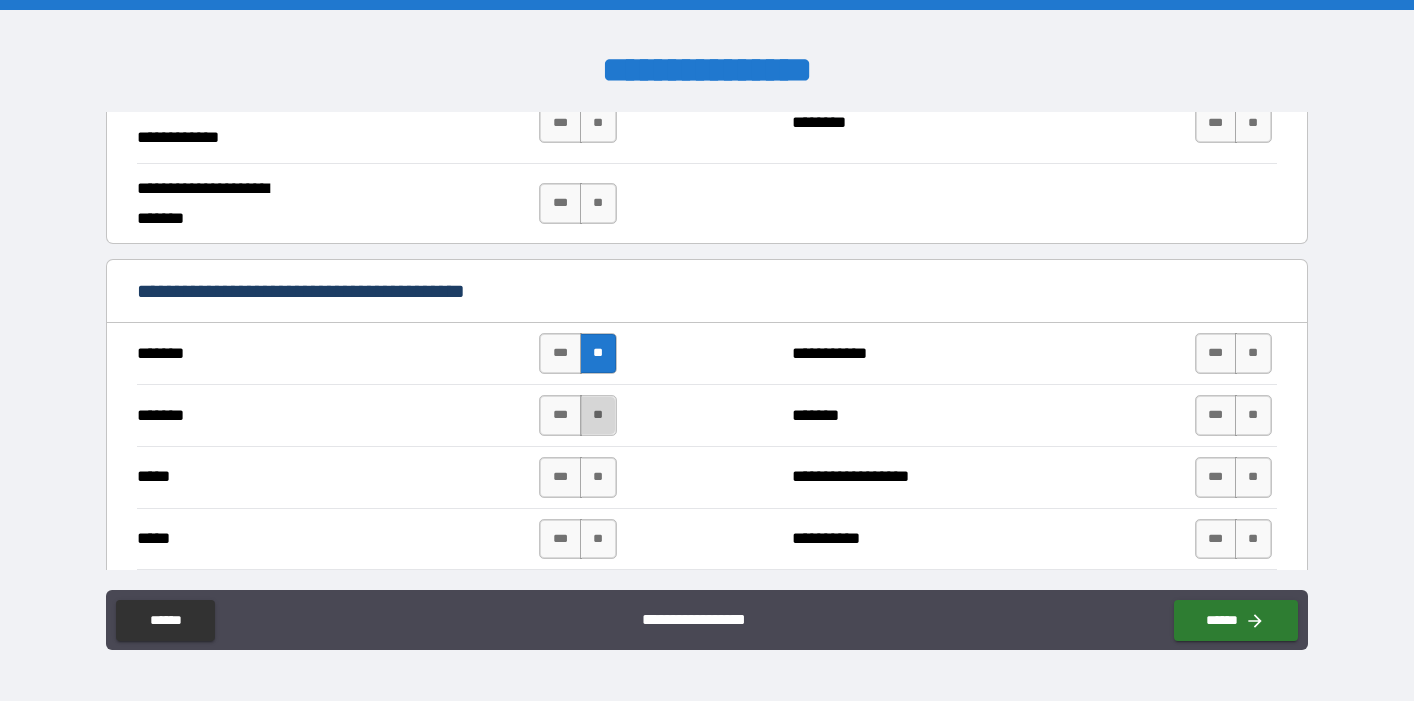 click on "**" at bounding box center (598, 415) 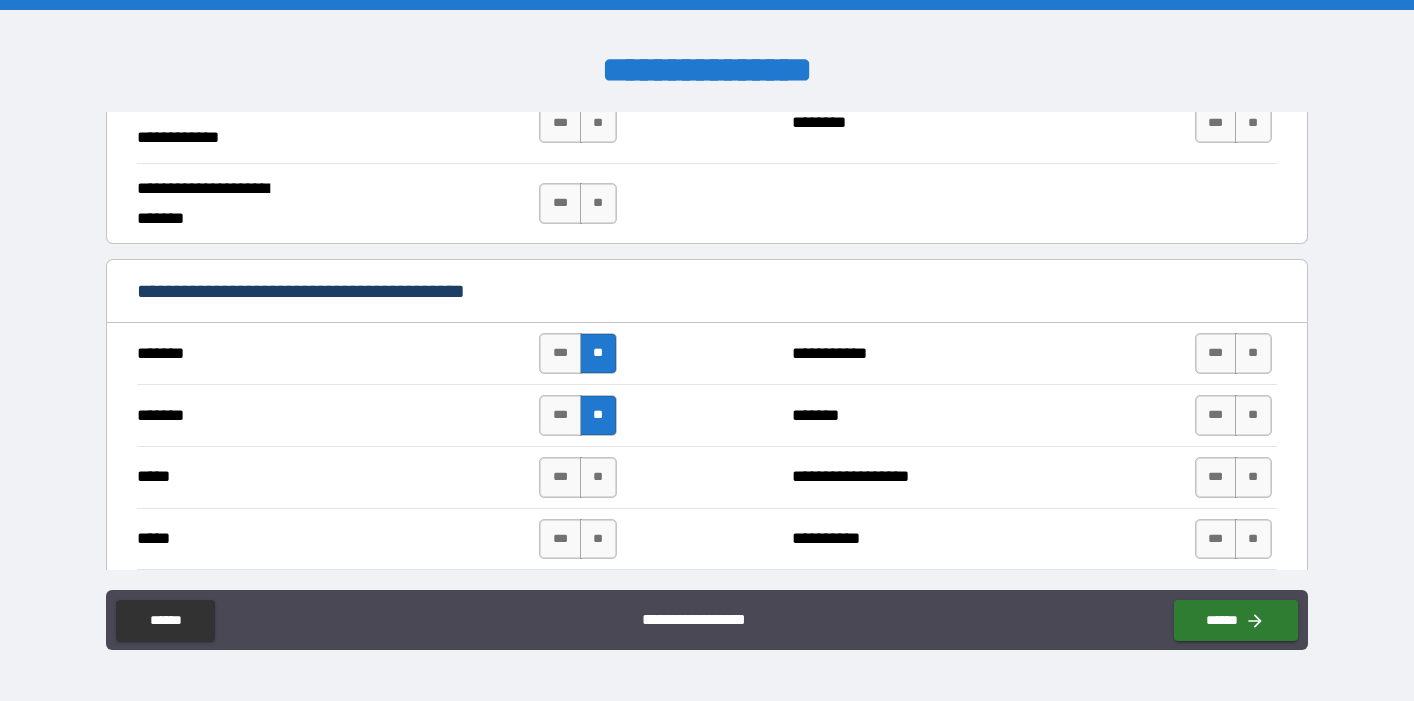 type on "*" 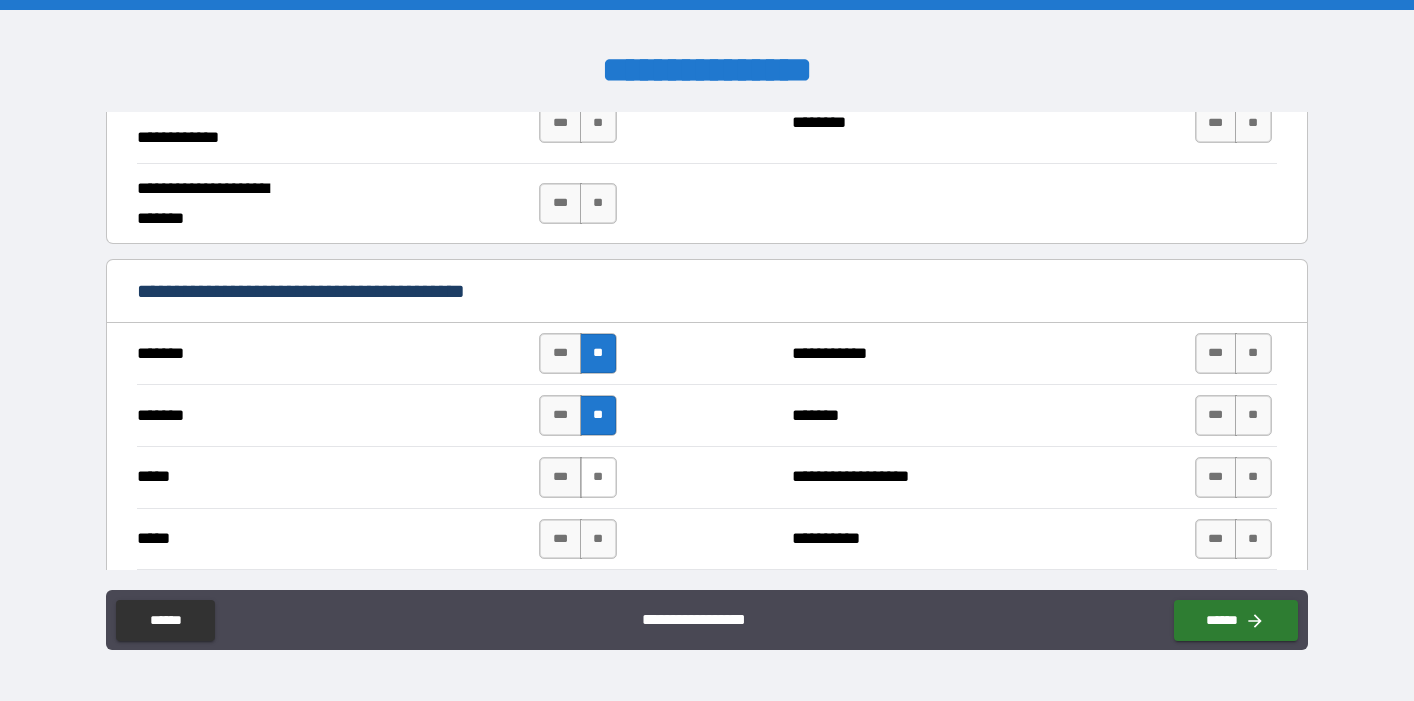 click on "**" at bounding box center (598, 477) 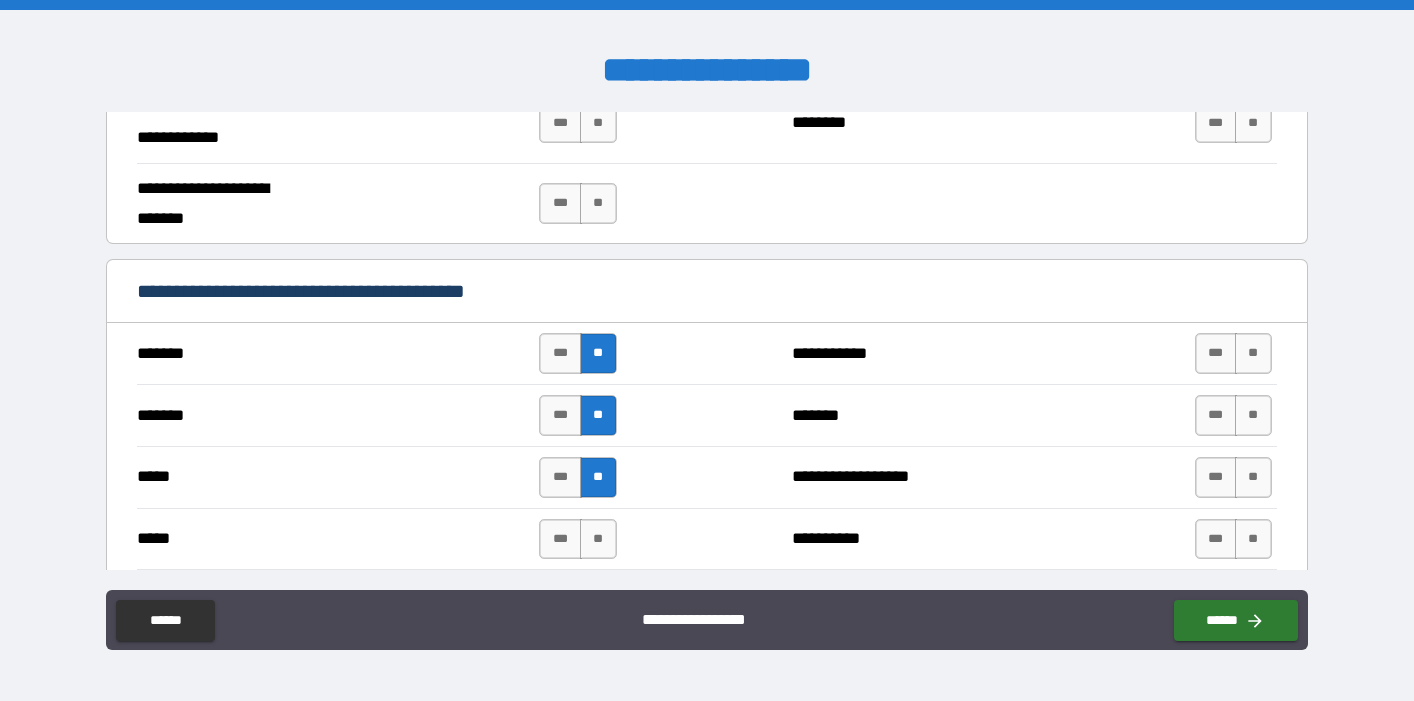 type on "*" 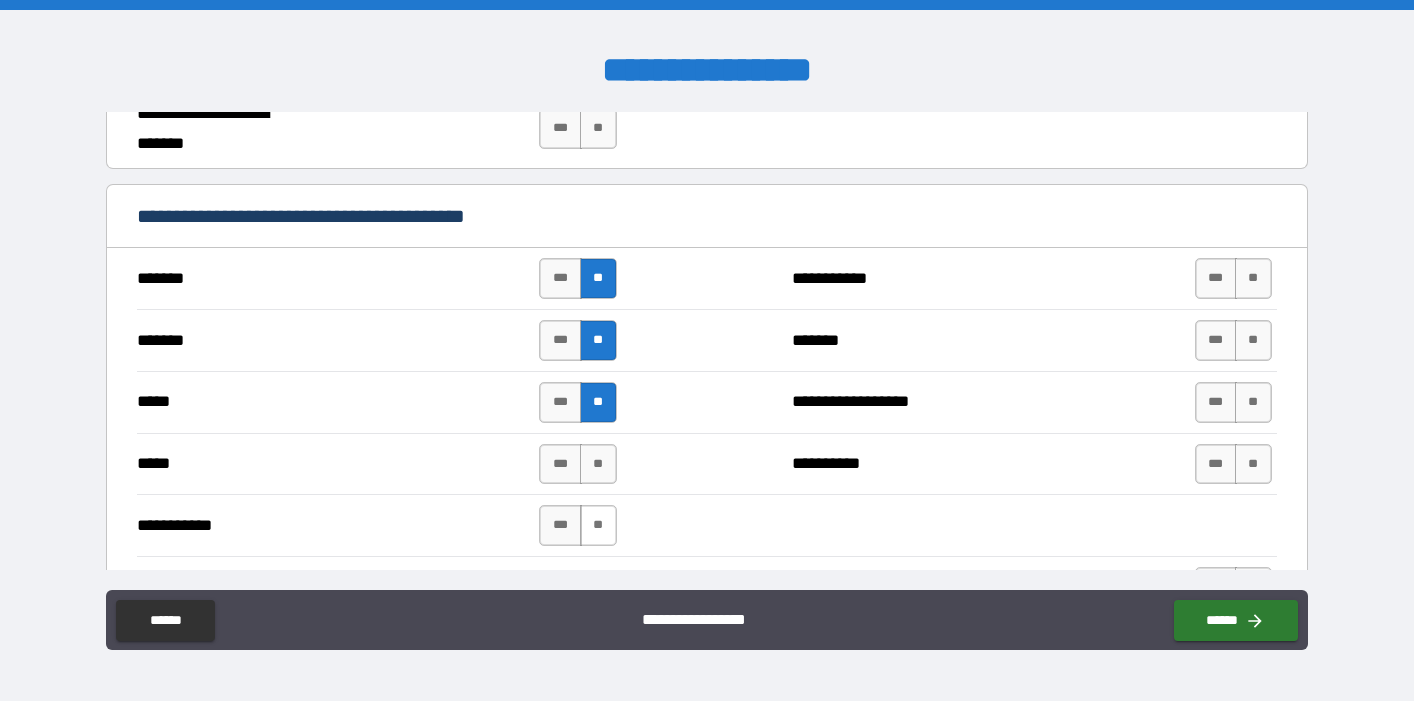 scroll, scrollTop: 1705, scrollLeft: 0, axis: vertical 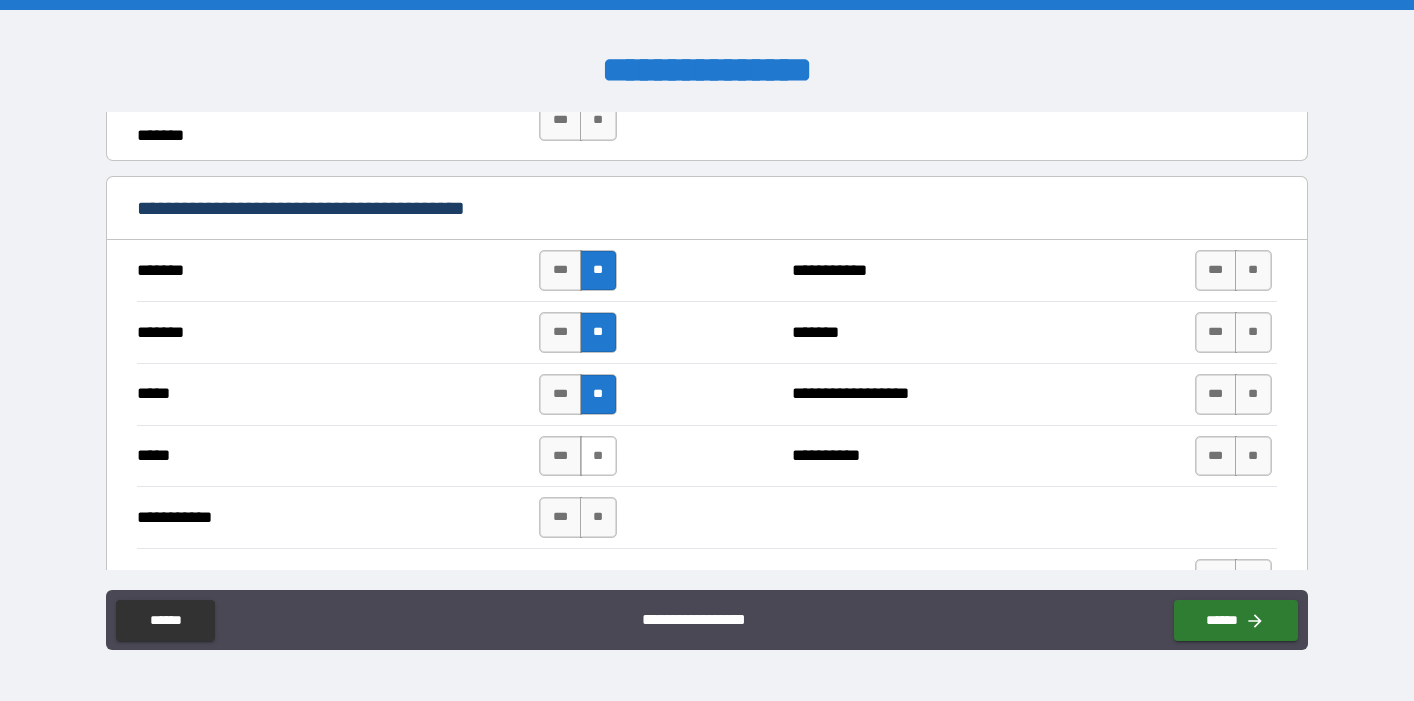 click on "**" at bounding box center [598, 456] 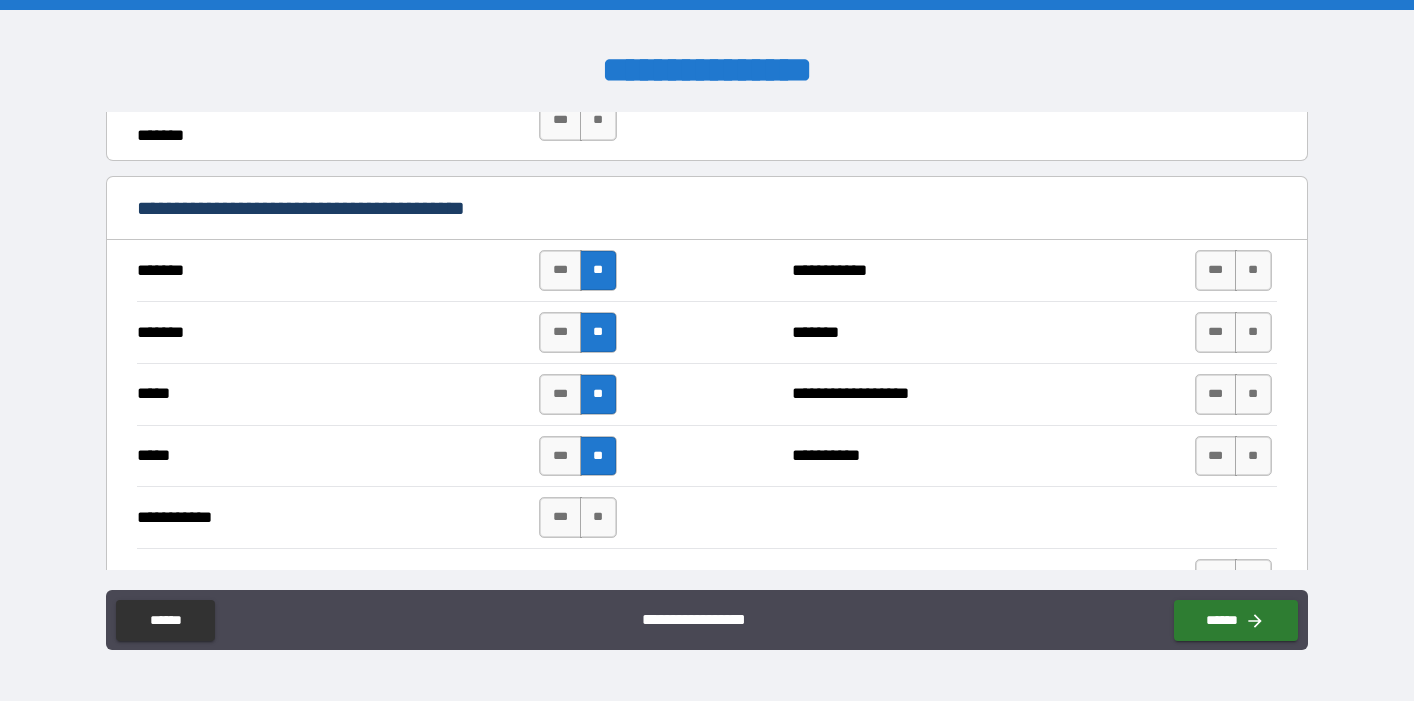 type on "*" 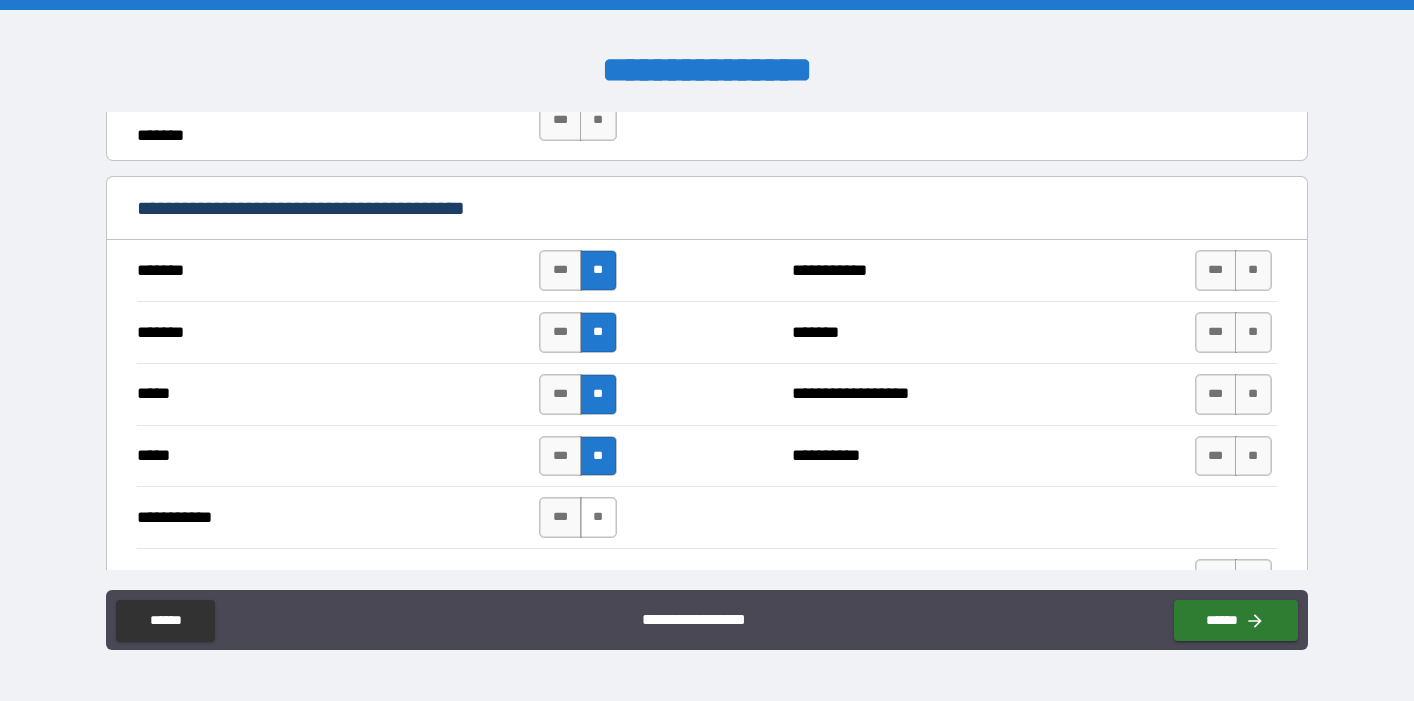 scroll, scrollTop: 1831, scrollLeft: 0, axis: vertical 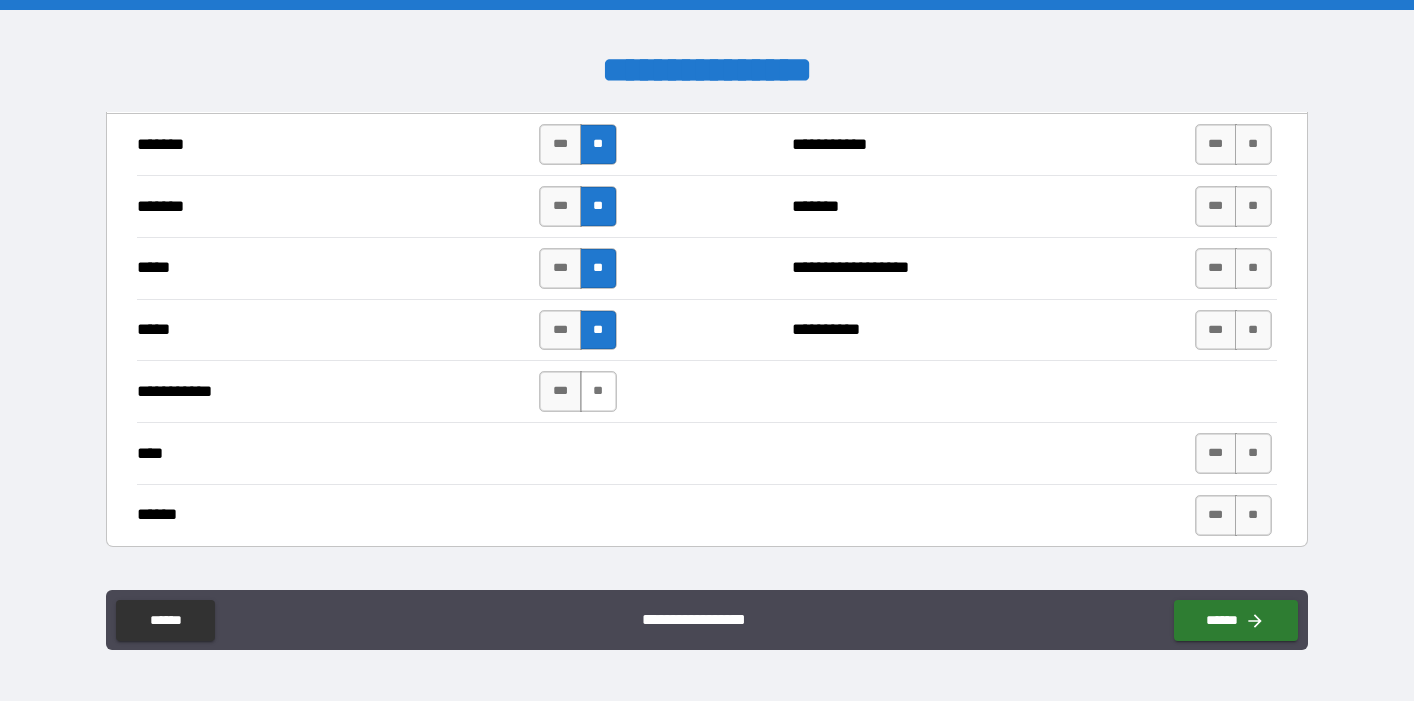 click on "**" at bounding box center (598, 391) 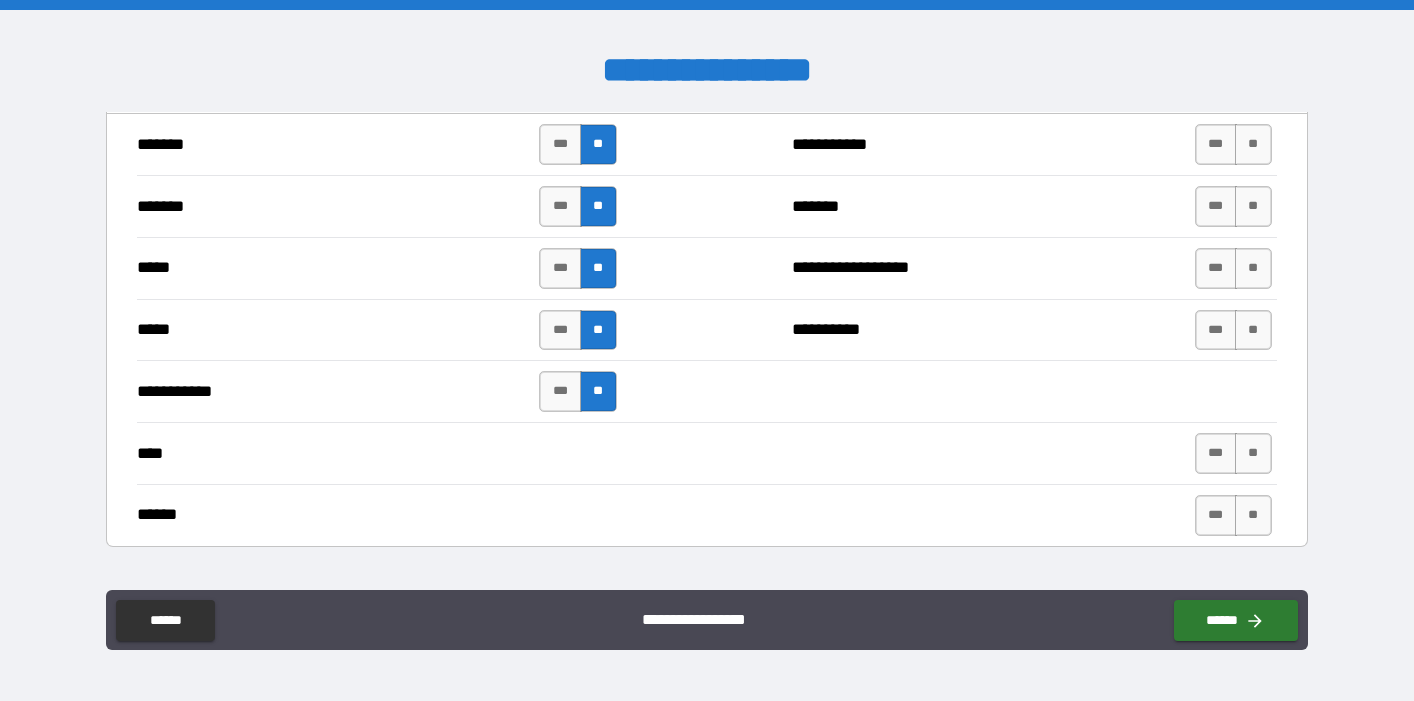 type on "*" 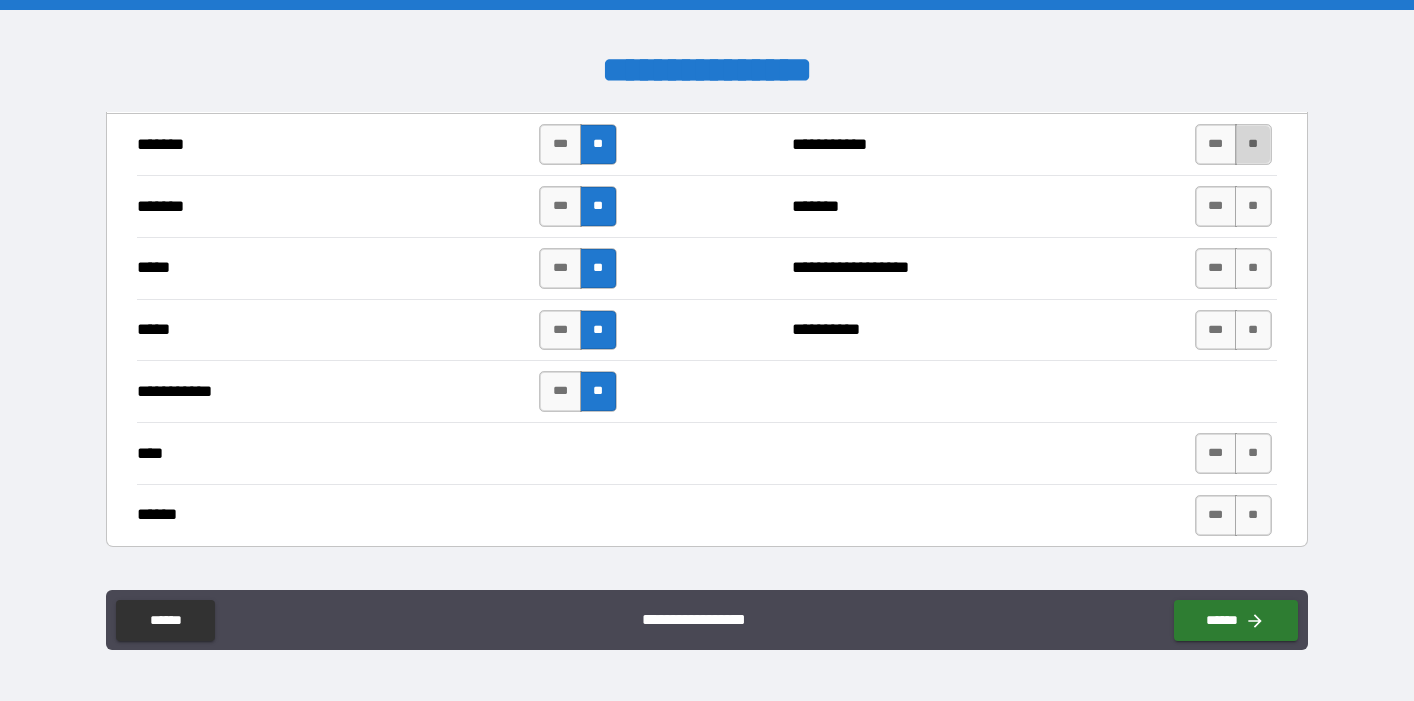 click on "**" at bounding box center [1253, 144] 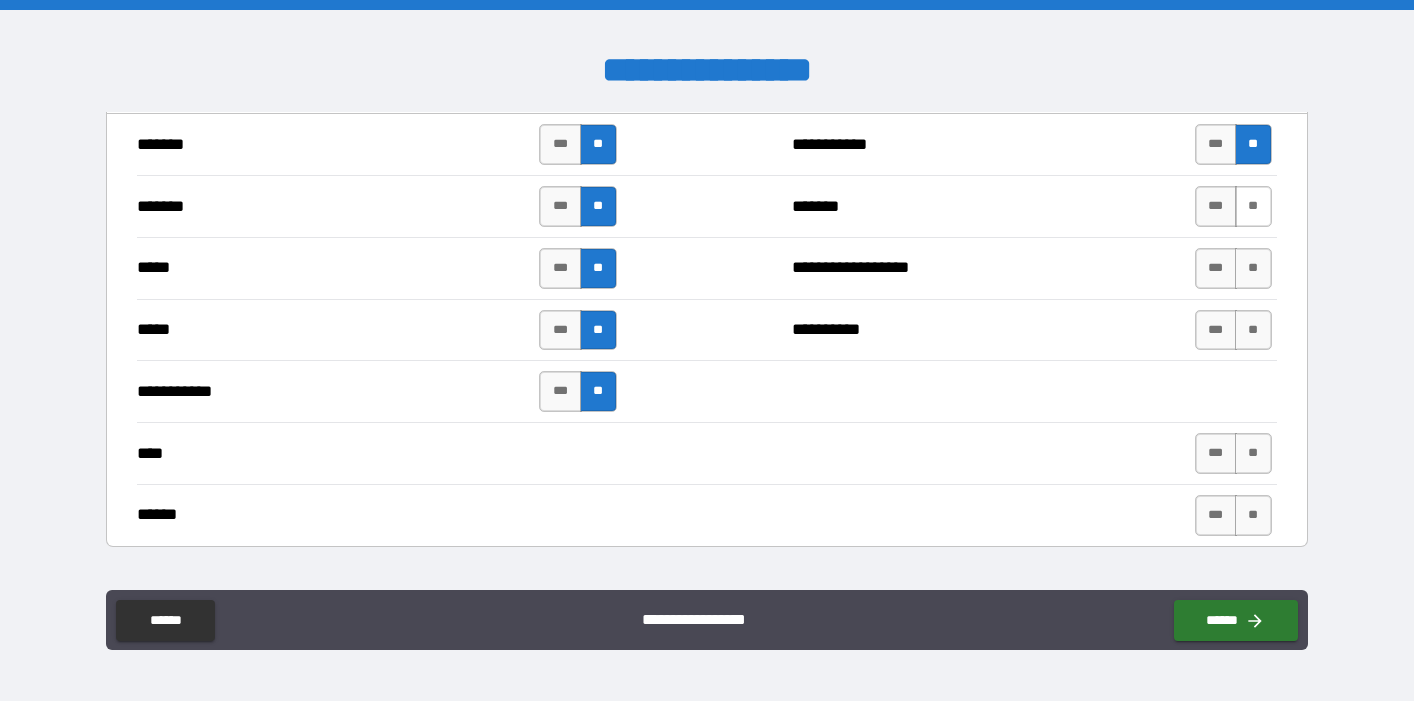 click on "**" at bounding box center (1253, 206) 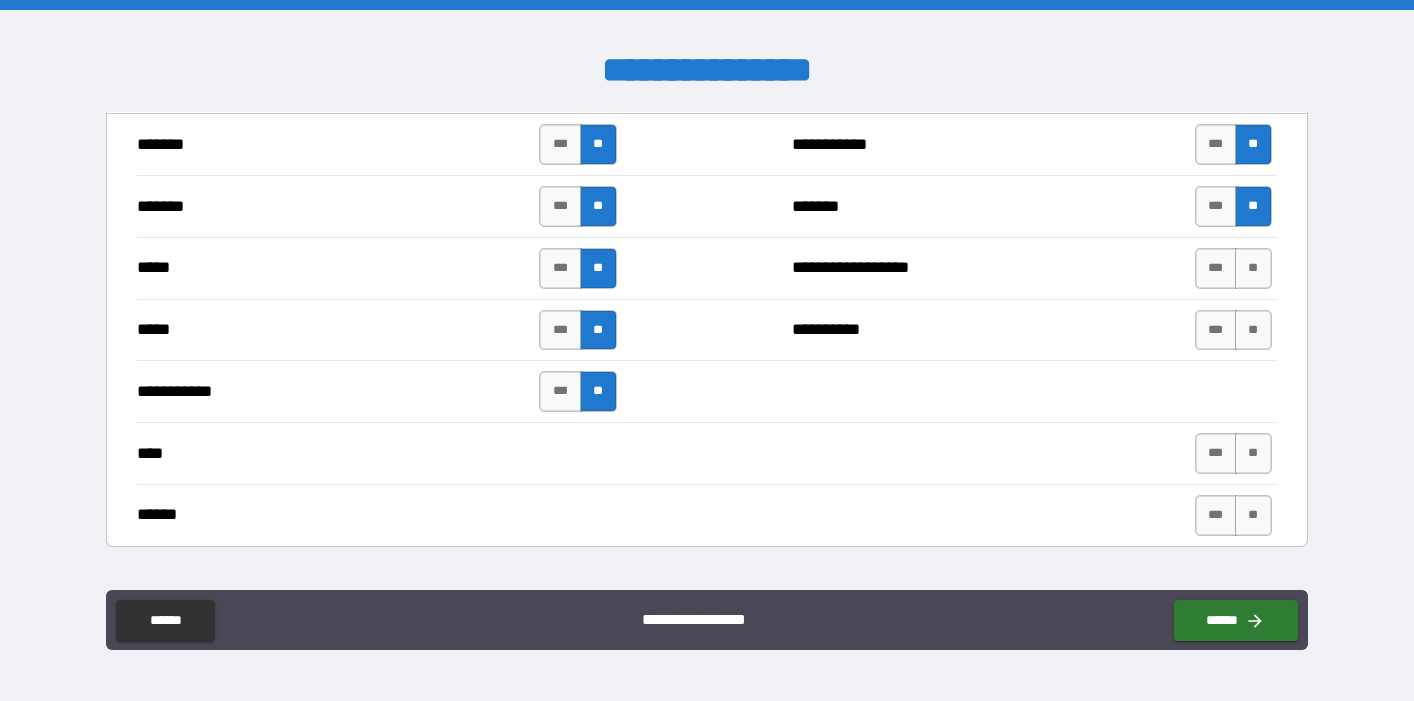 type on "*" 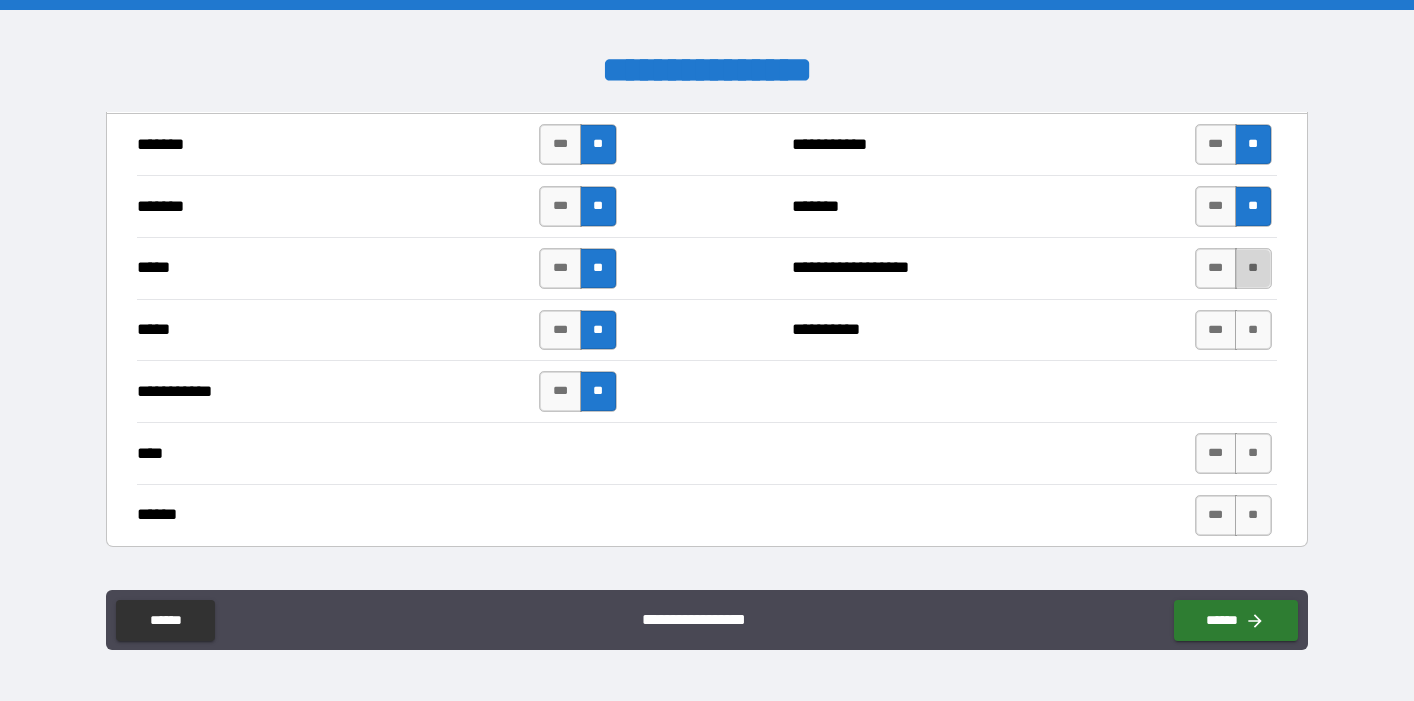 click on "**" at bounding box center (1253, 268) 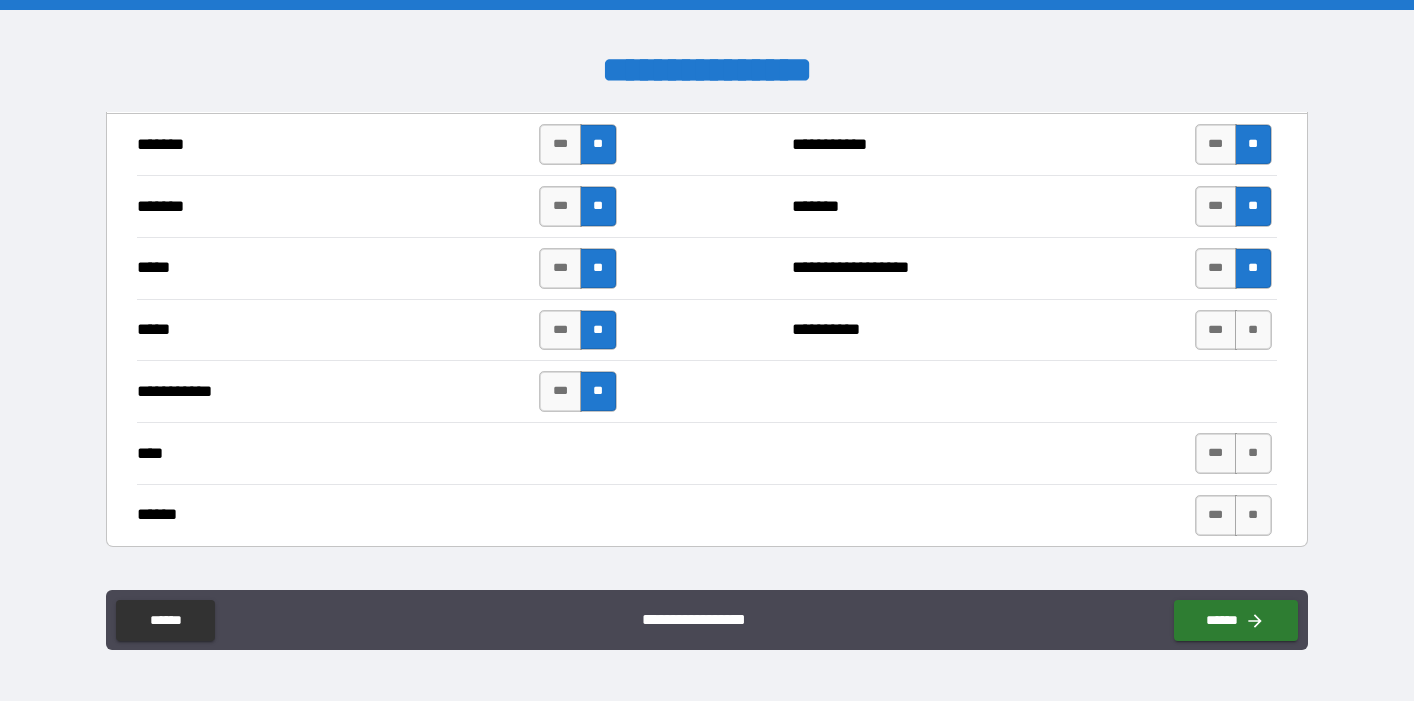 click on "**********" at bounding box center [707, 330] 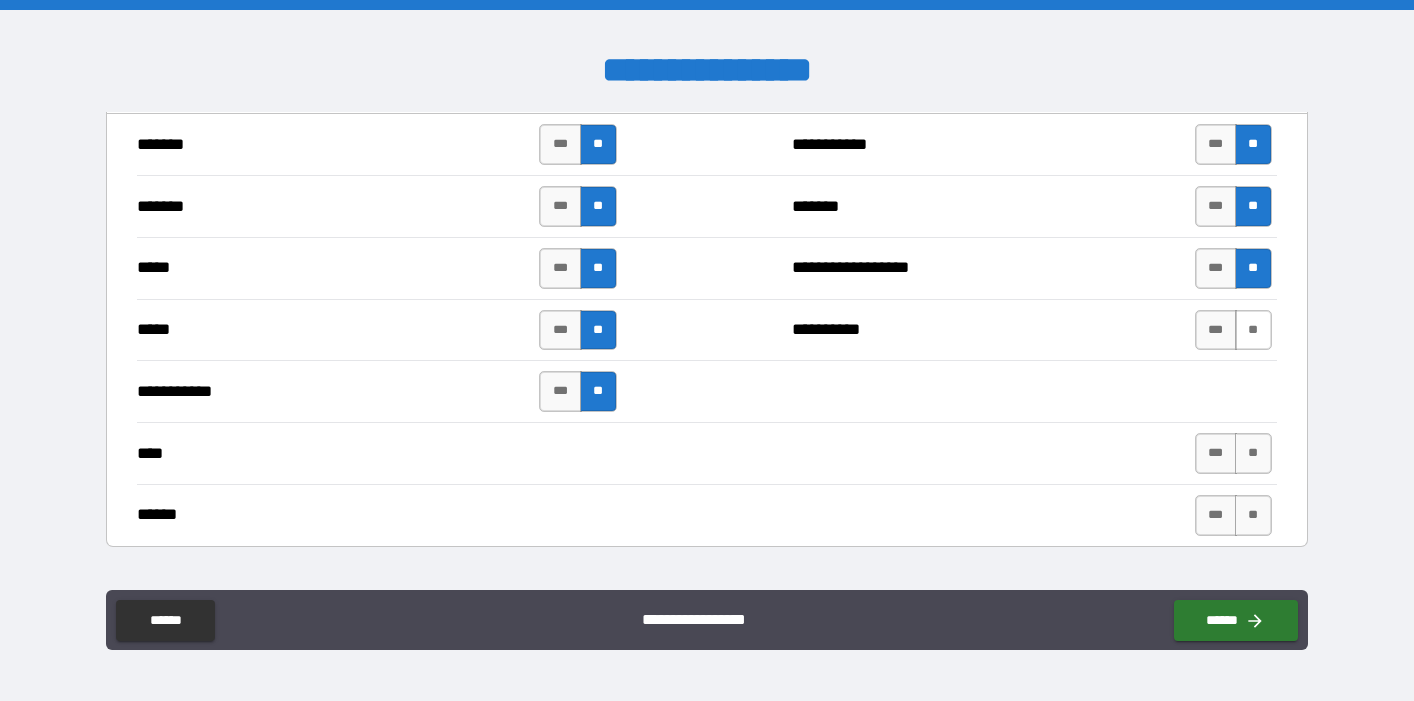 click on "**" at bounding box center (1253, 330) 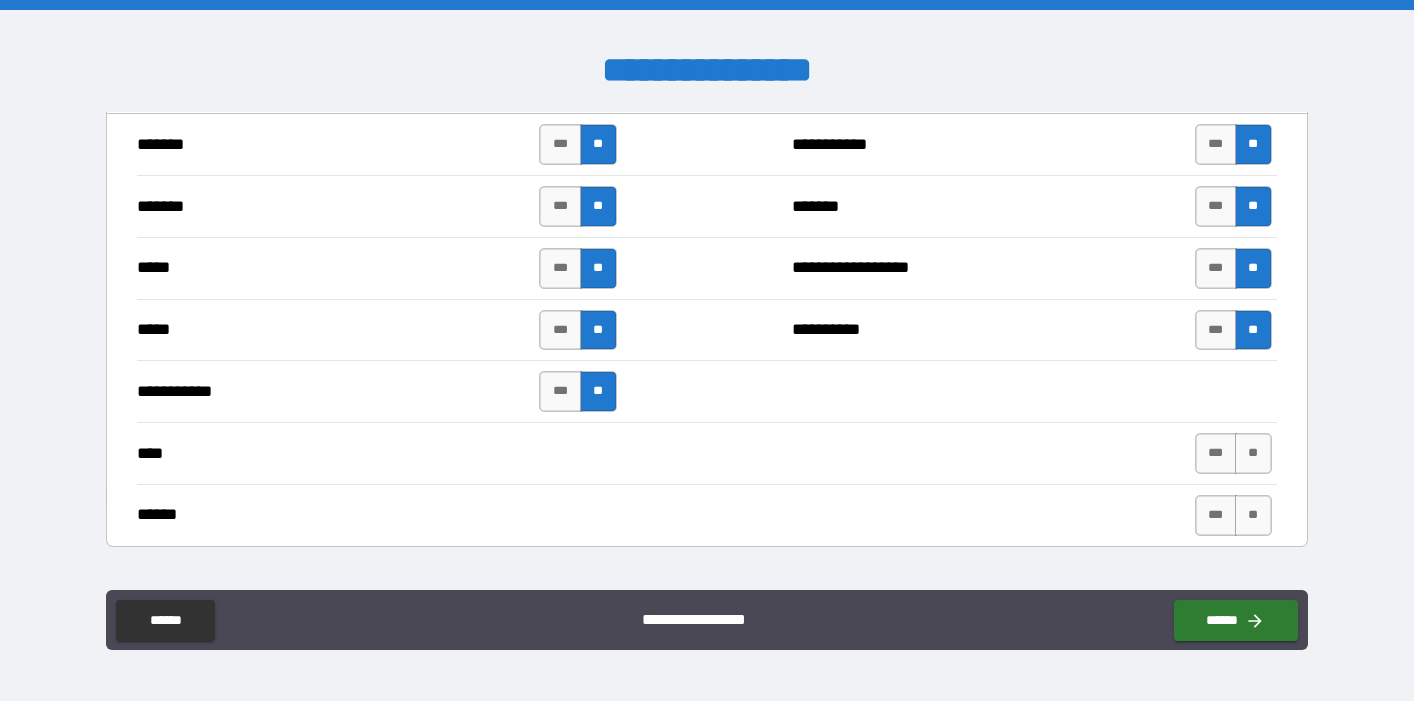 type on "*" 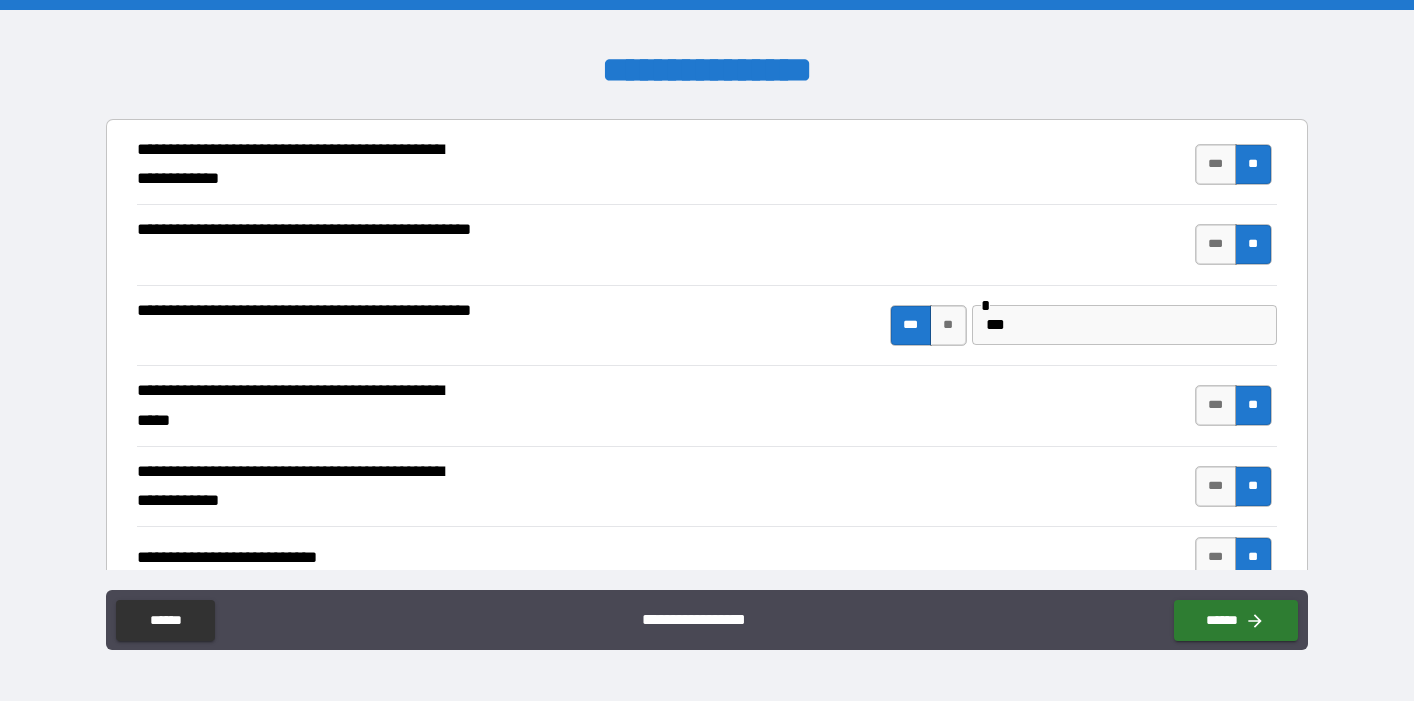 scroll, scrollTop: 821, scrollLeft: 0, axis: vertical 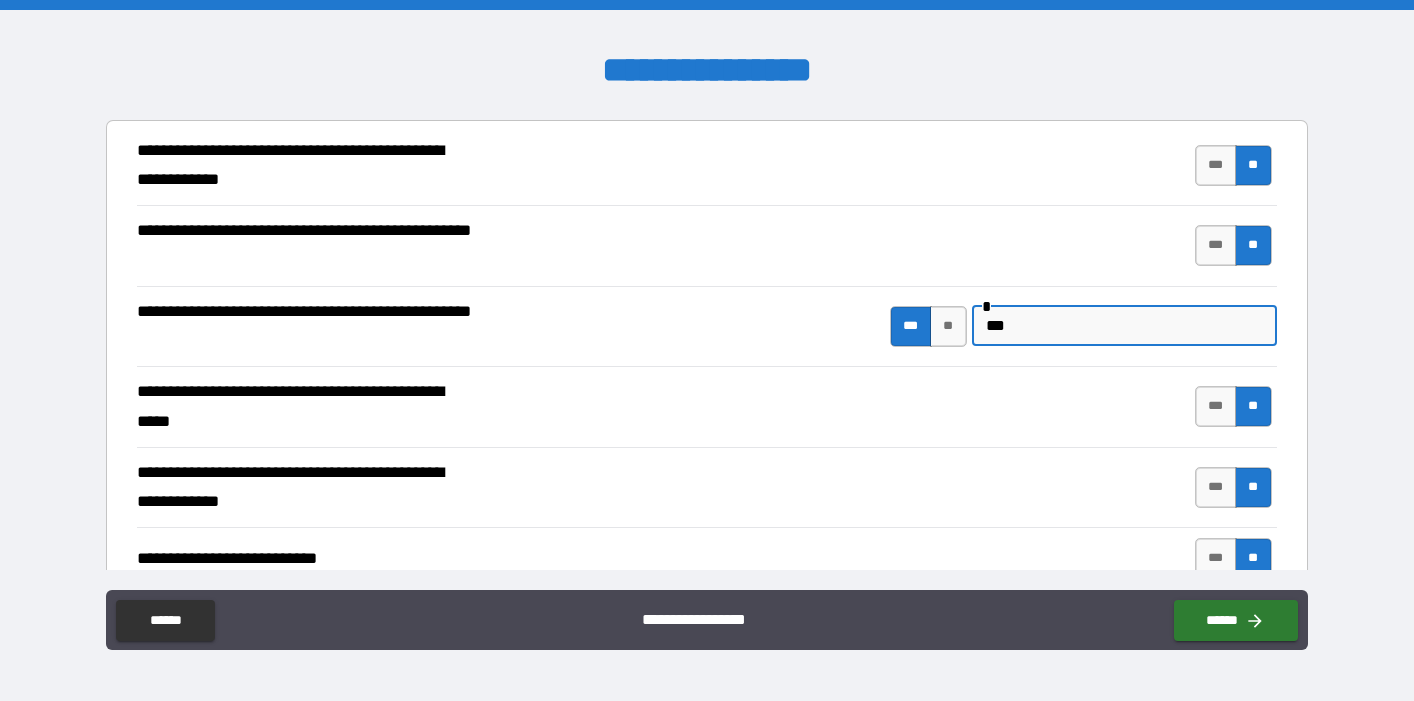 click on "***" at bounding box center [1124, 326] 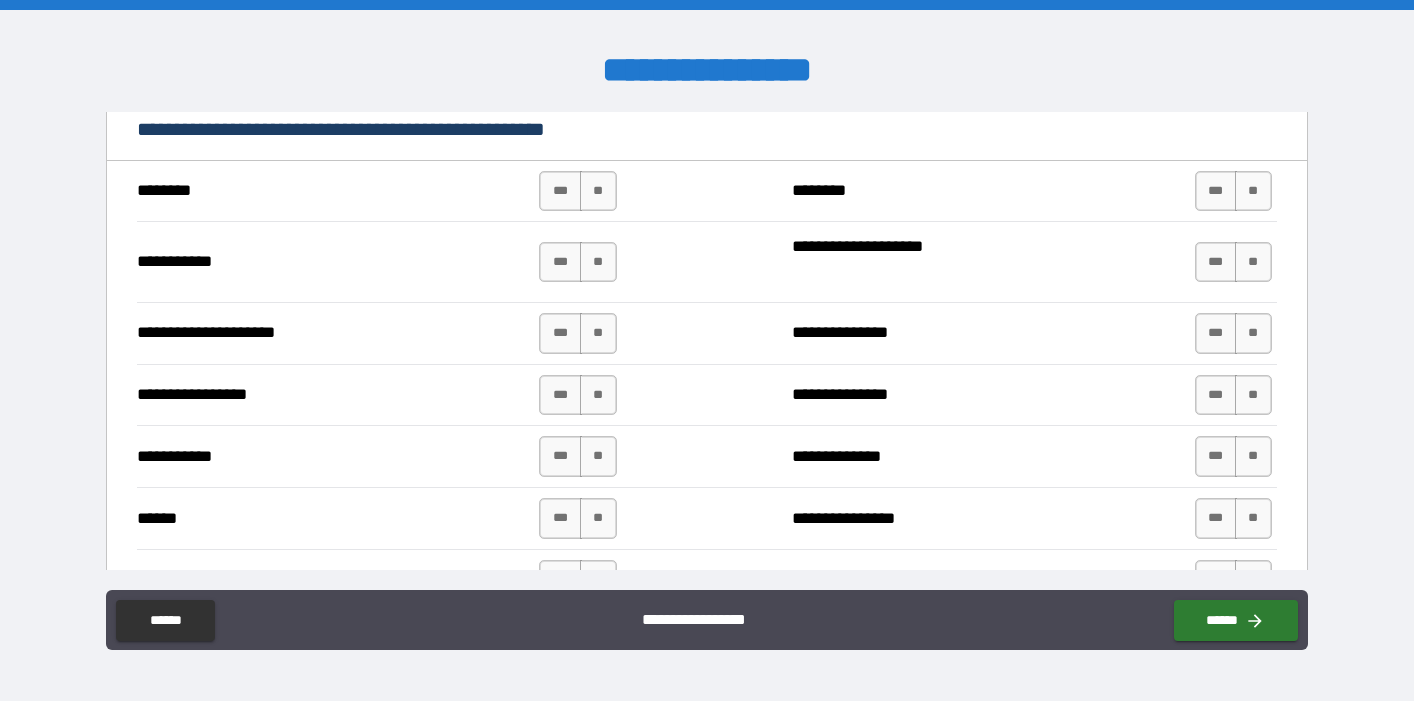 scroll, scrollTop: 2394, scrollLeft: 0, axis: vertical 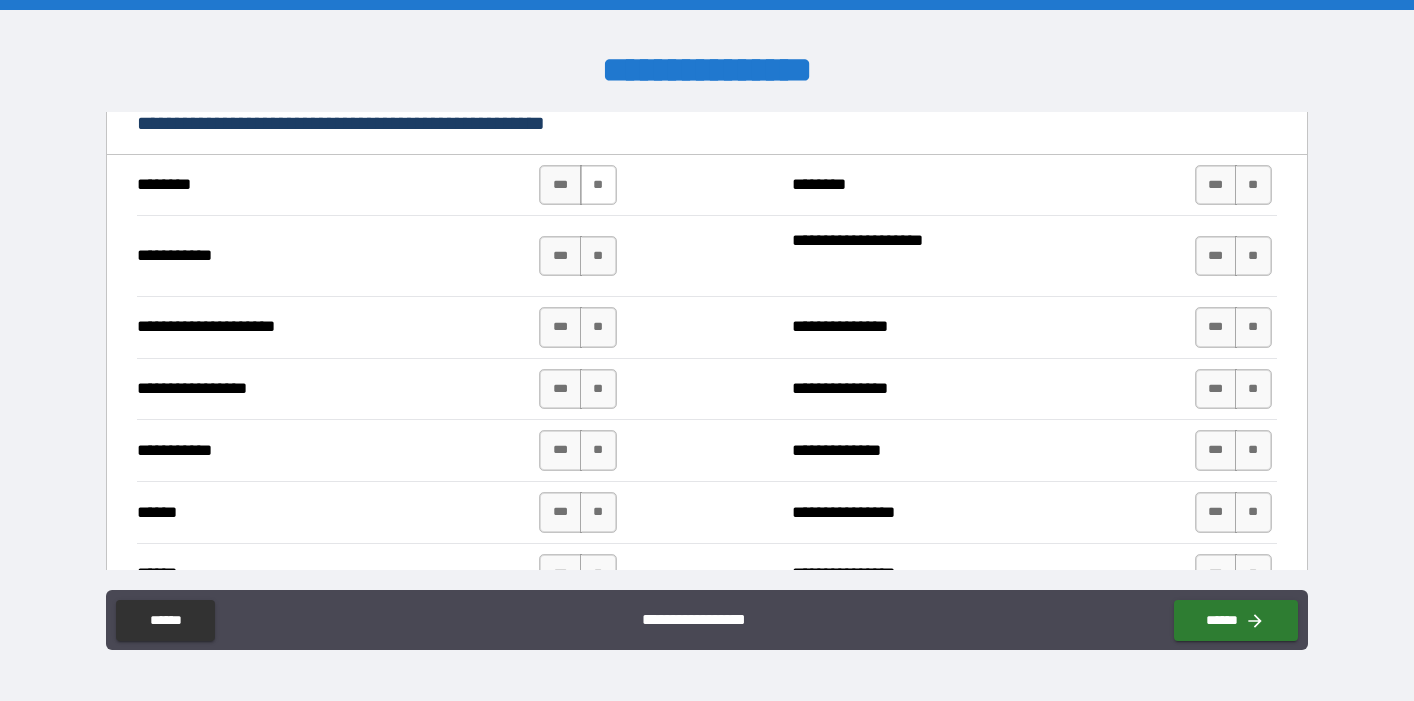 type on "**********" 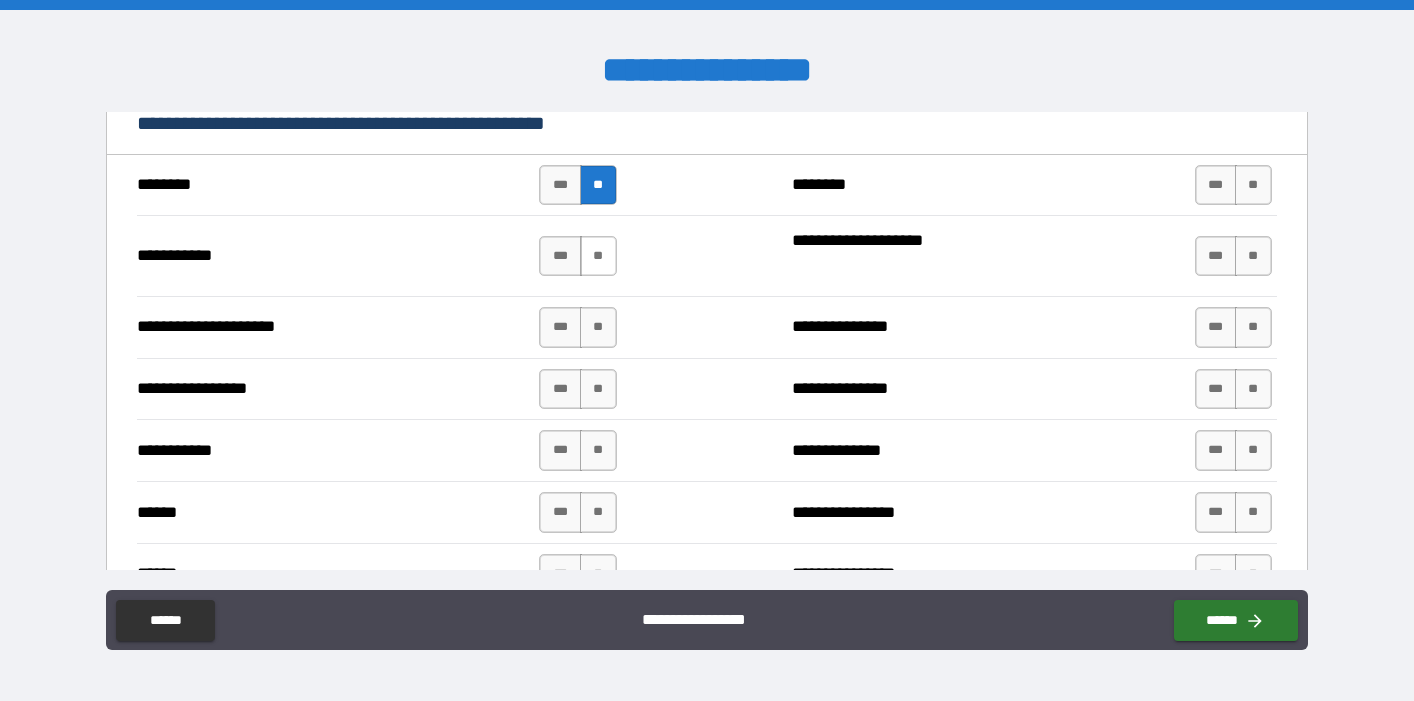 type on "*" 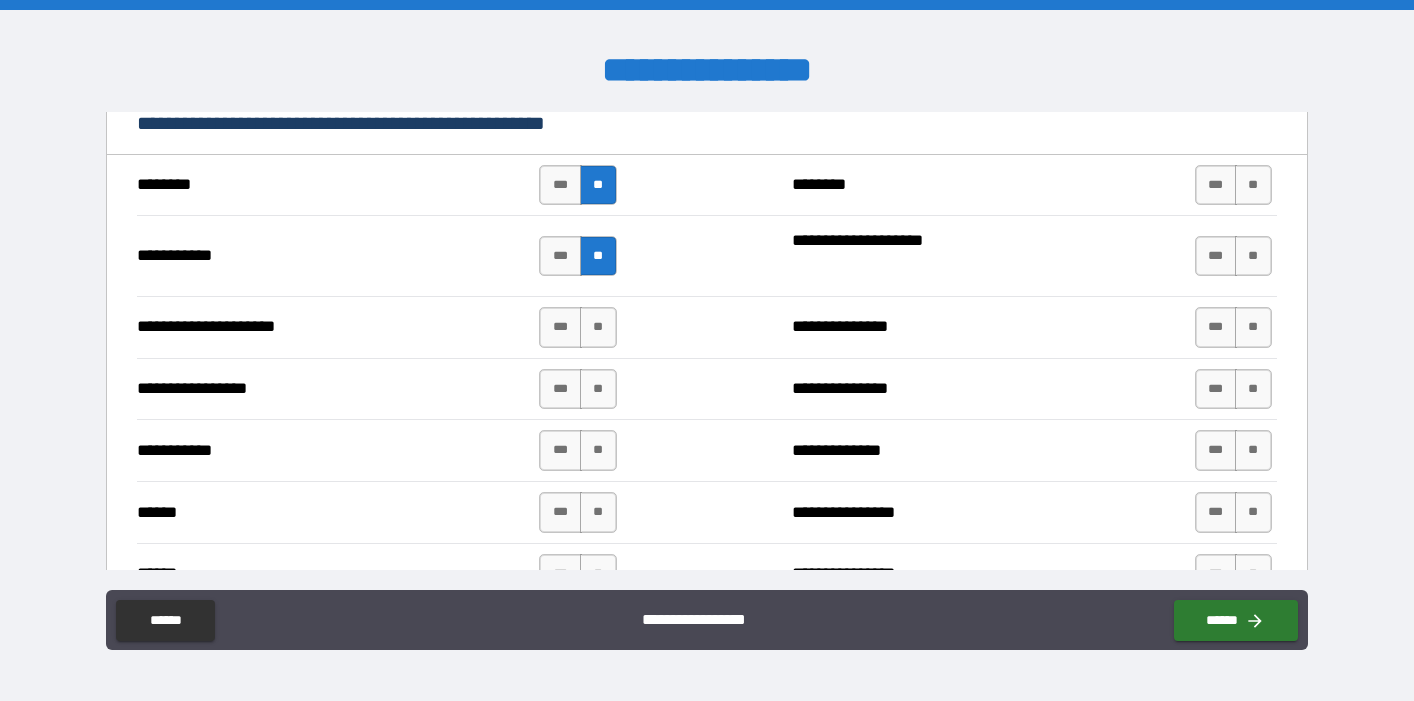 type on "*" 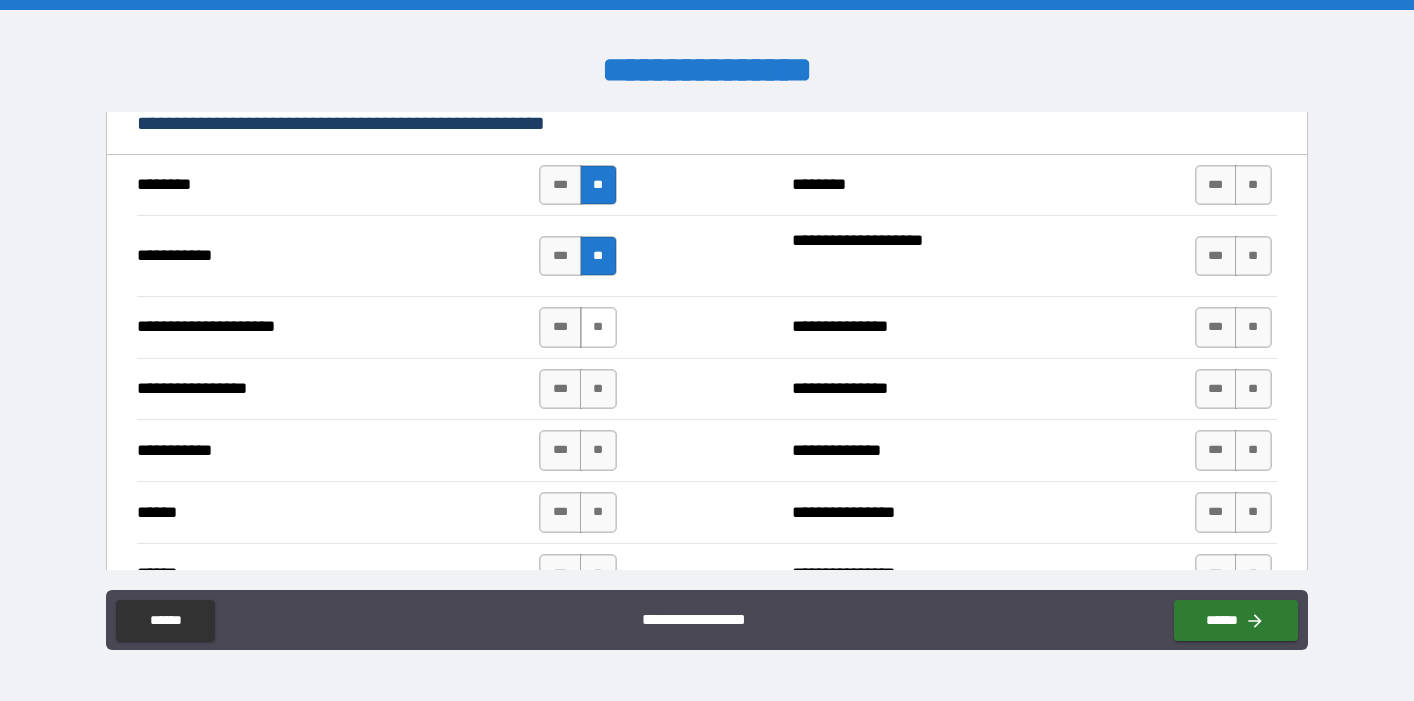 click on "**" at bounding box center [598, 327] 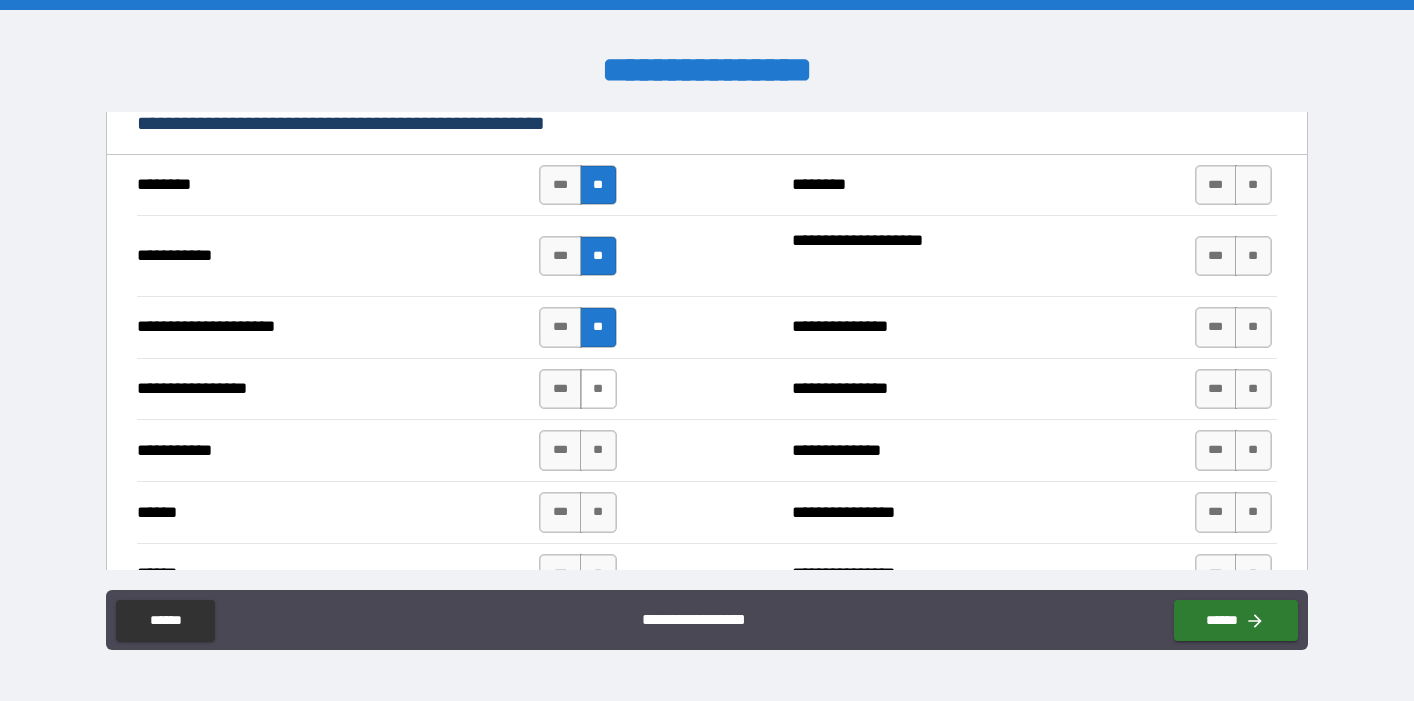 type on "*" 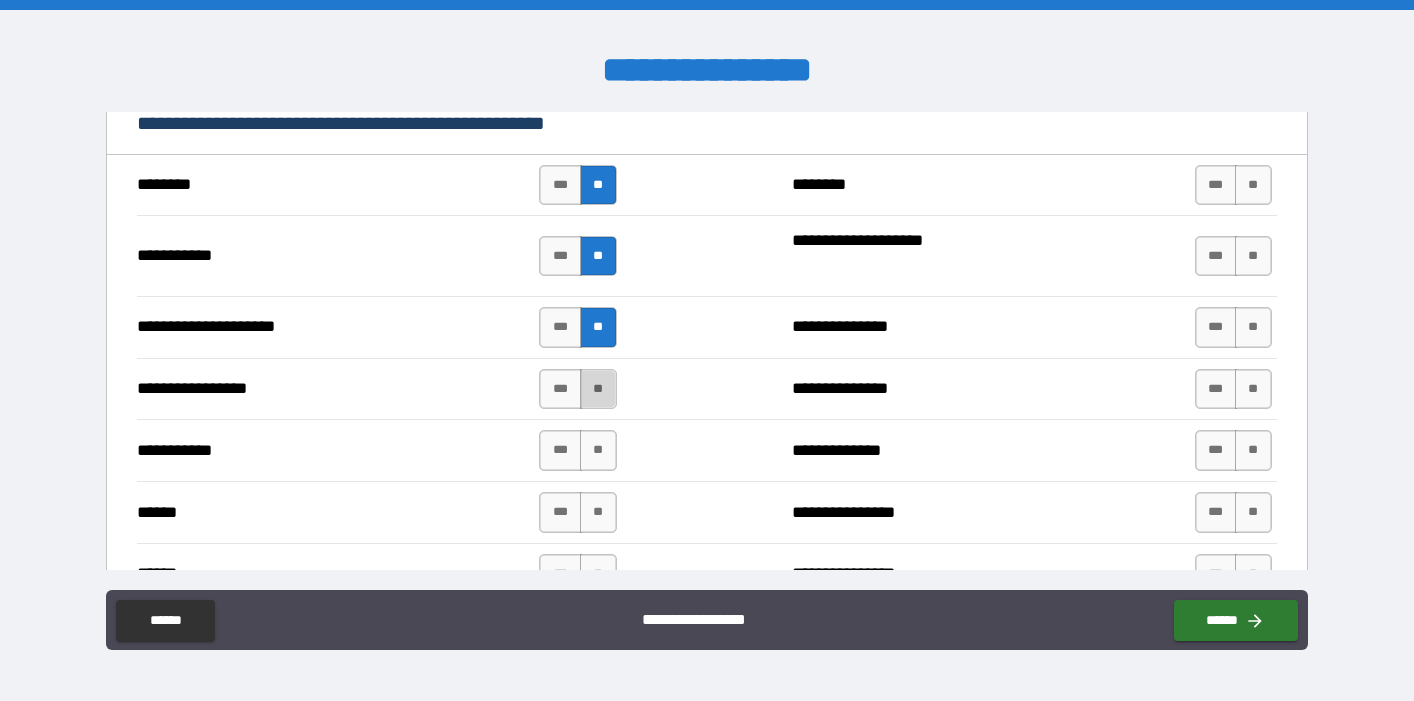 click on "**" at bounding box center (598, 389) 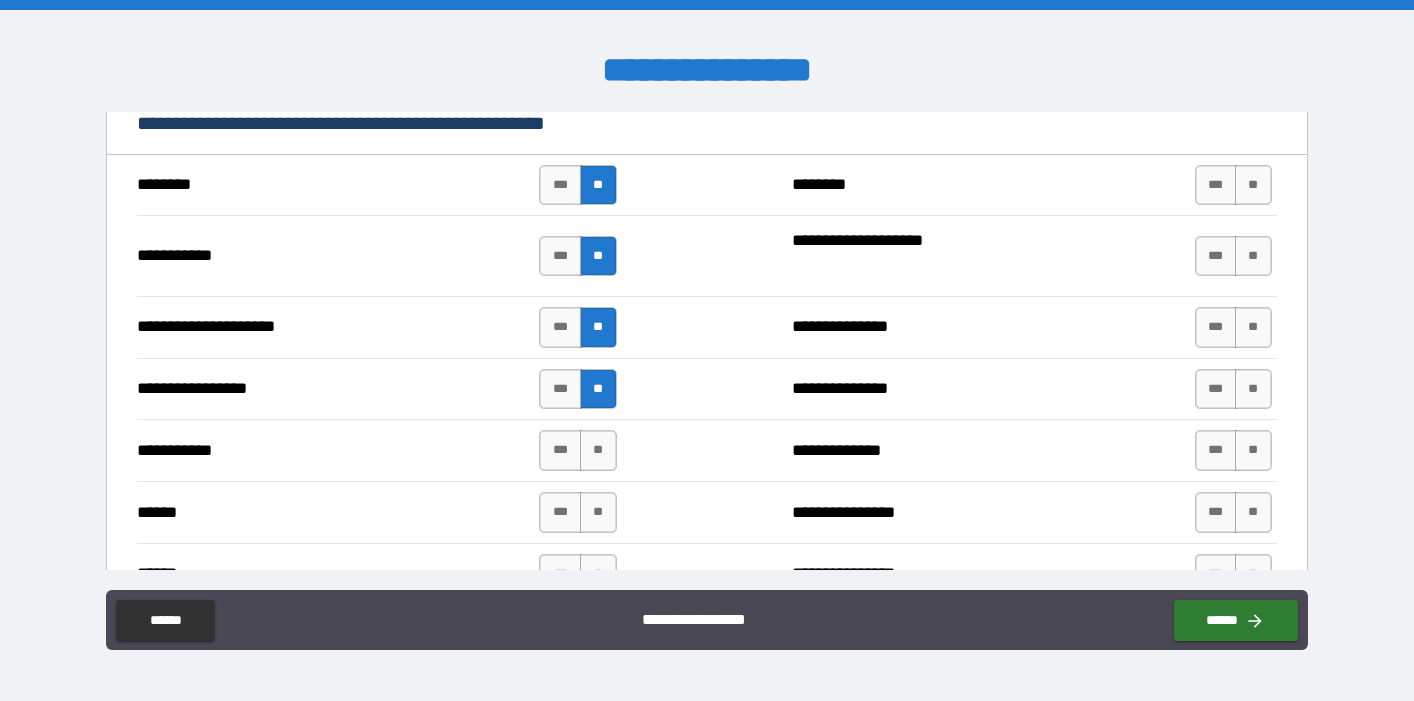 type on "*" 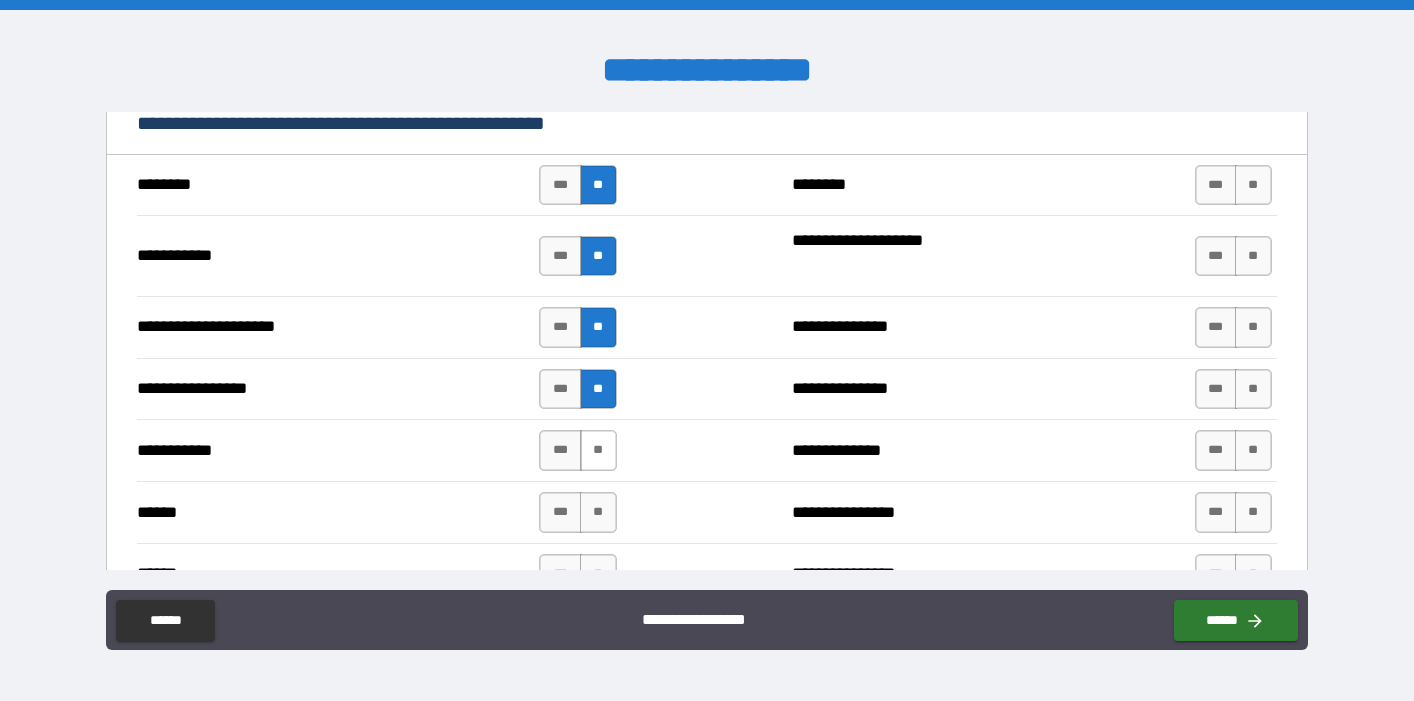click on "**" at bounding box center (598, 450) 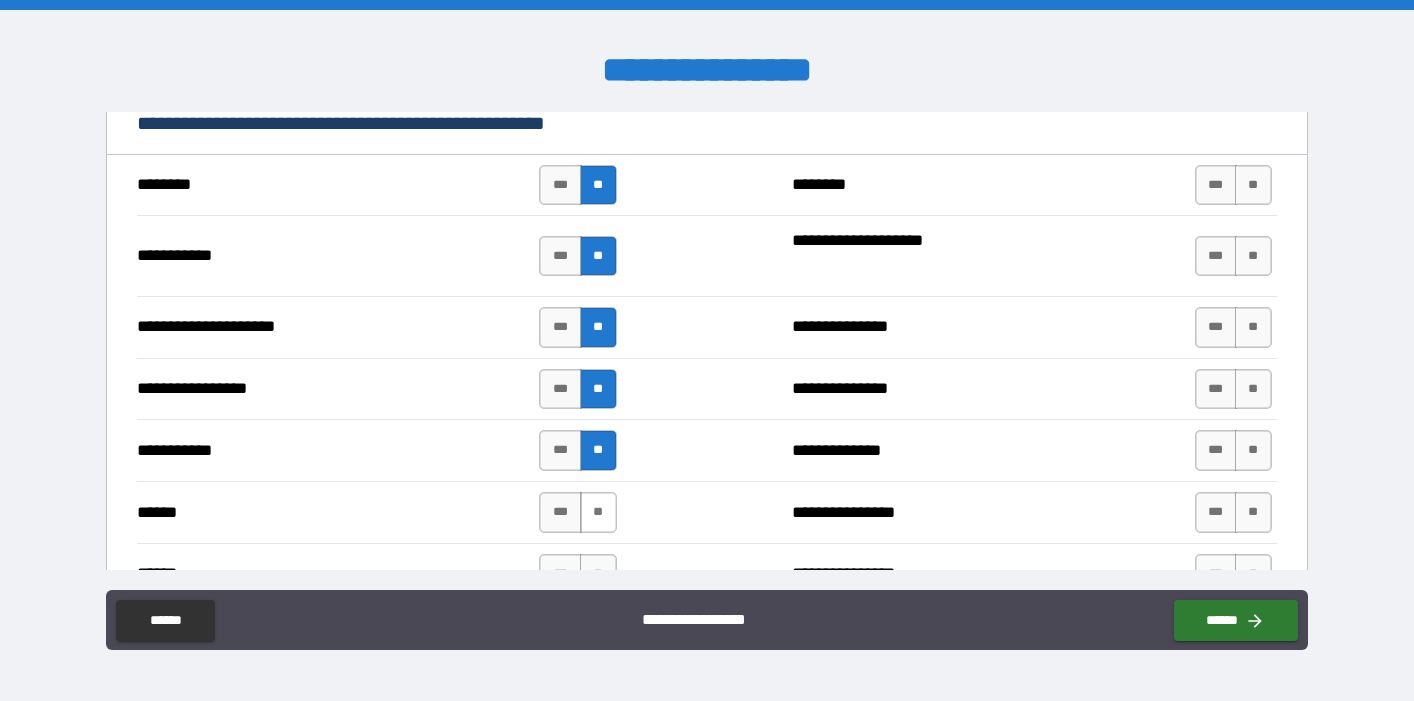 type on "*" 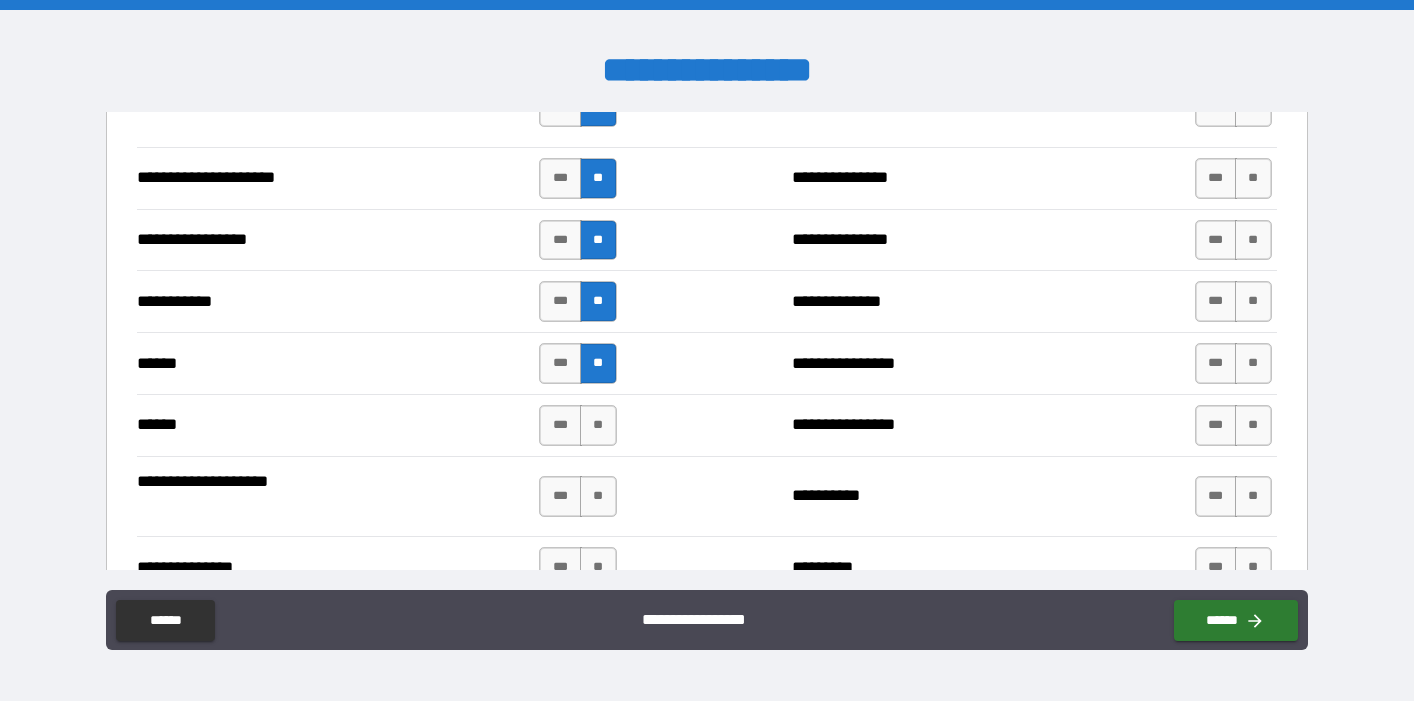 scroll, scrollTop: 2558, scrollLeft: 0, axis: vertical 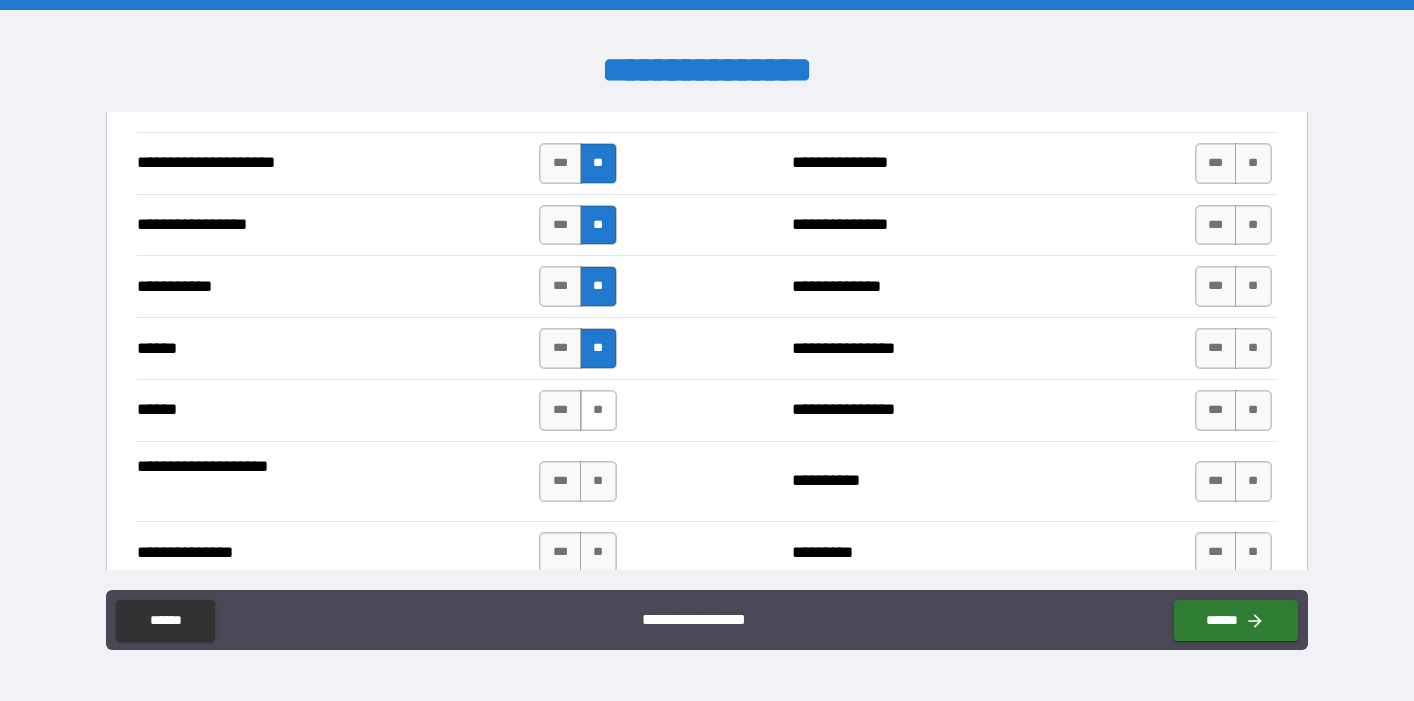 click on "**" at bounding box center [598, 410] 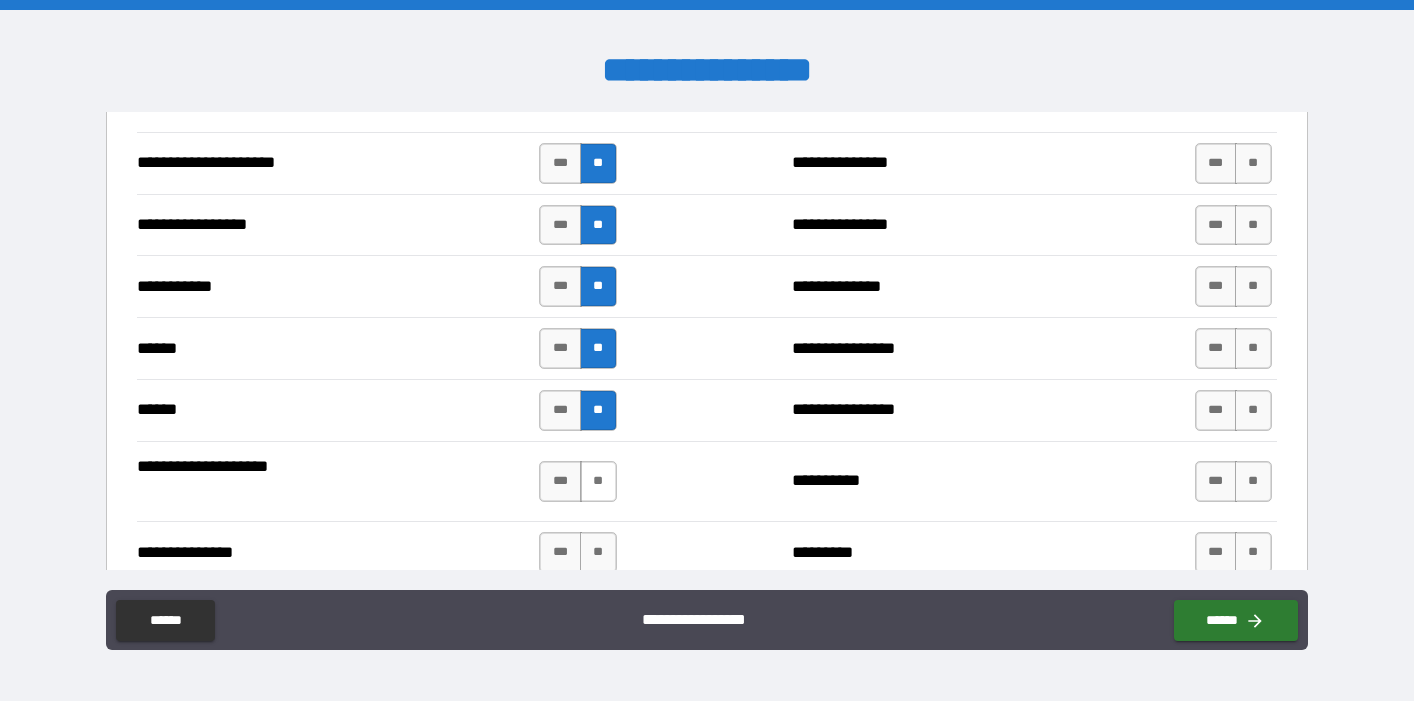 click on "**" at bounding box center (598, 481) 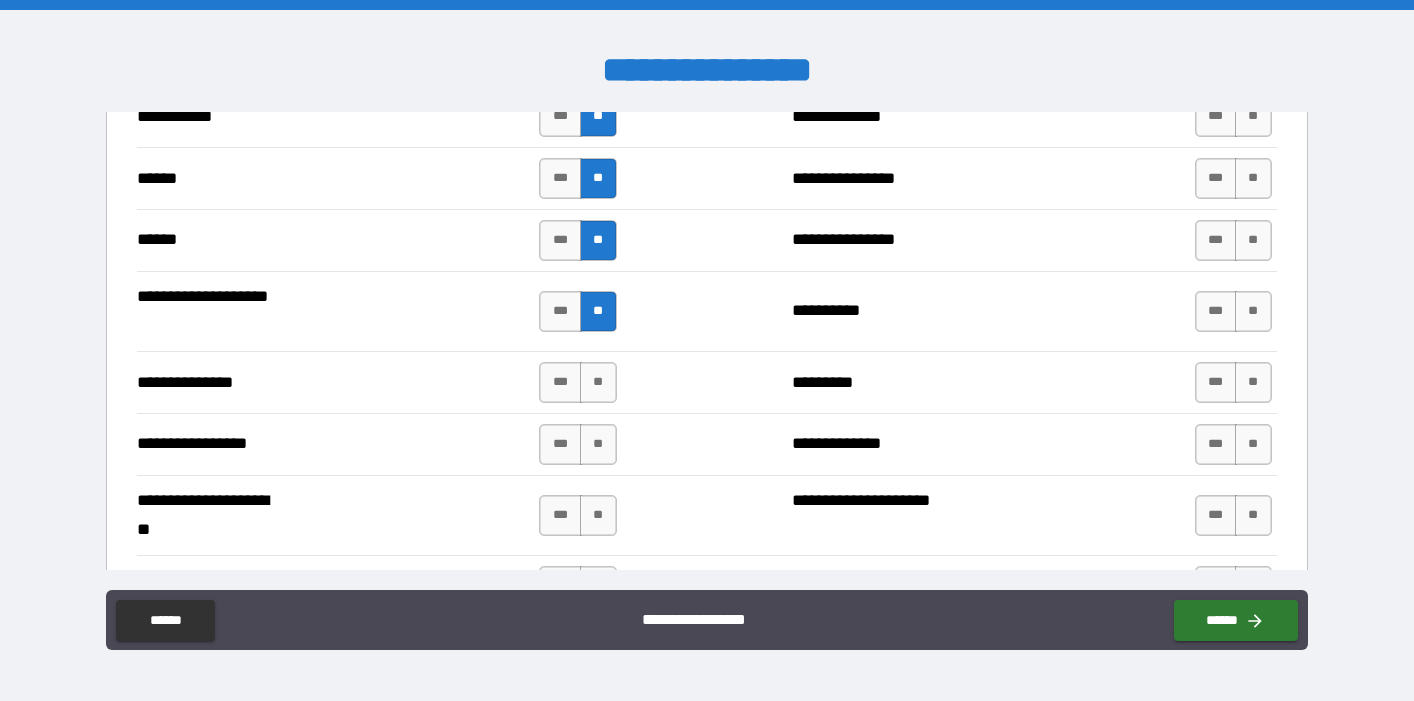 scroll, scrollTop: 2729, scrollLeft: 0, axis: vertical 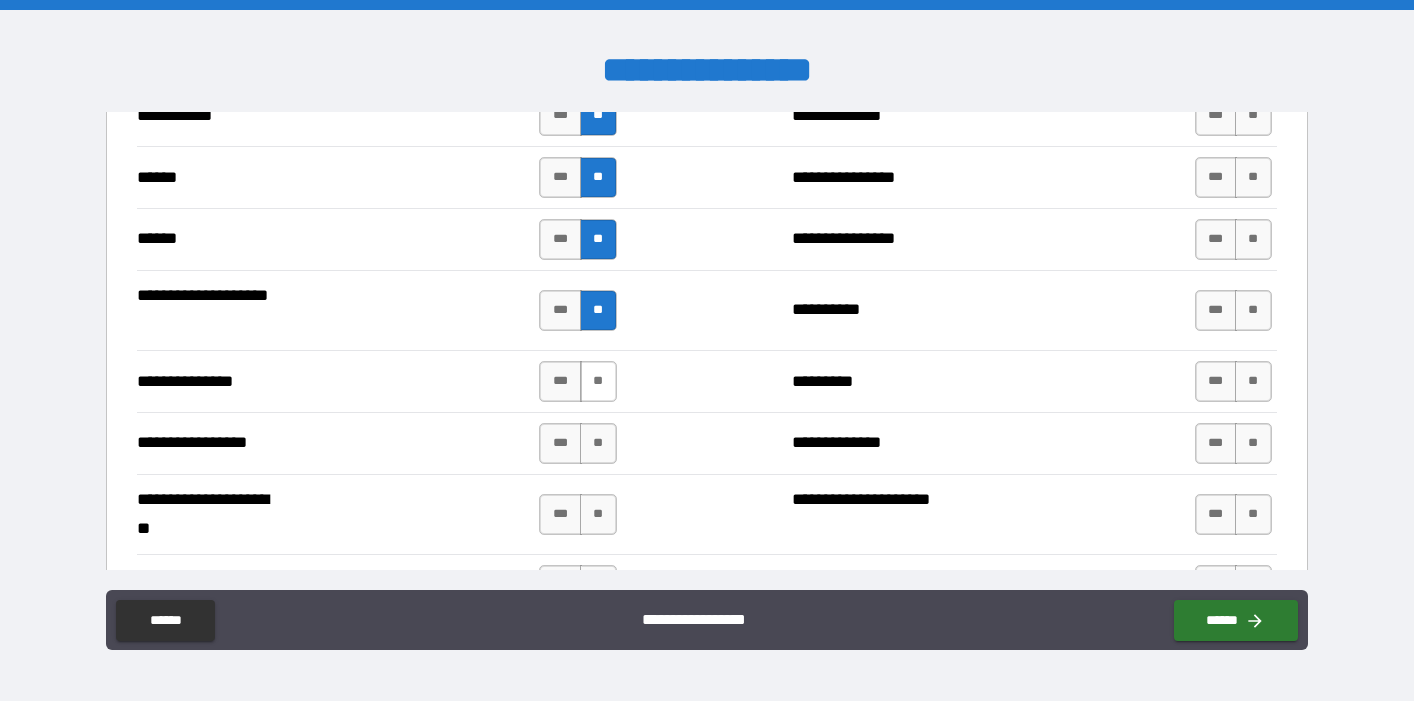 click on "**" at bounding box center [598, 381] 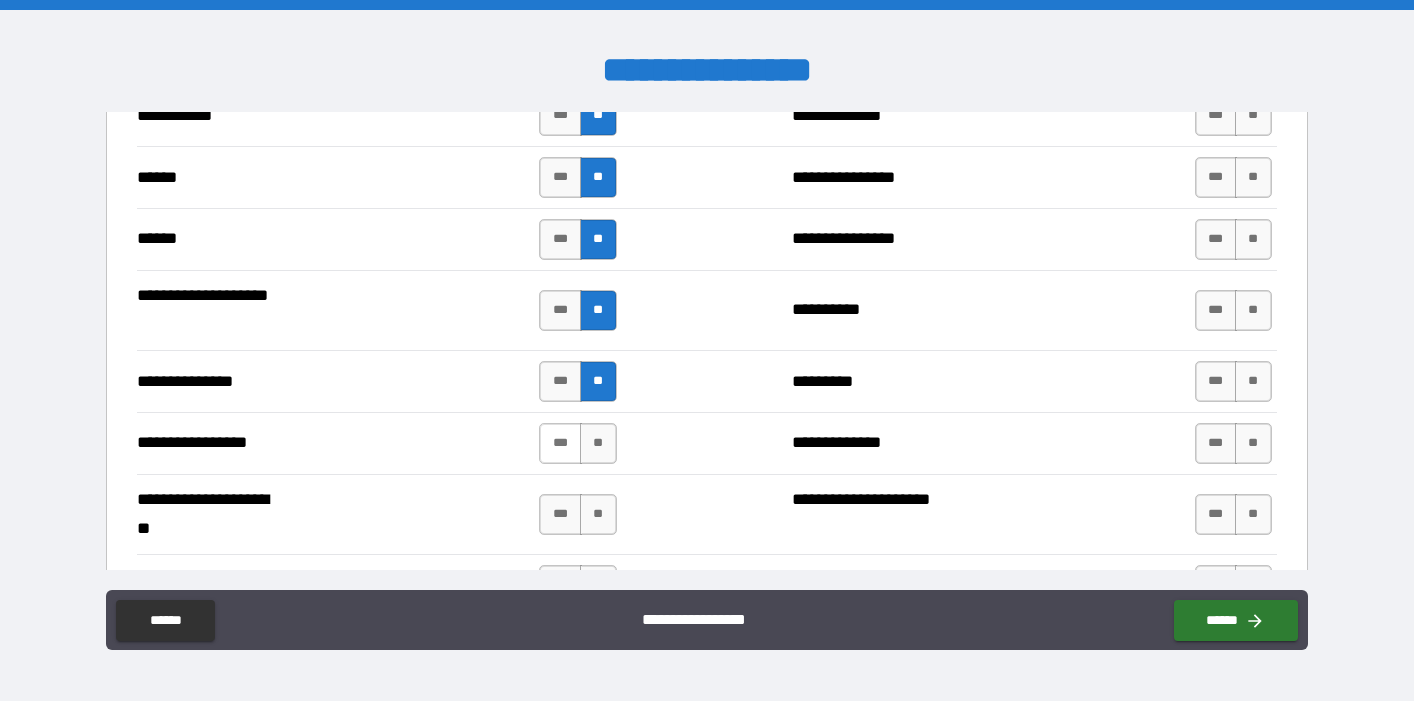 click on "***" at bounding box center (560, 443) 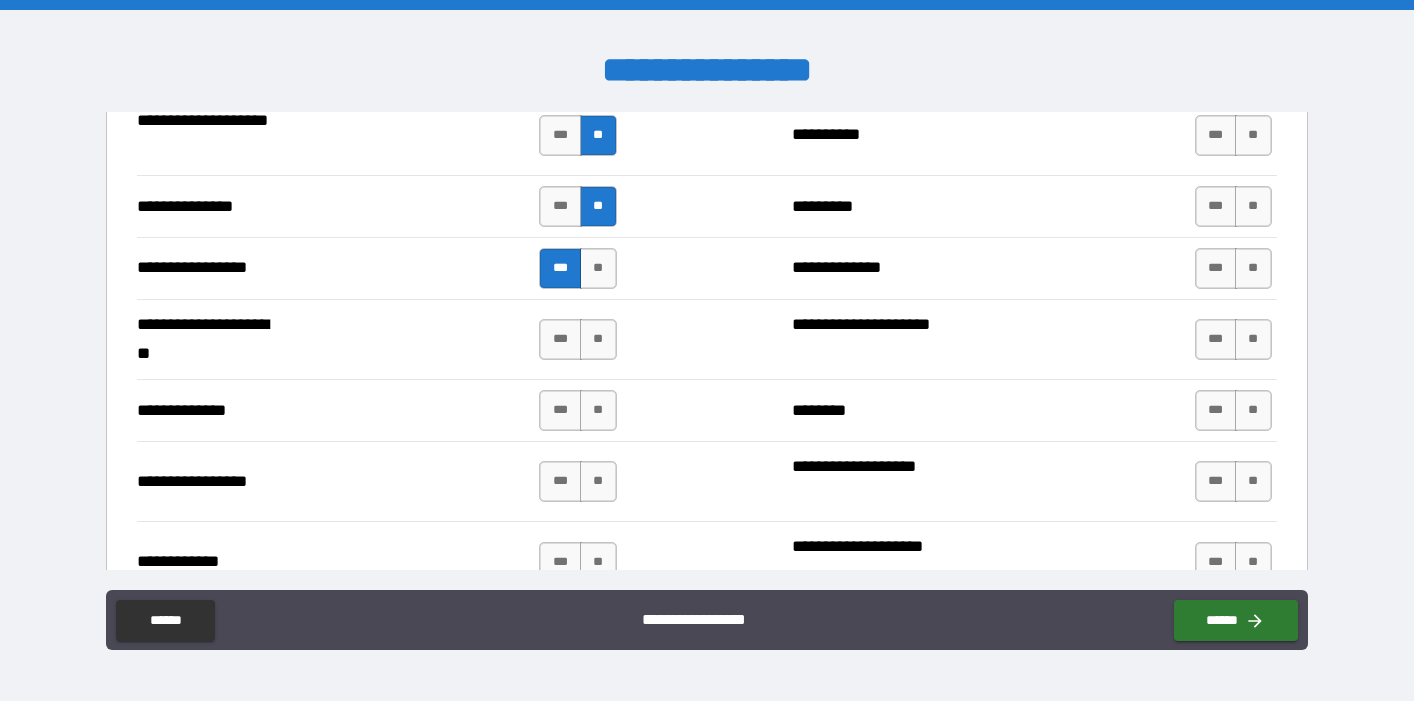 scroll, scrollTop: 2905, scrollLeft: 0, axis: vertical 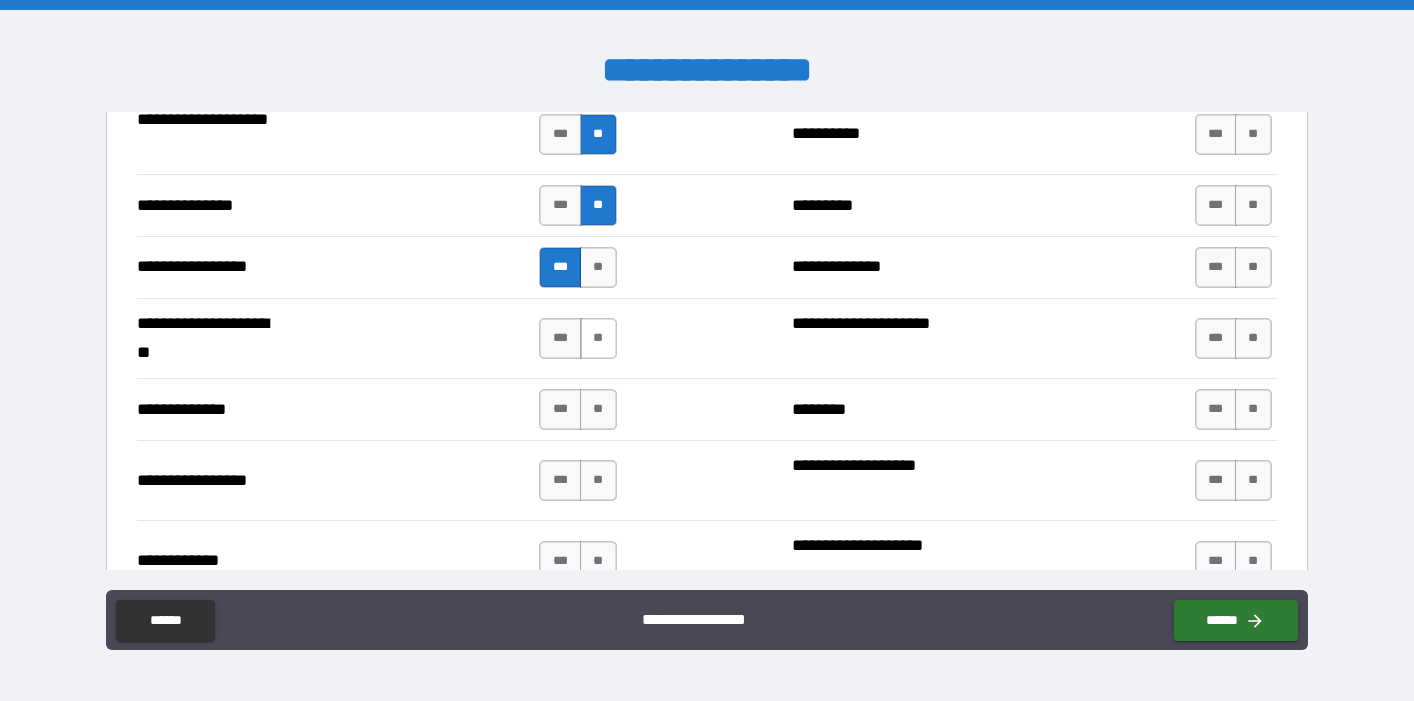 click on "**" at bounding box center (598, 338) 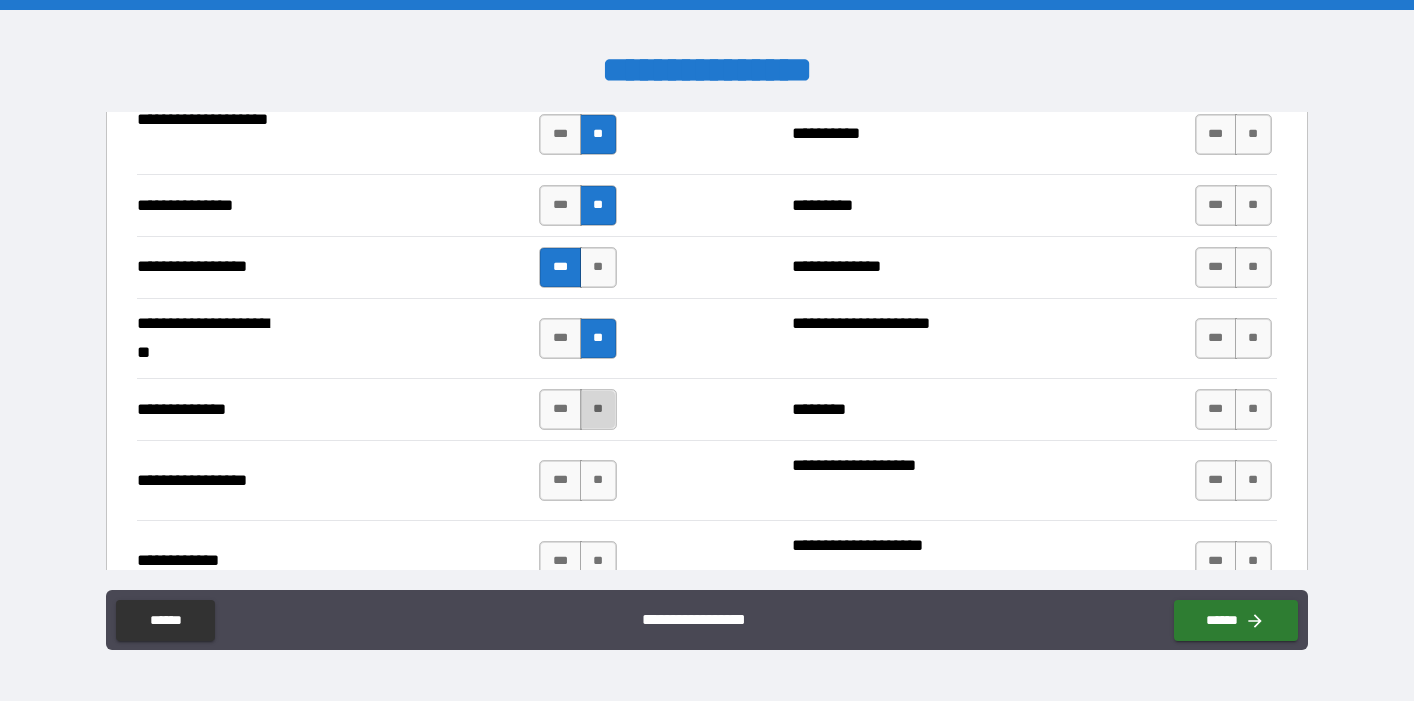 click on "**" at bounding box center (598, 409) 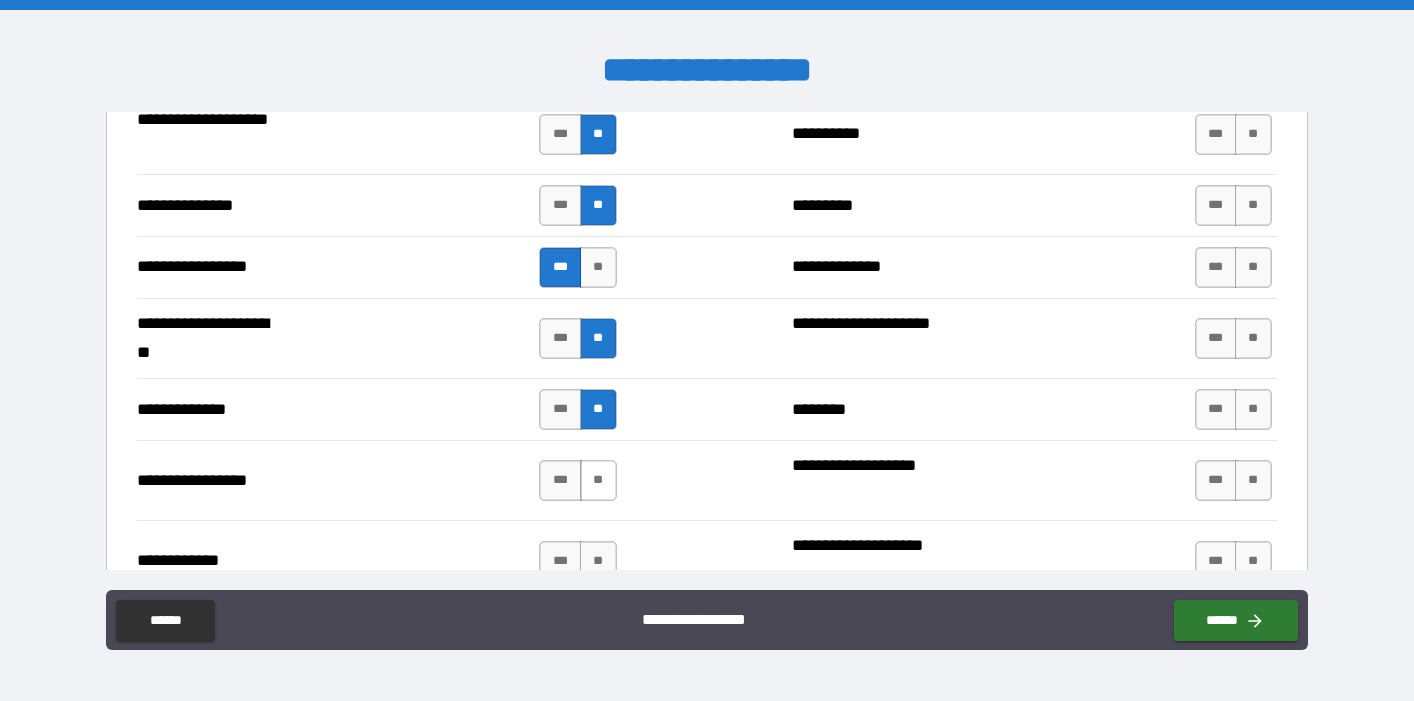 click on "**" at bounding box center (598, 480) 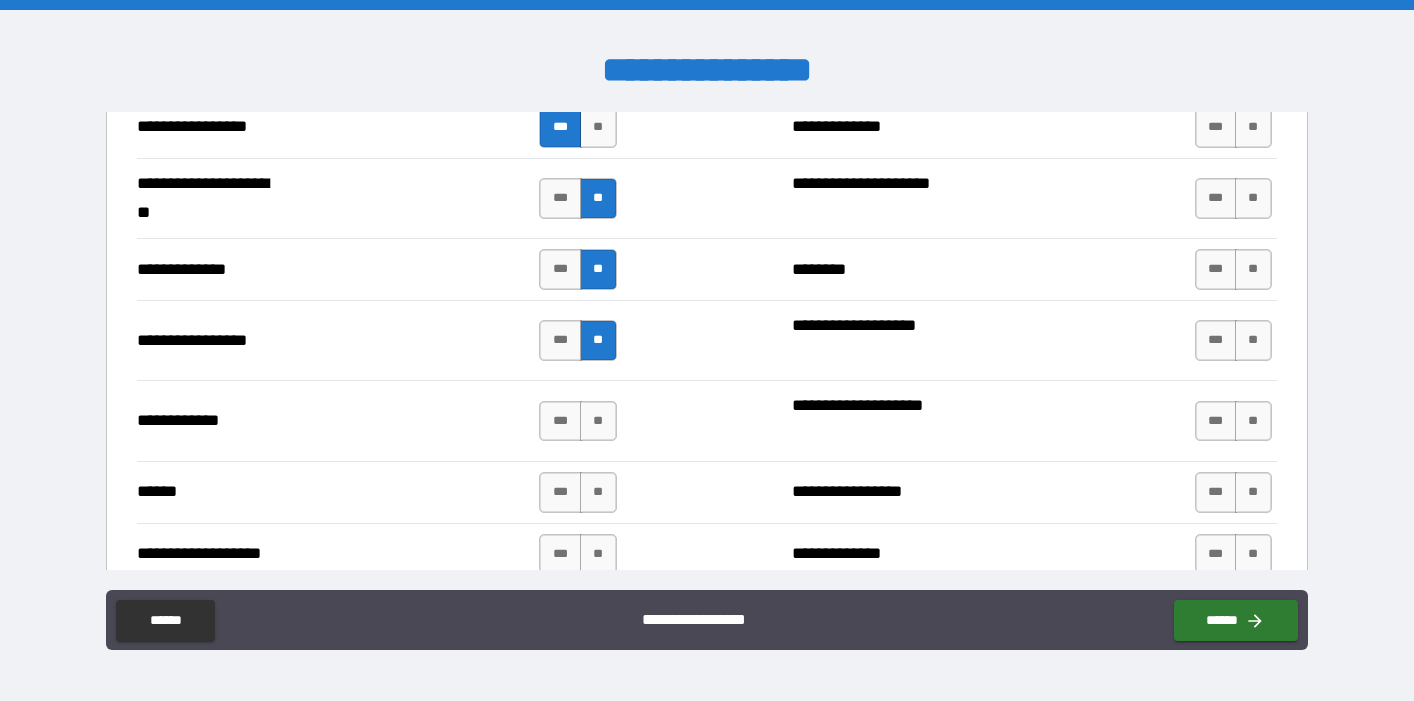 scroll, scrollTop: 3044, scrollLeft: 0, axis: vertical 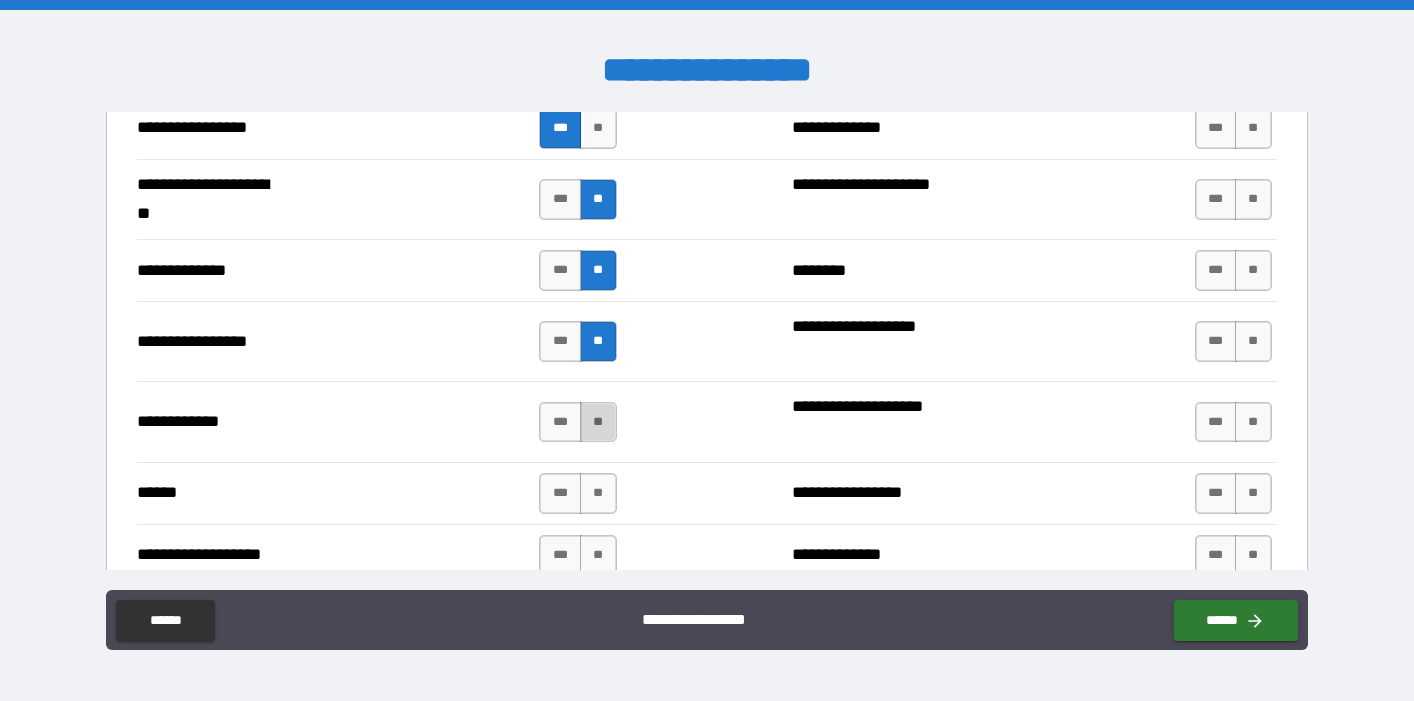 click on "**" at bounding box center [598, 422] 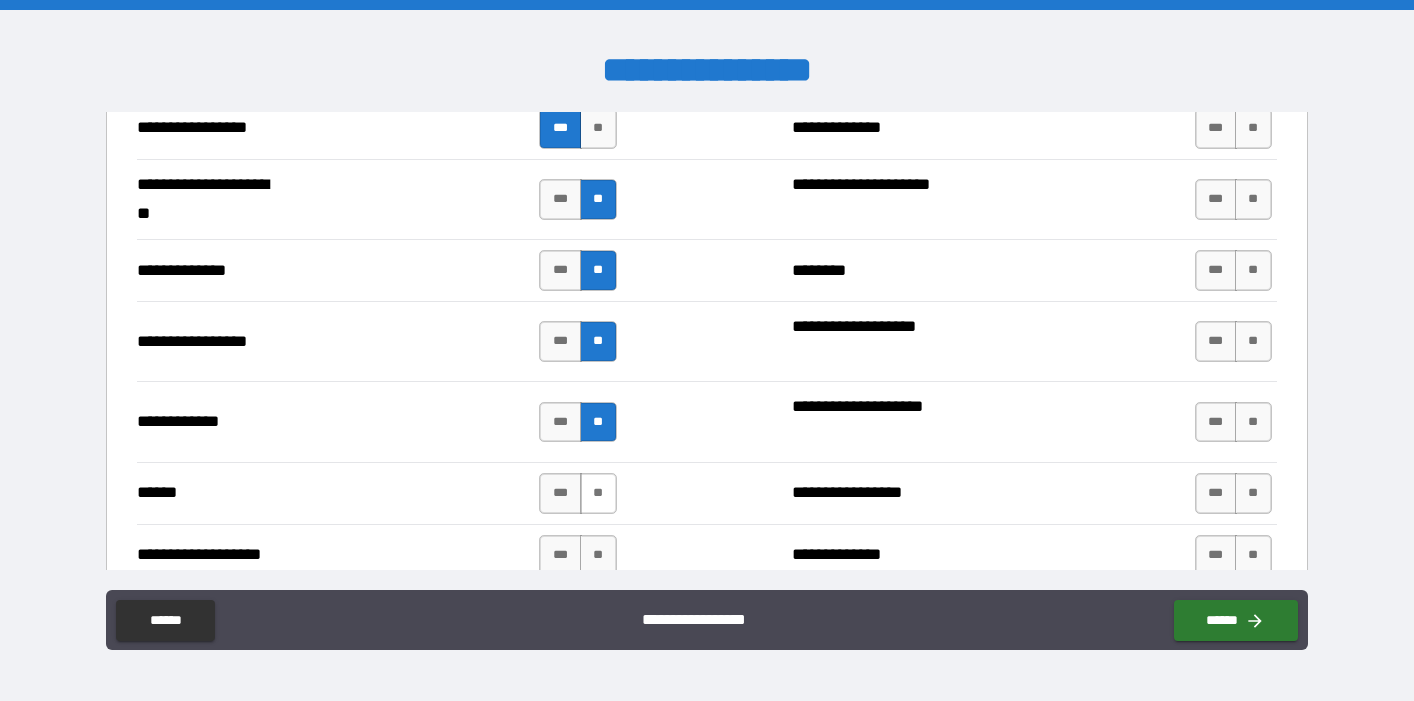 click on "**" at bounding box center [598, 493] 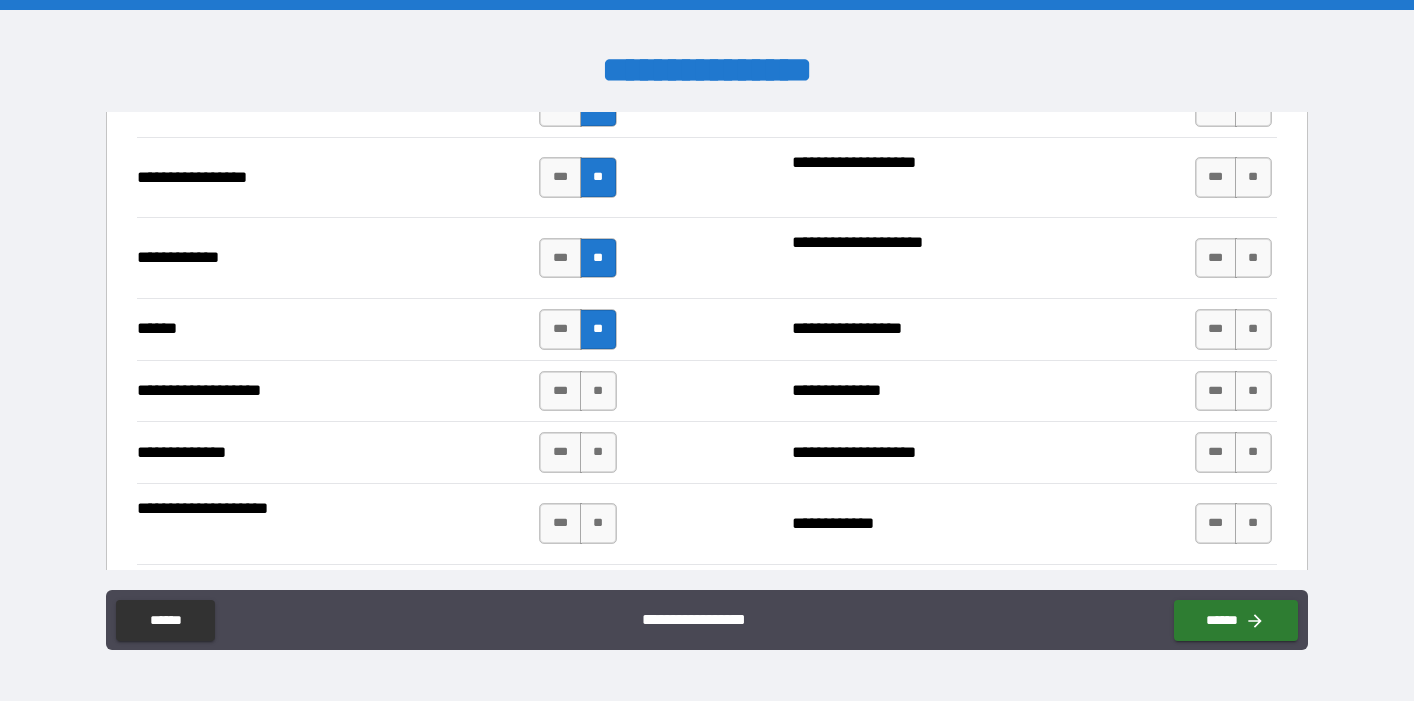 scroll, scrollTop: 3216, scrollLeft: 0, axis: vertical 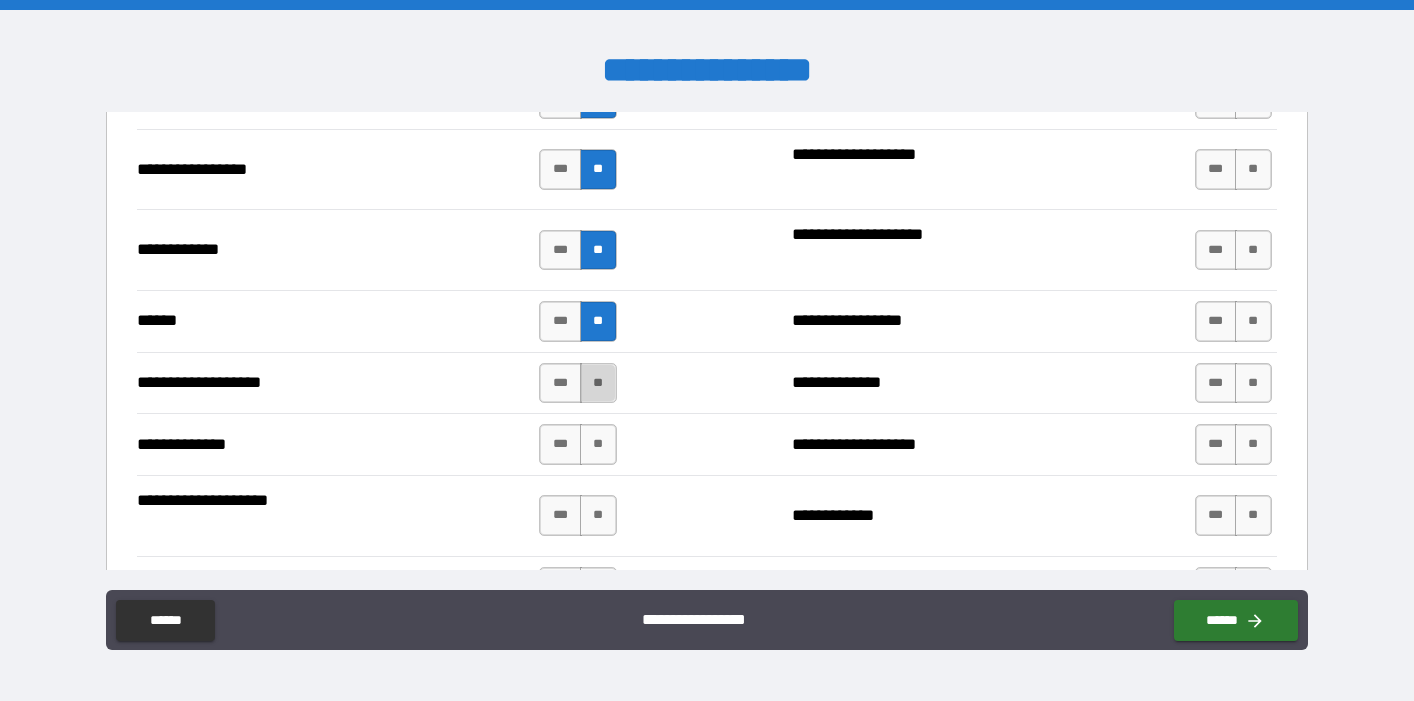 click on "**" at bounding box center (598, 383) 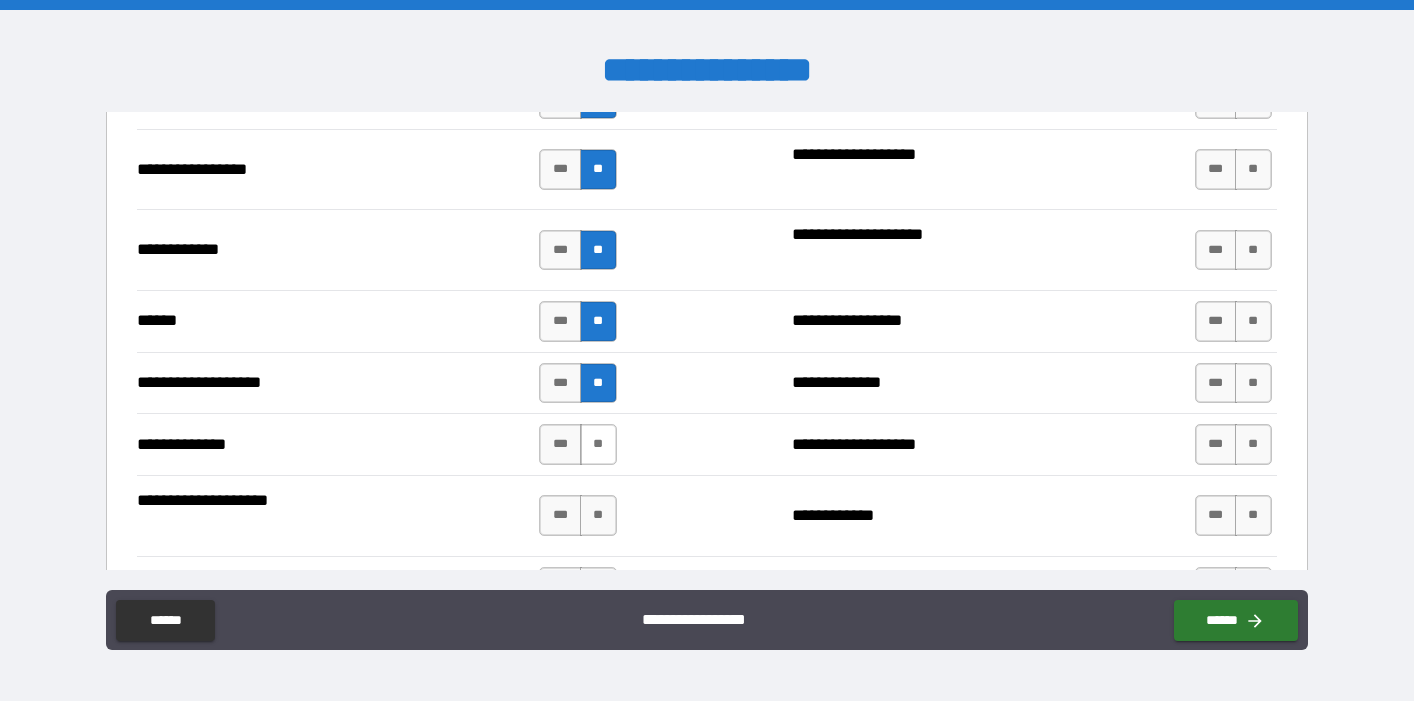 click on "**" at bounding box center (598, 444) 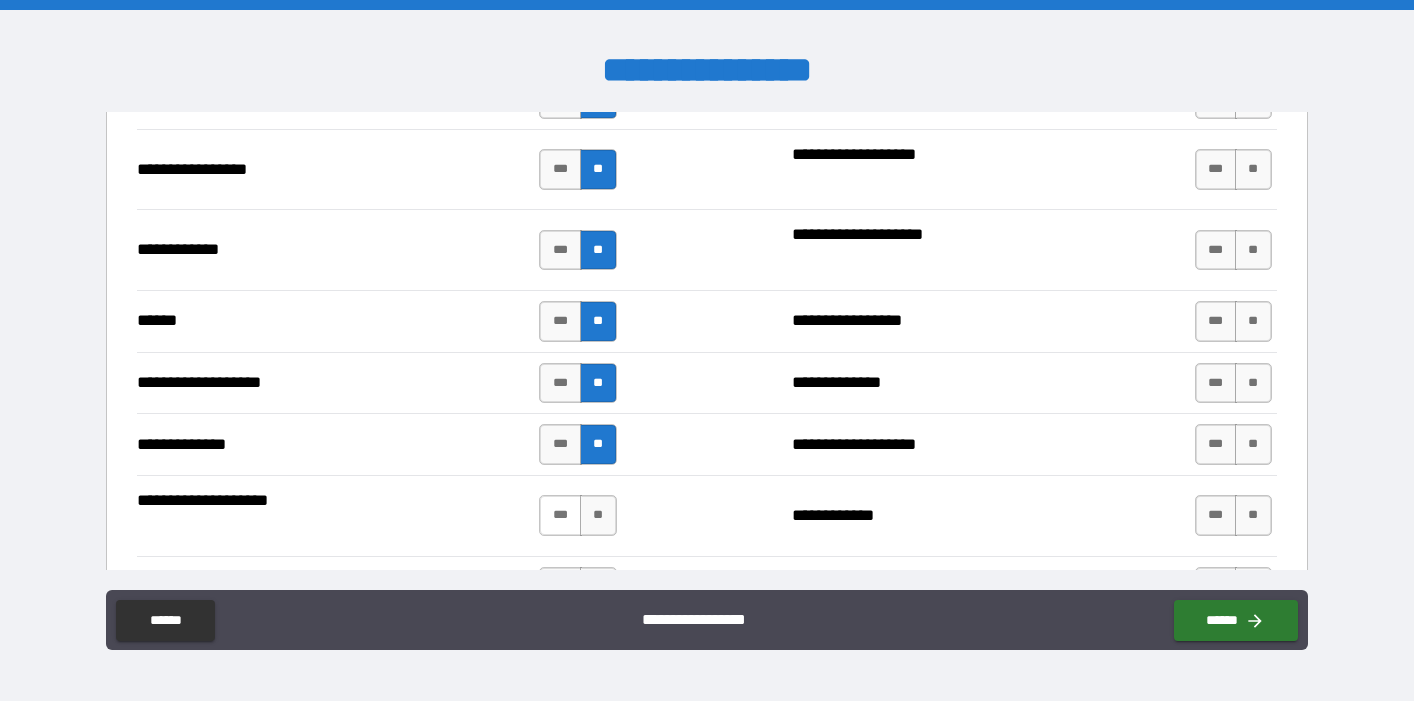 click on "***" at bounding box center [560, 515] 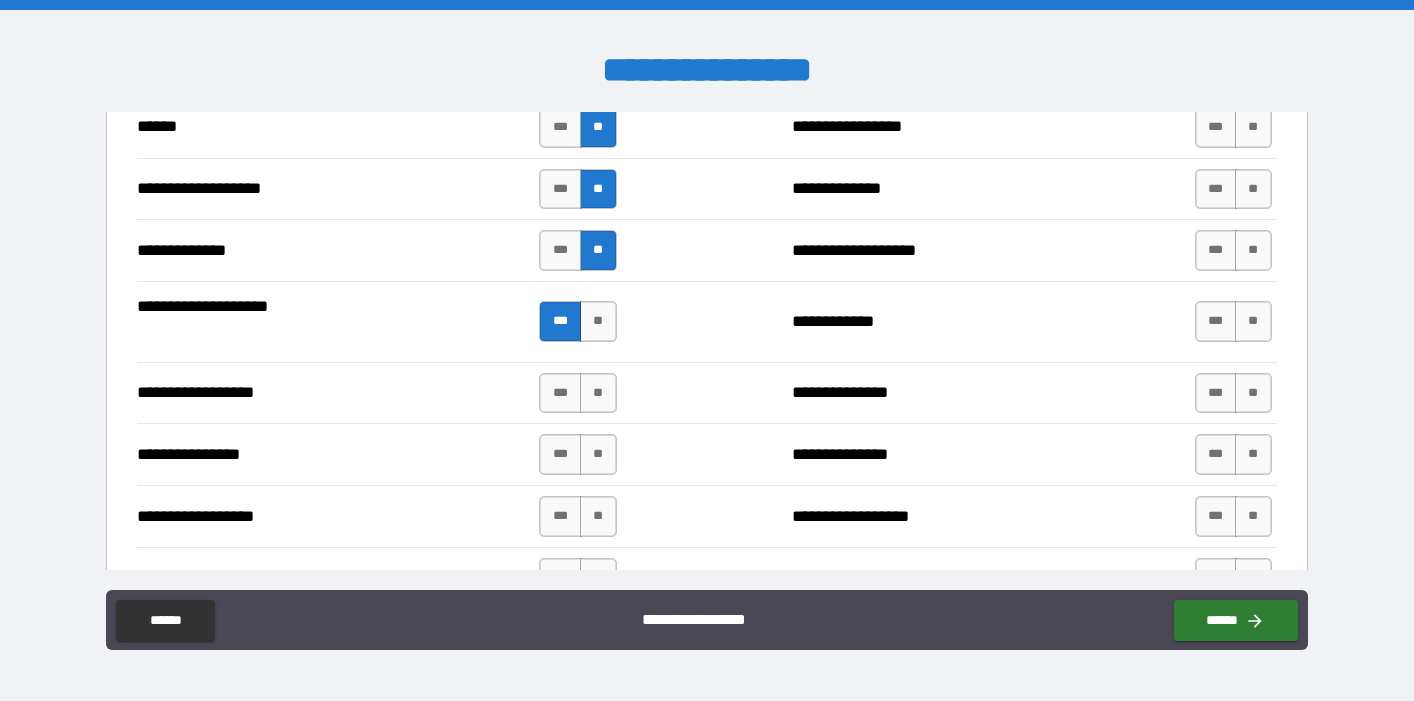 scroll, scrollTop: 3411, scrollLeft: 0, axis: vertical 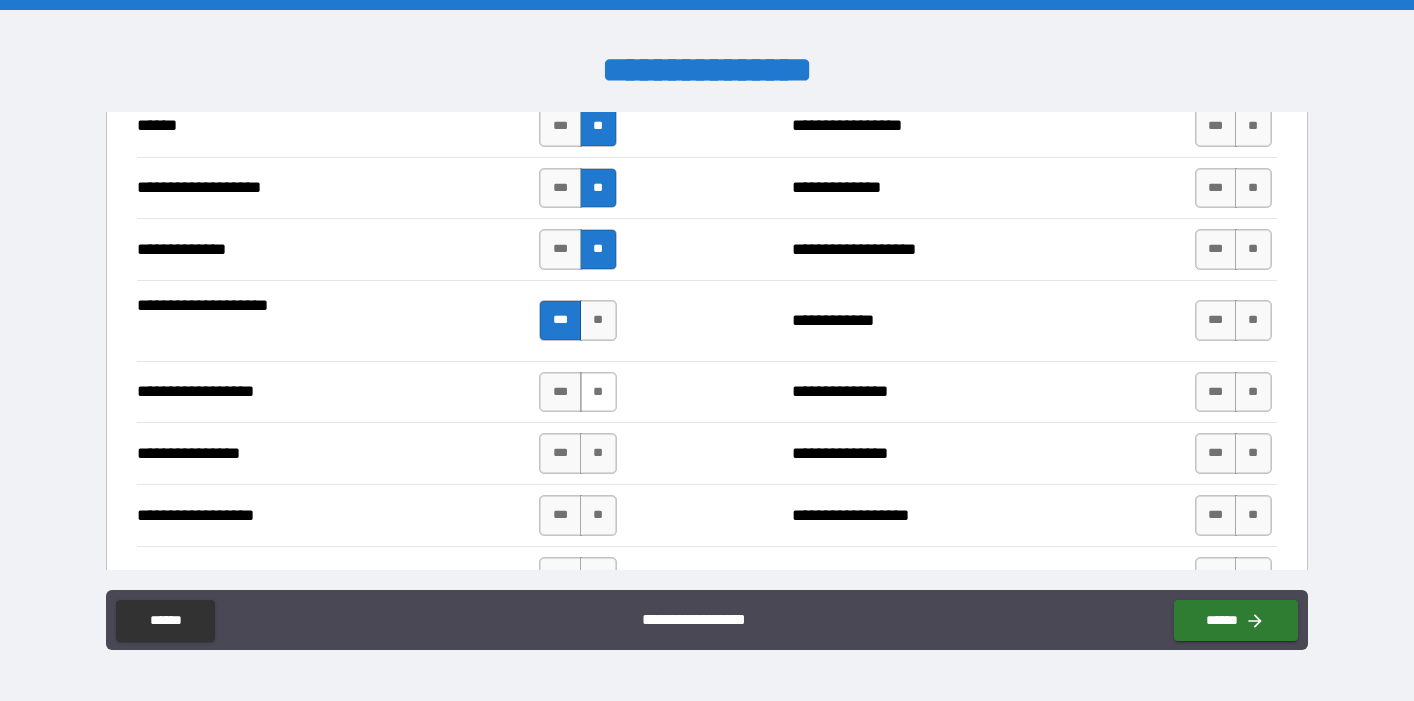 click on "**" at bounding box center [598, 392] 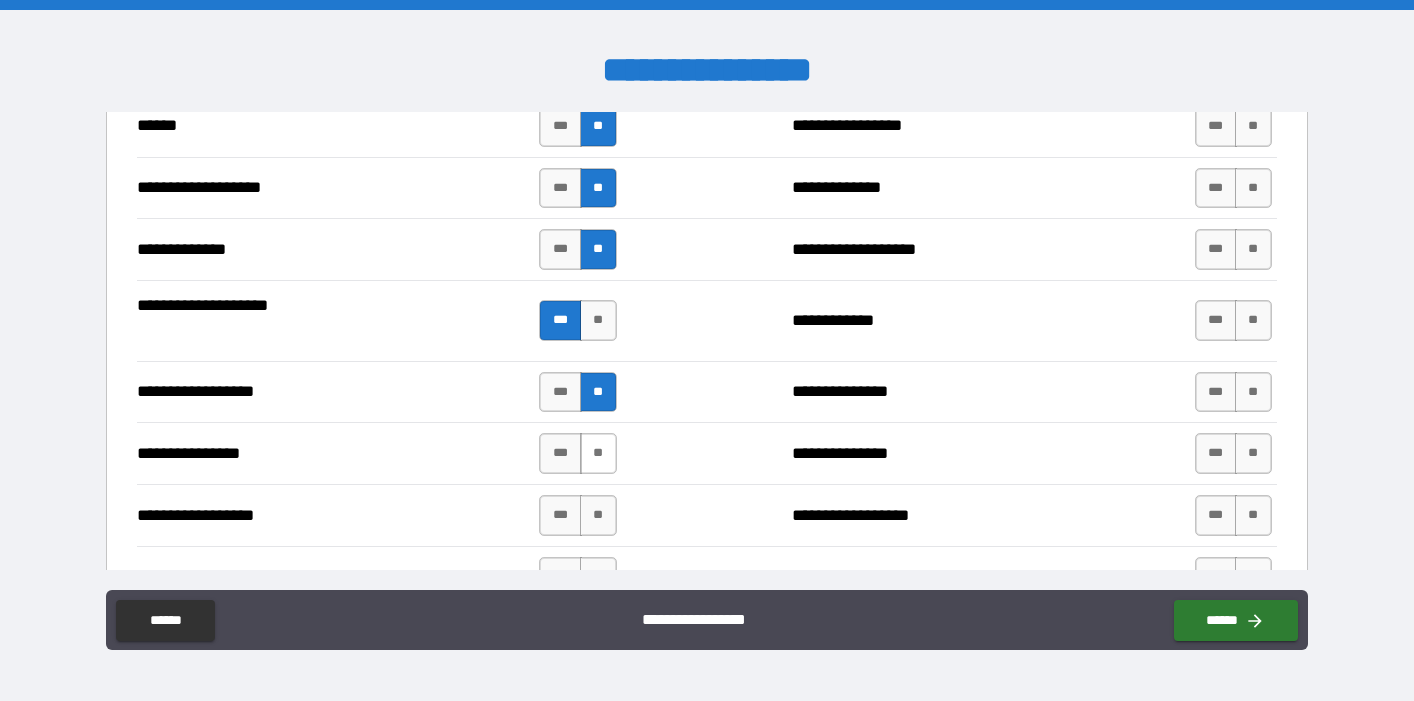 click on "**" at bounding box center (598, 453) 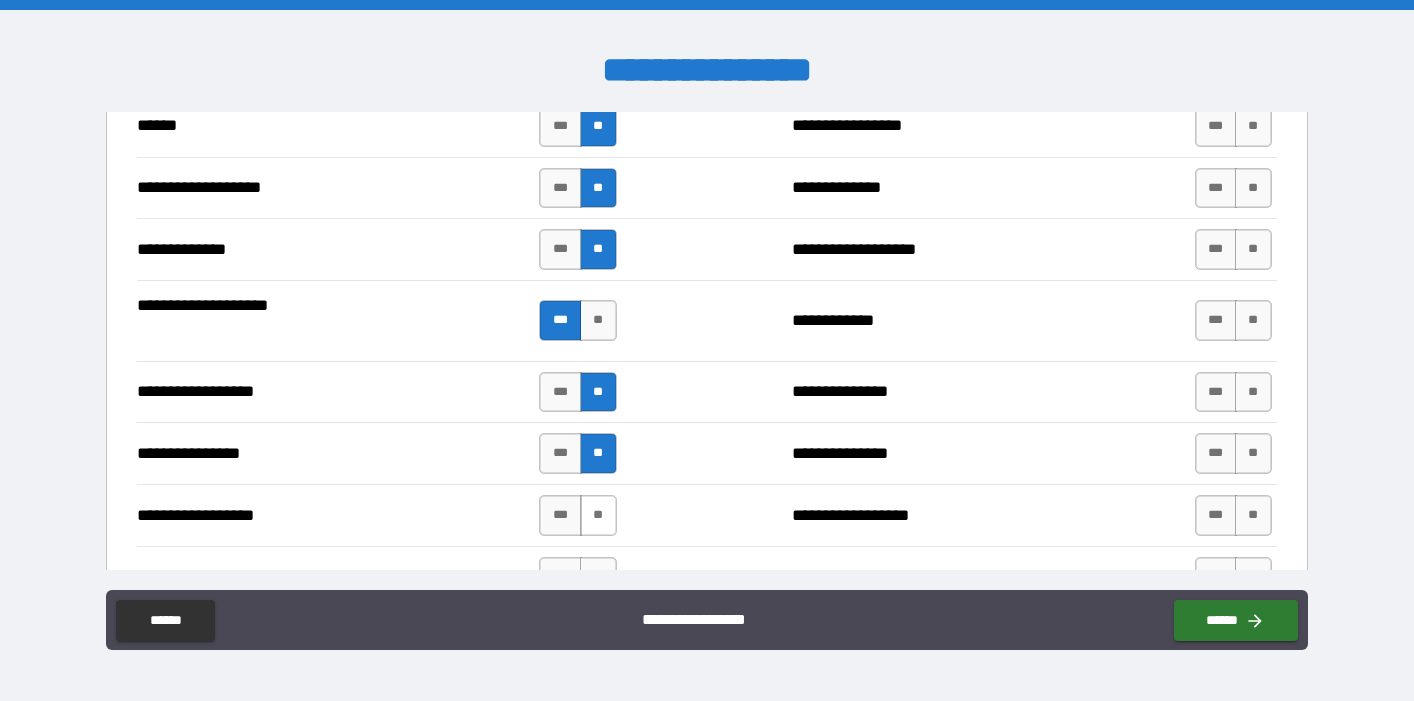 click on "**" at bounding box center [598, 515] 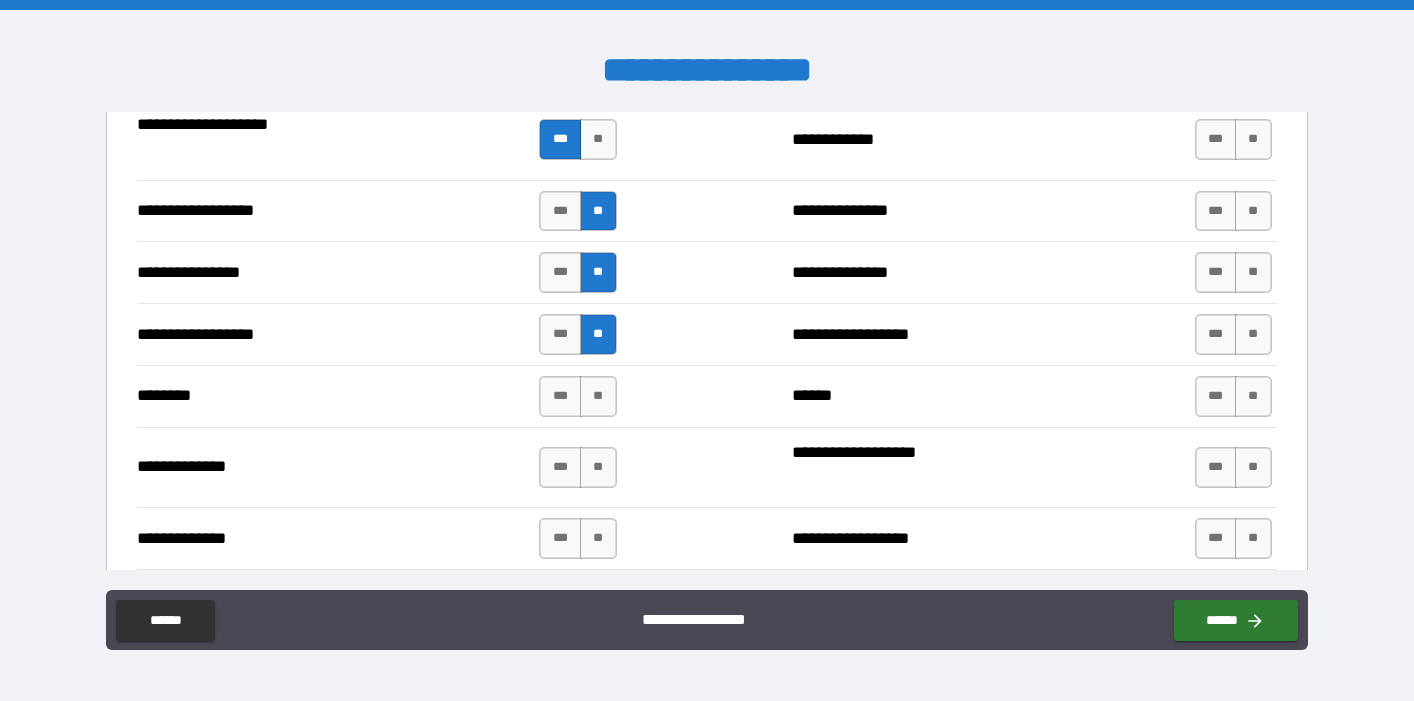 scroll, scrollTop: 3596, scrollLeft: 0, axis: vertical 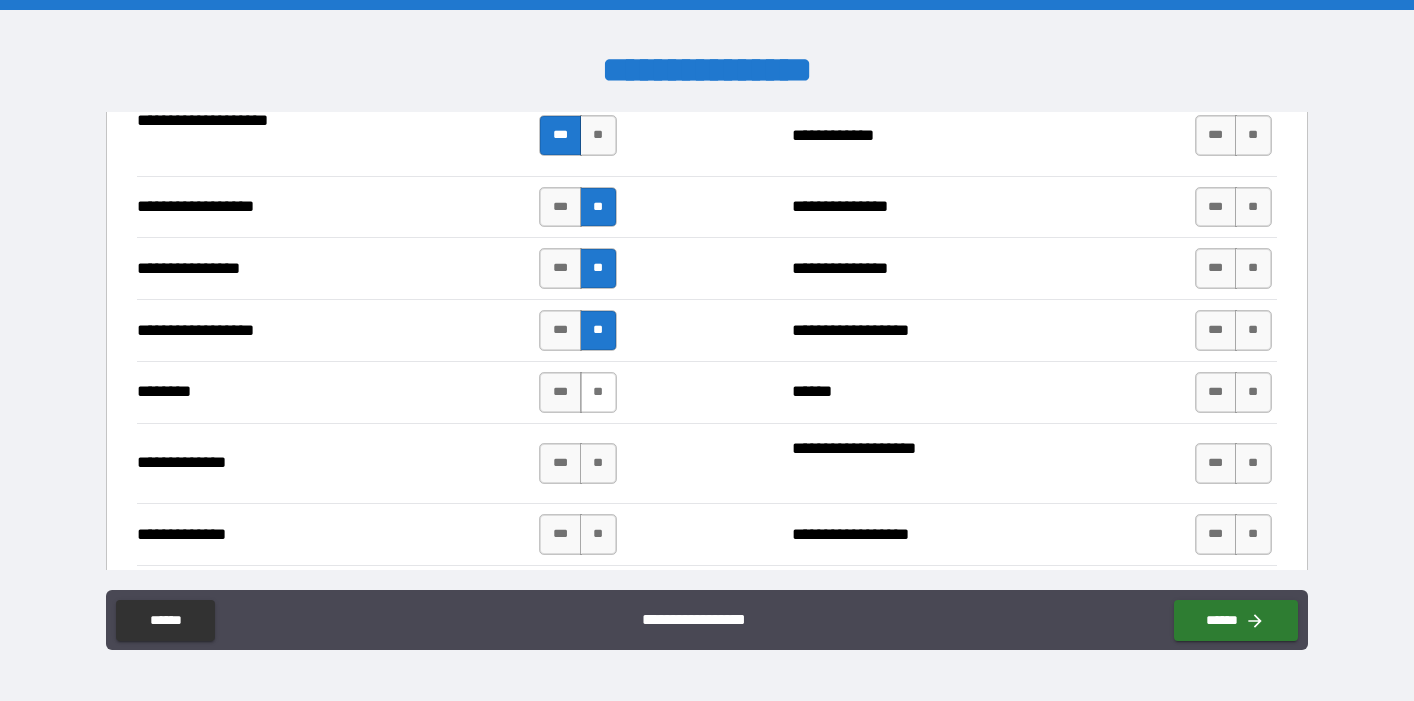click on "**" at bounding box center [598, 392] 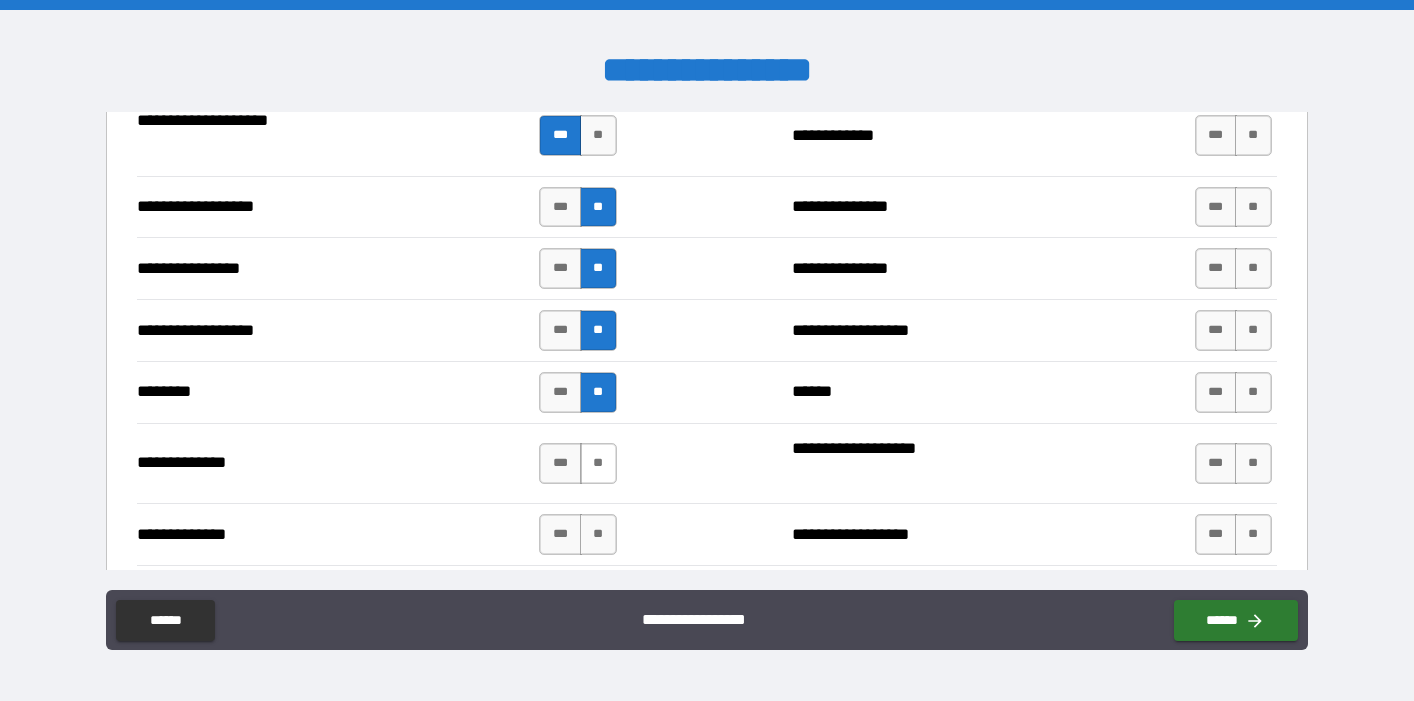 click on "**" at bounding box center [598, 463] 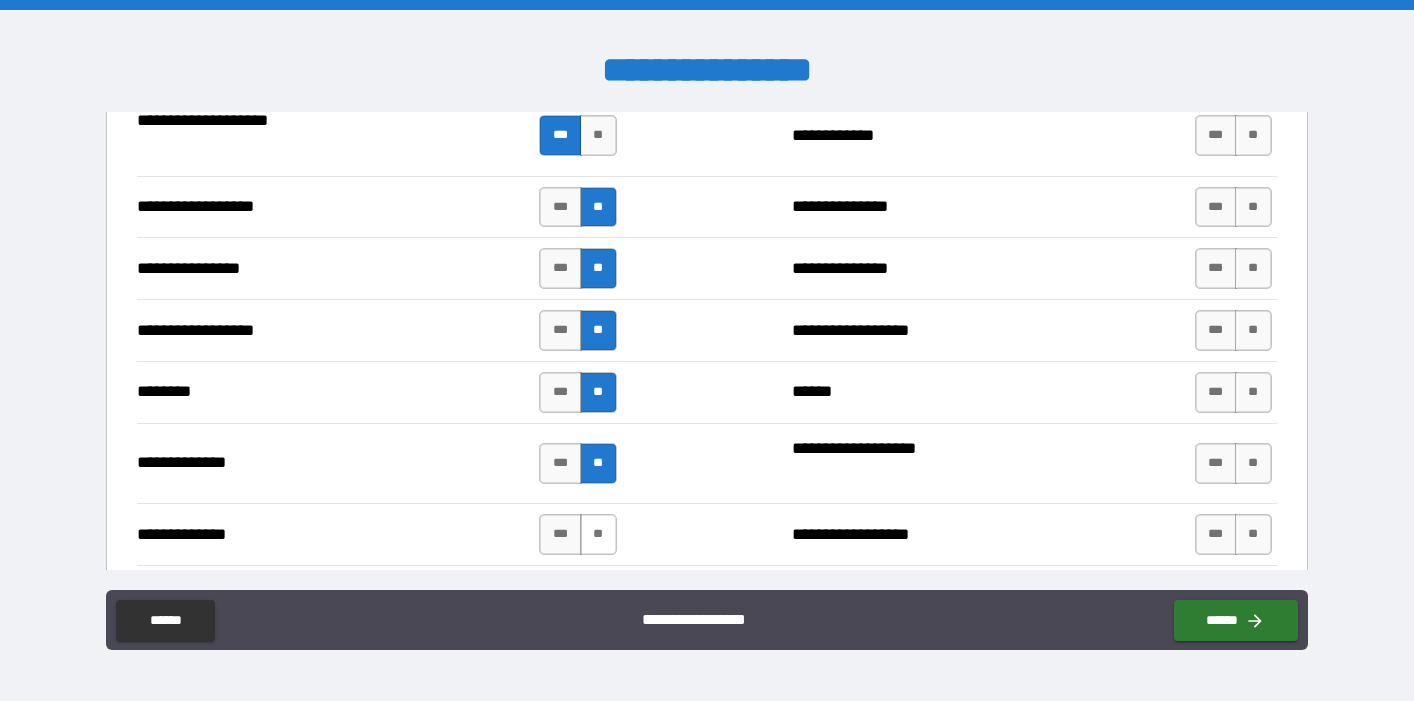 click on "**" at bounding box center (598, 534) 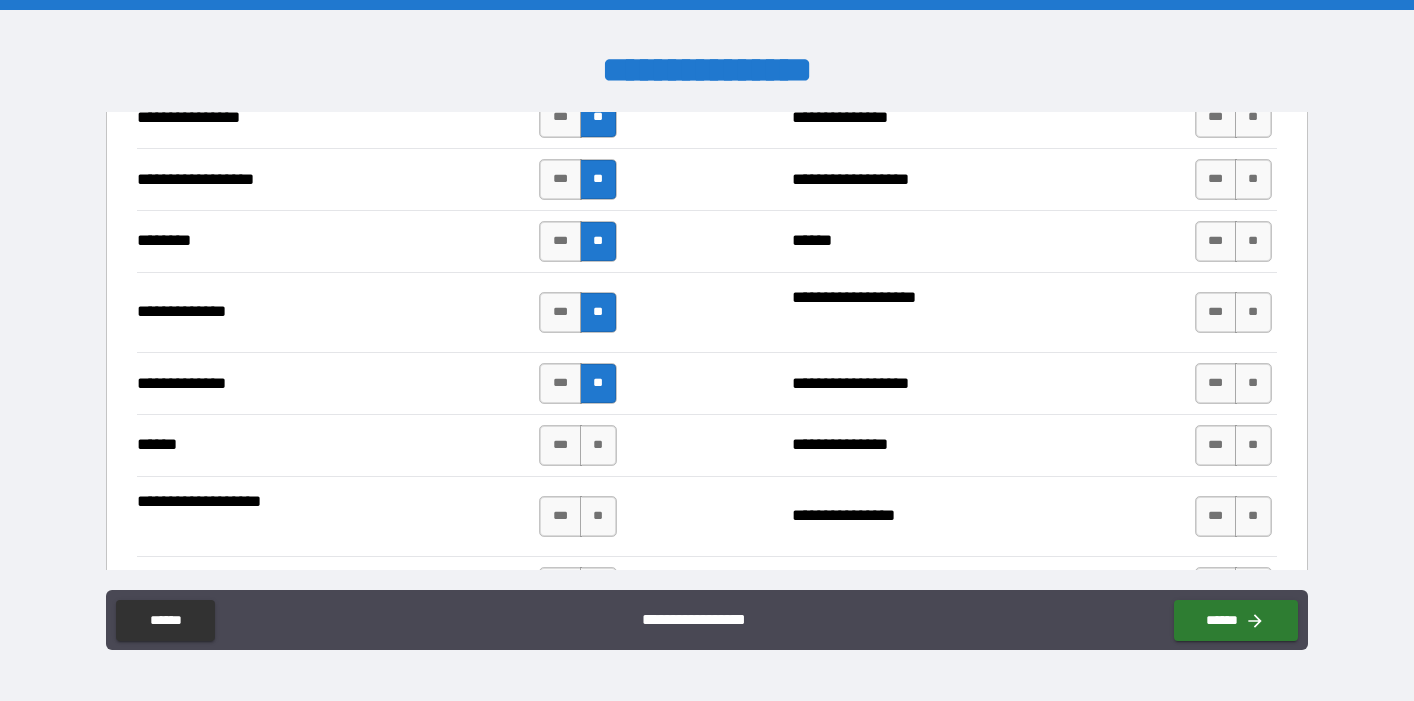 scroll, scrollTop: 3748, scrollLeft: 0, axis: vertical 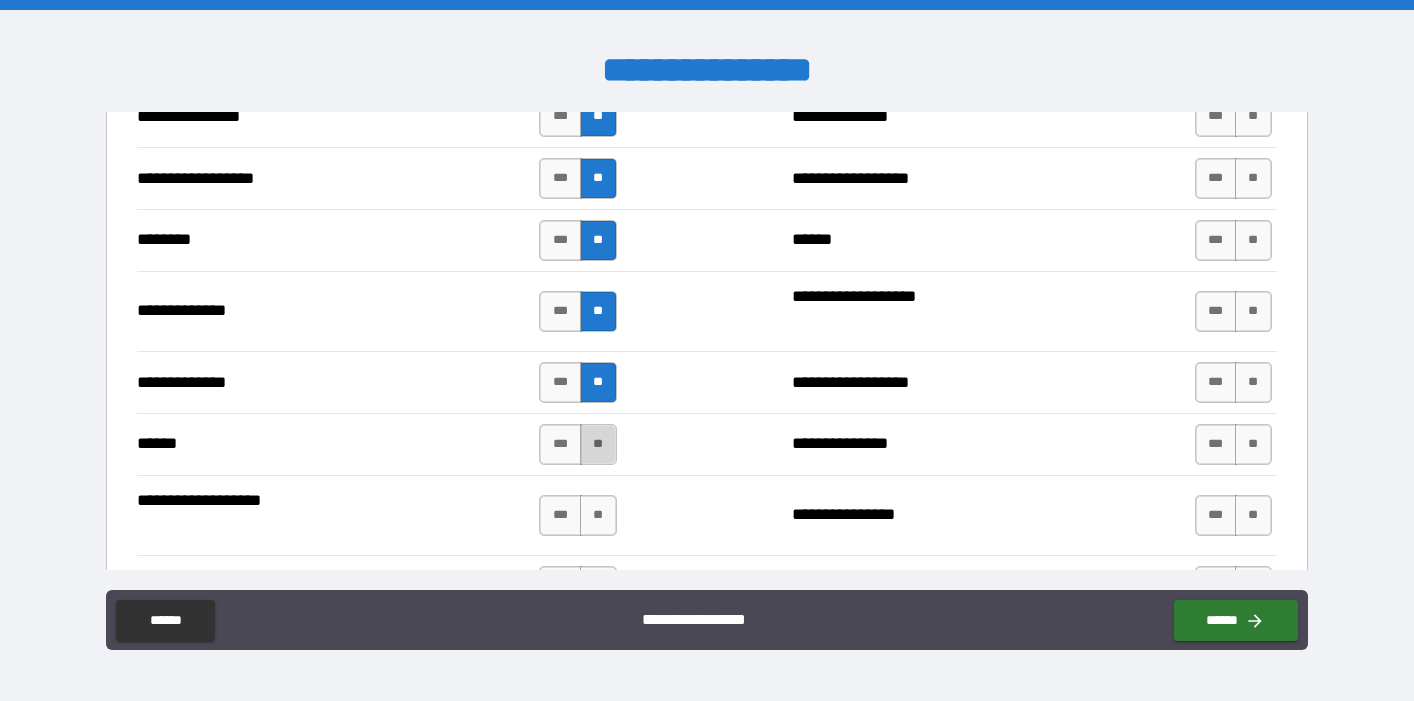 click on "**" at bounding box center [598, 444] 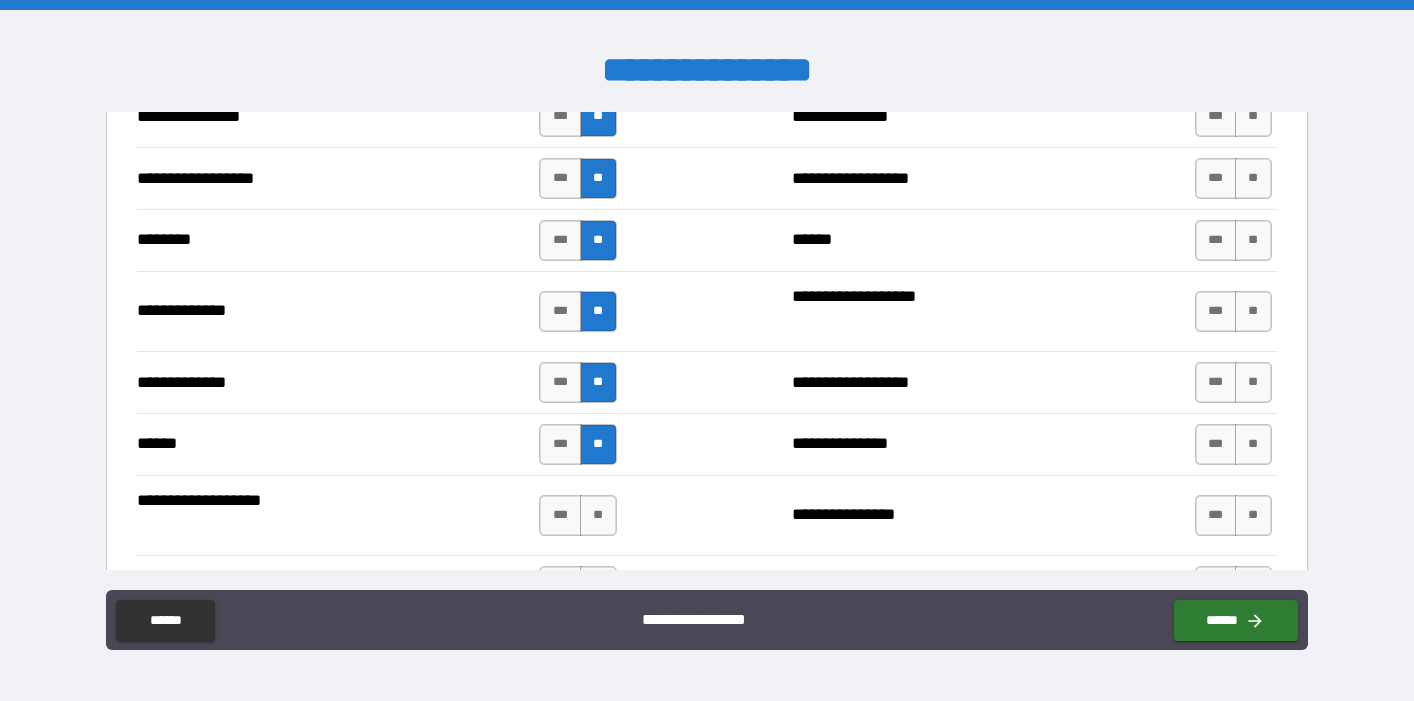 click on "*** **" at bounding box center [580, 516] 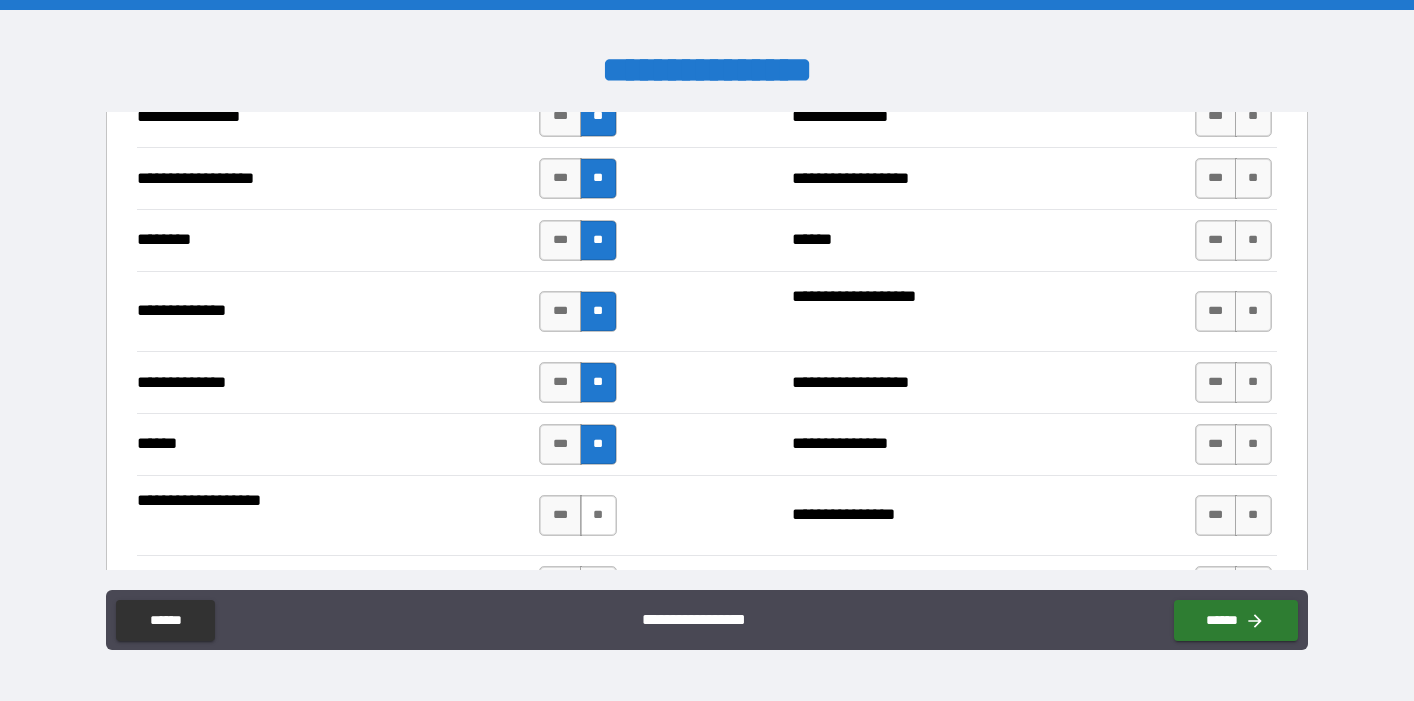 click on "**" at bounding box center [598, 515] 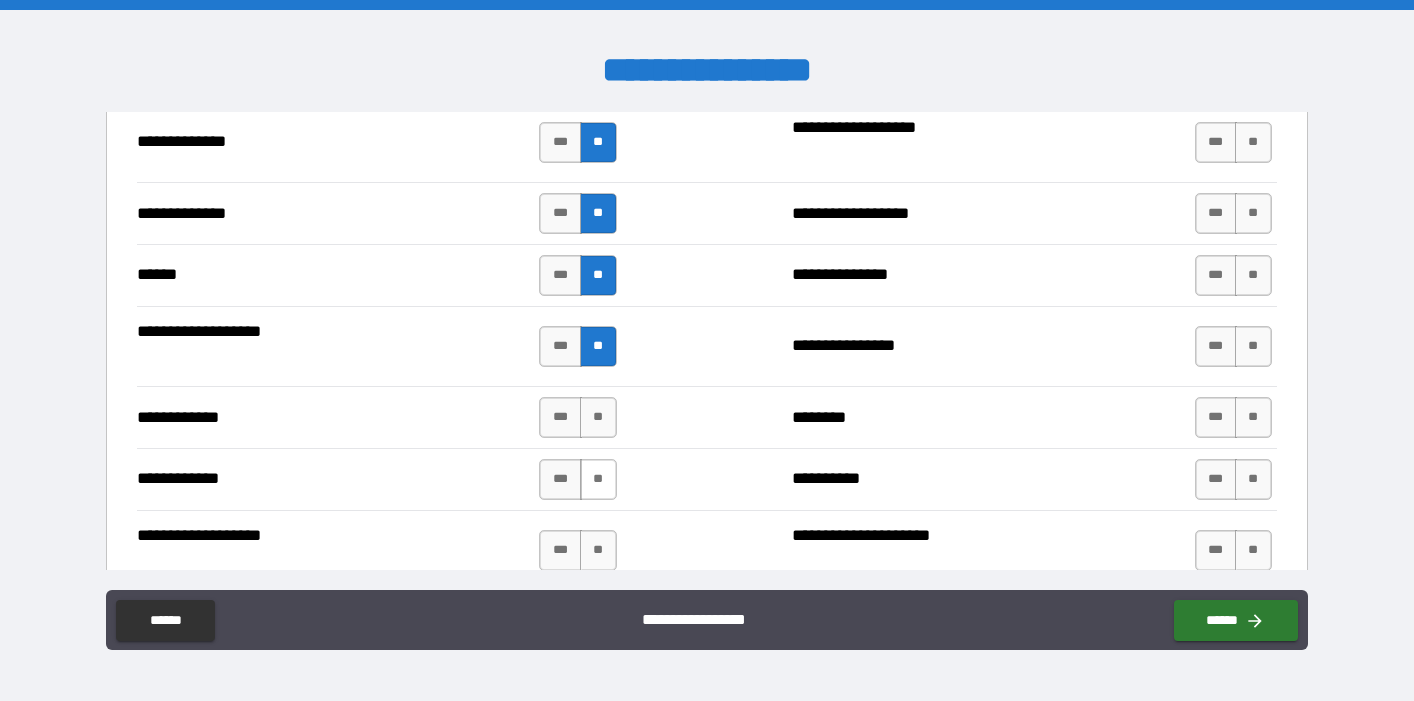 scroll, scrollTop: 3920, scrollLeft: 0, axis: vertical 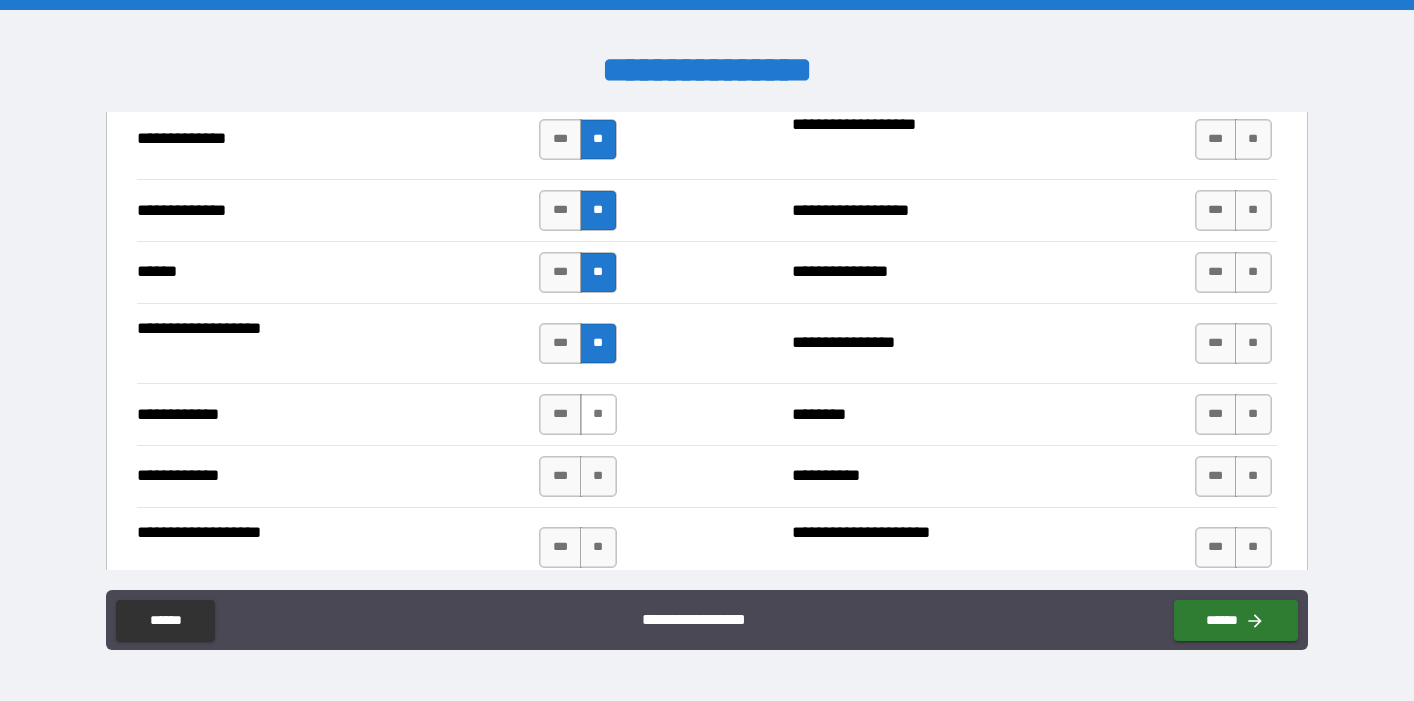 click on "**" at bounding box center [598, 414] 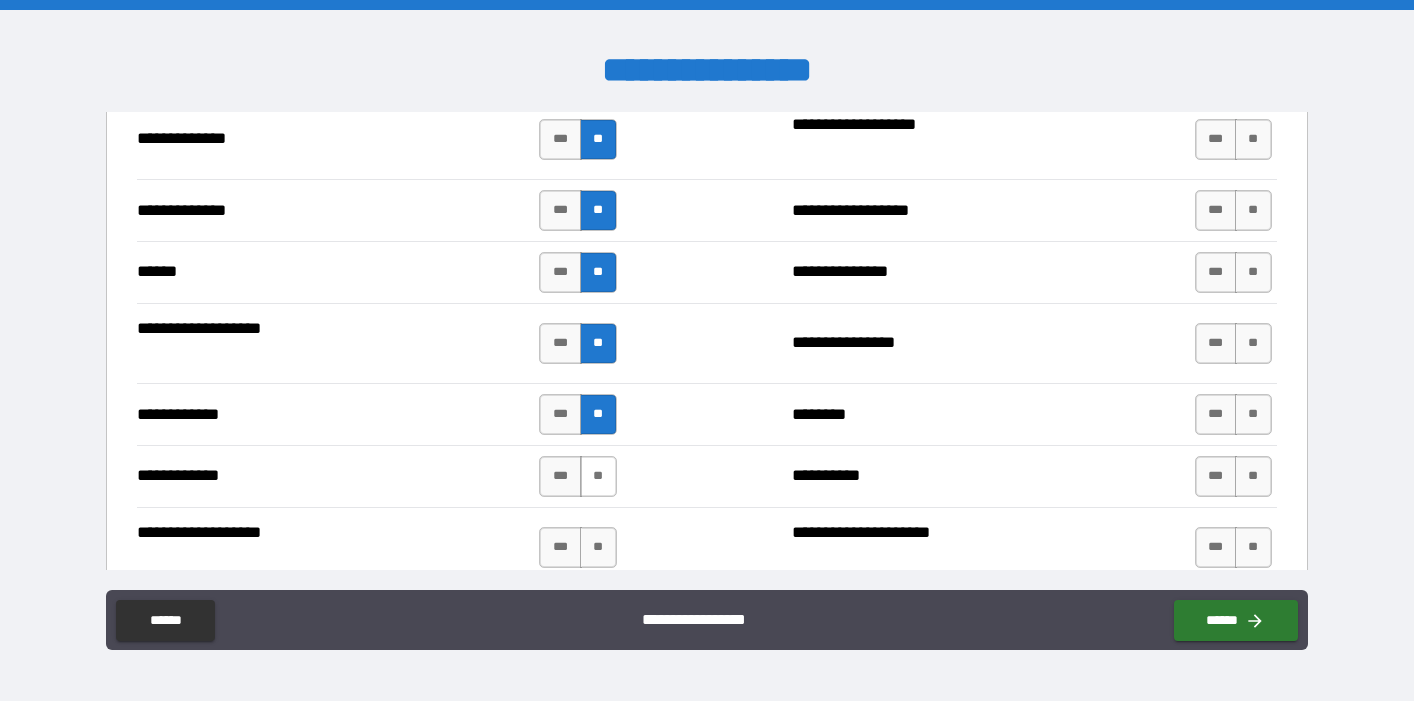 click on "**" at bounding box center [598, 476] 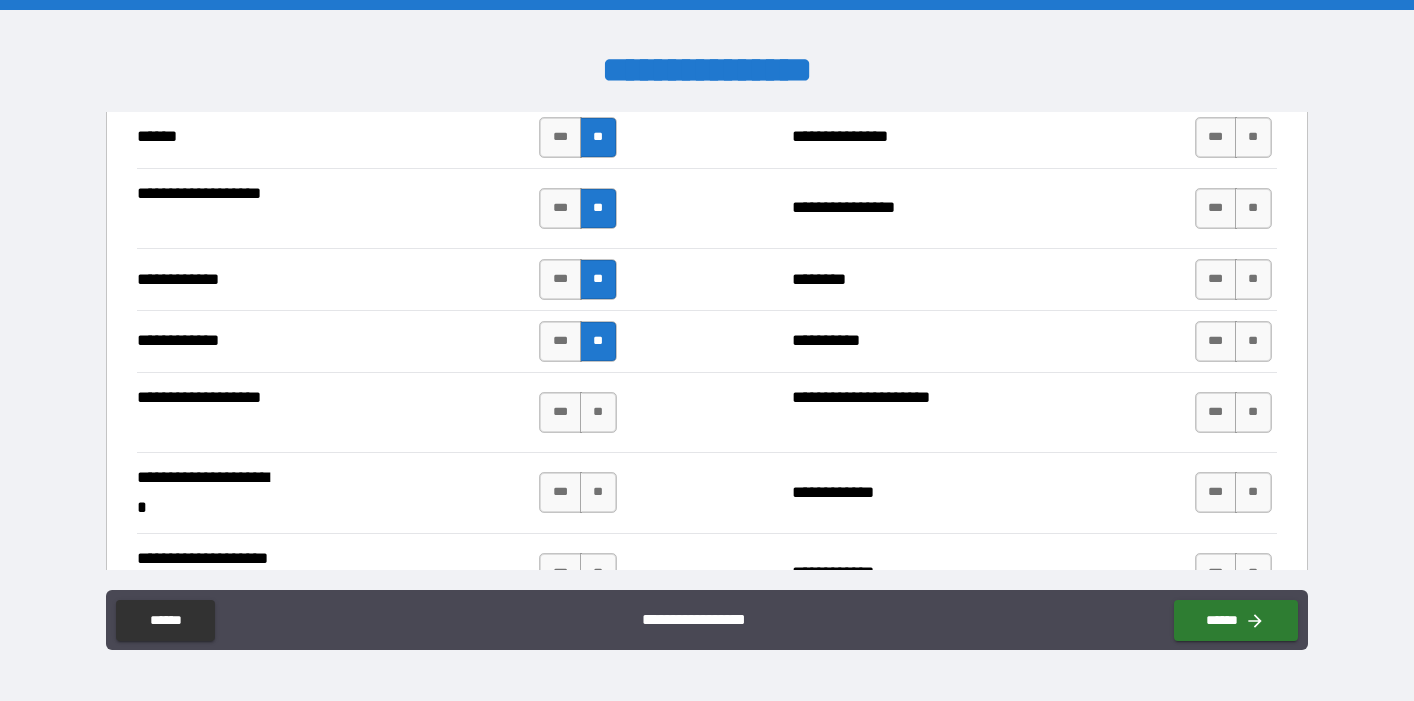 scroll, scrollTop: 4056, scrollLeft: 0, axis: vertical 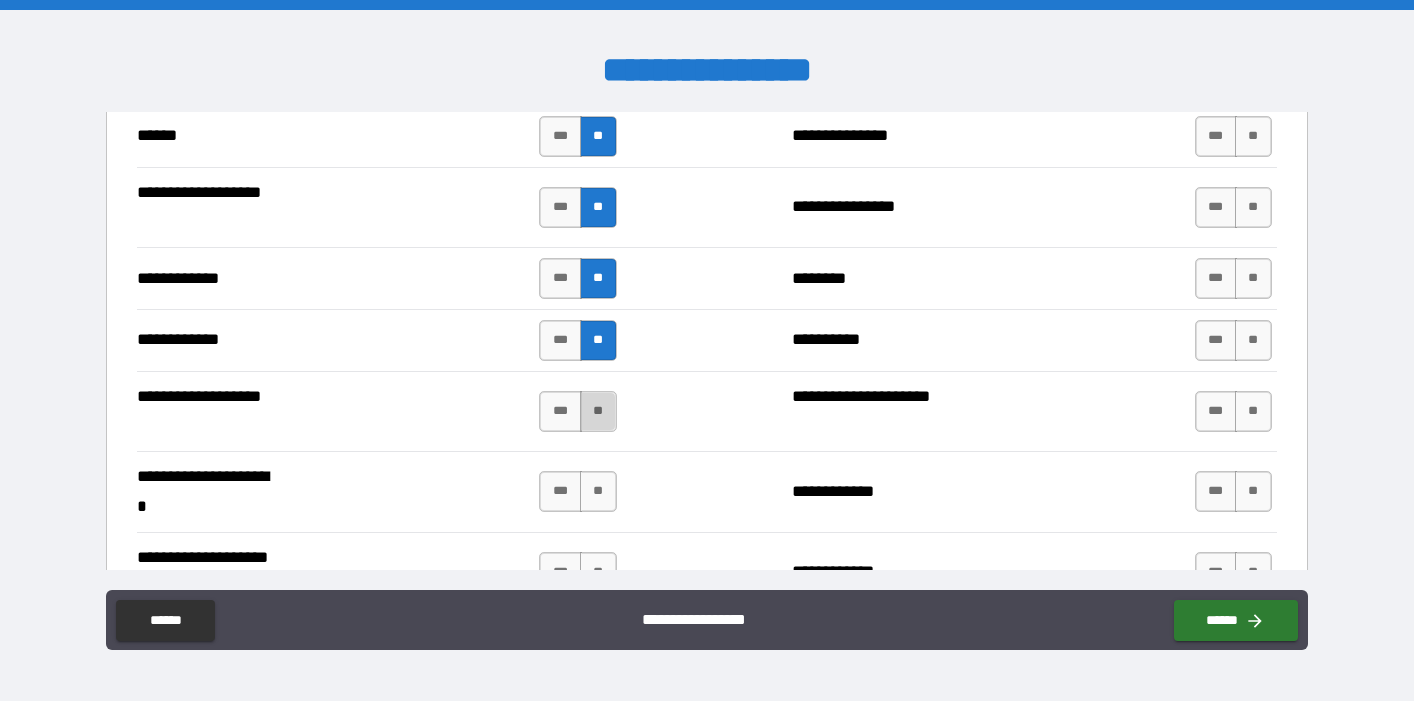 click on "**" at bounding box center (598, 411) 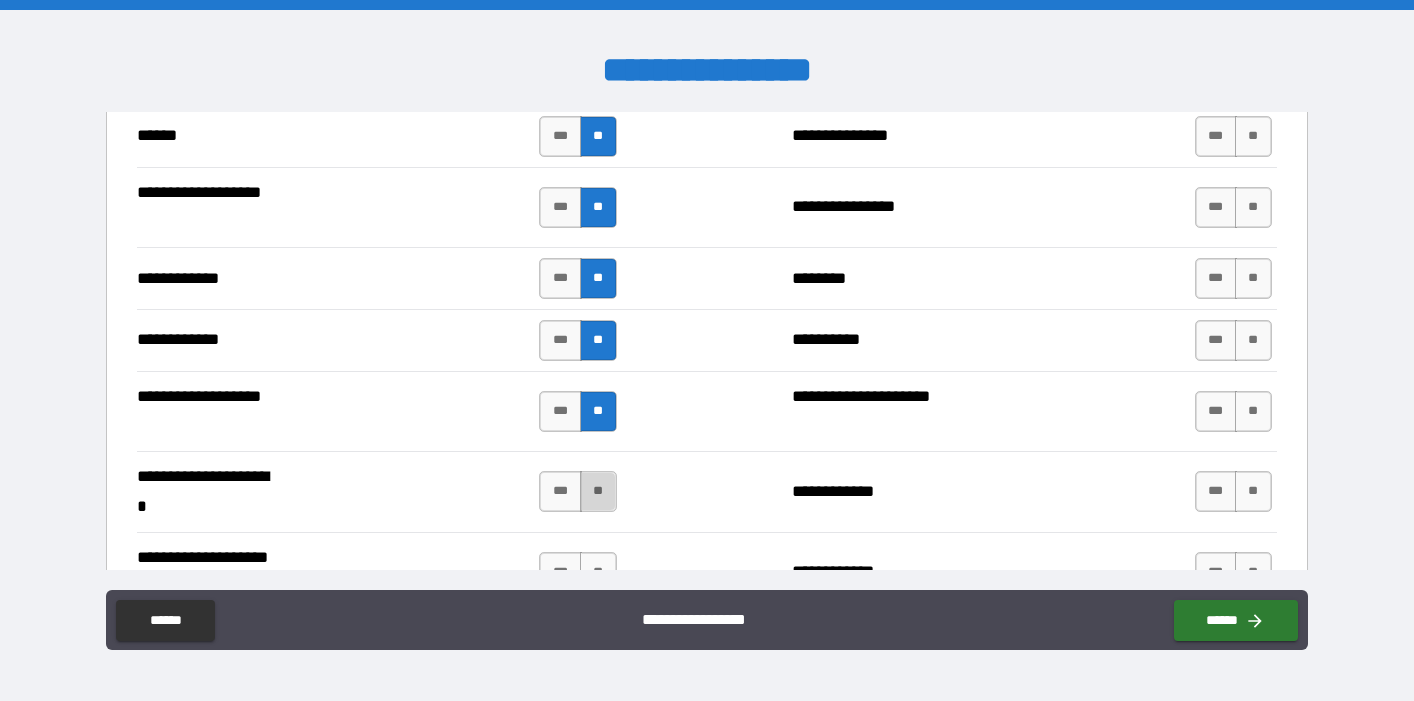 click on "**" at bounding box center (598, 491) 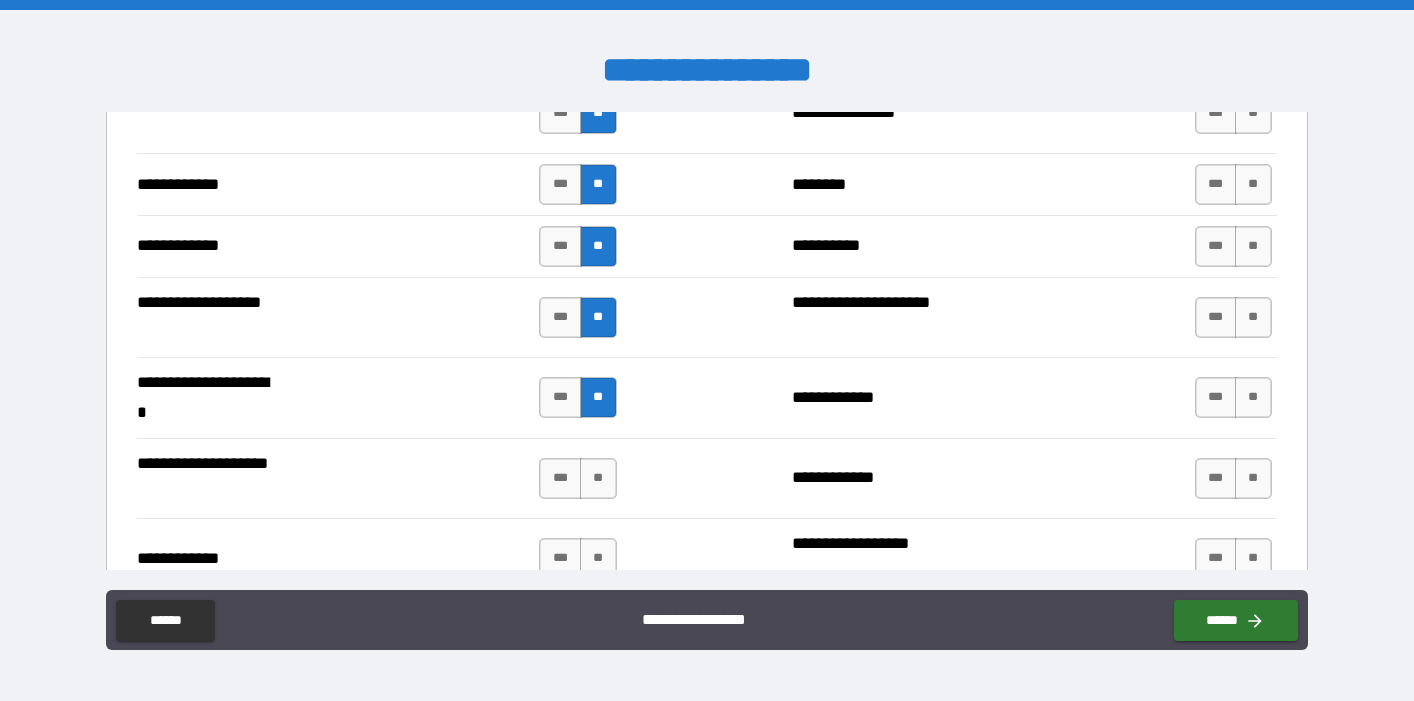 scroll, scrollTop: 4197, scrollLeft: 0, axis: vertical 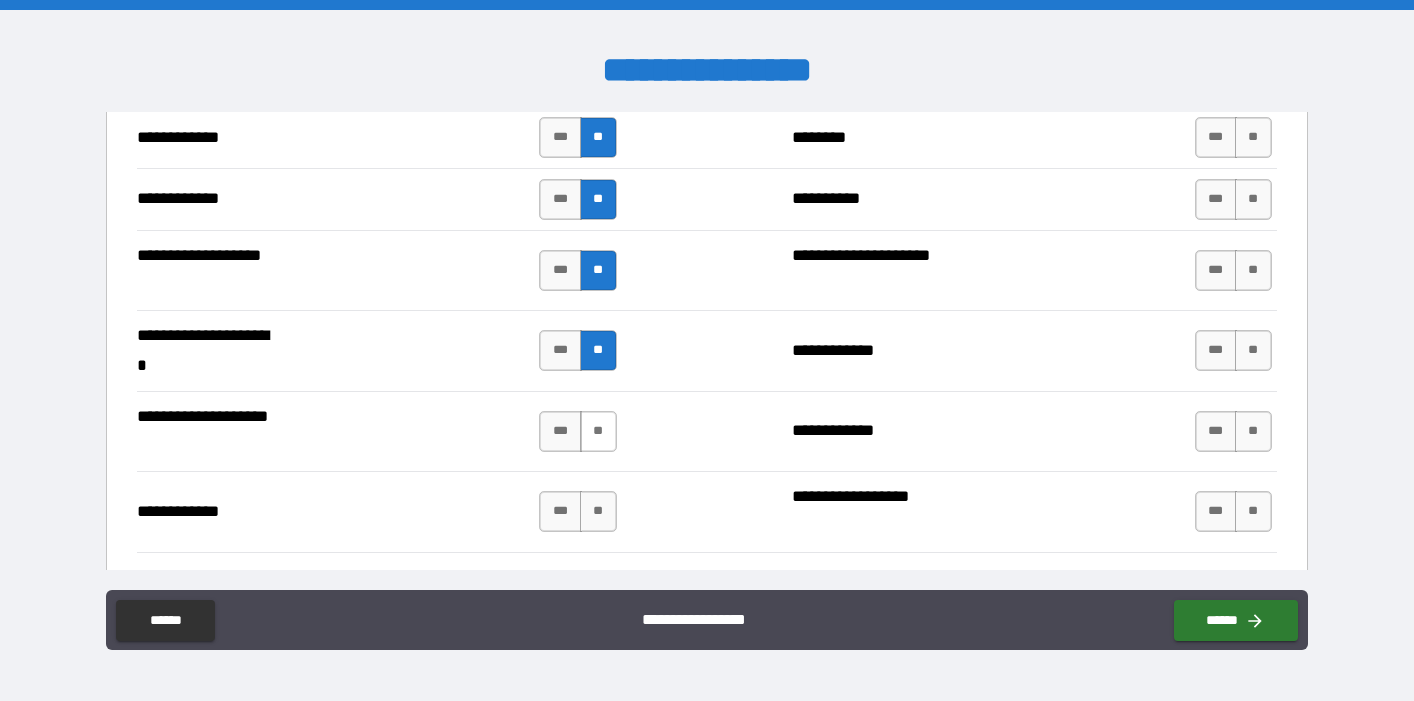click on "**" at bounding box center [598, 431] 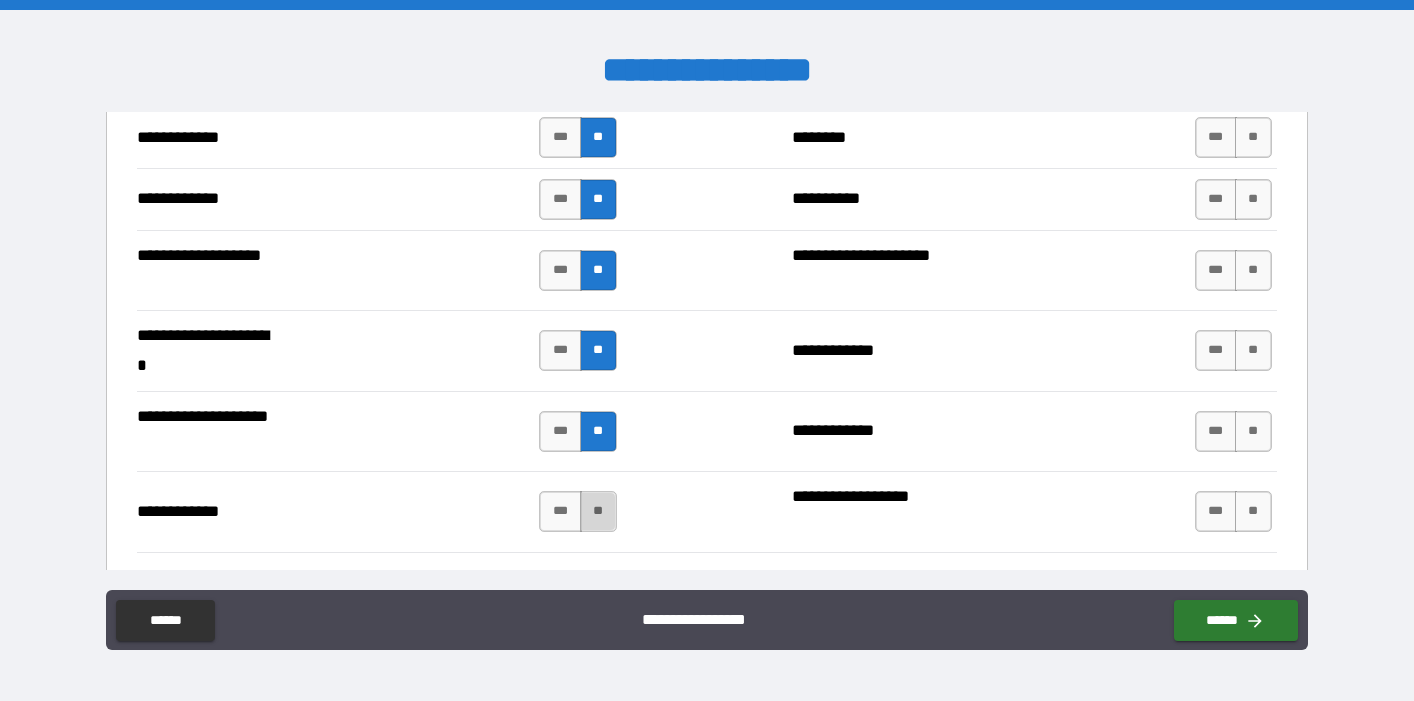 click on "**" at bounding box center [598, 511] 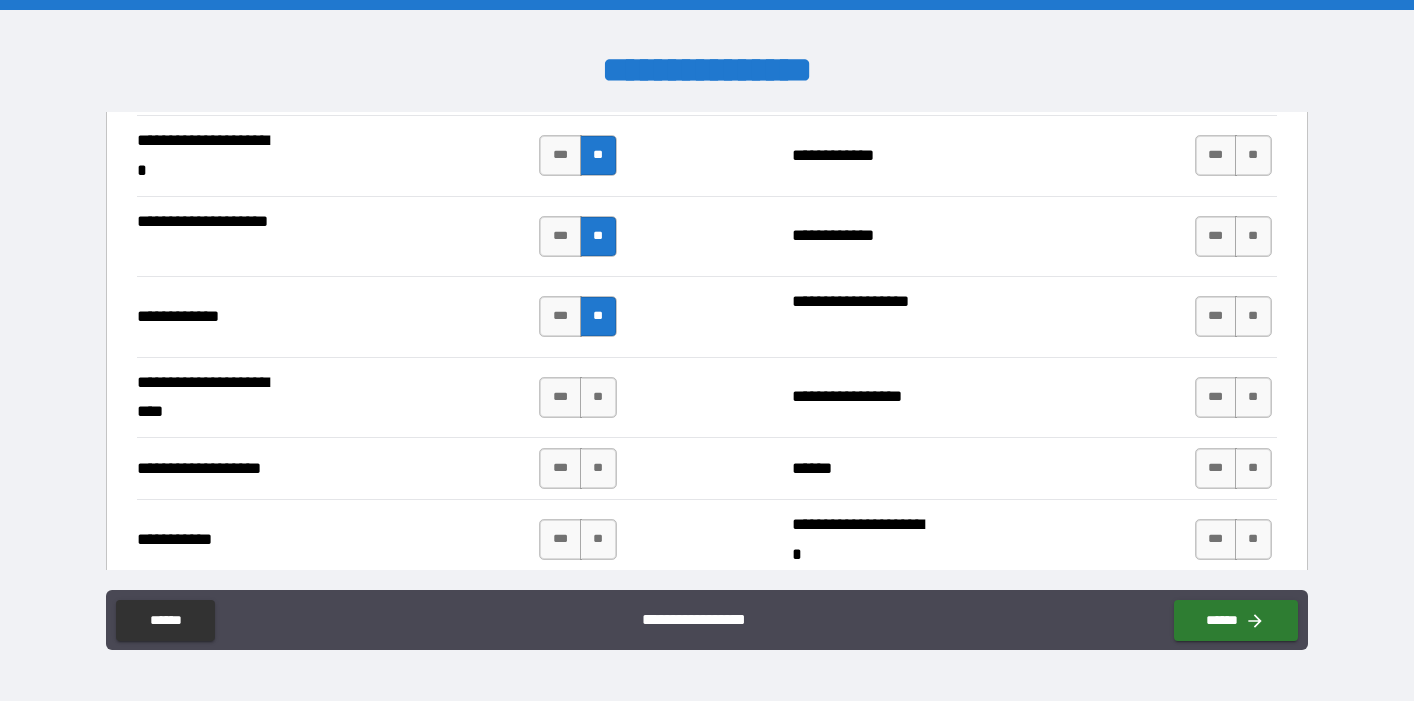 scroll, scrollTop: 4410, scrollLeft: 0, axis: vertical 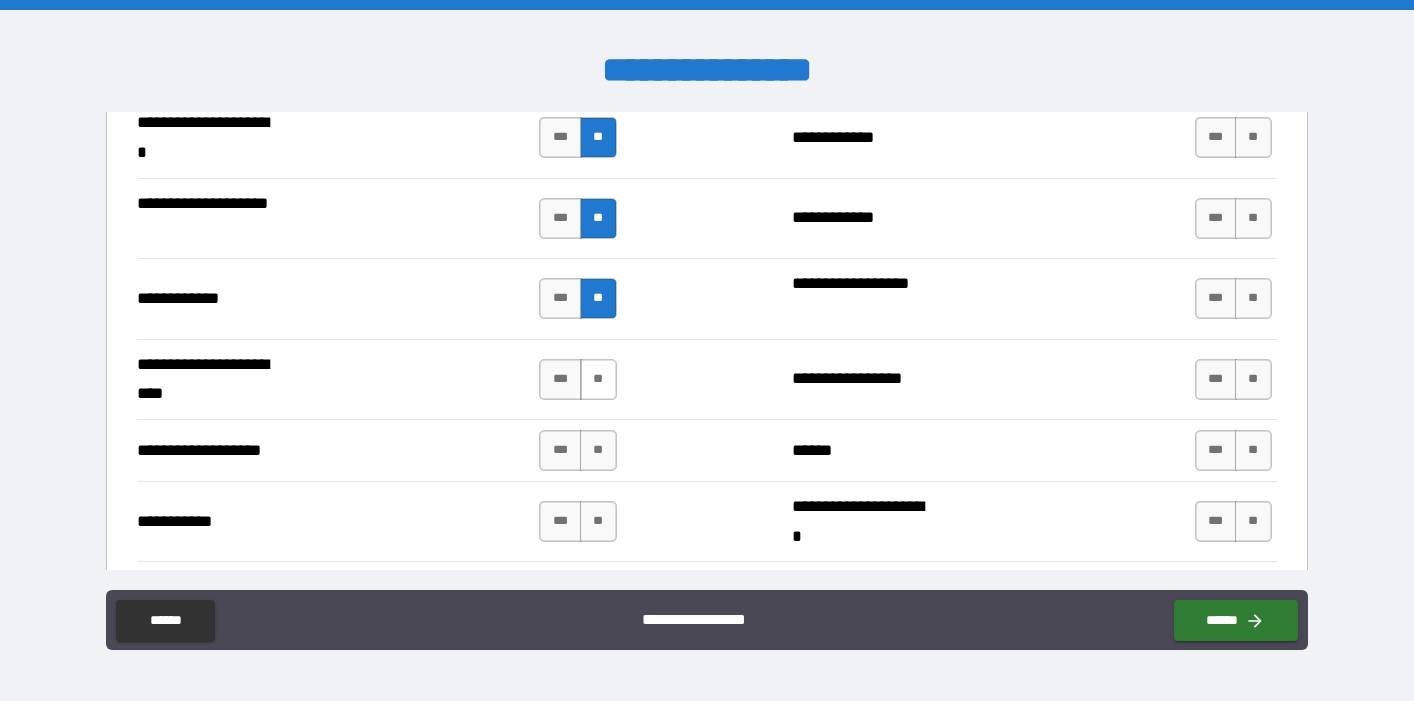 click on "**" at bounding box center [598, 379] 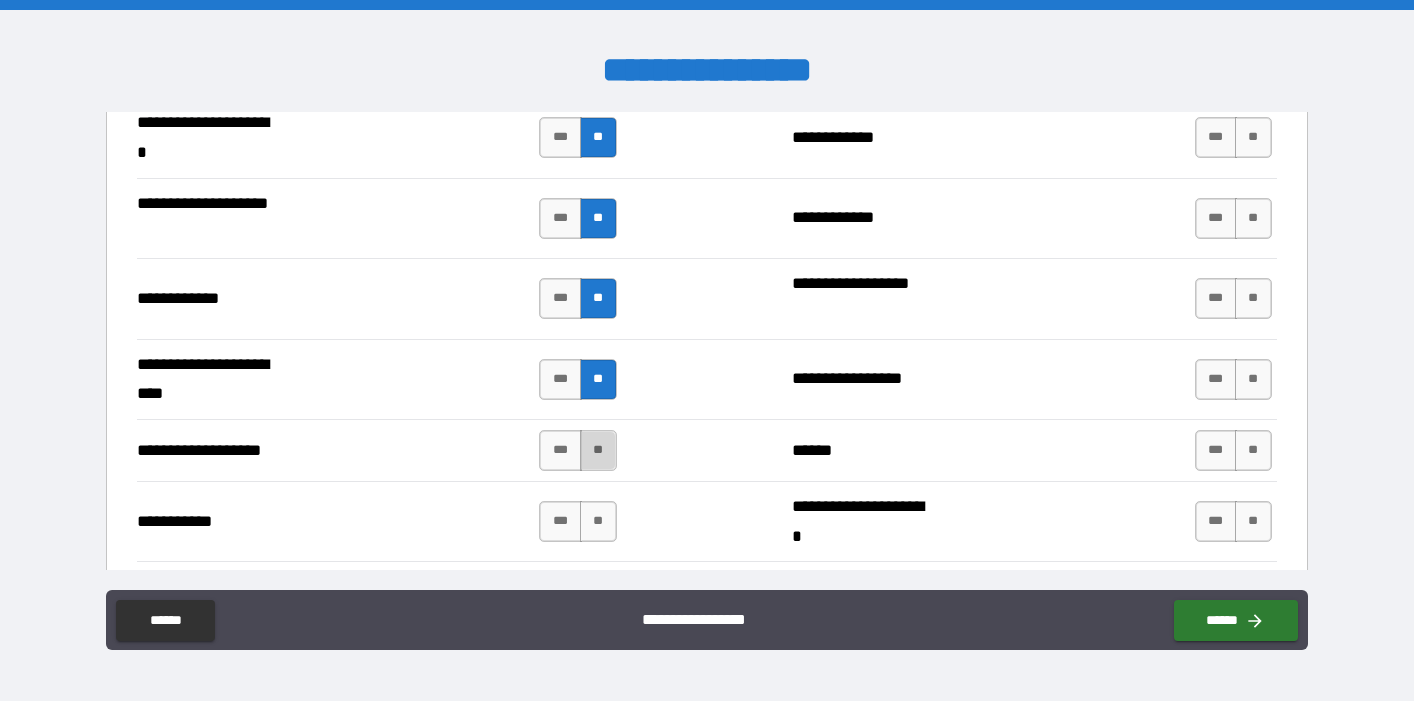 click on "**" at bounding box center (598, 450) 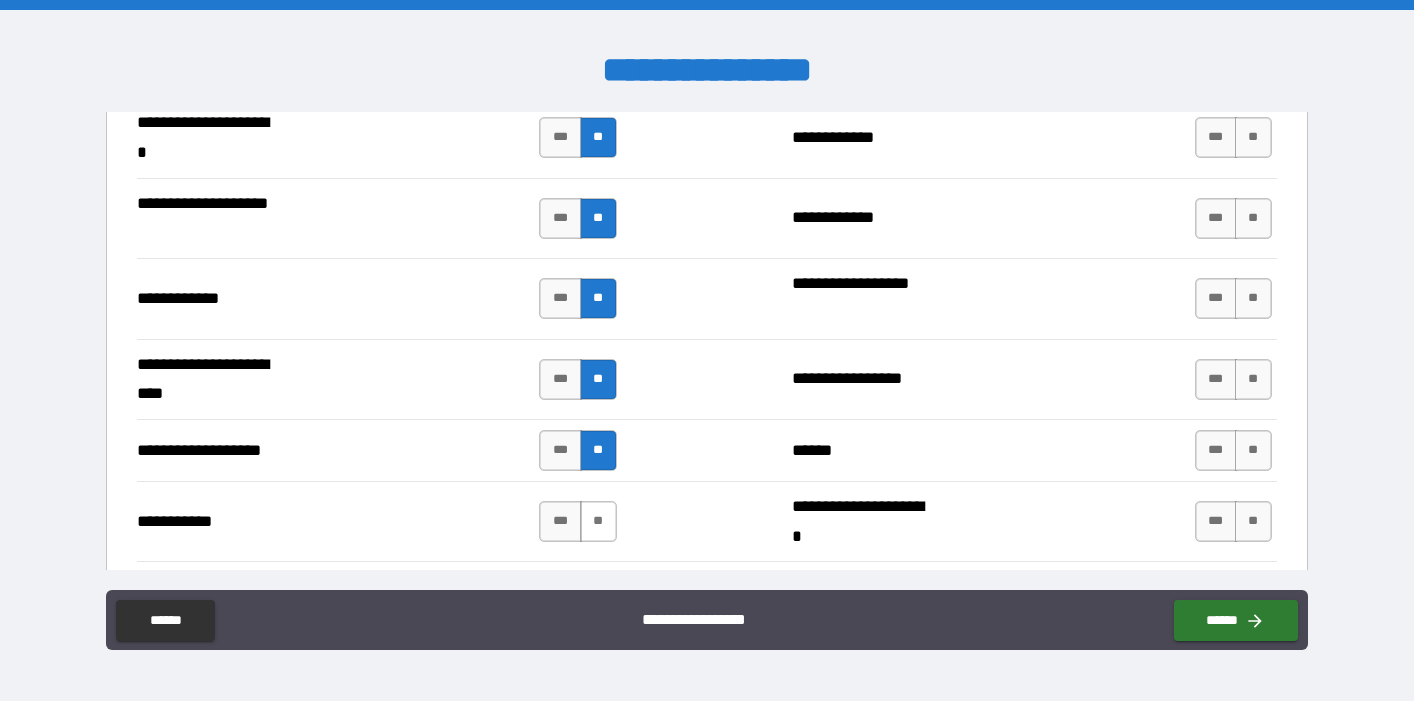 click on "**" at bounding box center (598, 521) 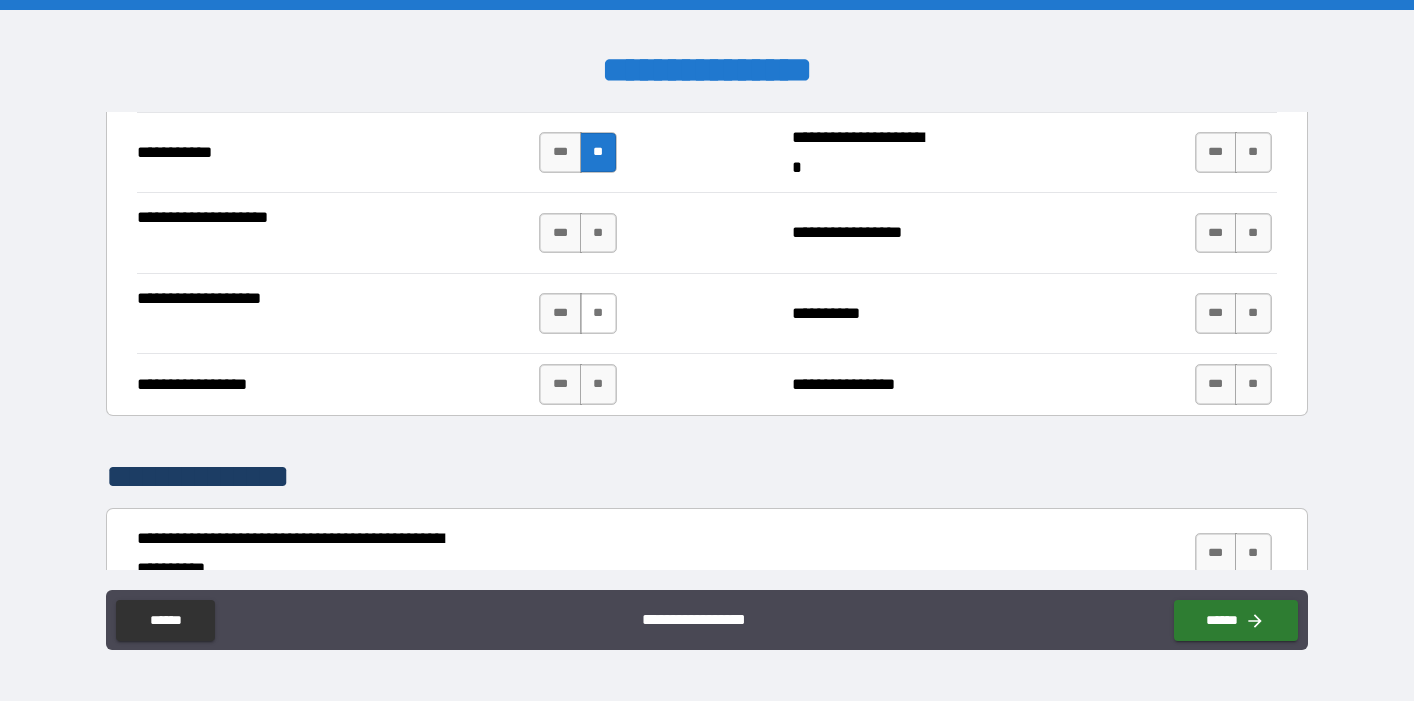 scroll, scrollTop: 4816, scrollLeft: 0, axis: vertical 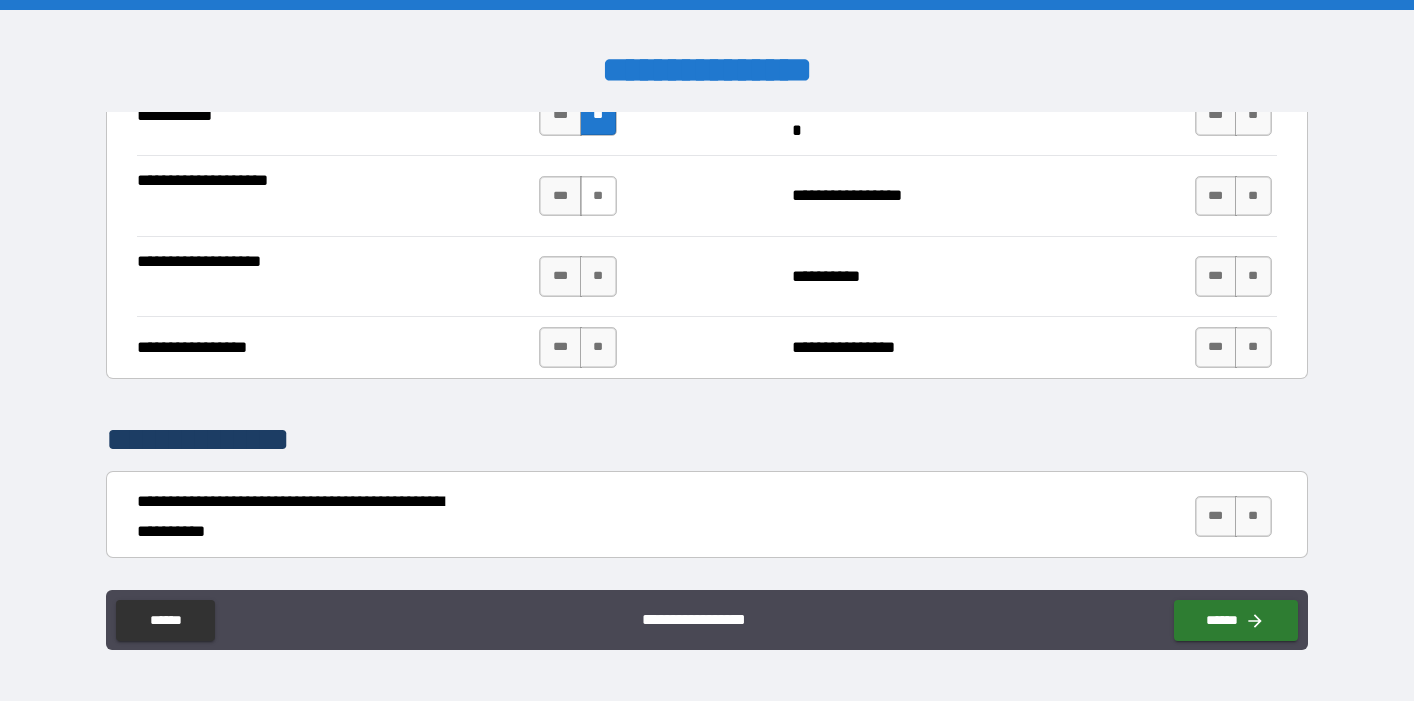 click on "**" at bounding box center [598, 196] 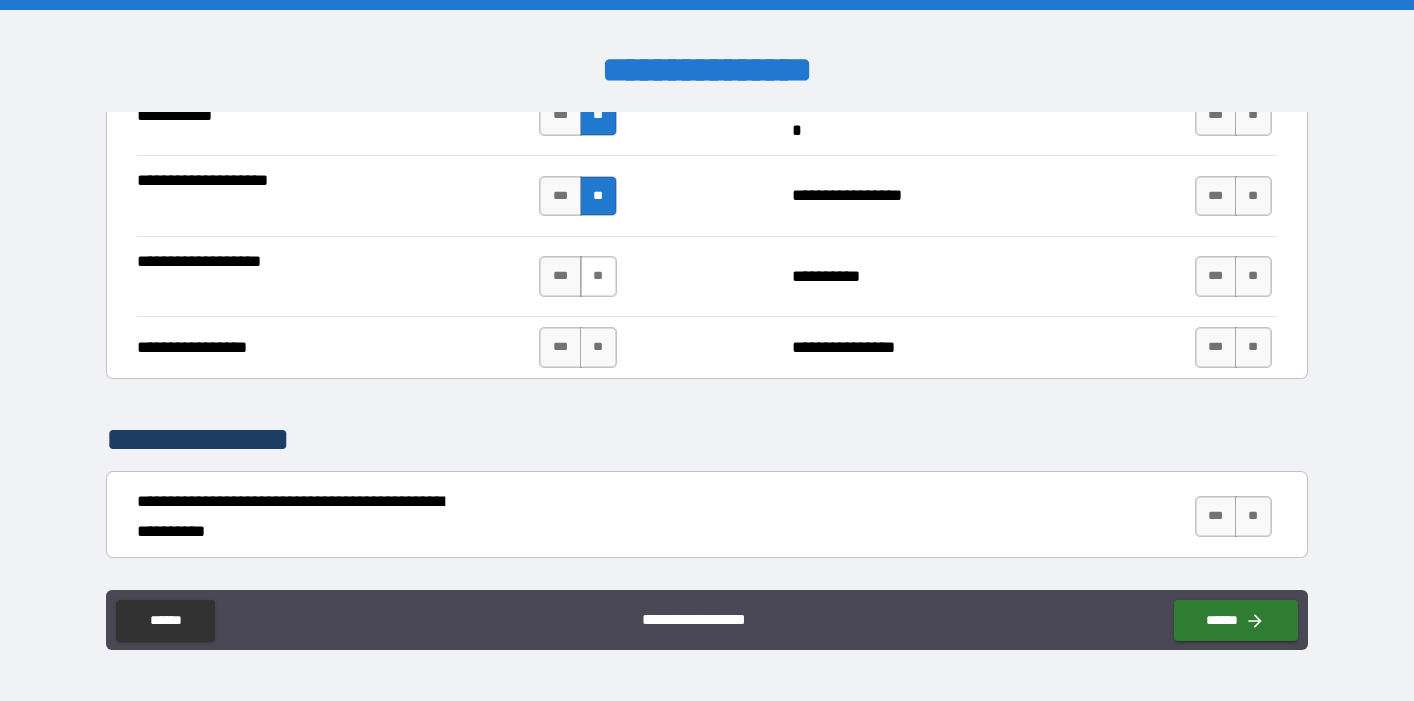 click on "**" at bounding box center [598, 276] 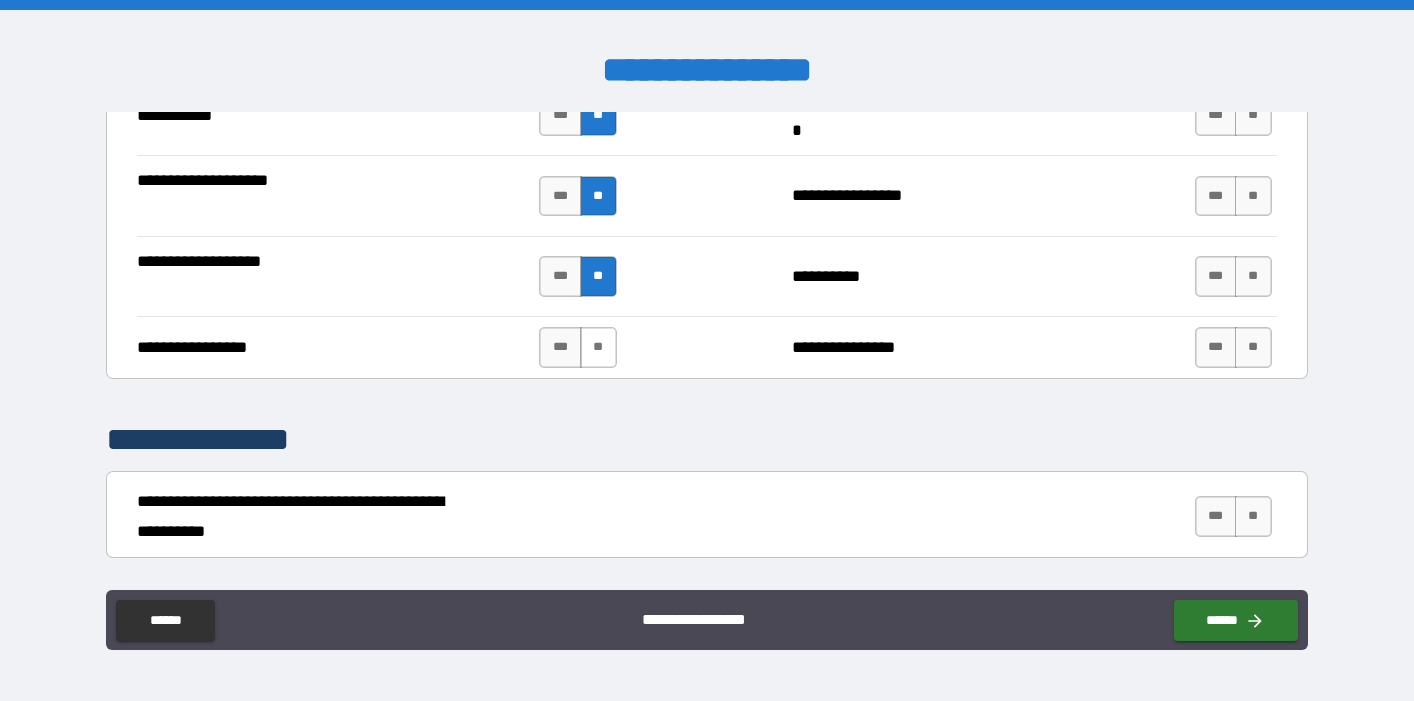 click on "**" at bounding box center (598, 347) 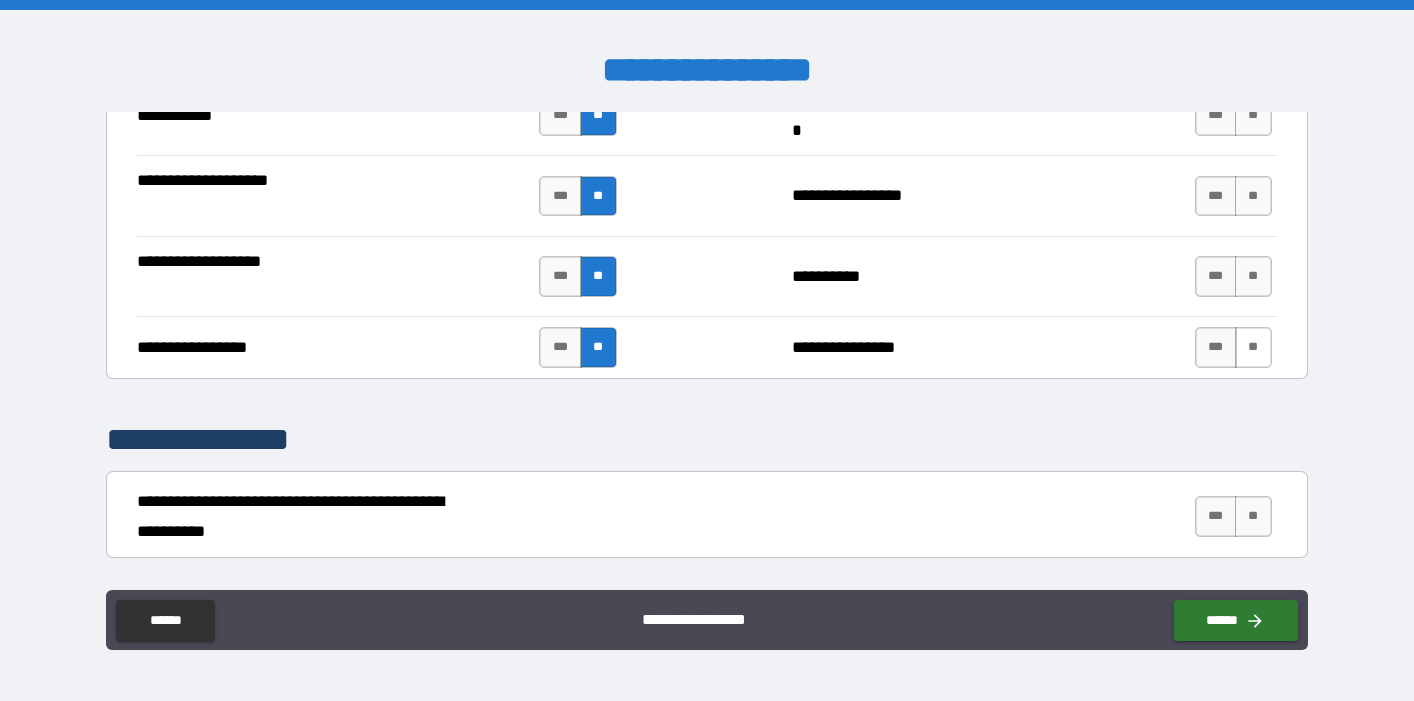 click on "**" at bounding box center [1253, 347] 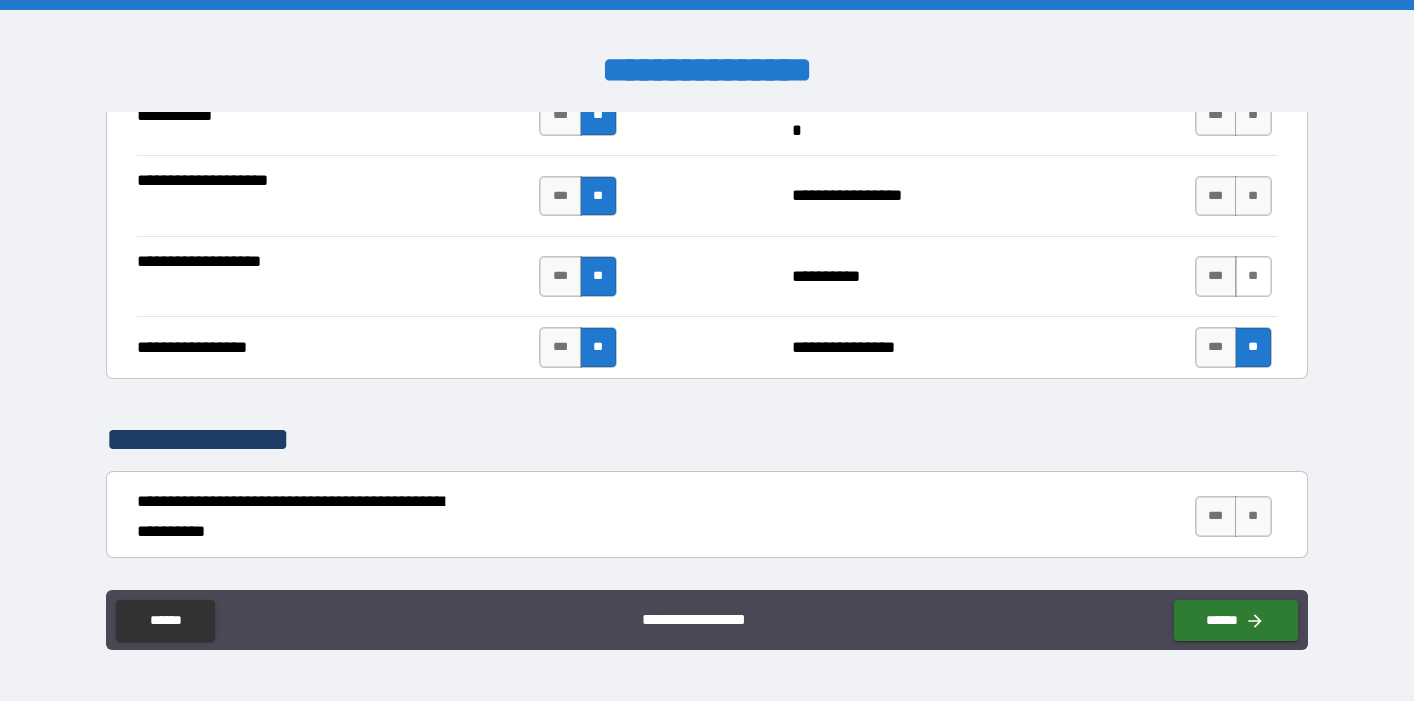 click on "**" at bounding box center (1253, 276) 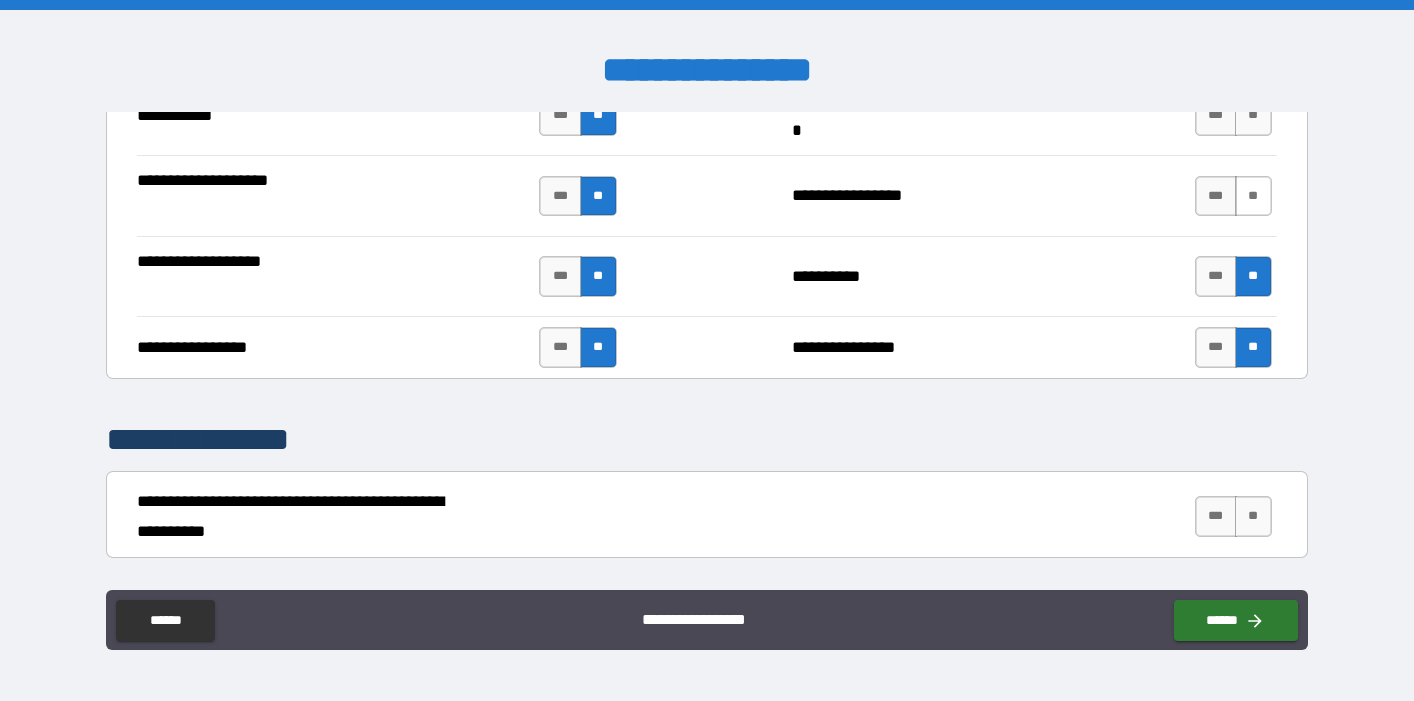 click on "**" at bounding box center (1253, 196) 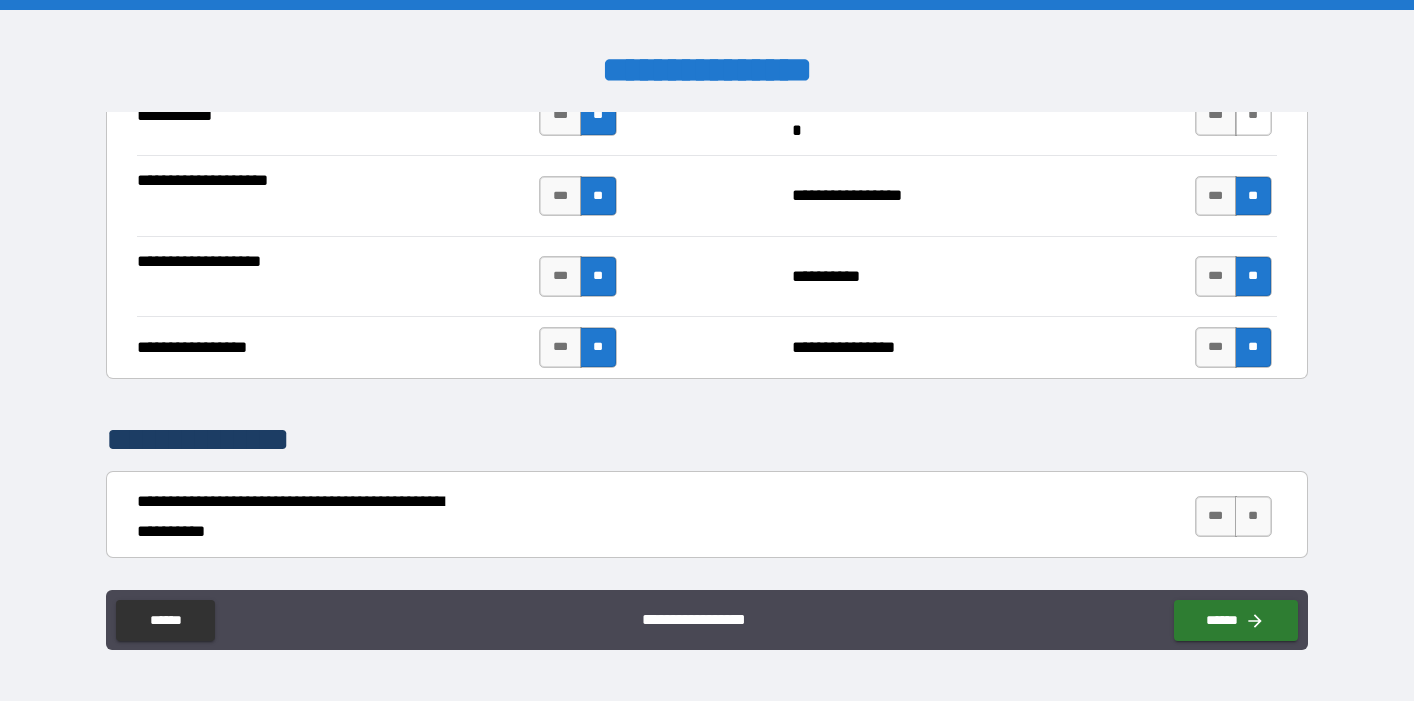 click on "**" at bounding box center [1253, 115] 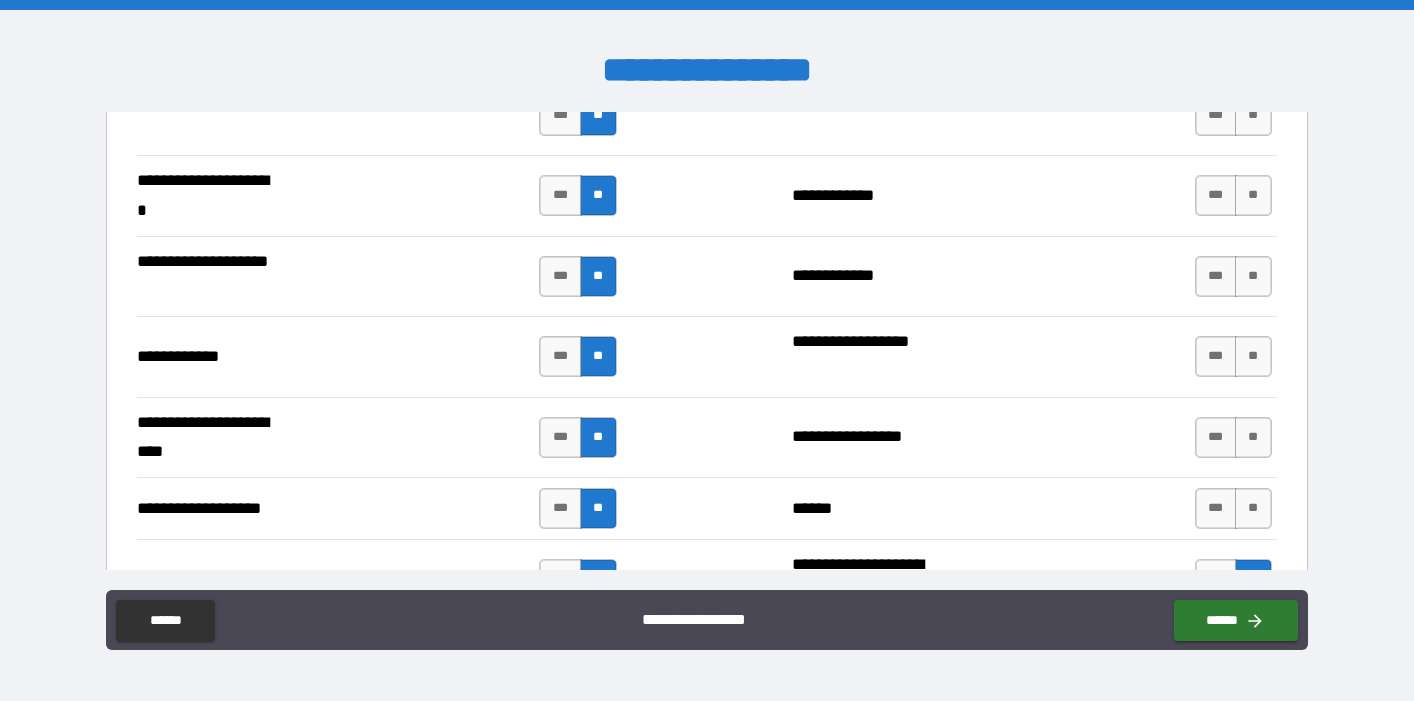 scroll, scrollTop: 4346, scrollLeft: 0, axis: vertical 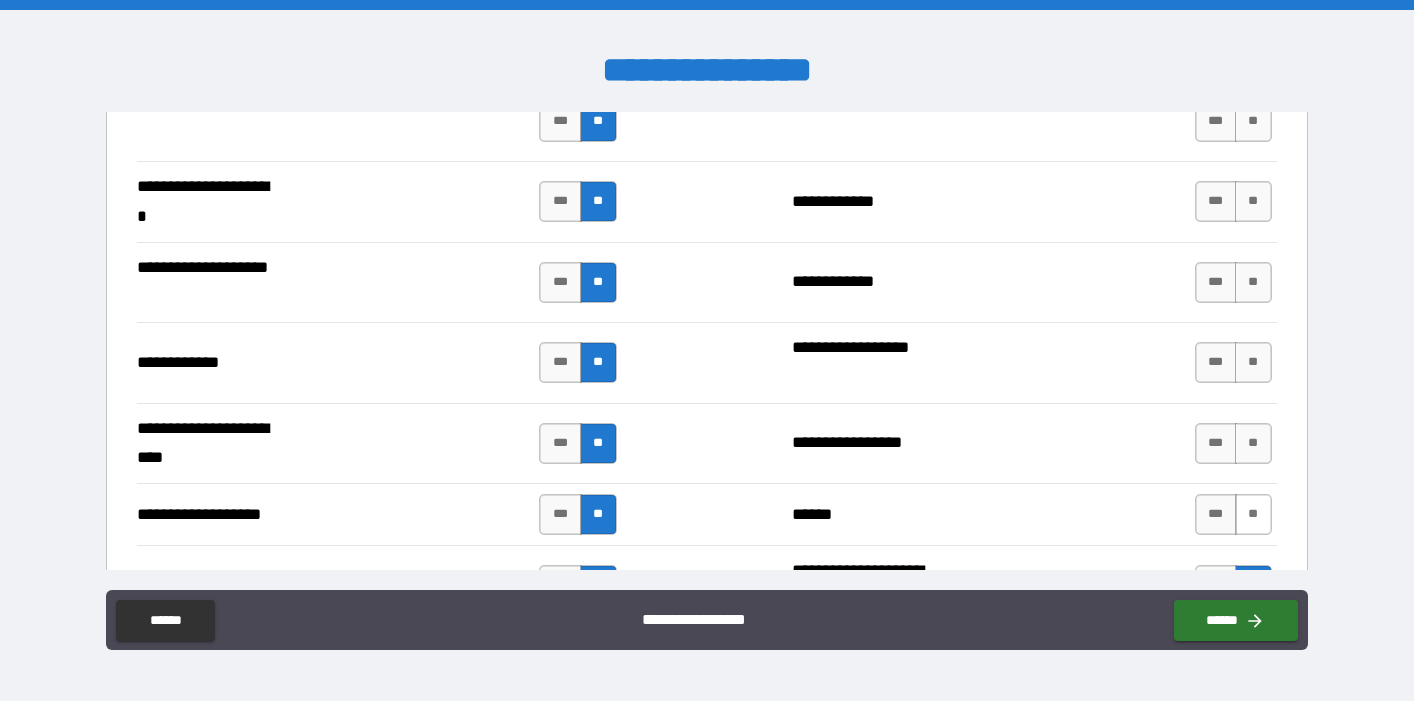 click on "**" at bounding box center [1253, 514] 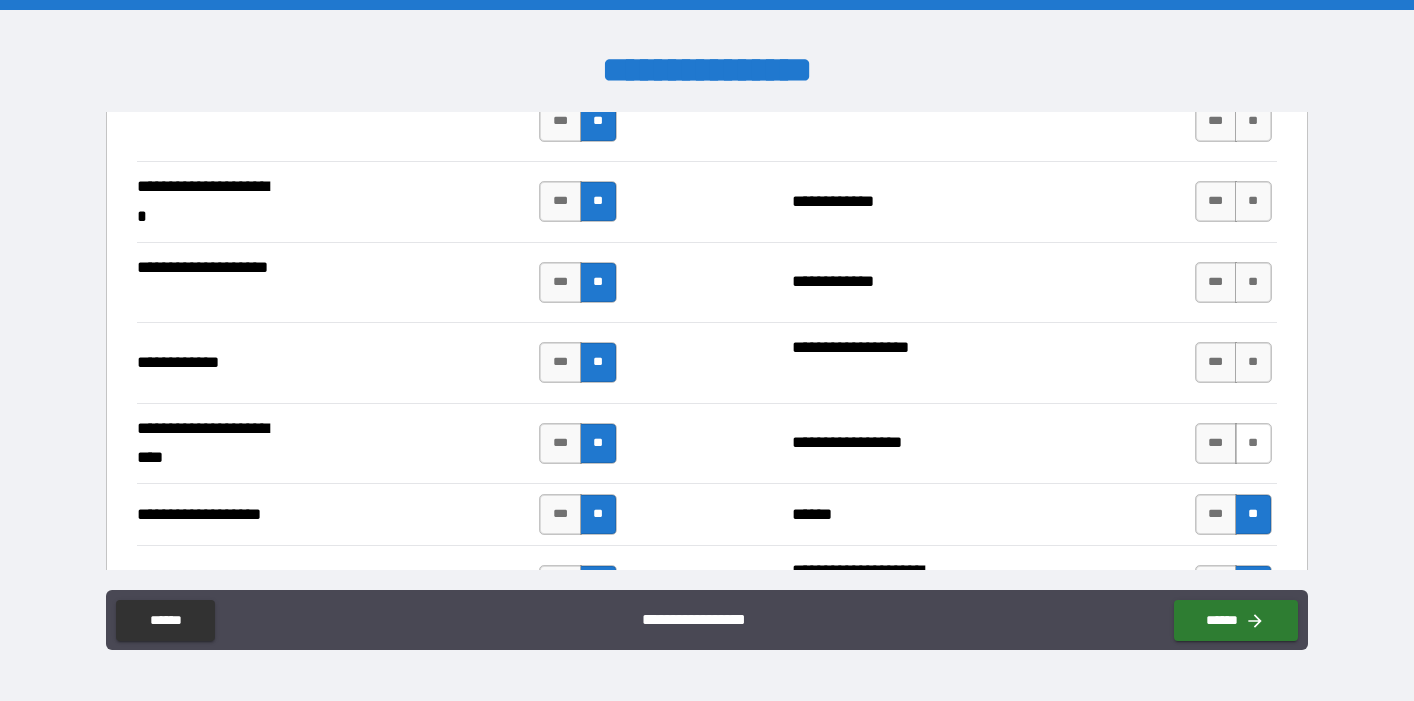 click on "**" at bounding box center [1253, 443] 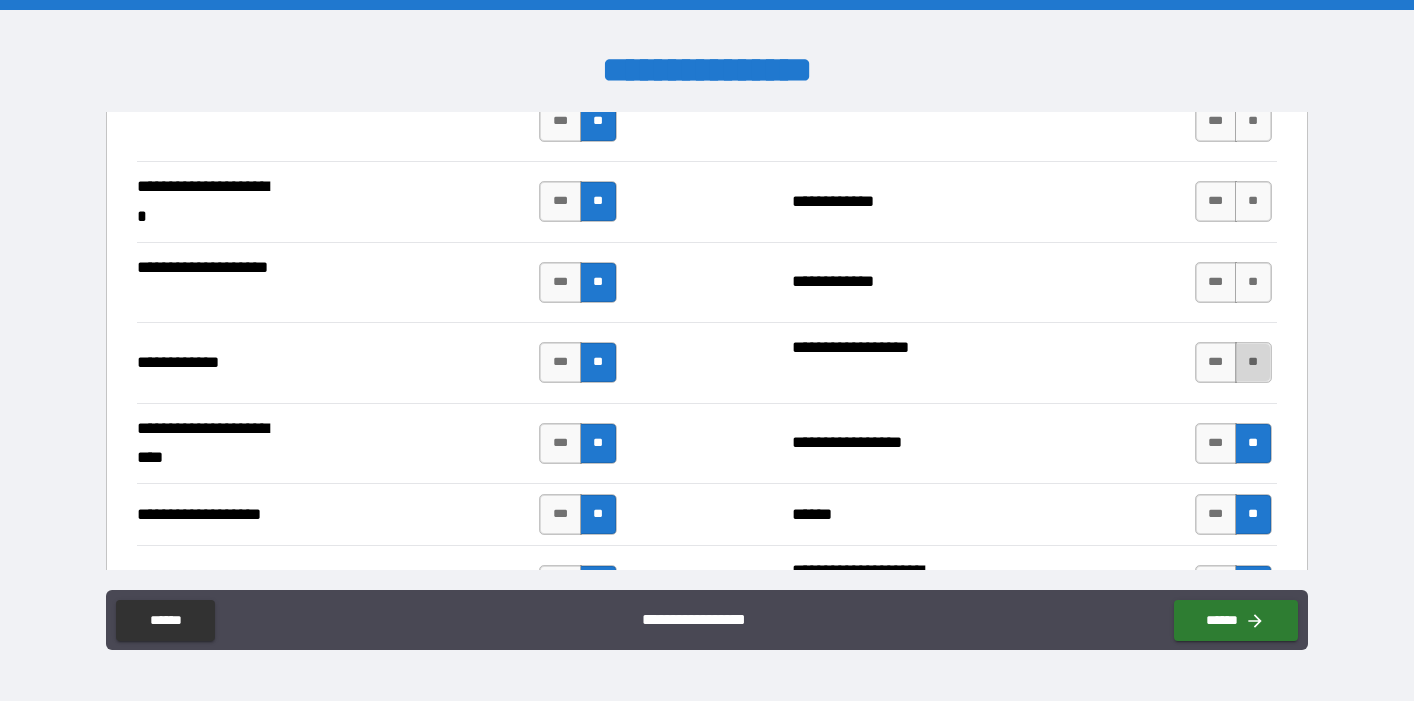 click on "**" at bounding box center [1253, 362] 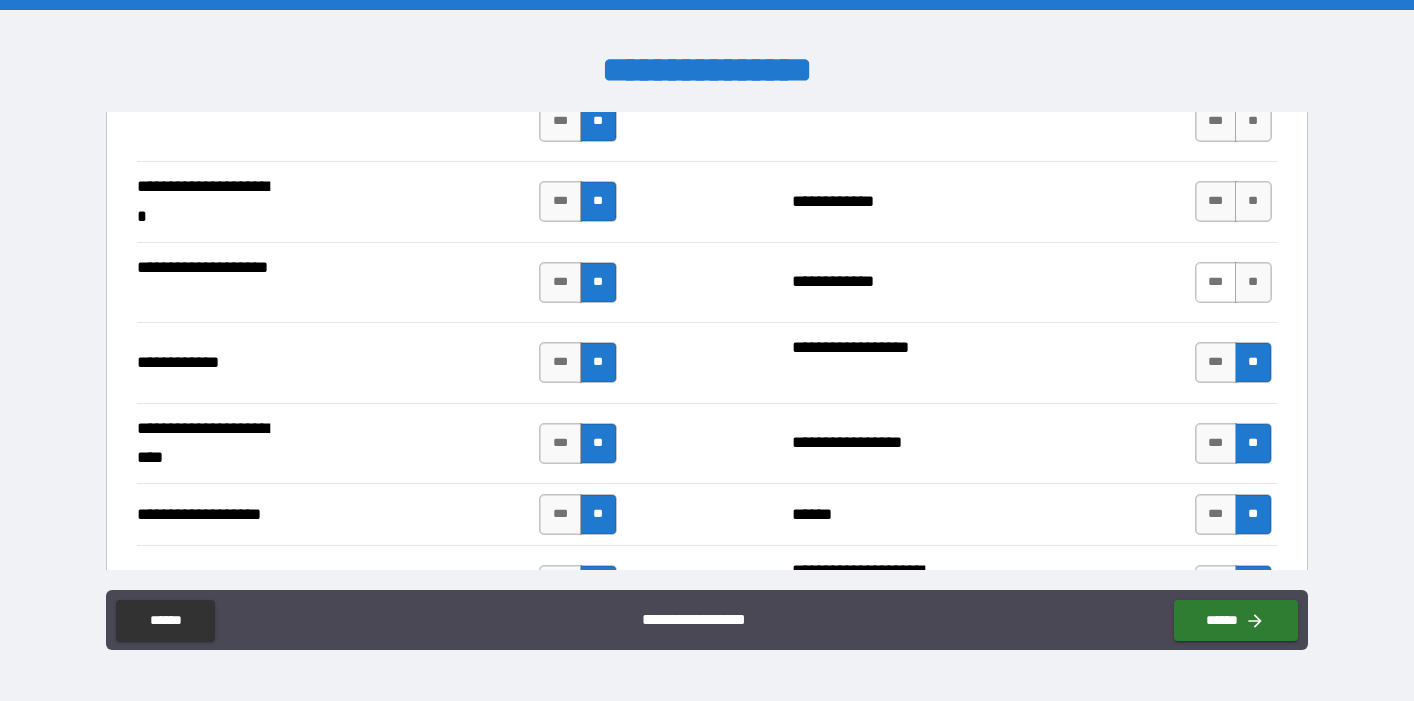 click on "***" at bounding box center (1216, 282) 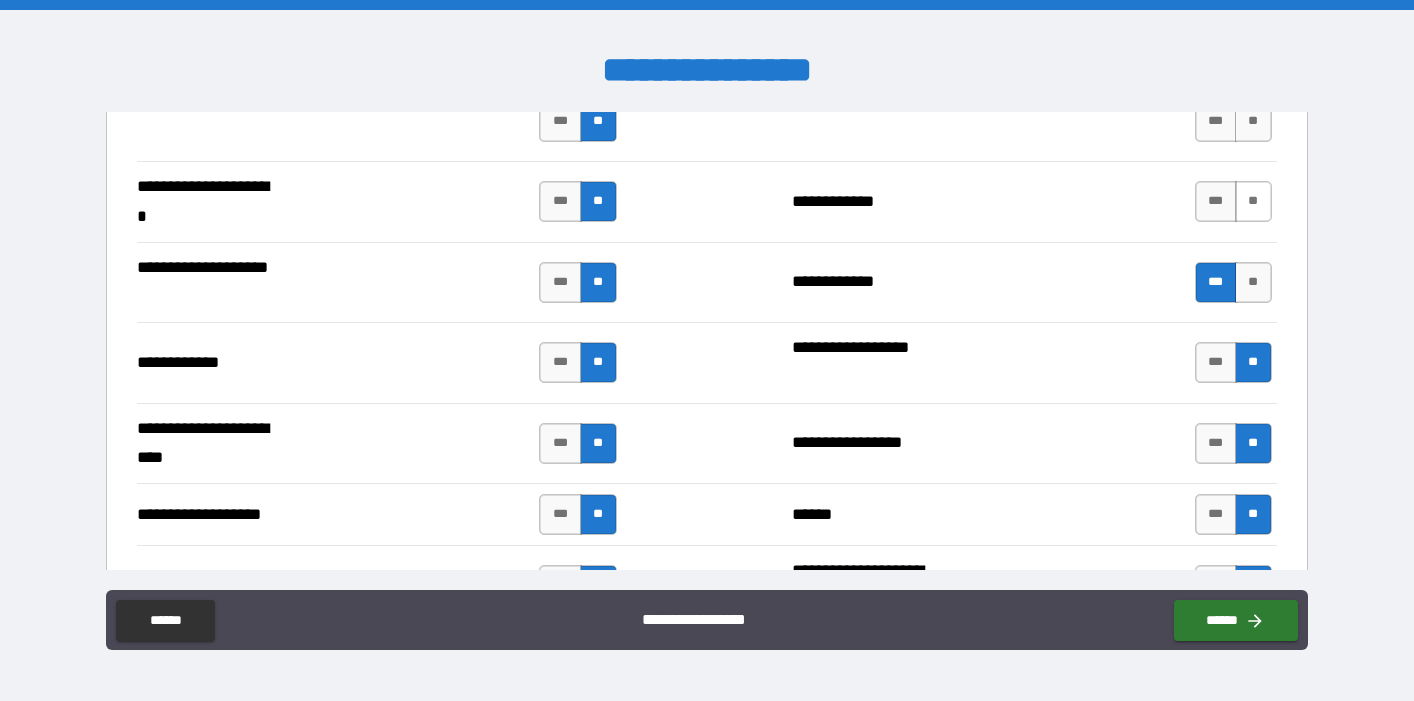 click on "**" at bounding box center (1253, 201) 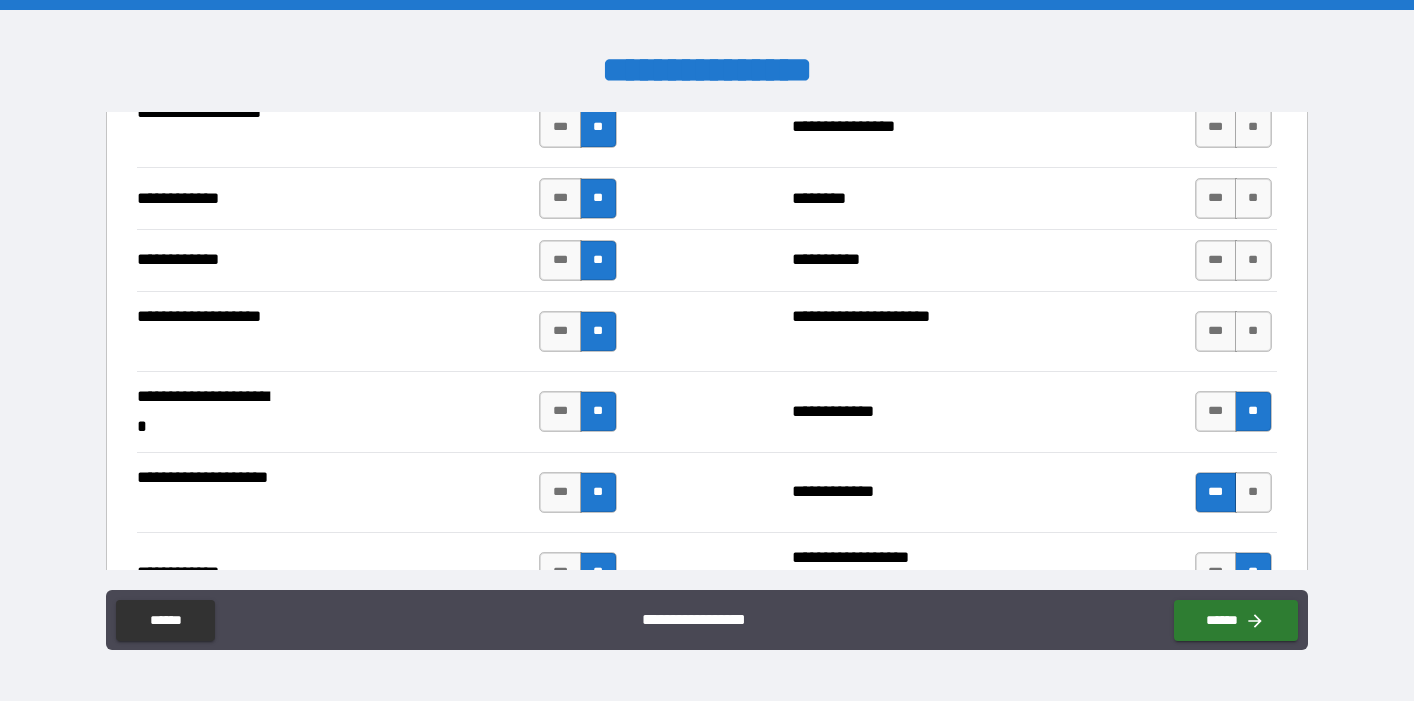 scroll, scrollTop: 4116, scrollLeft: 0, axis: vertical 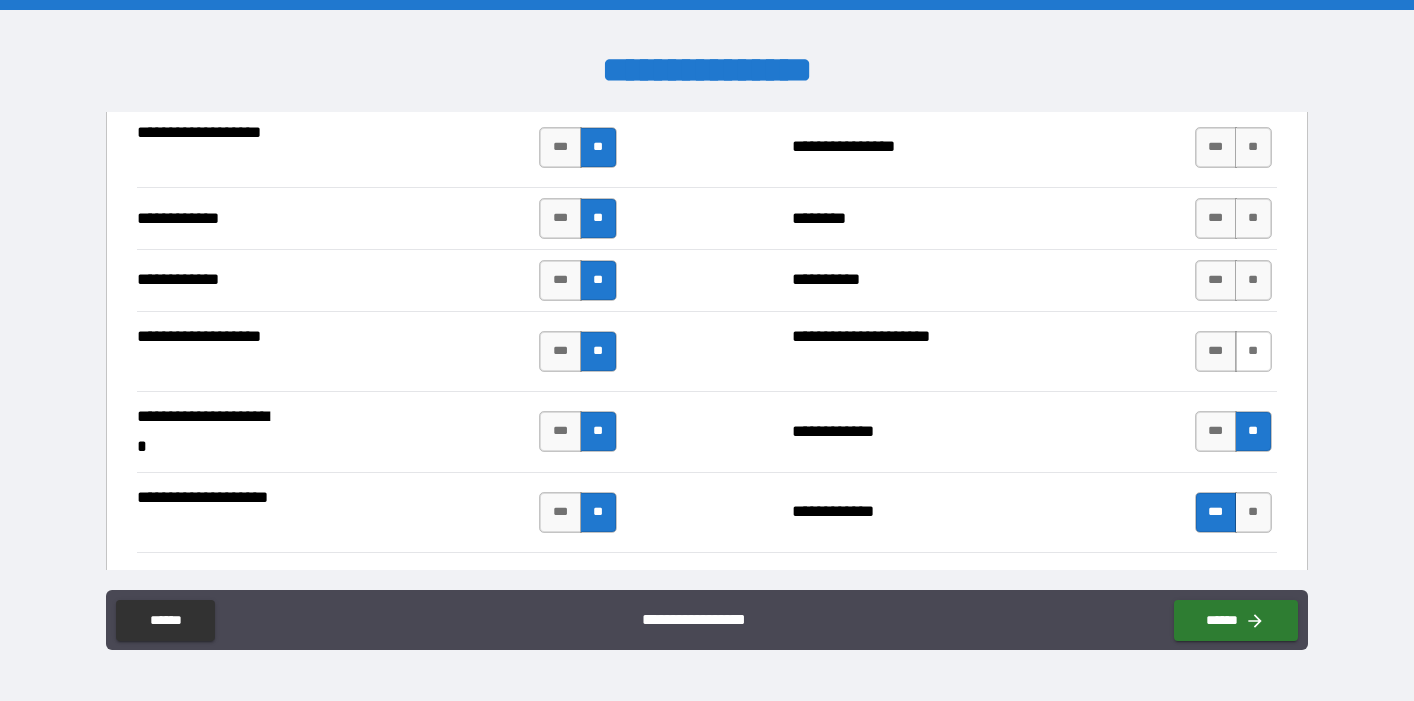 click on "**" at bounding box center [1253, 351] 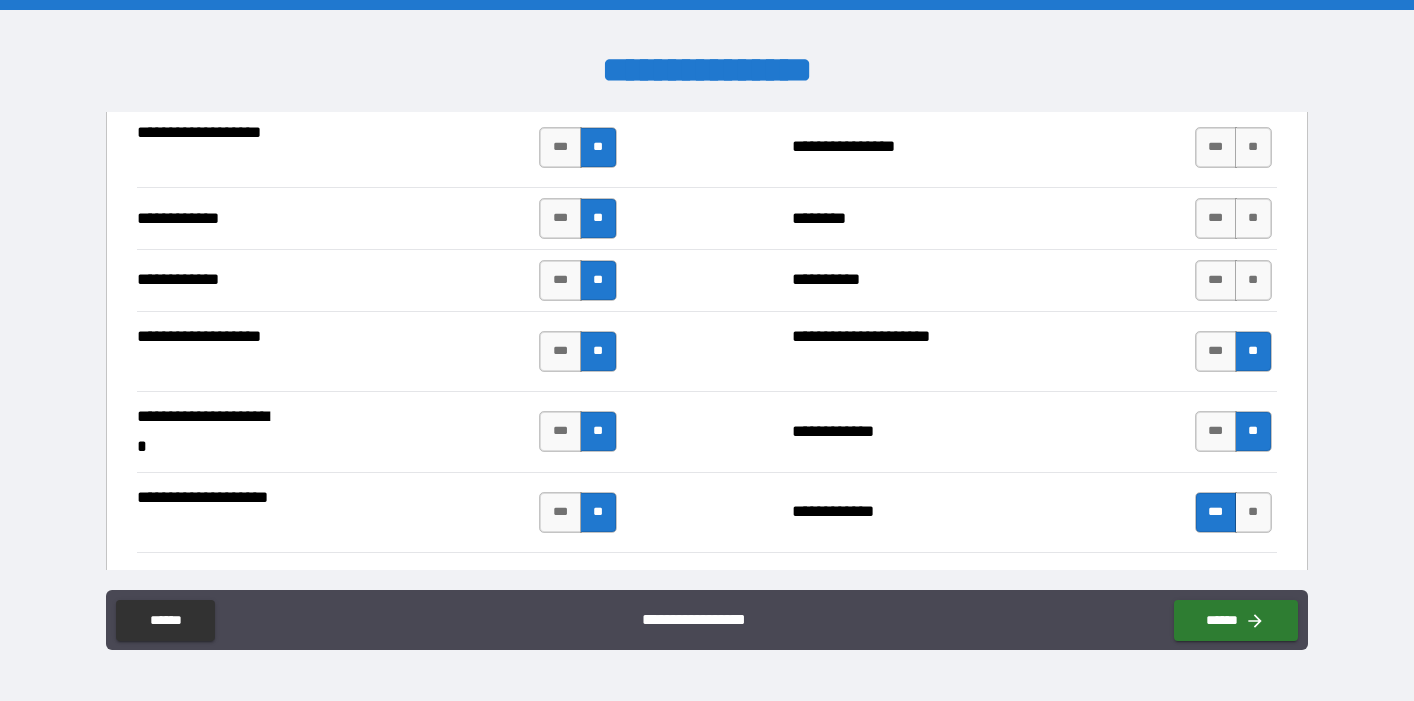 click on "**********" at bounding box center [707, 280] 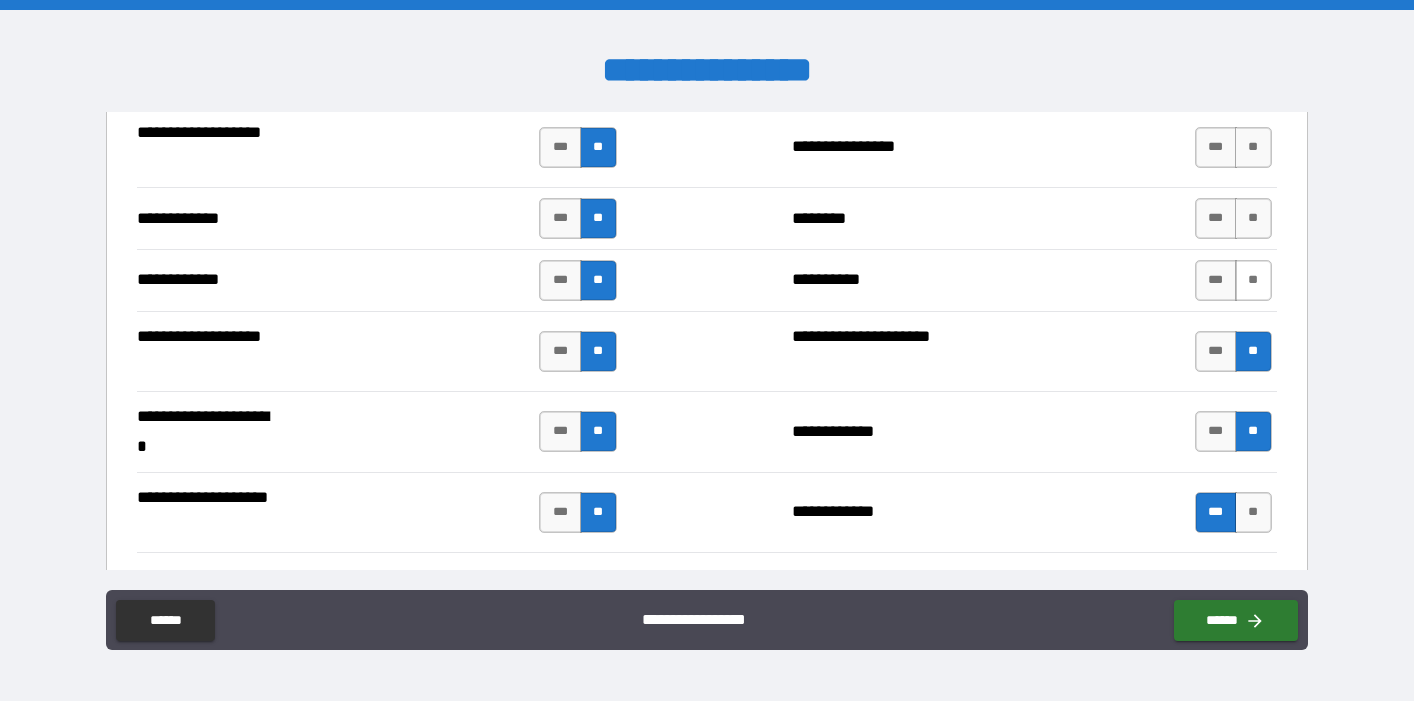 click on "**" at bounding box center [1253, 280] 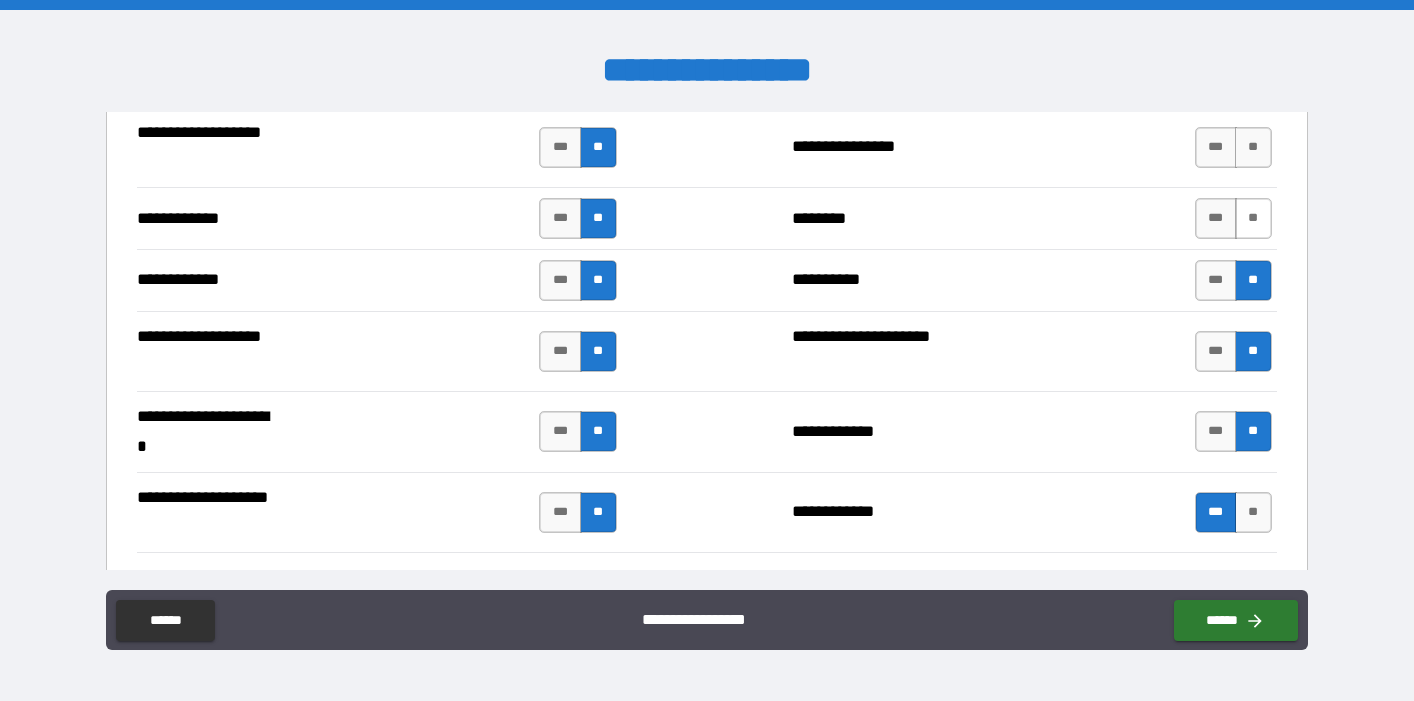 click on "**" at bounding box center (1253, 218) 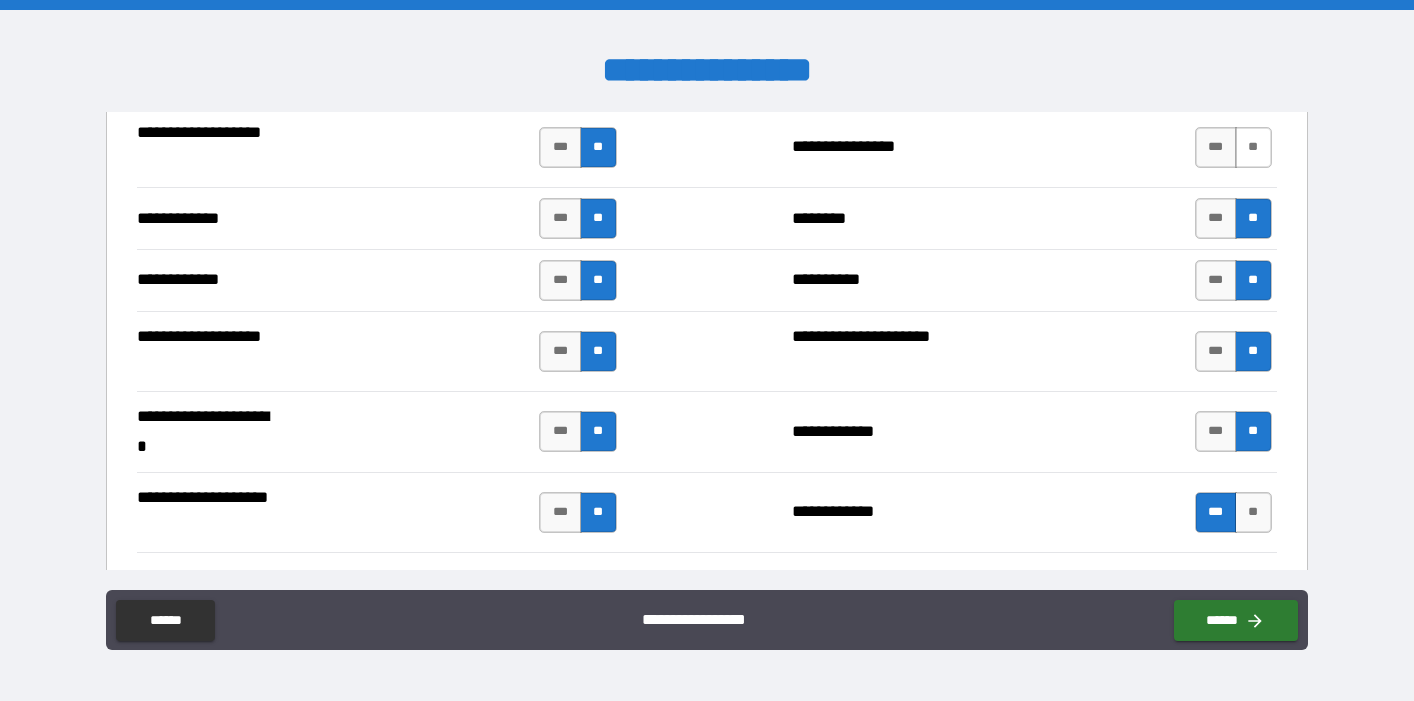 click on "**" at bounding box center [1253, 147] 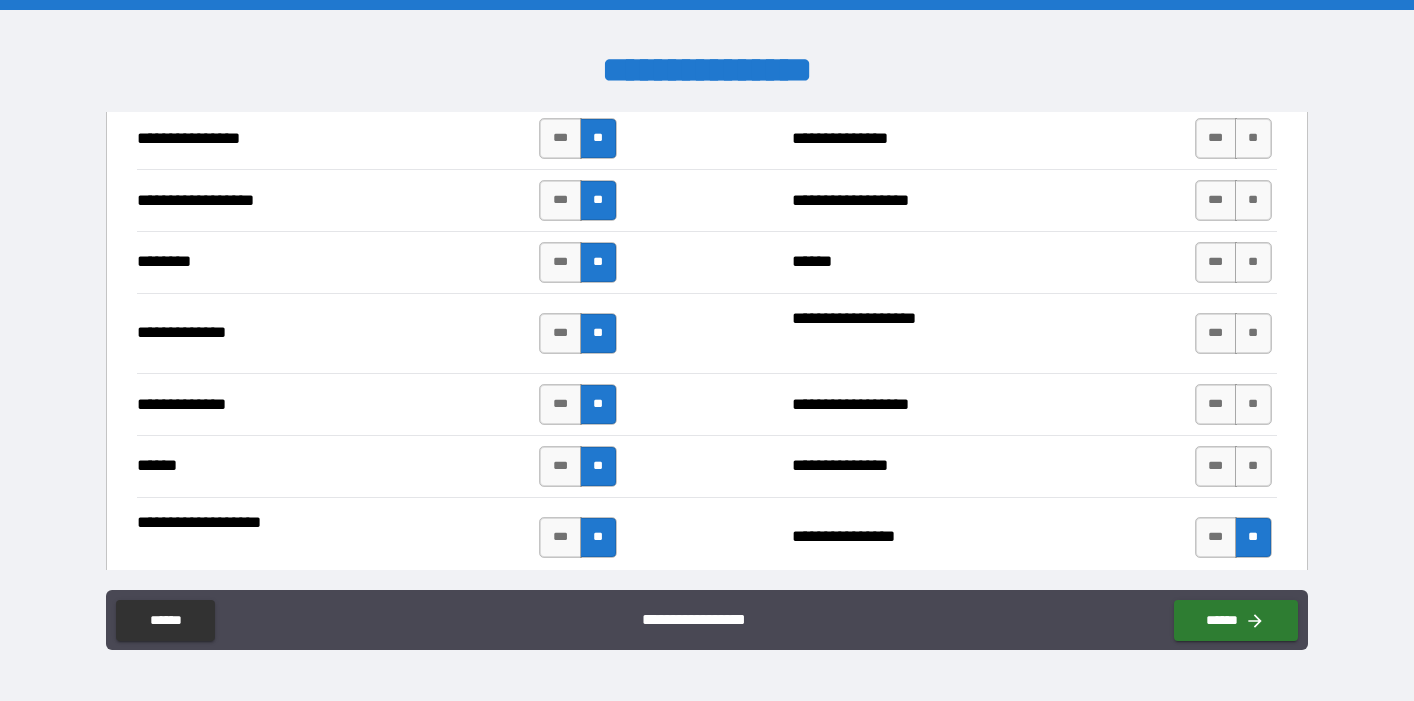 scroll, scrollTop: 3725, scrollLeft: 0, axis: vertical 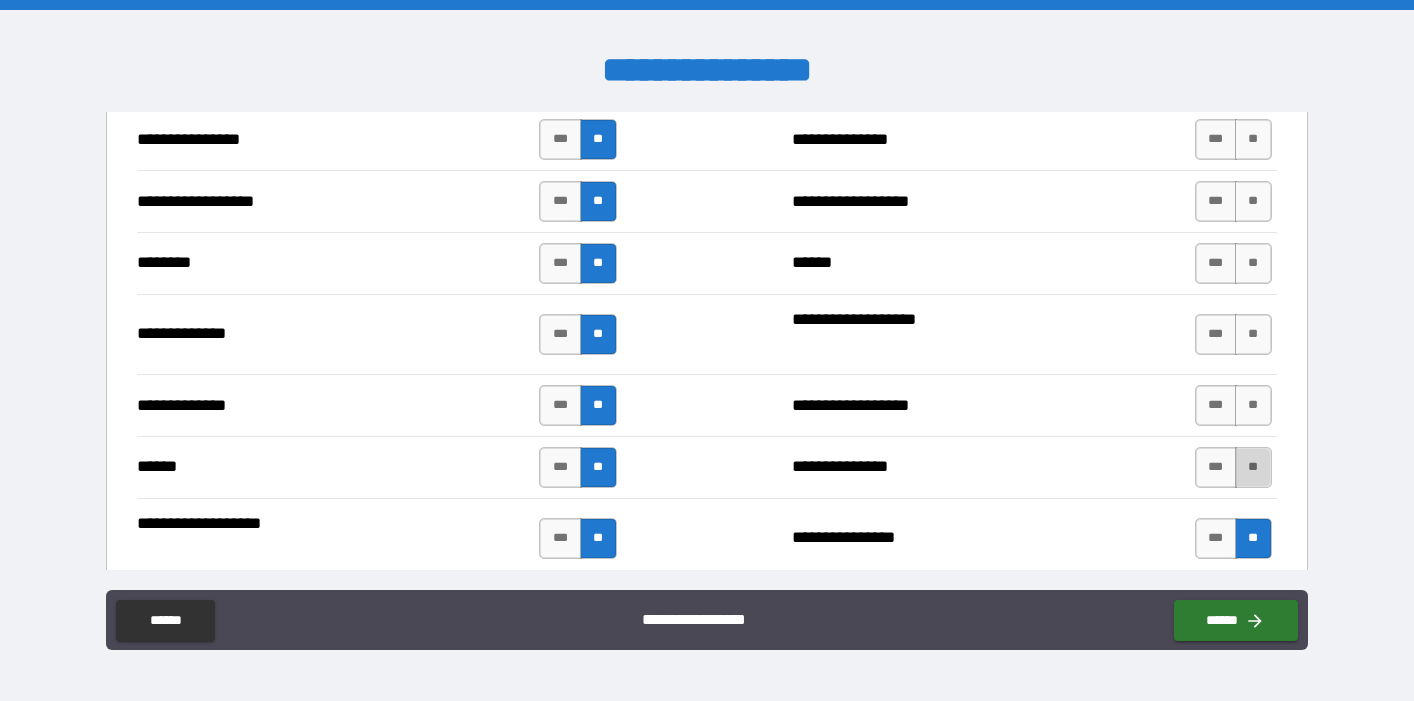 click on "**" at bounding box center [1253, 467] 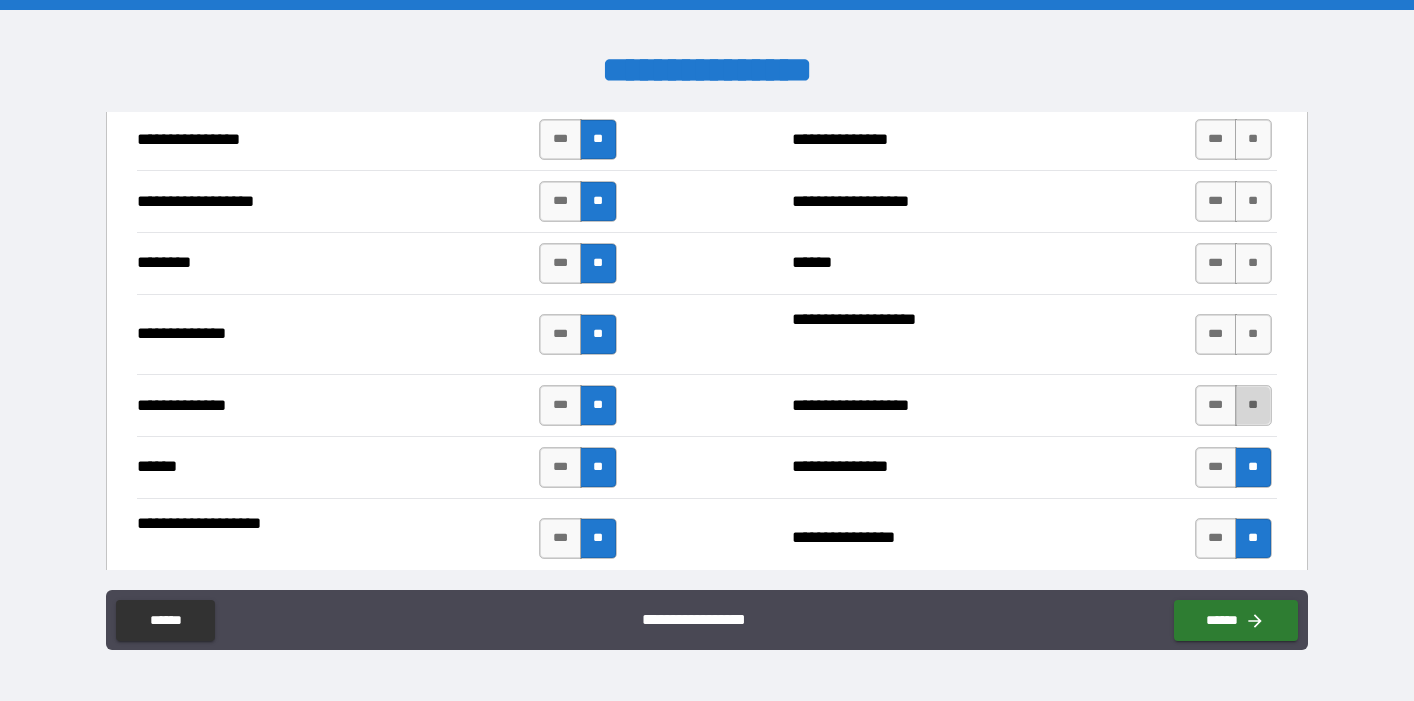 click on "**" at bounding box center [1253, 405] 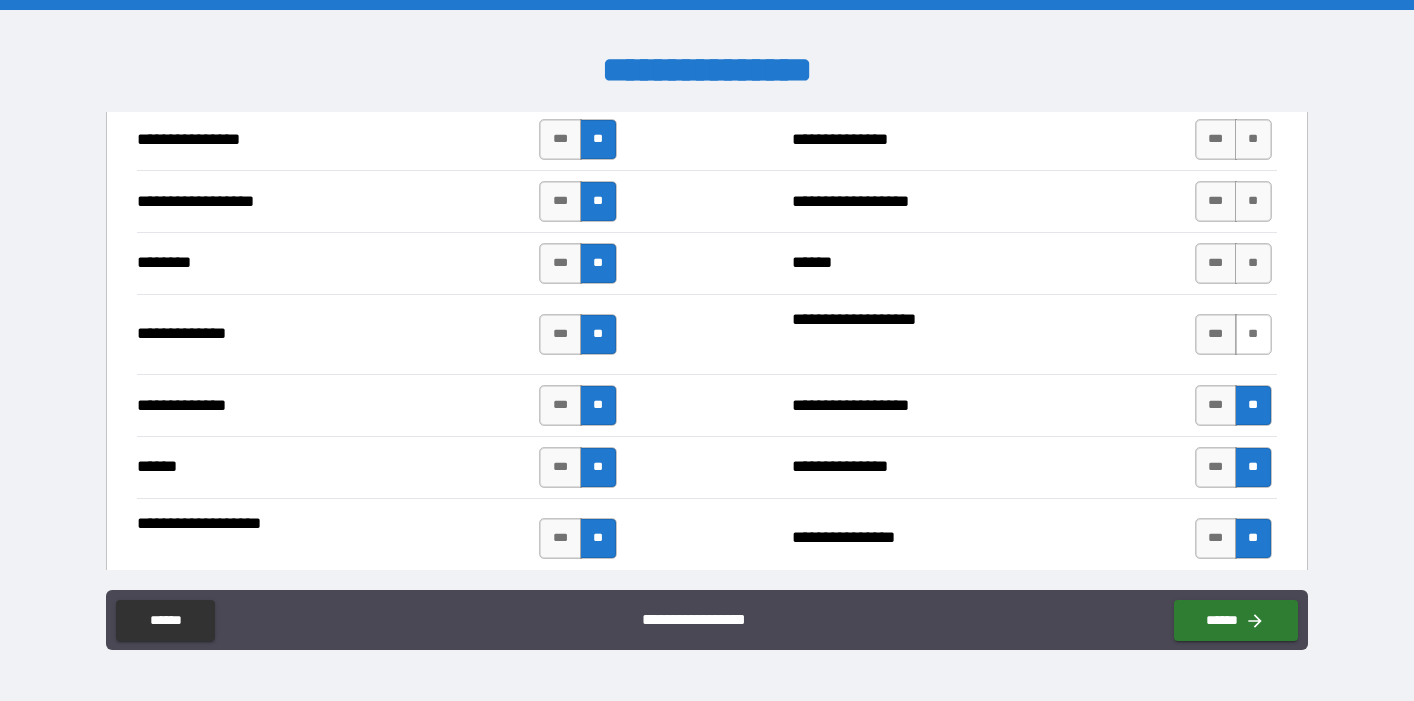 click on "**" at bounding box center (1253, 334) 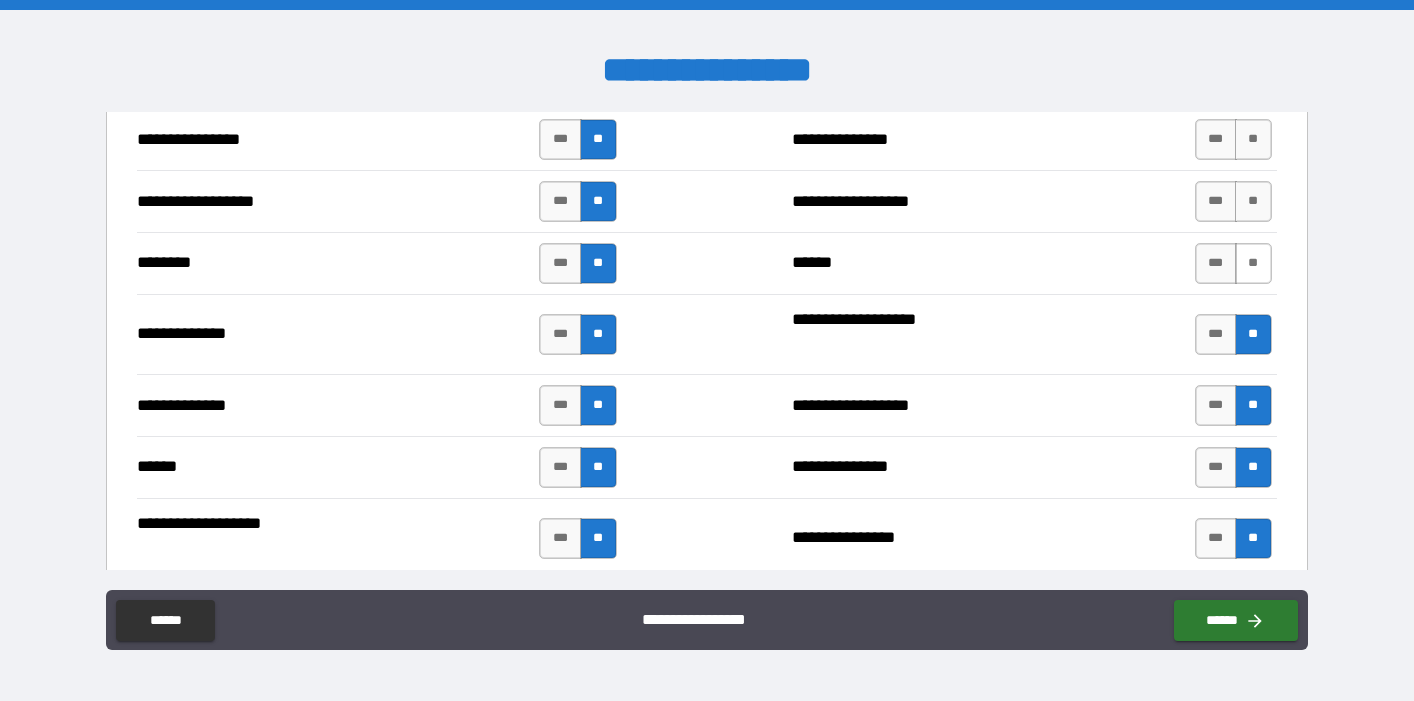 click on "**" at bounding box center [1253, 263] 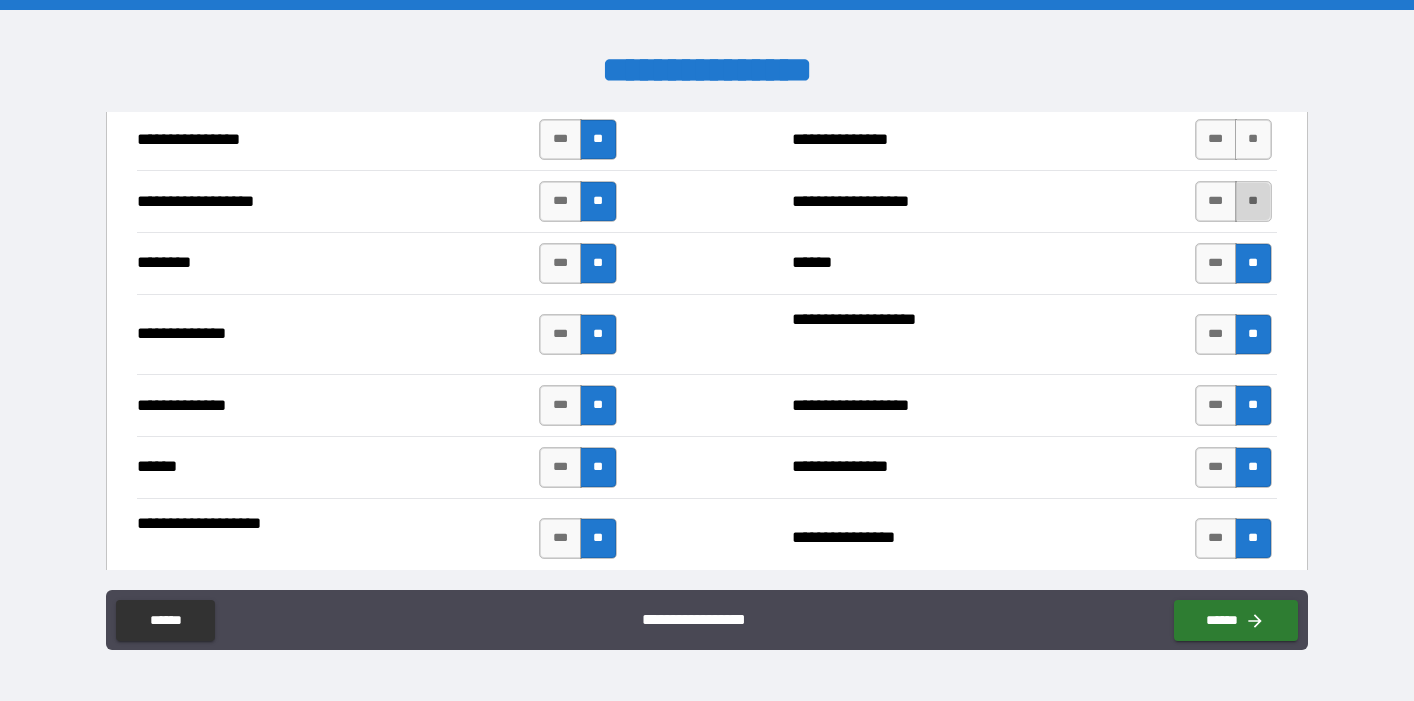 click on "**" at bounding box center [1253, 201] 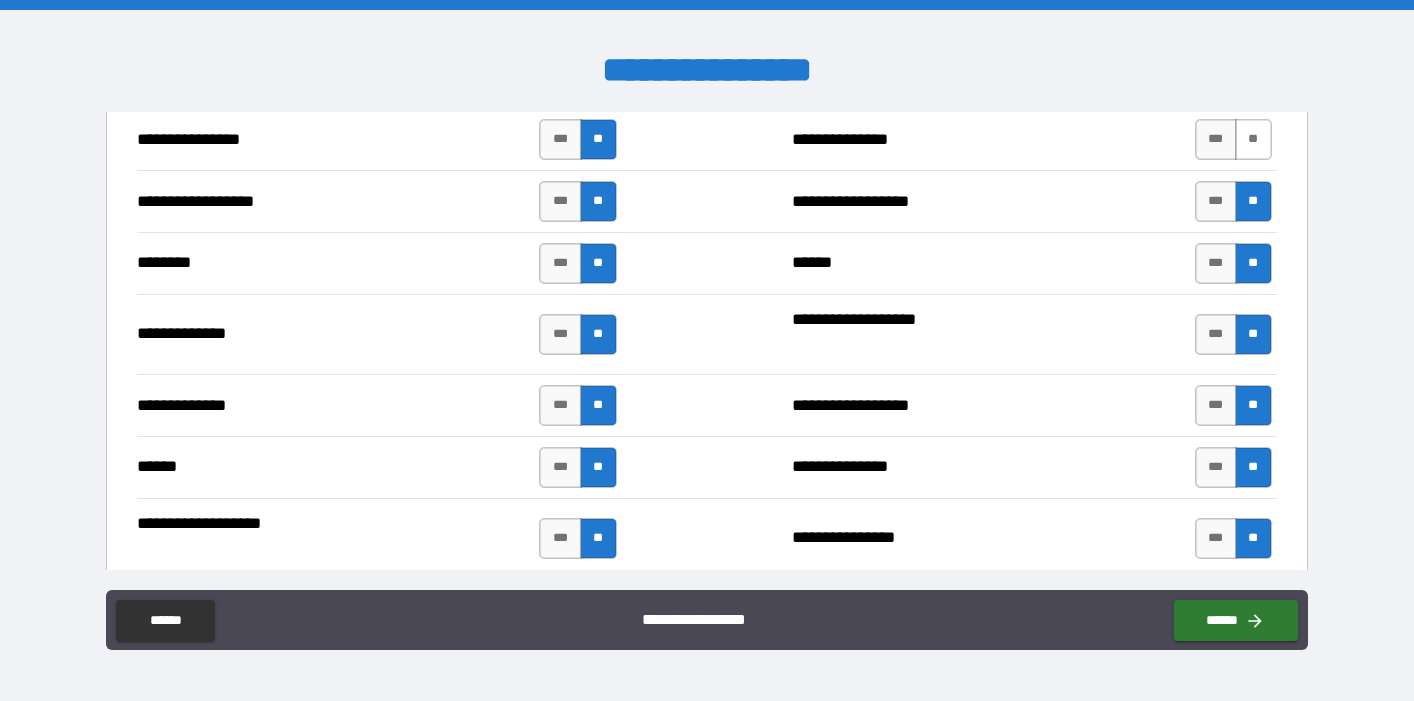 click on "**" at bounding box center [1253, 139] 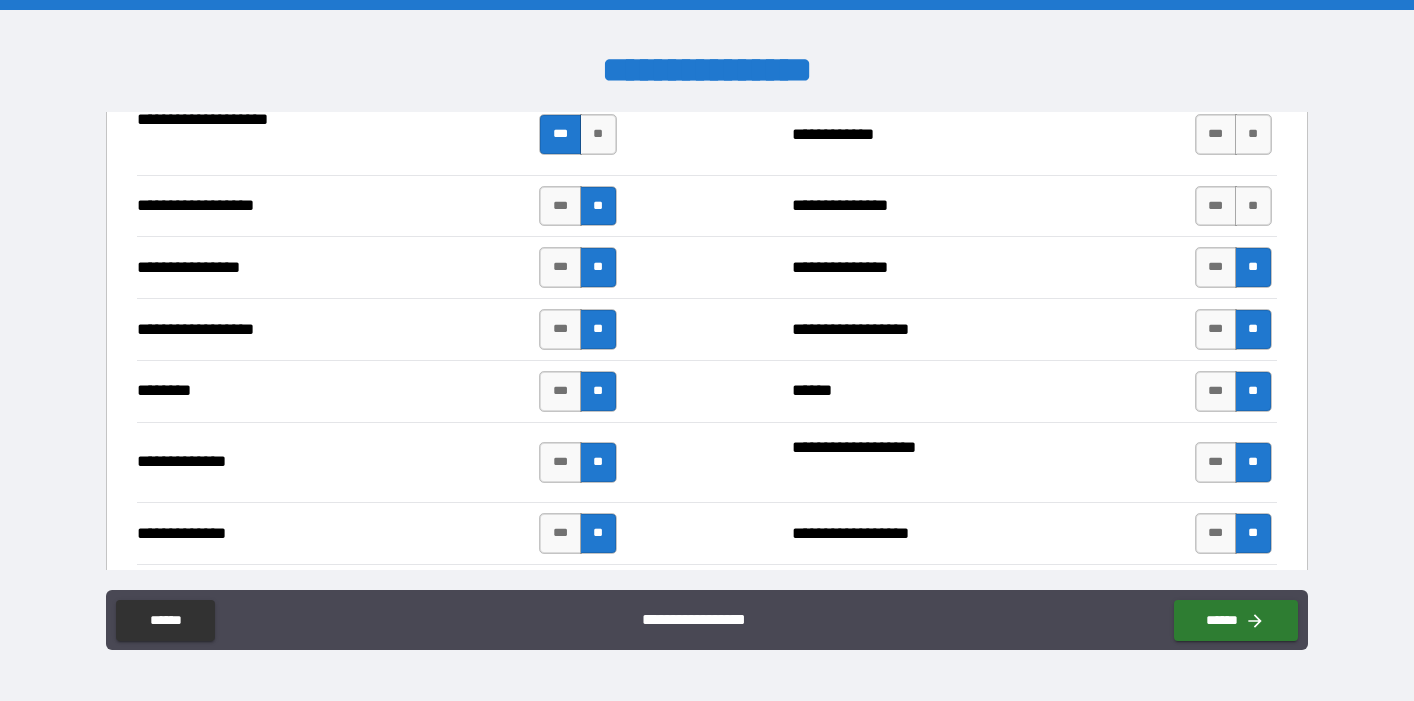 scroll, scrollTop: 3329, scrollLeft: 0, axis: vertical 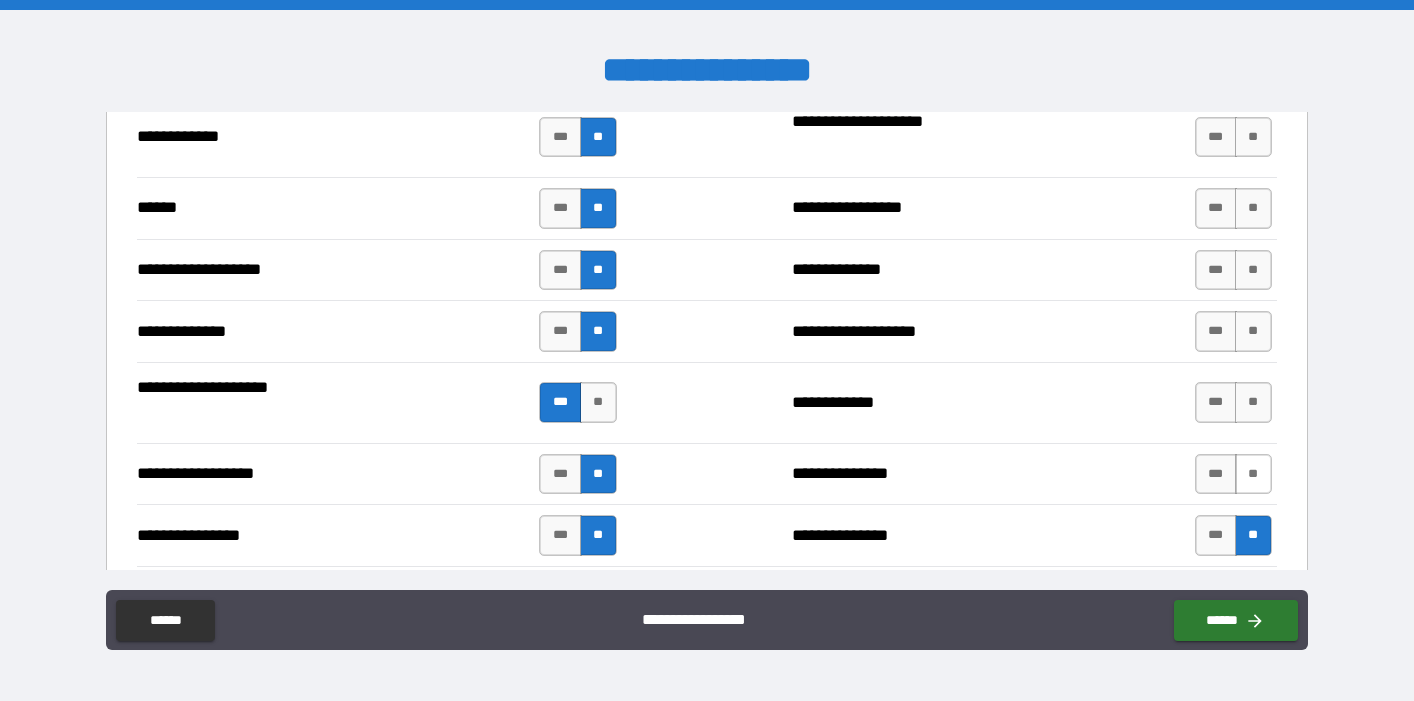 click on "**" at bounding box center [1253, 474] 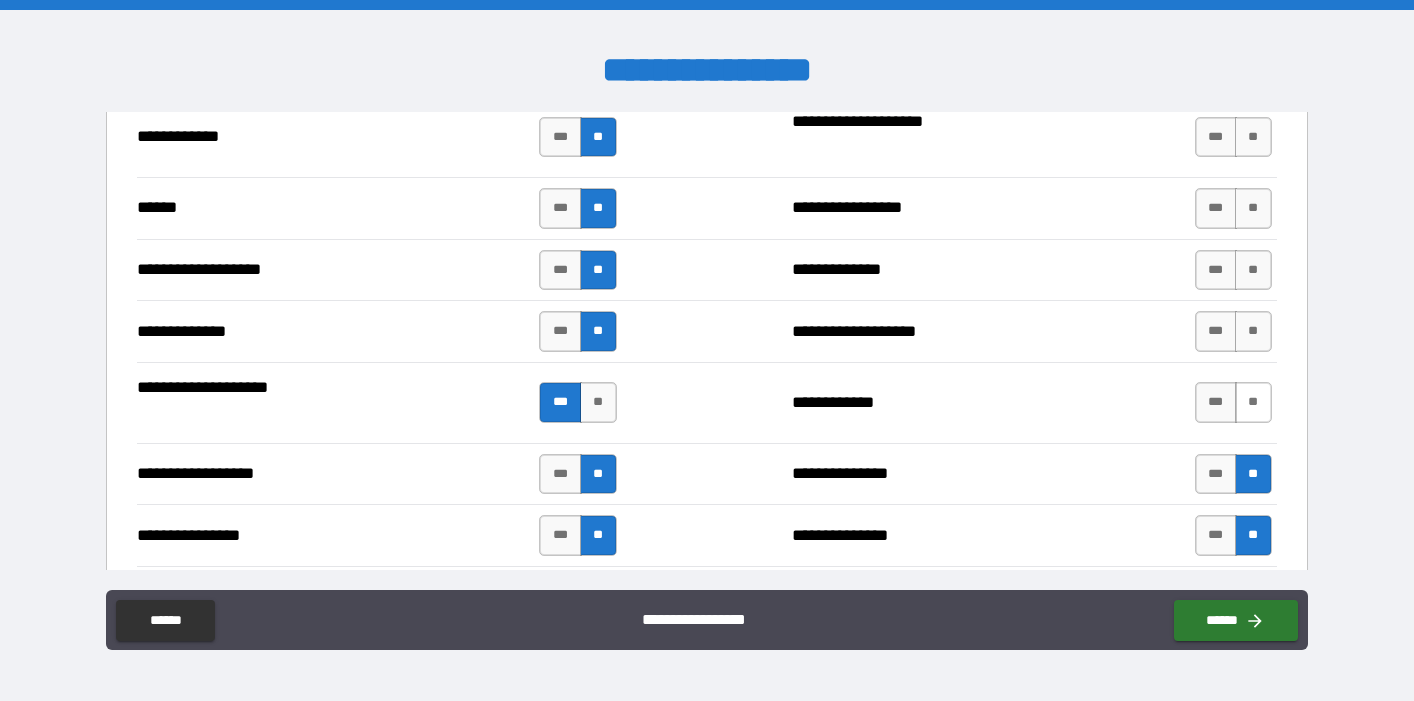 click on "**" at bounding box center [1253, 402] 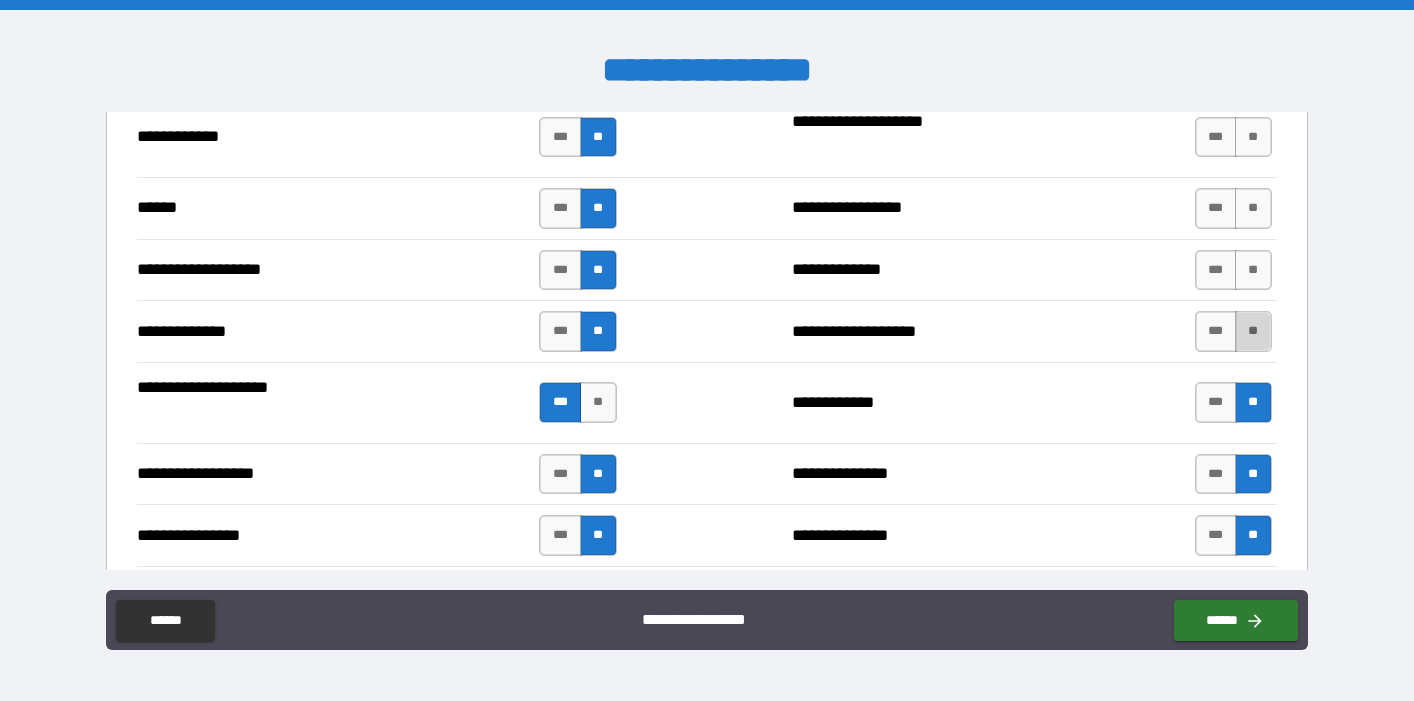 click on "**" at bounding box center [1253, 331] 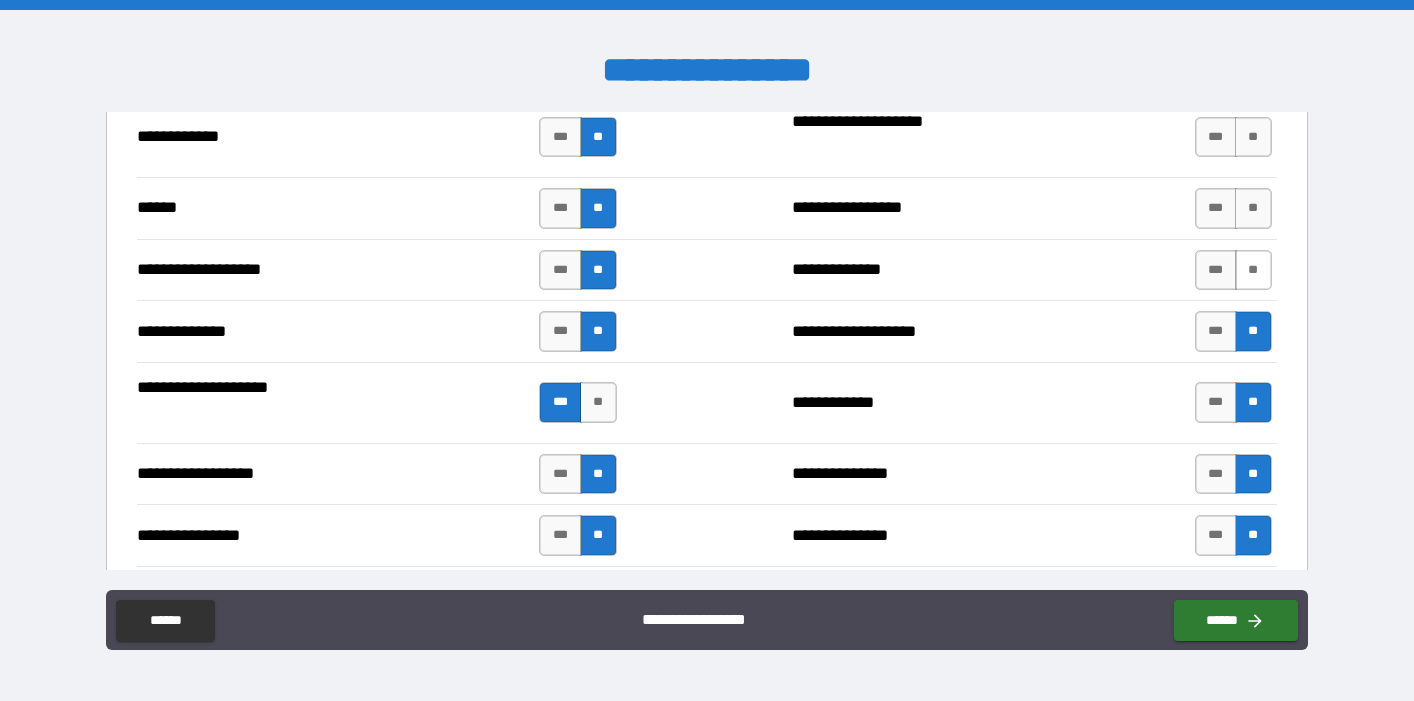 click on "**" at bounding box center [1253, 270] 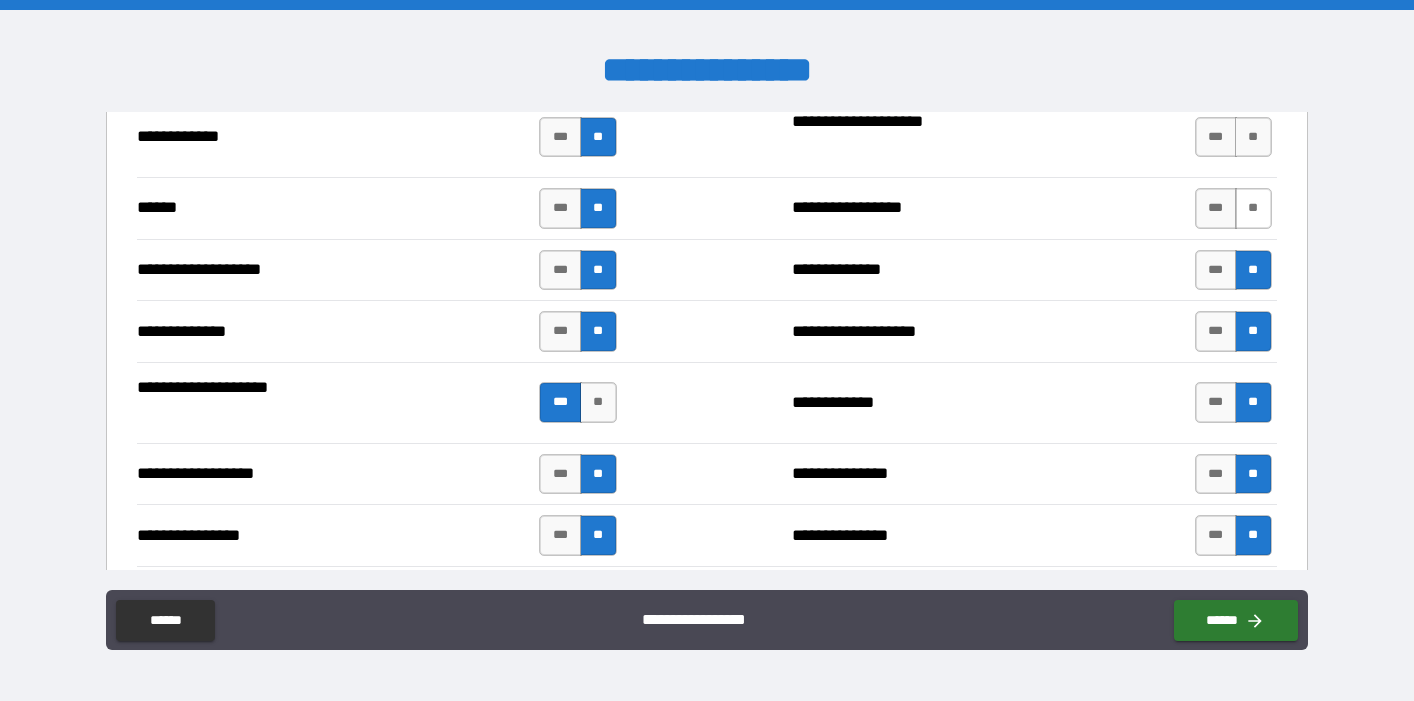 click on "**" at bounding box center (1253, 208) 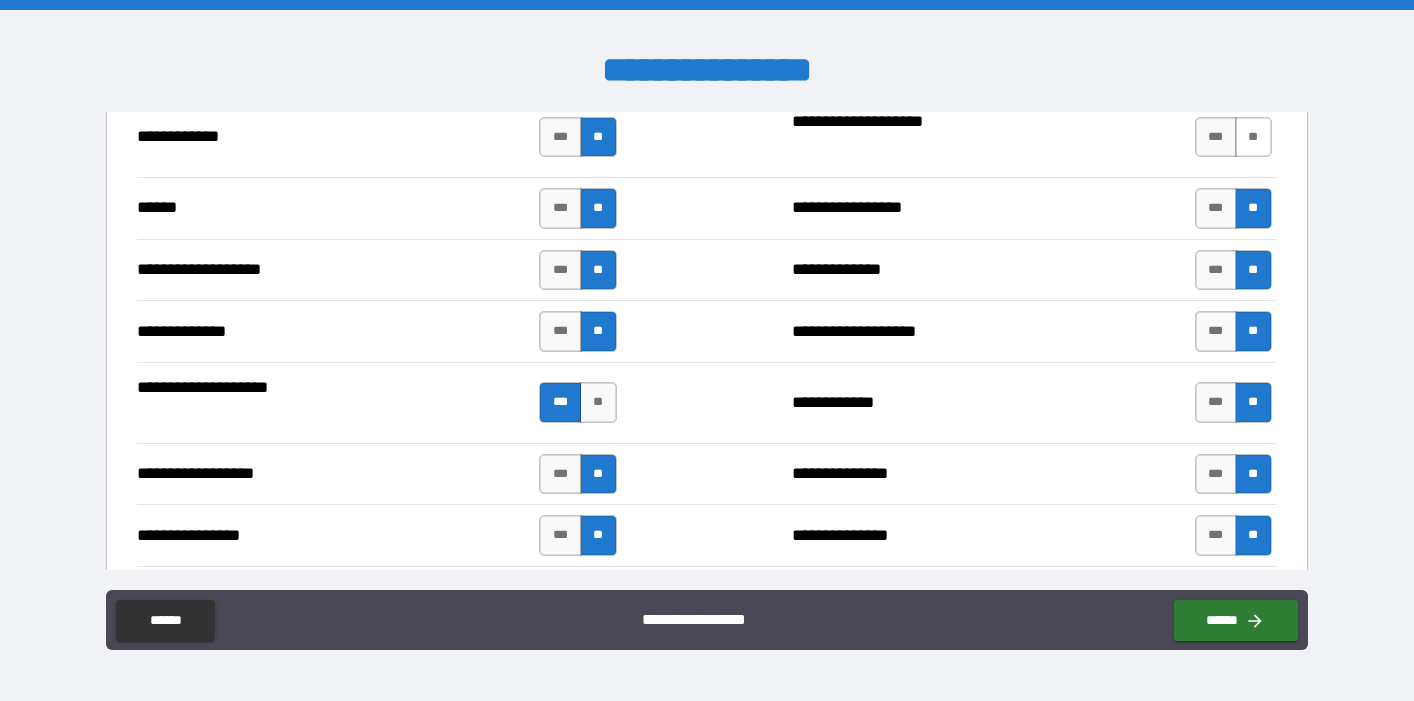 click on "**" at bounding box center [1253, 137] 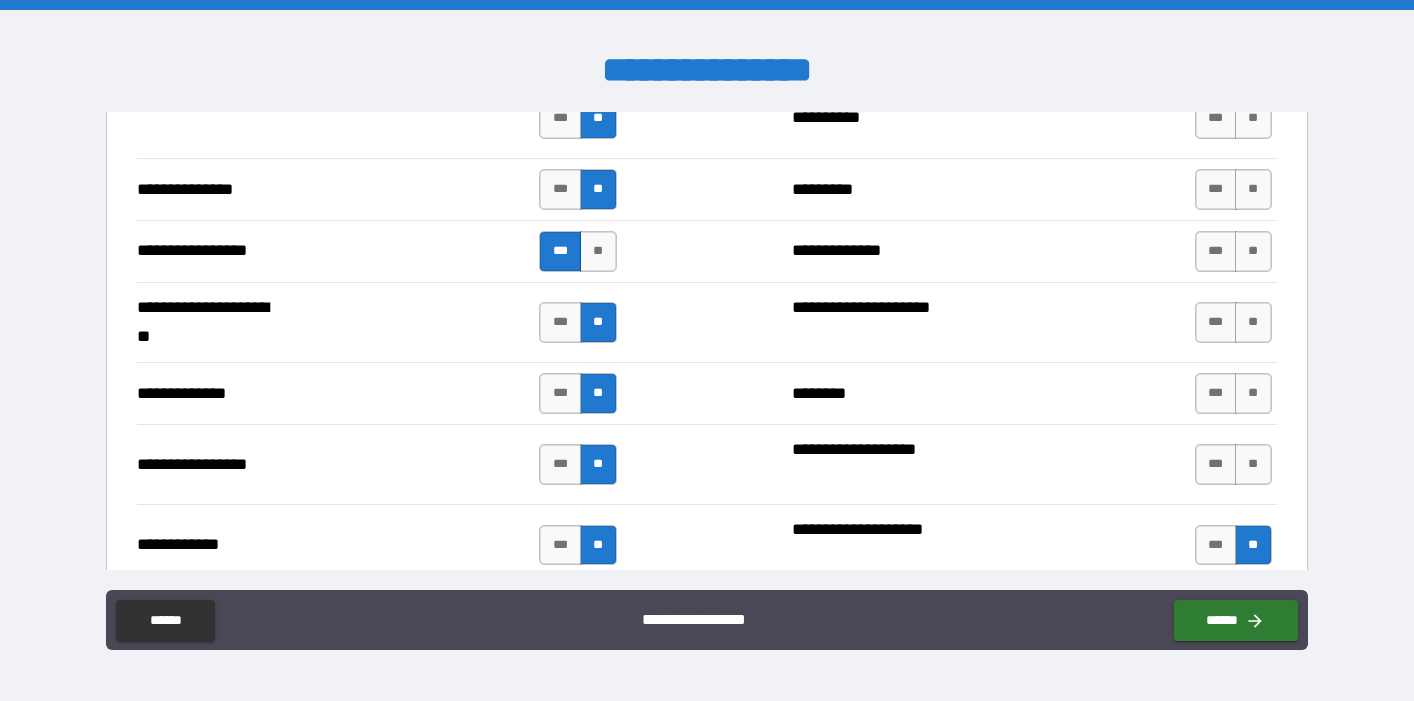scroll, scrollTop: 2906, scrollLeft: 0, axis: vertical 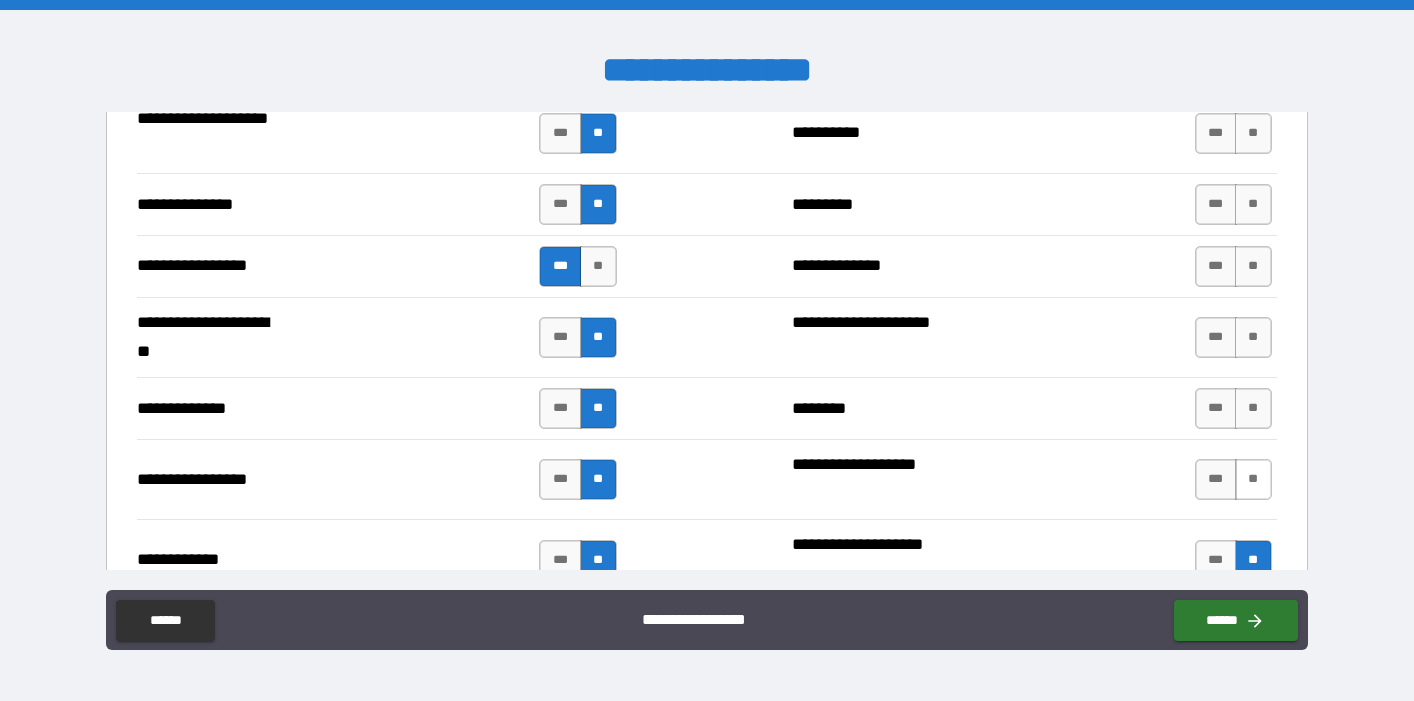 click on "**" at bounding box center (1253, 479) 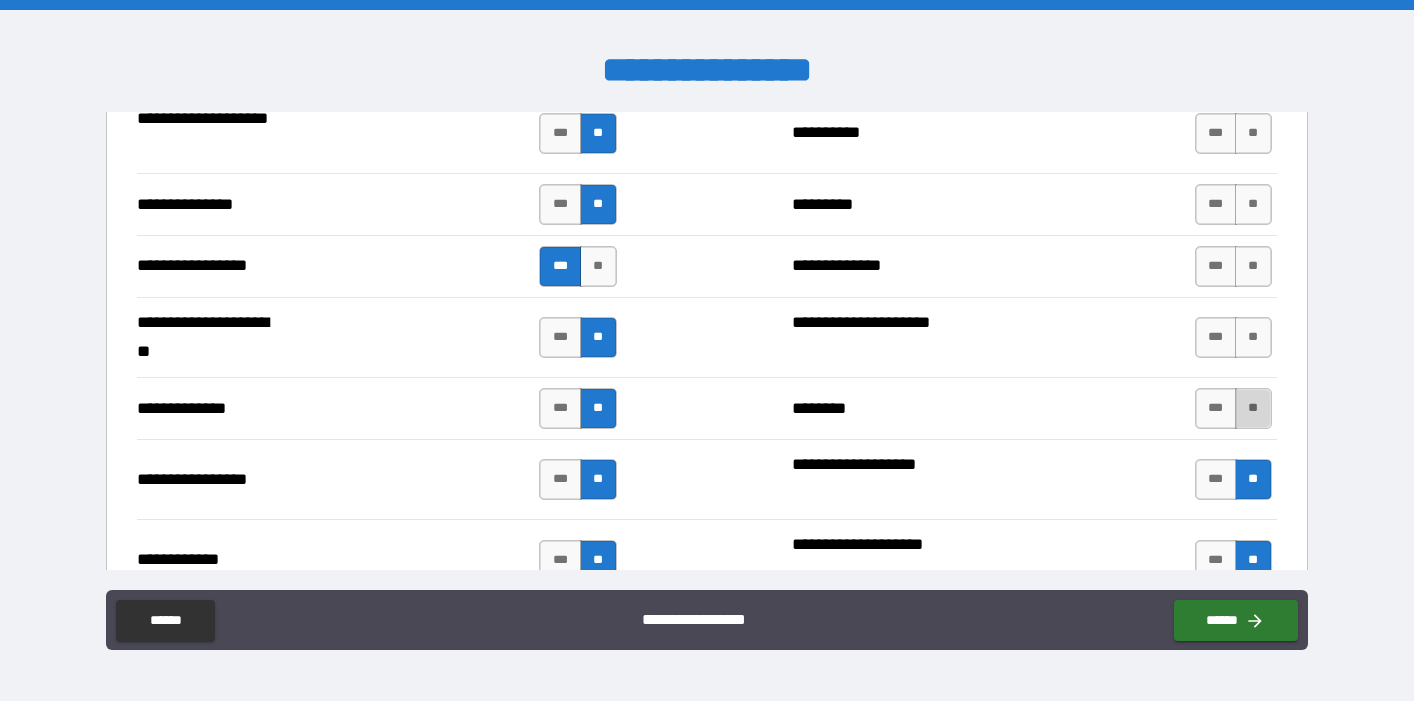 click on "**" at bounding box center [1253, 408] 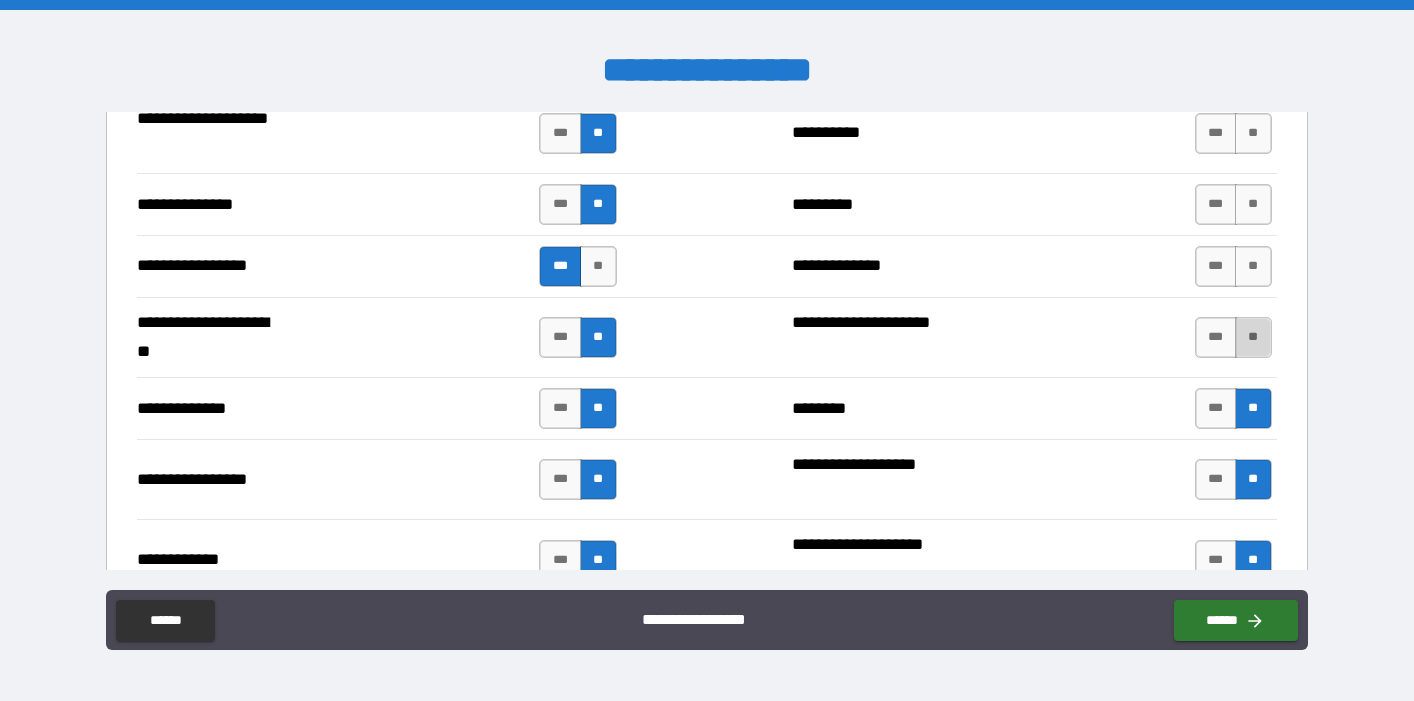 click on "**" at bounding box center (1253, 337) 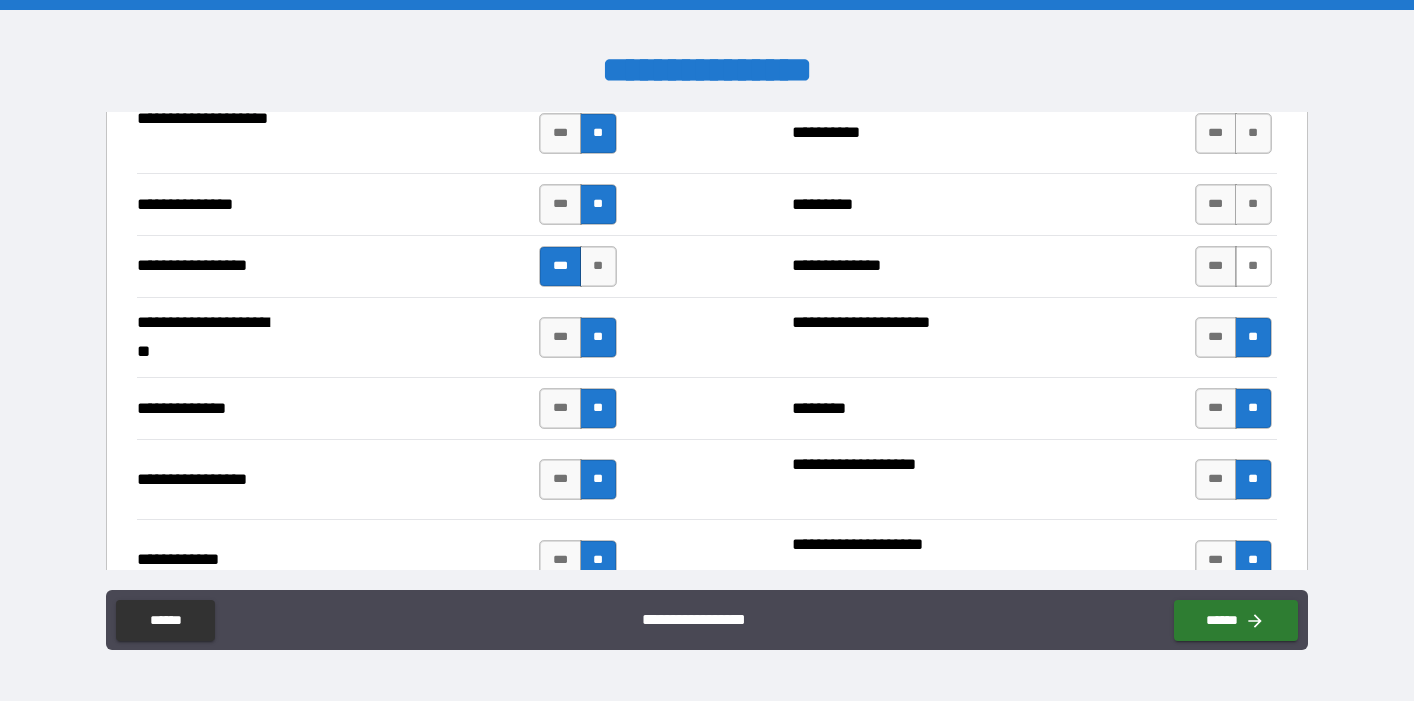 click on "**" at bounding box center (1253, 266) 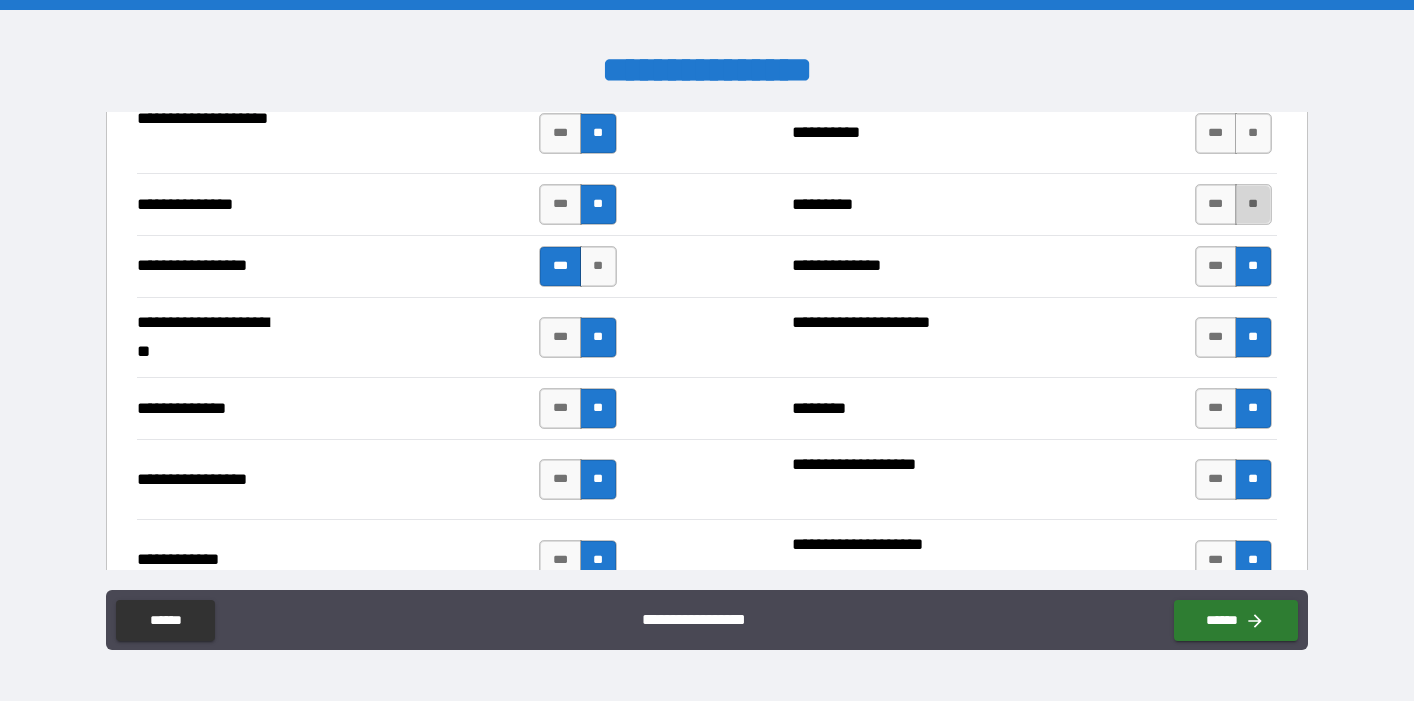 click on "**" at bounding box center (1253, 204) 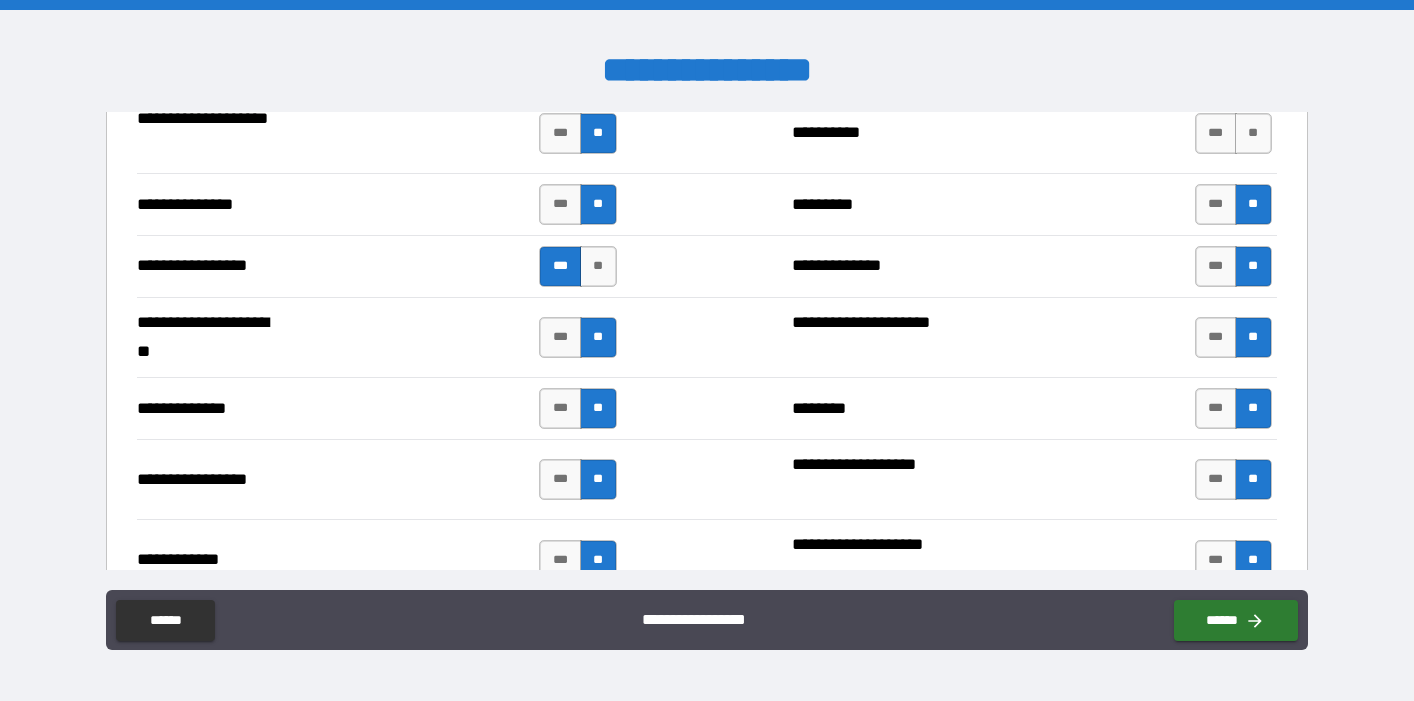 click on "**********" at bounding box center [707, 133] 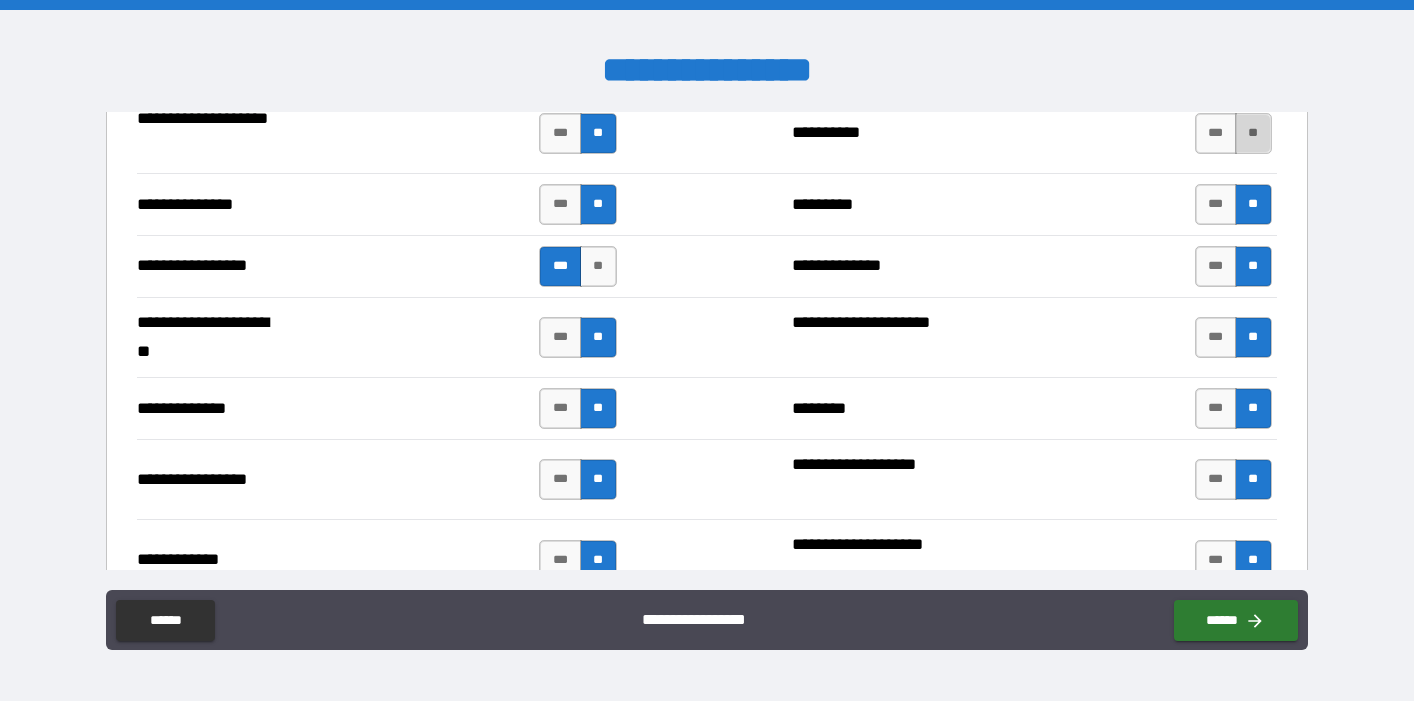 click on "**" at bounding box center [1253, 133] 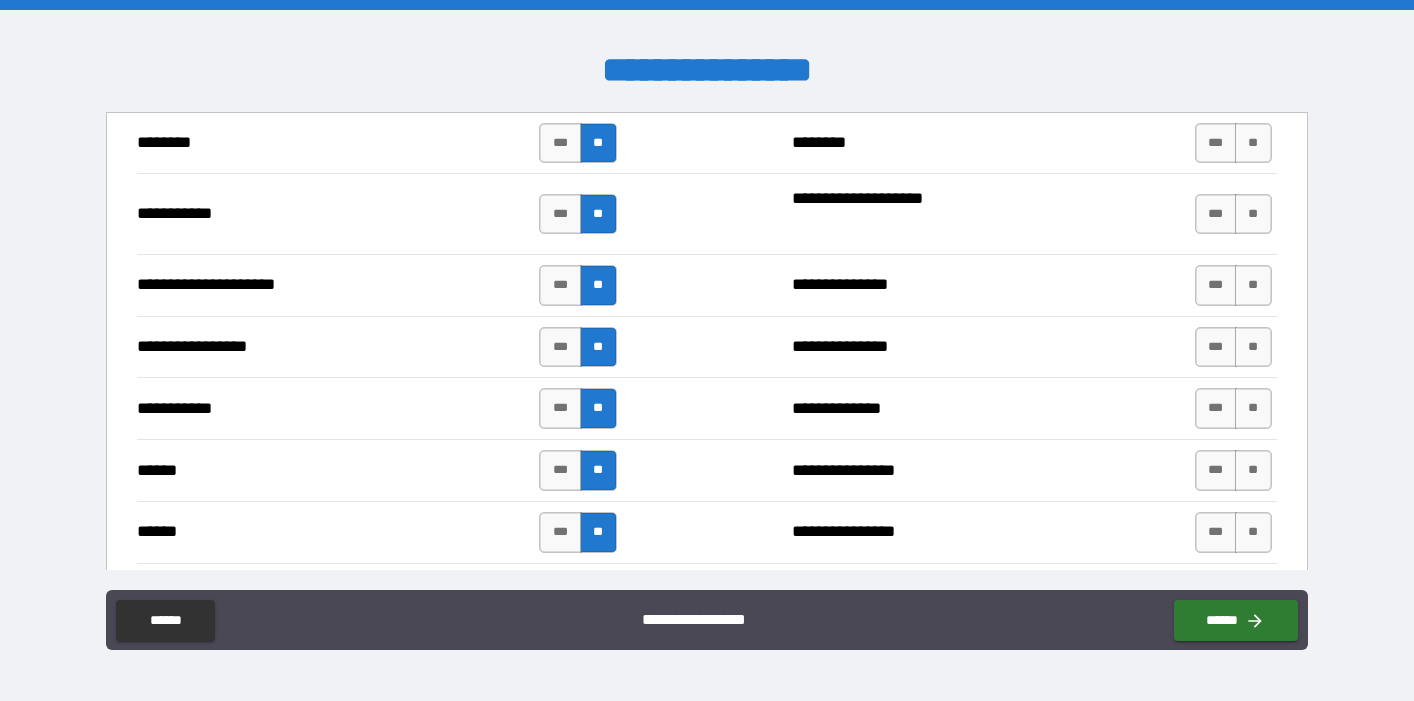 scroll, scrollTop: 2434, scrollLeft: 0, axis: vertical 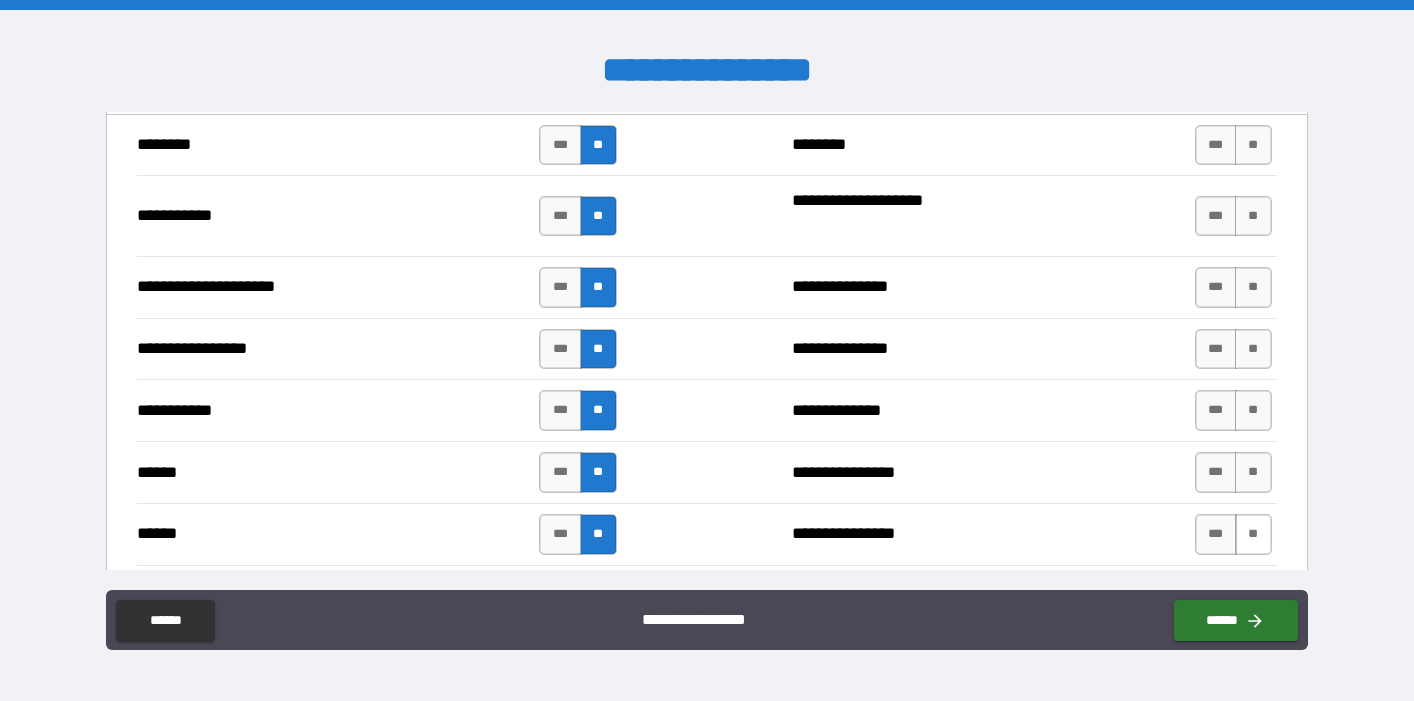 click on "**" at bounding box center [1253, 534] 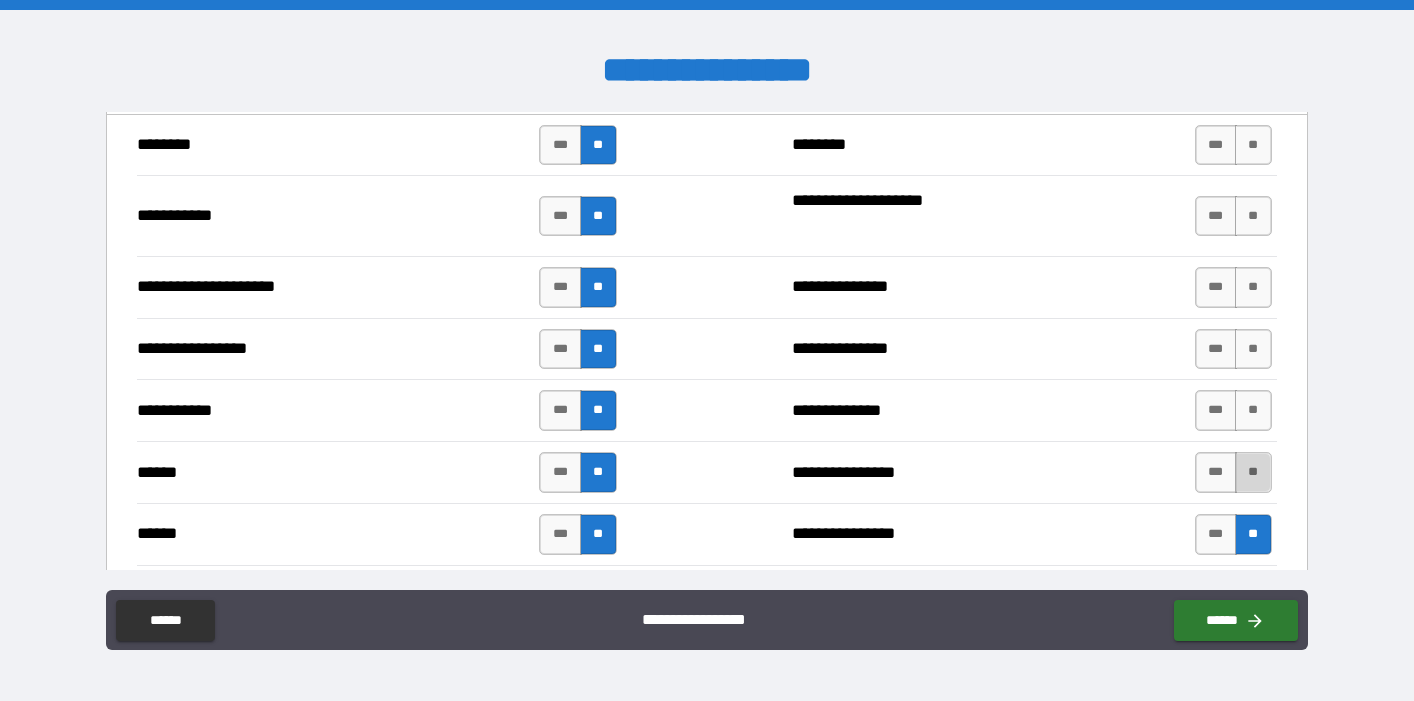 click on "**" at bounding box center [1253, 472] 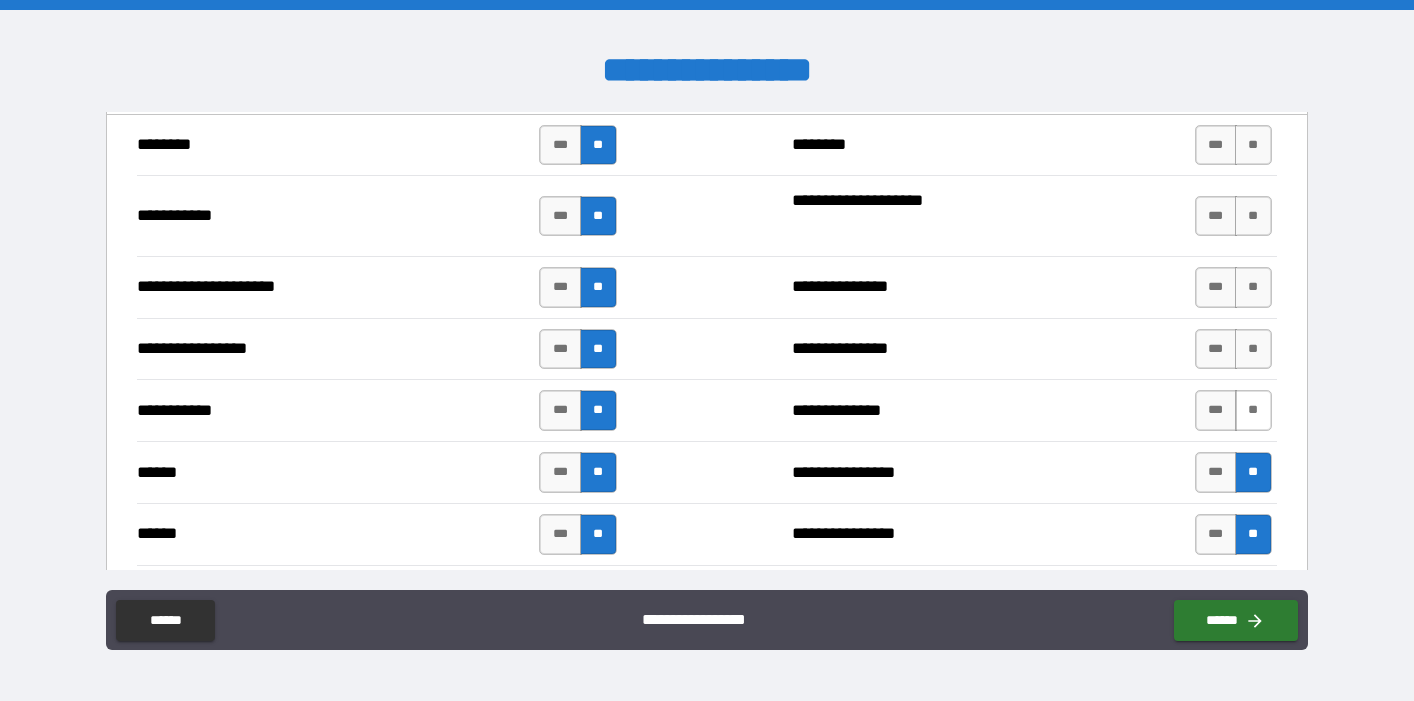 click on "**" at bounding box center (1253, 410) 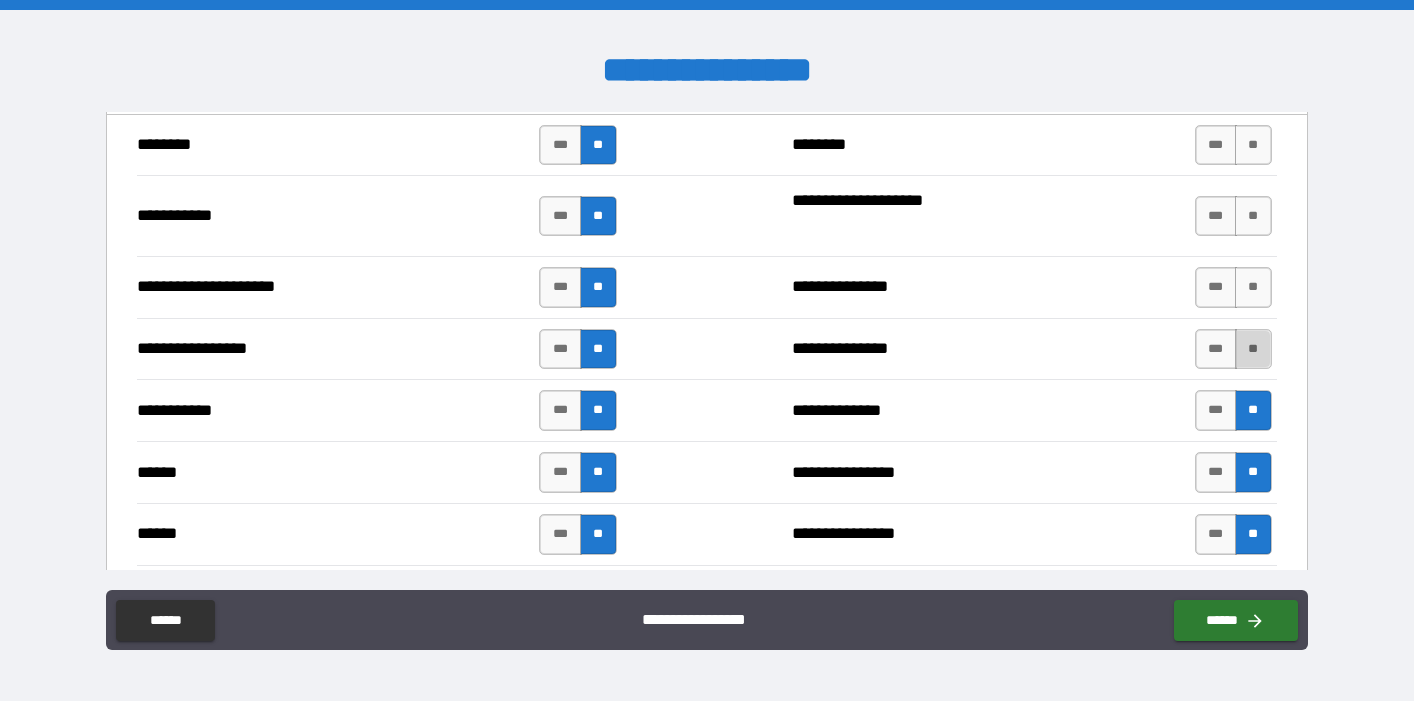 click on "**" at bounding box center (1253, 349) 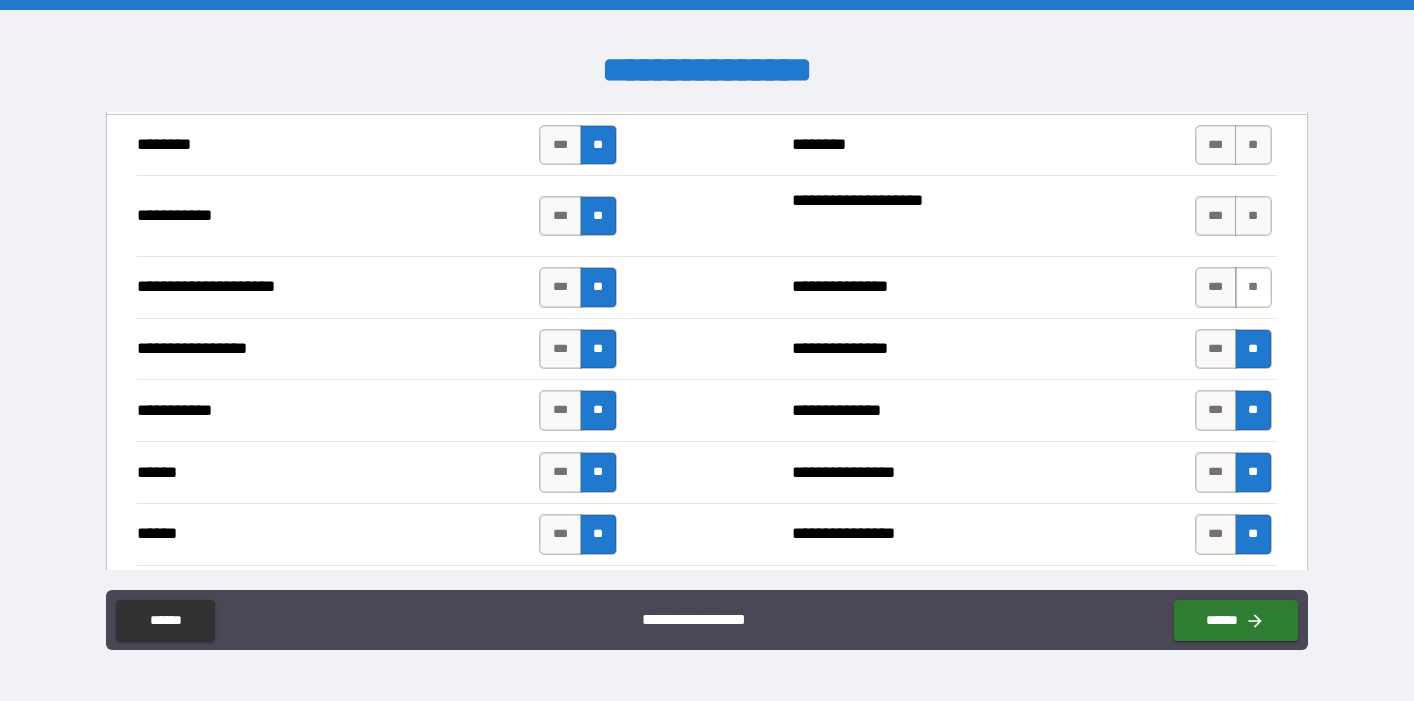 click on "**" at bounding box center (1253, 287) 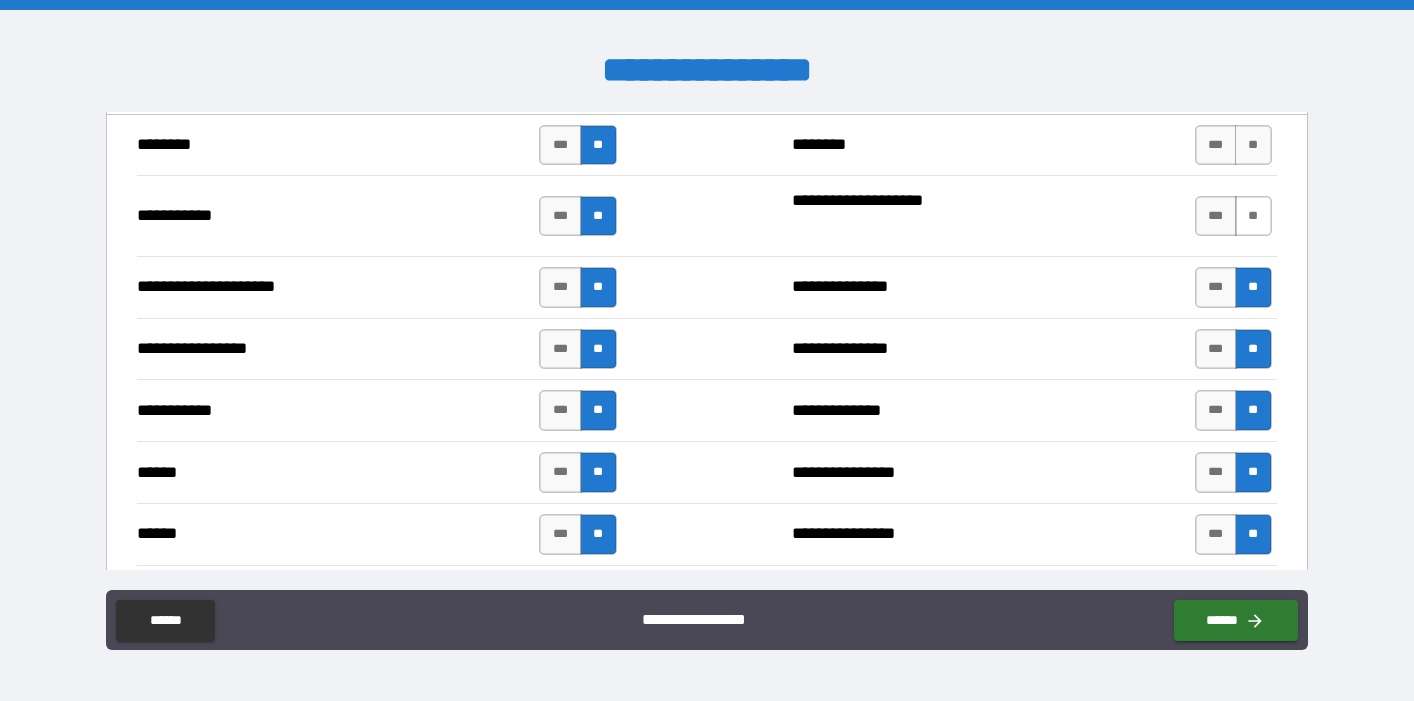 click on "**" at bounding box center (1253, 216) 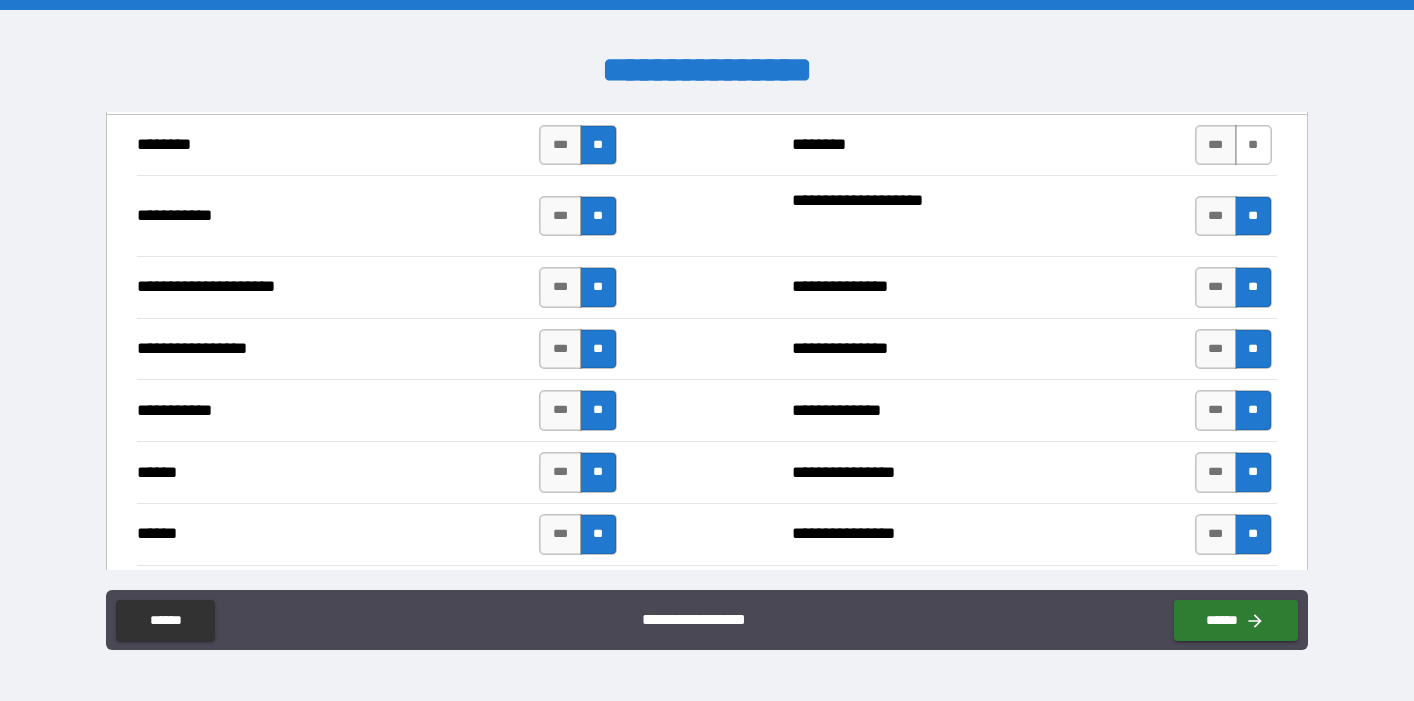 click on "**" at bounding box center (1253, 145) 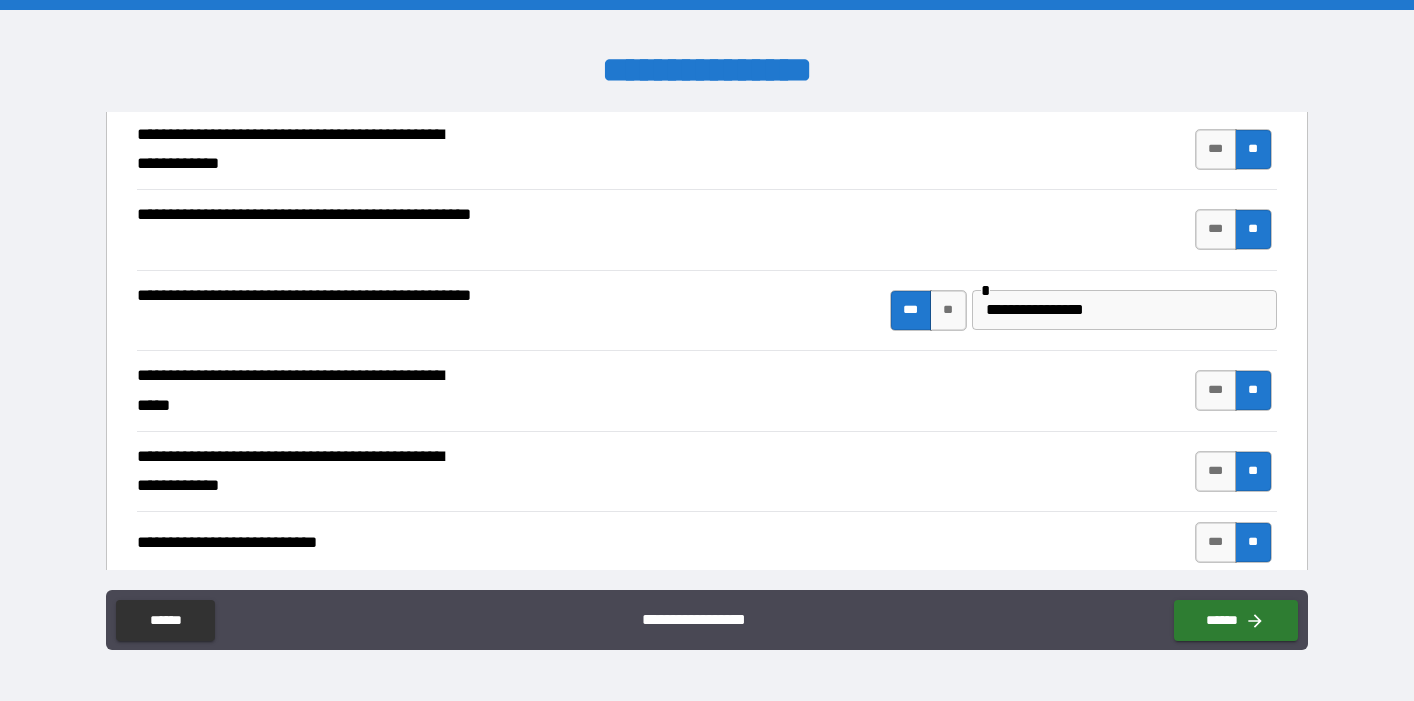 scroll, scrollTop: 778, scrollLeft: 0, axis: vertical 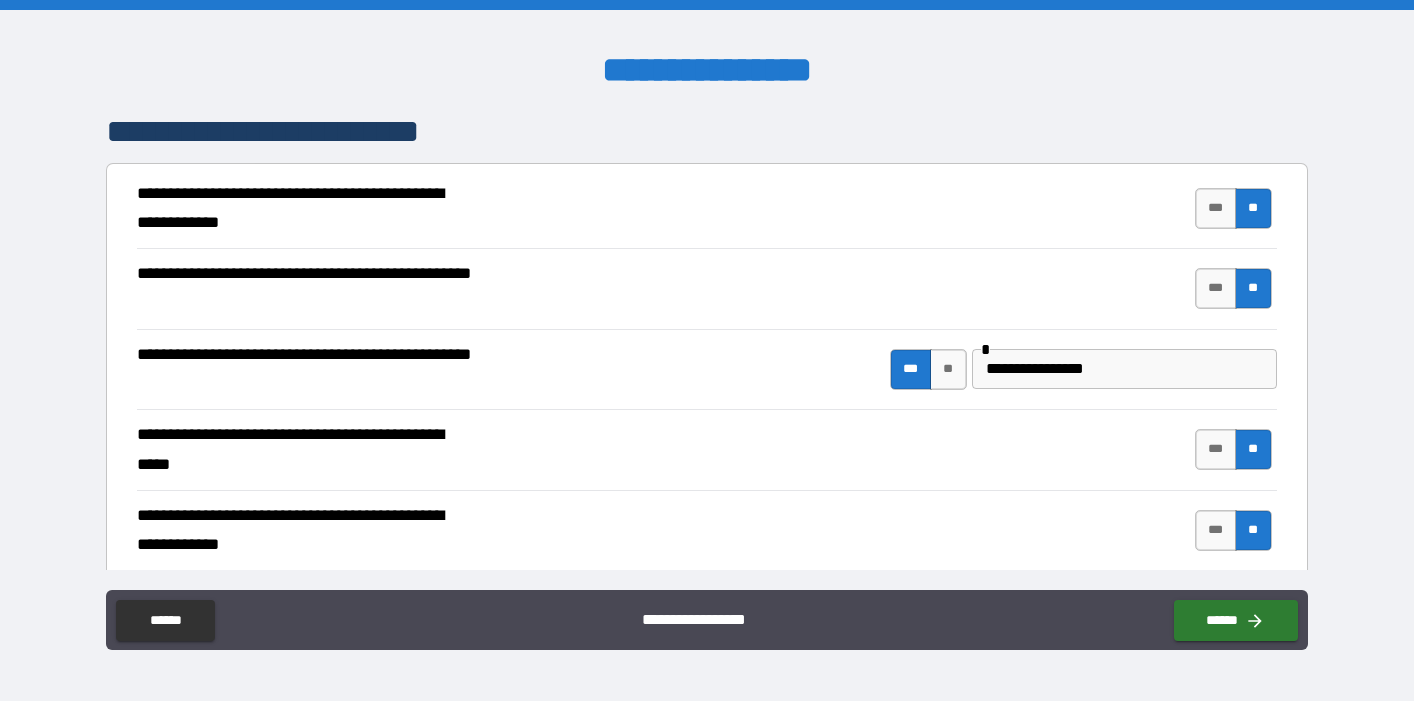 click on "**********" at bounding box center (1124, 369) 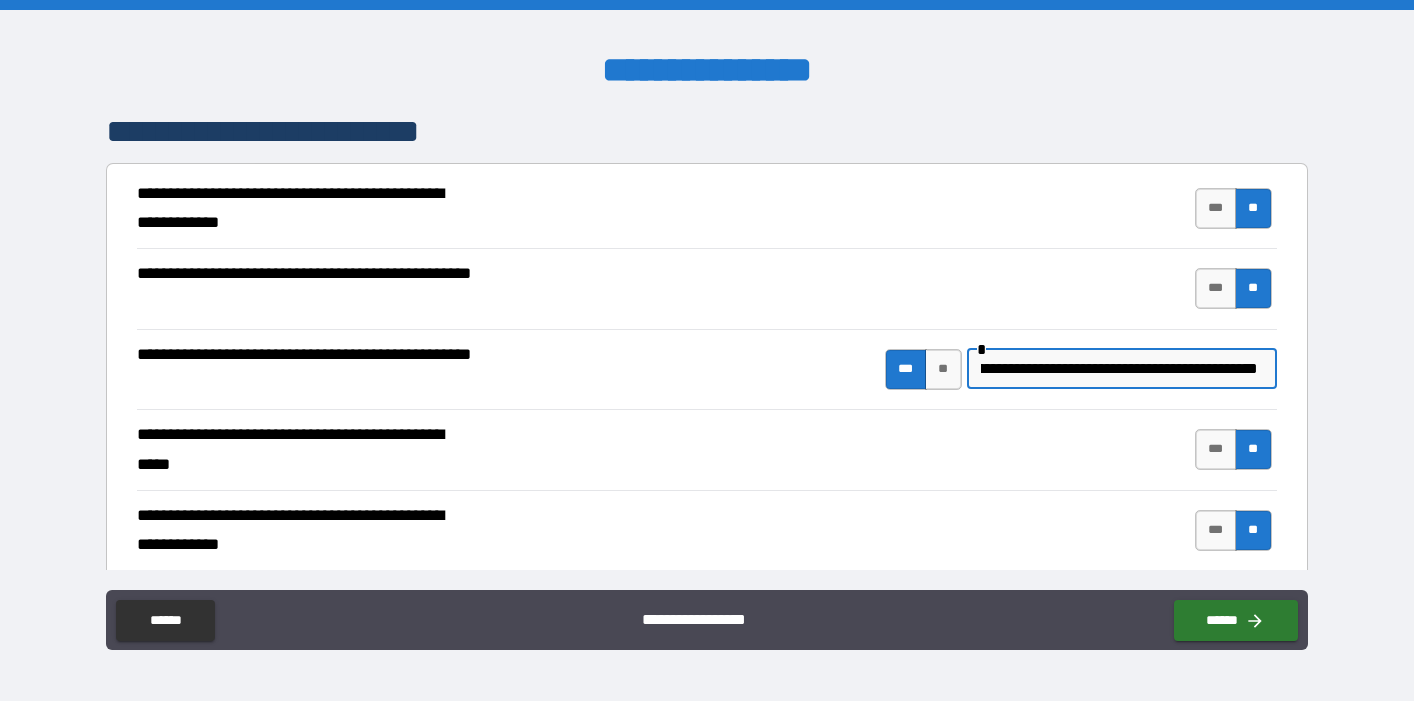 scroll, scrollTop: 0, scrollLeft: 132, axis: horizontal 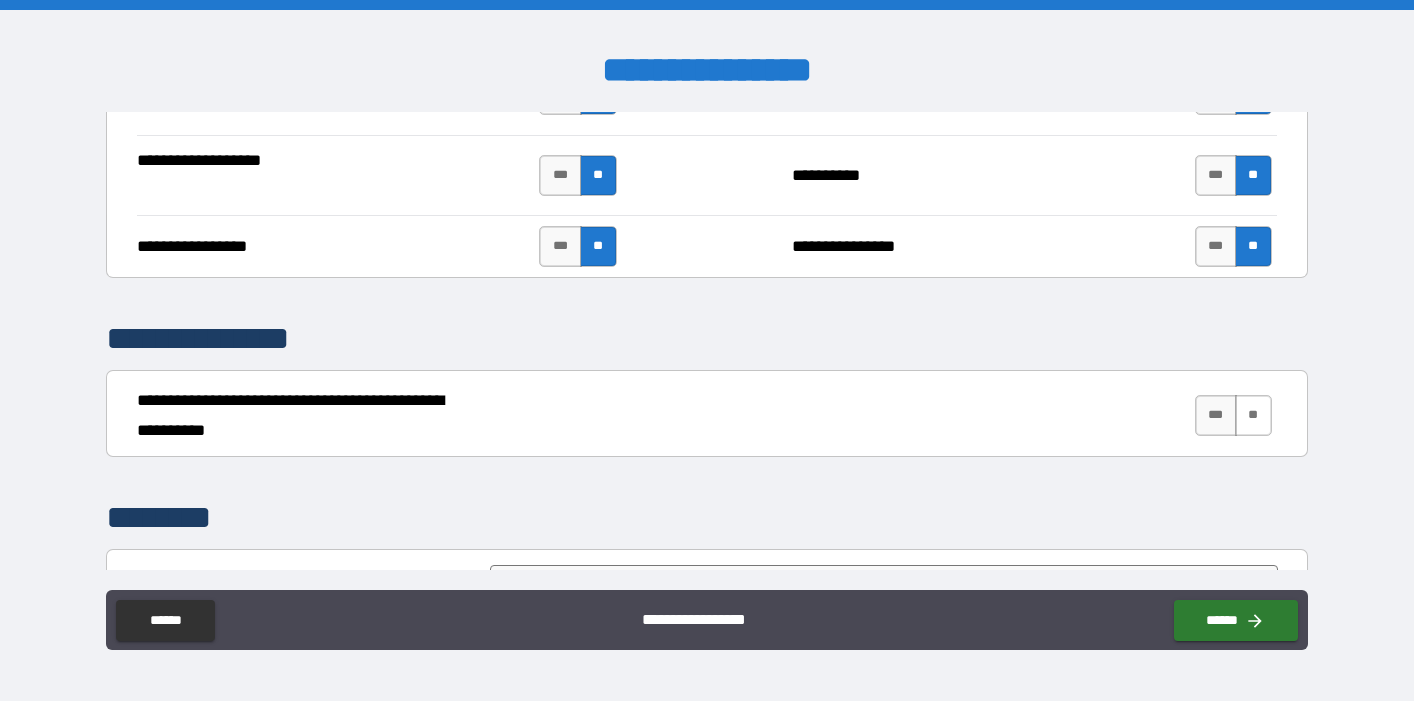 click on "**" at bounding box center (1253, 415) 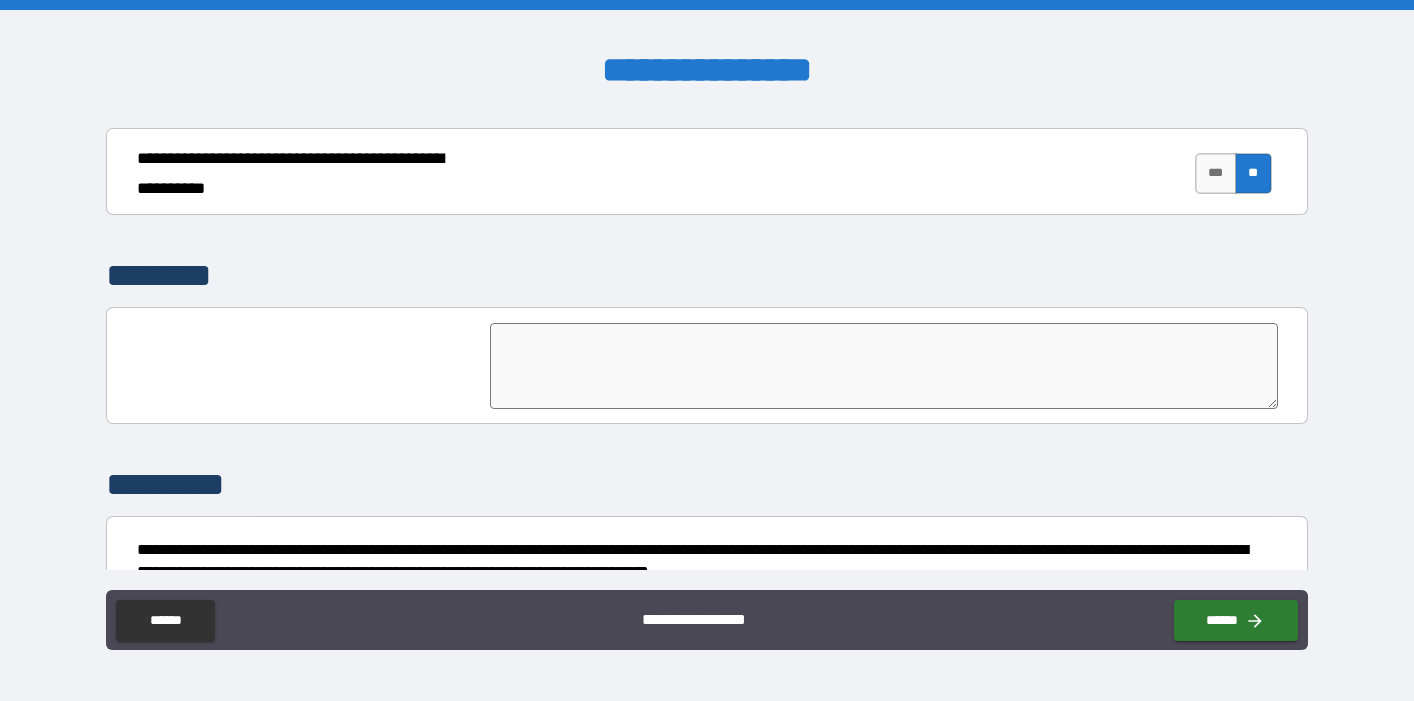 scroll, scrollTop: 5263, scrollLeft: 0, axis: vertical 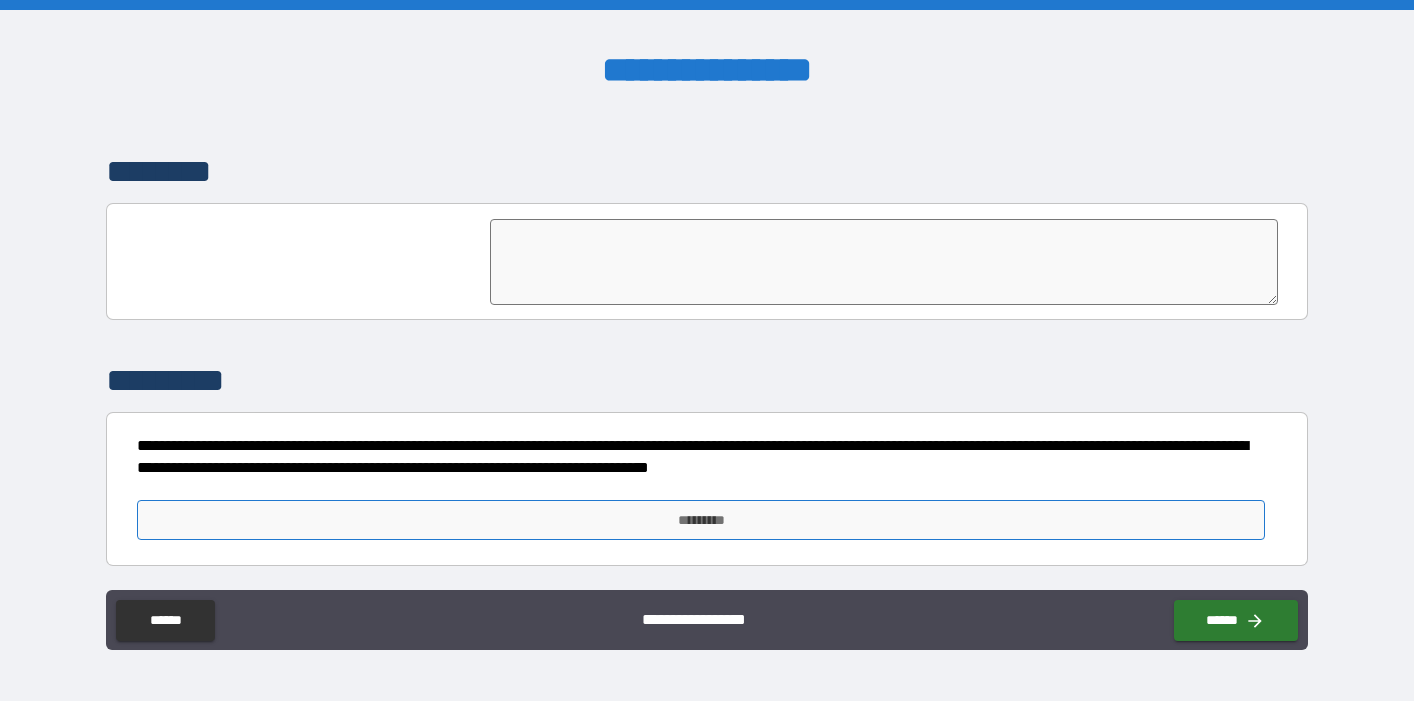click on "*********" at bounding box center (701, 520) 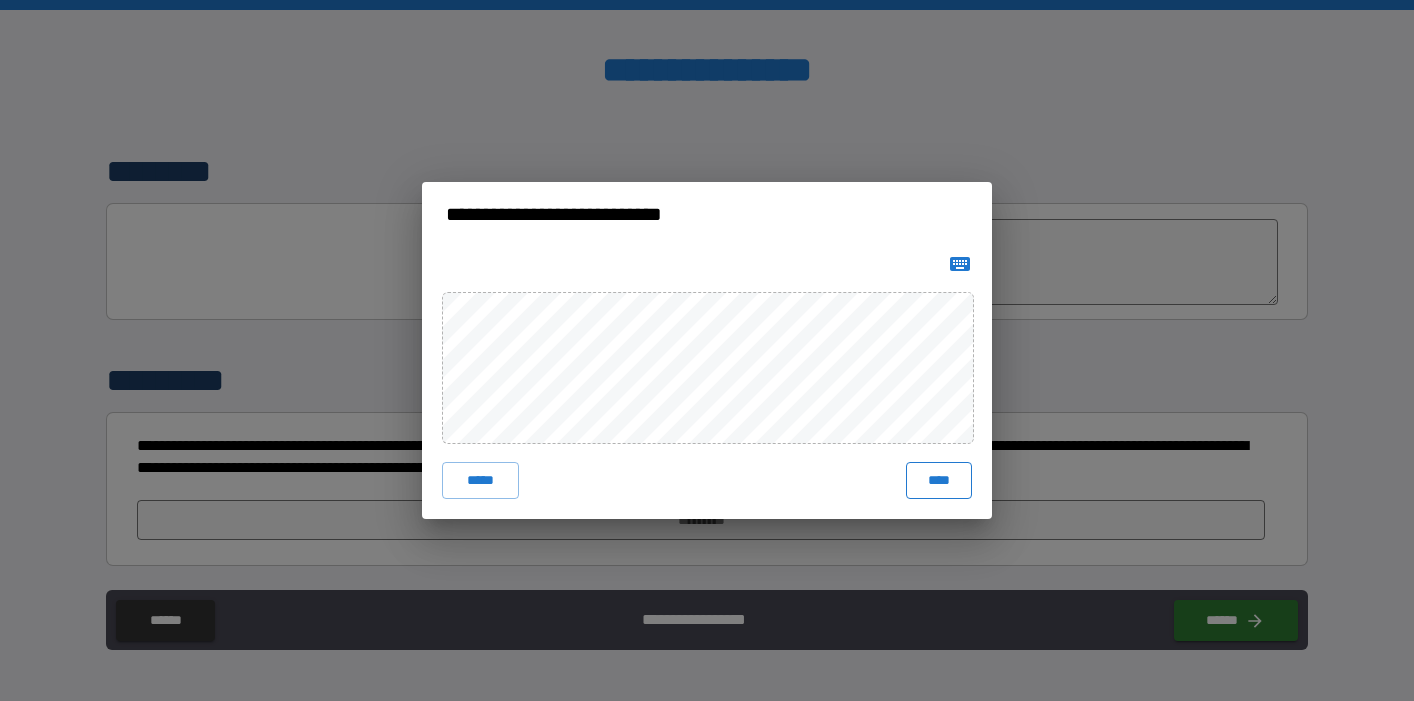 click on "****" at bounding box center [939, 480] 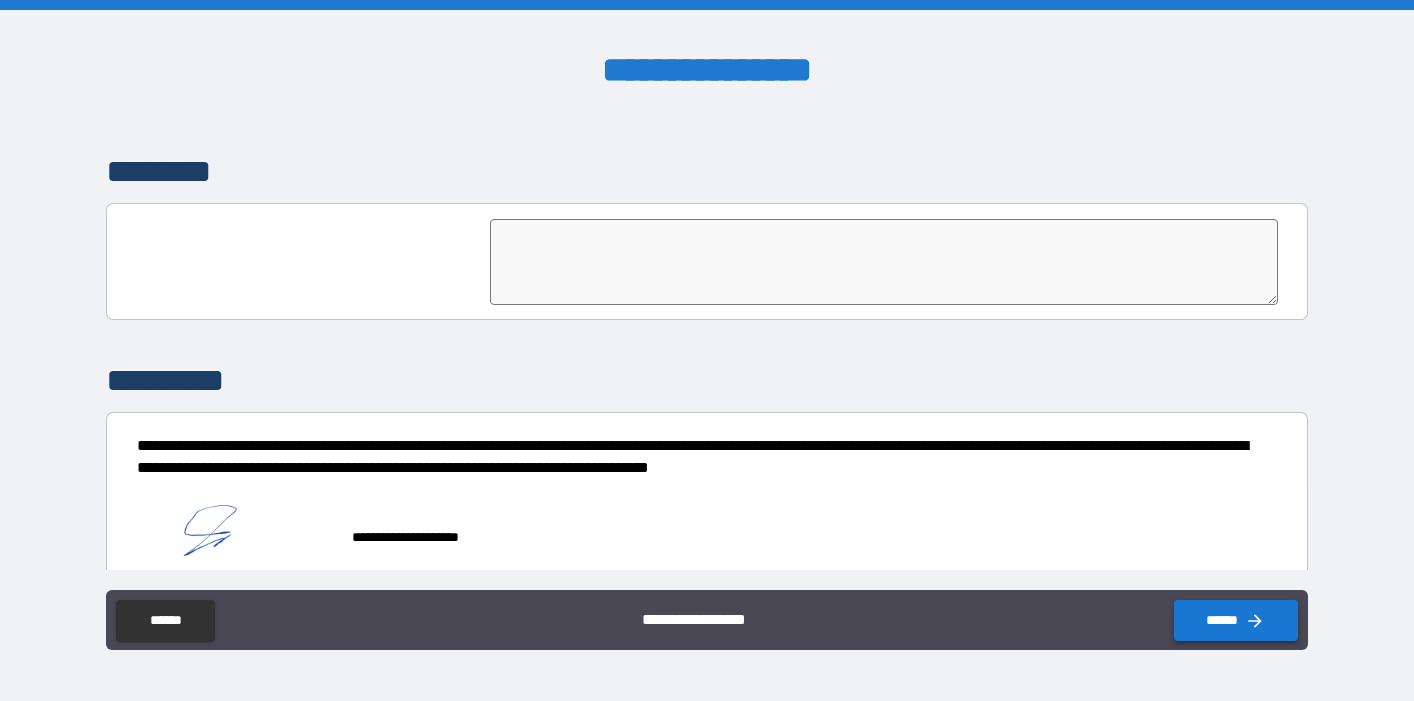 click on "******" at bounding box center (1236, 620) 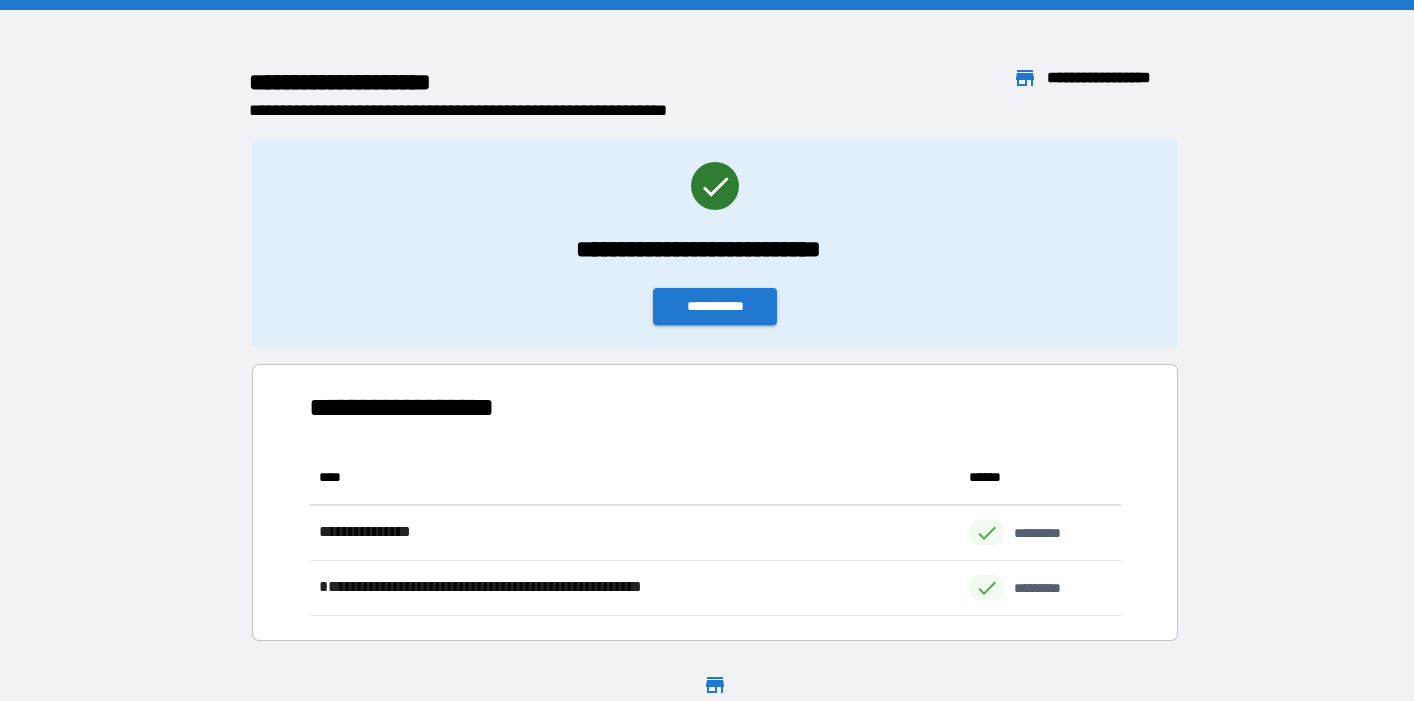 scroll, scrollTop: 1, scrollLeft: 1, axis: both 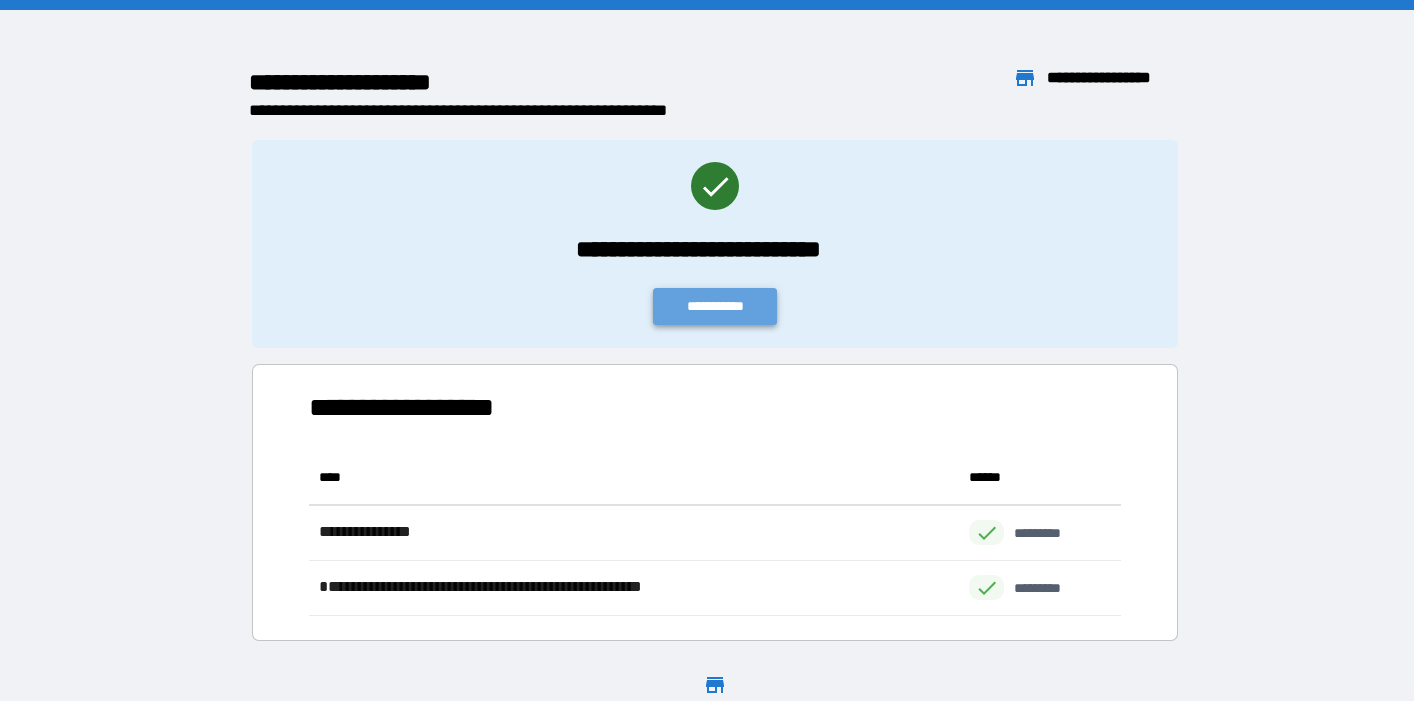 click on "**********" at bounding box center (715, 306) 